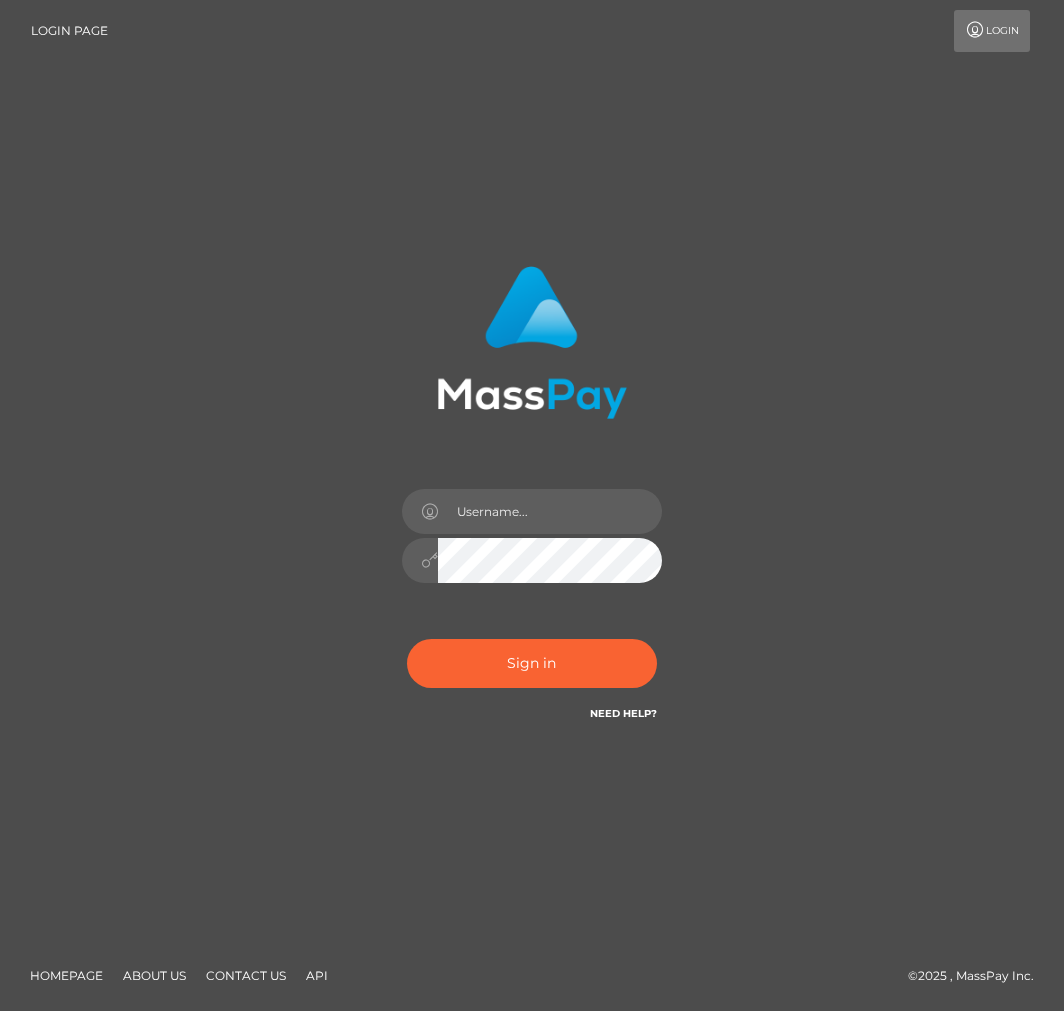 scroll, scrollTop: 0, scrollLeft: 0, axis: both 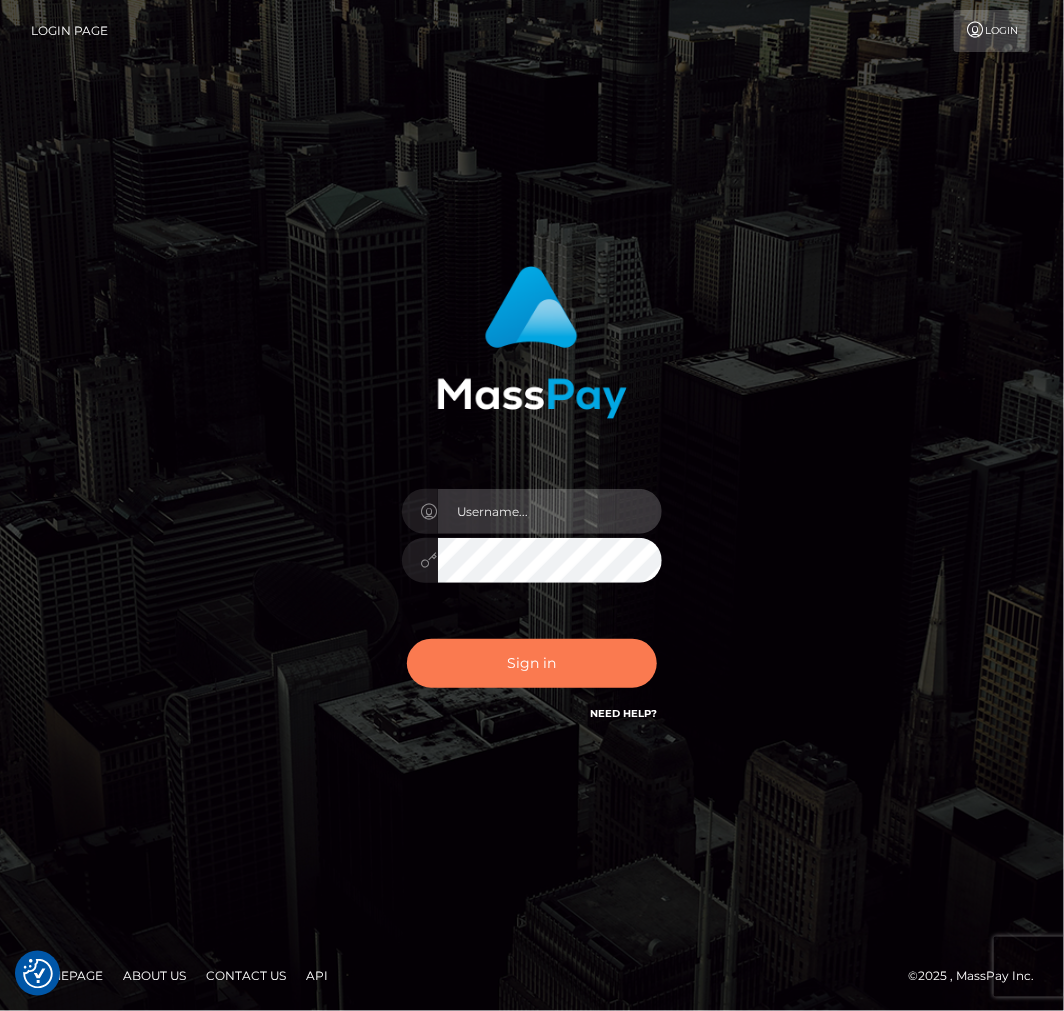 type on "aluasupport" 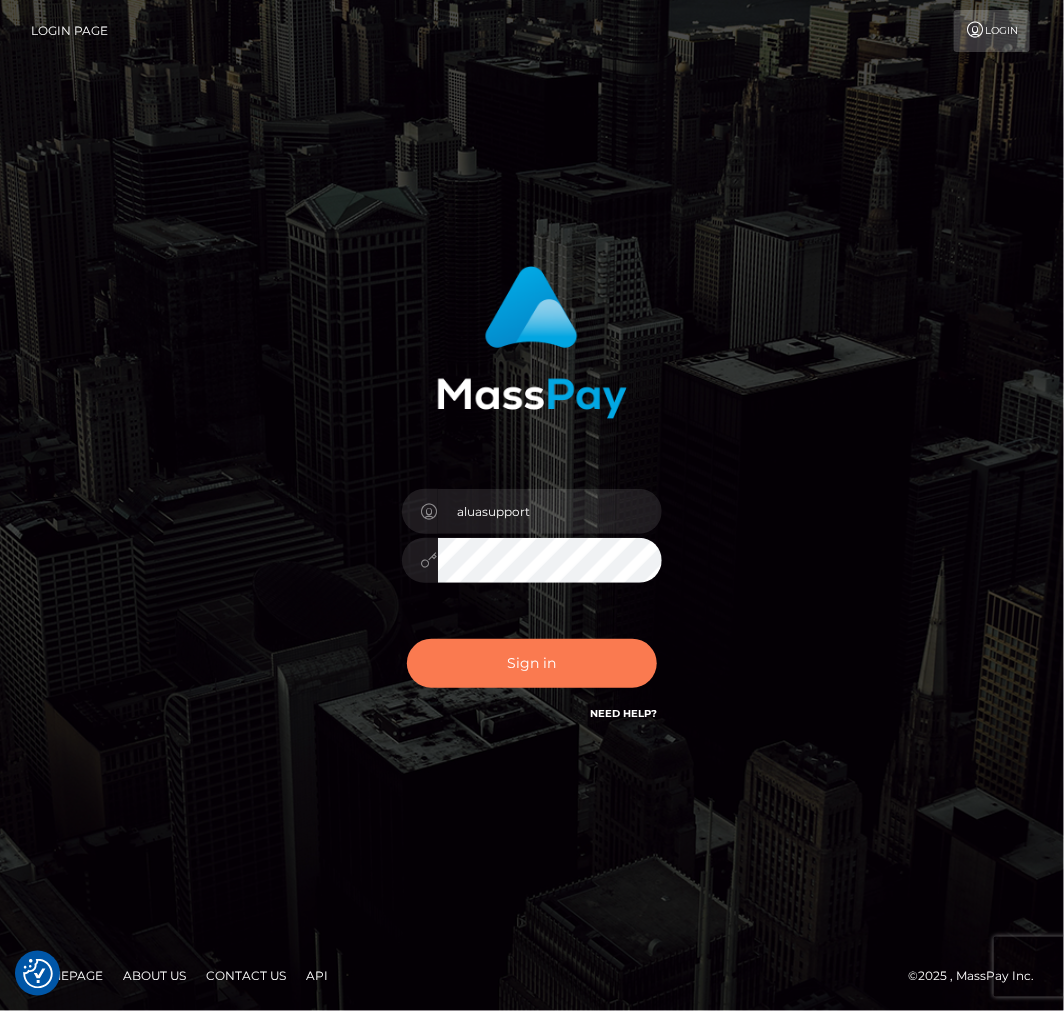 click on "Sign in" at bounding box center [532, 663] 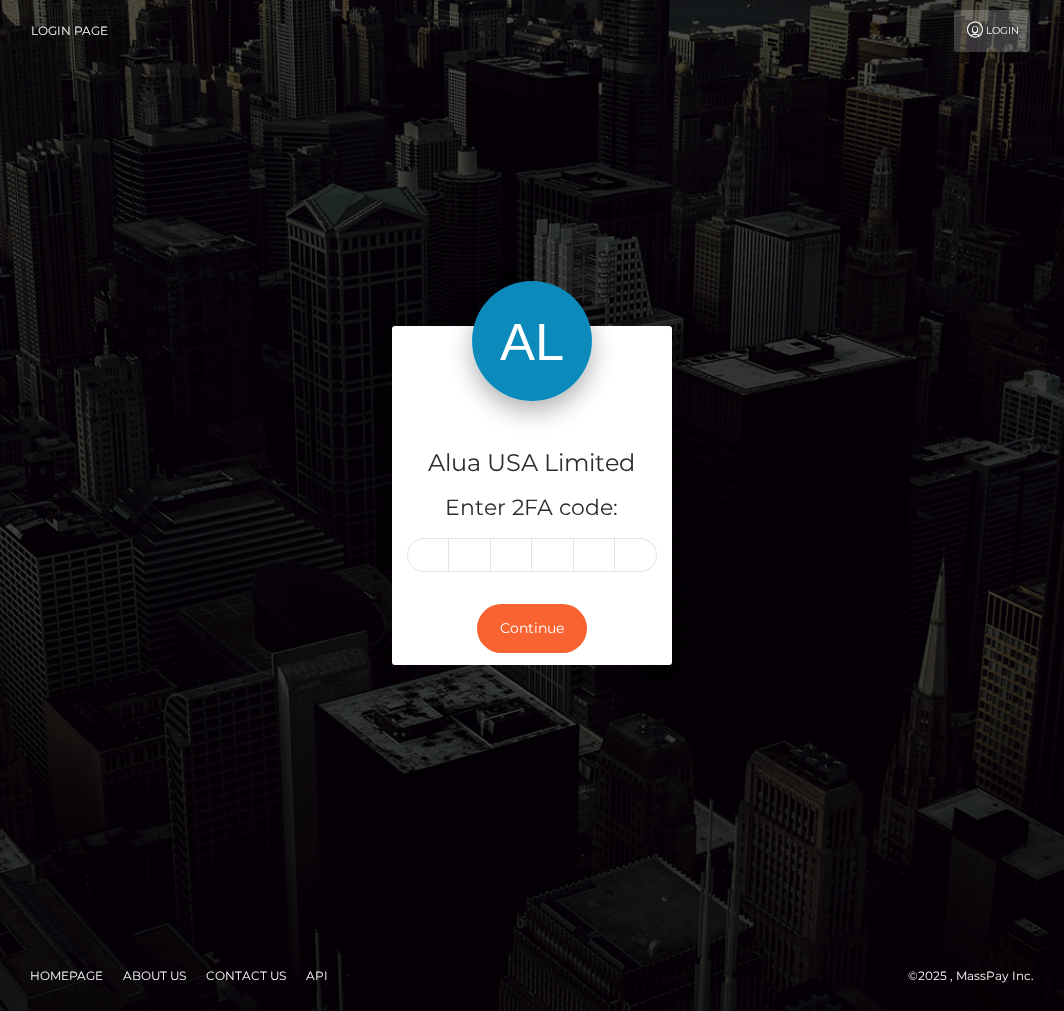 scroll, scrollTop: 0, scrollLeft: 0, axis: both 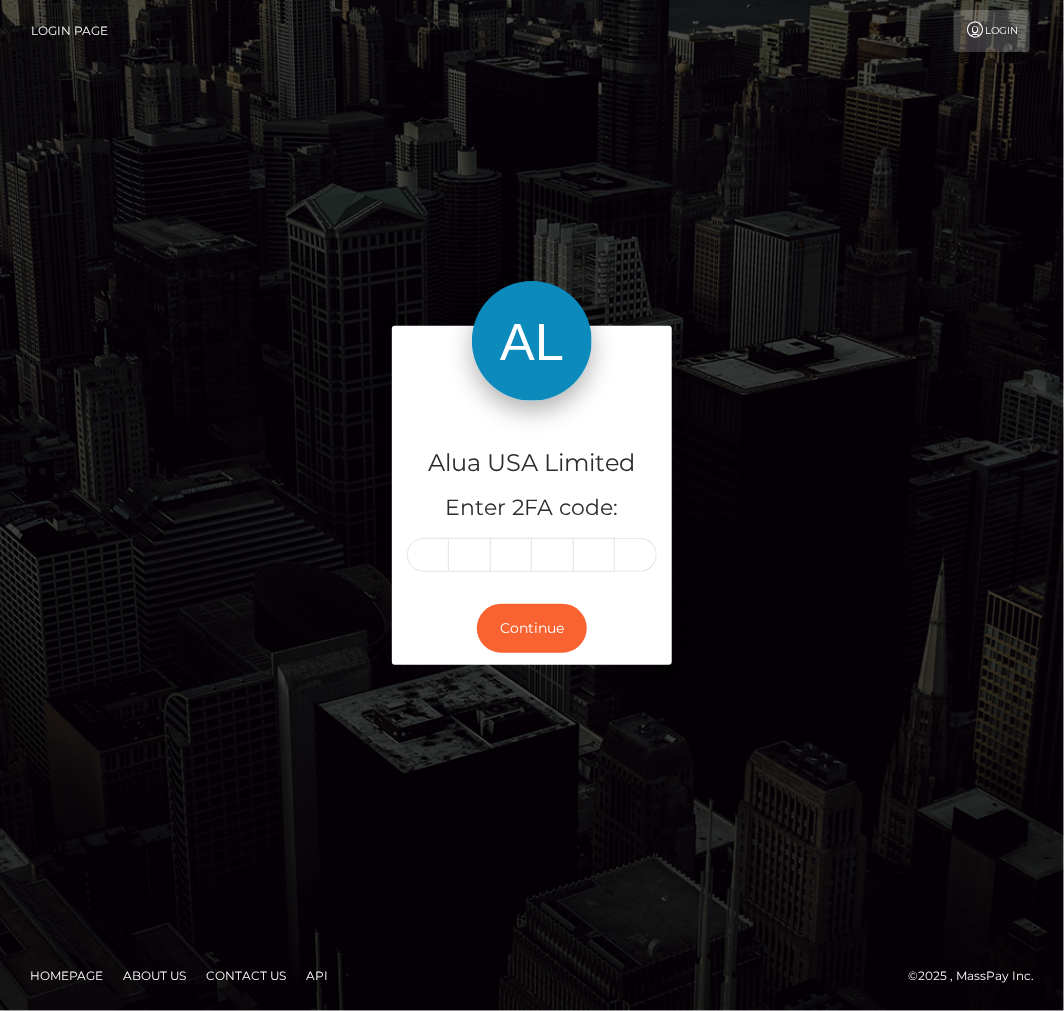 click at bounding box center (428, 555) 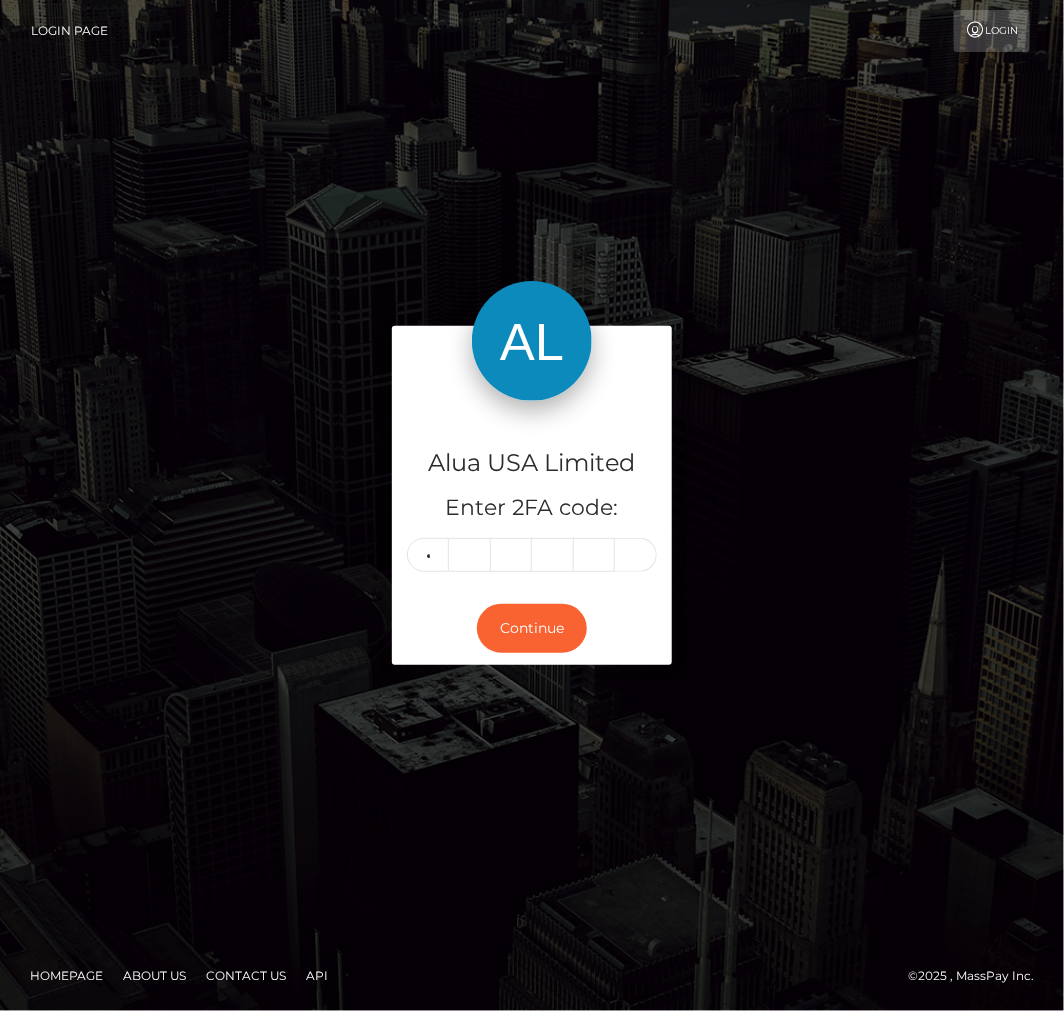 type on "9" 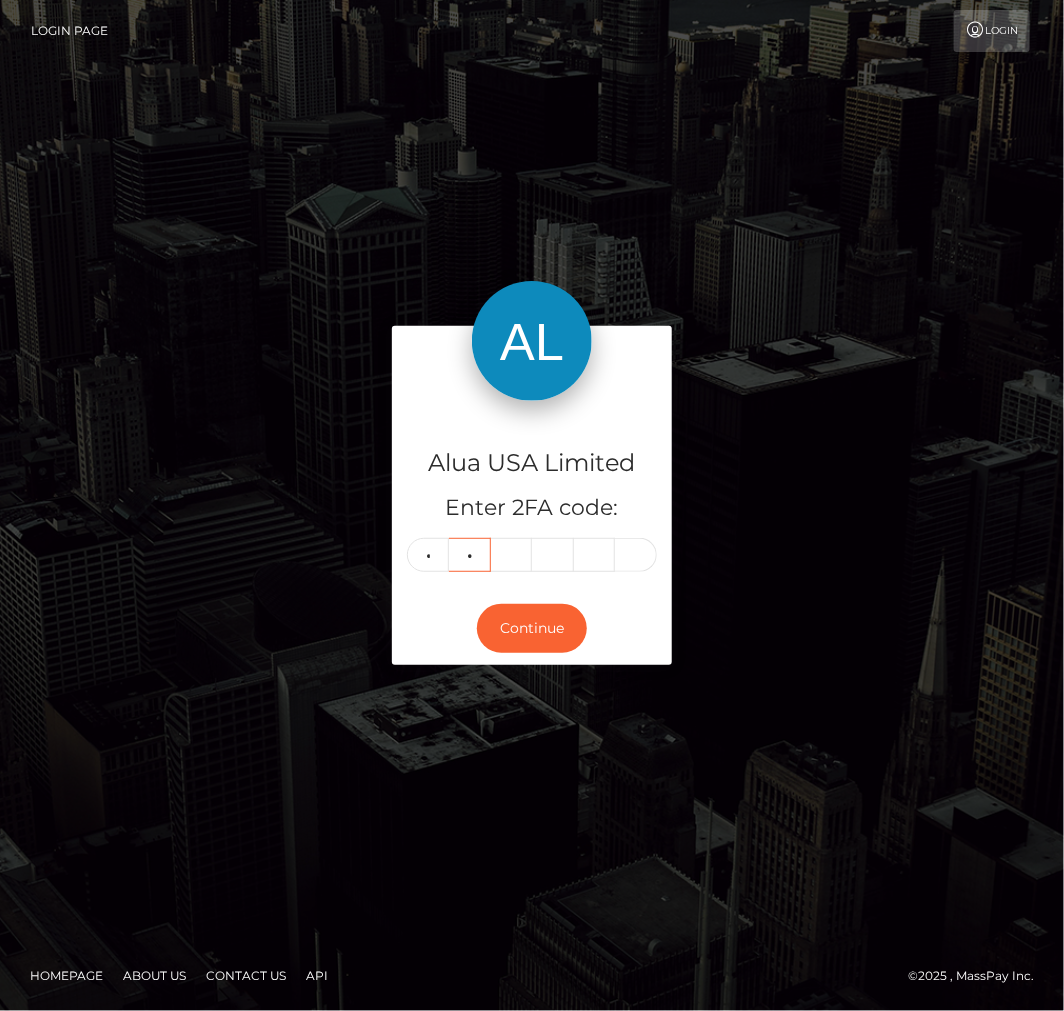 type on "6" 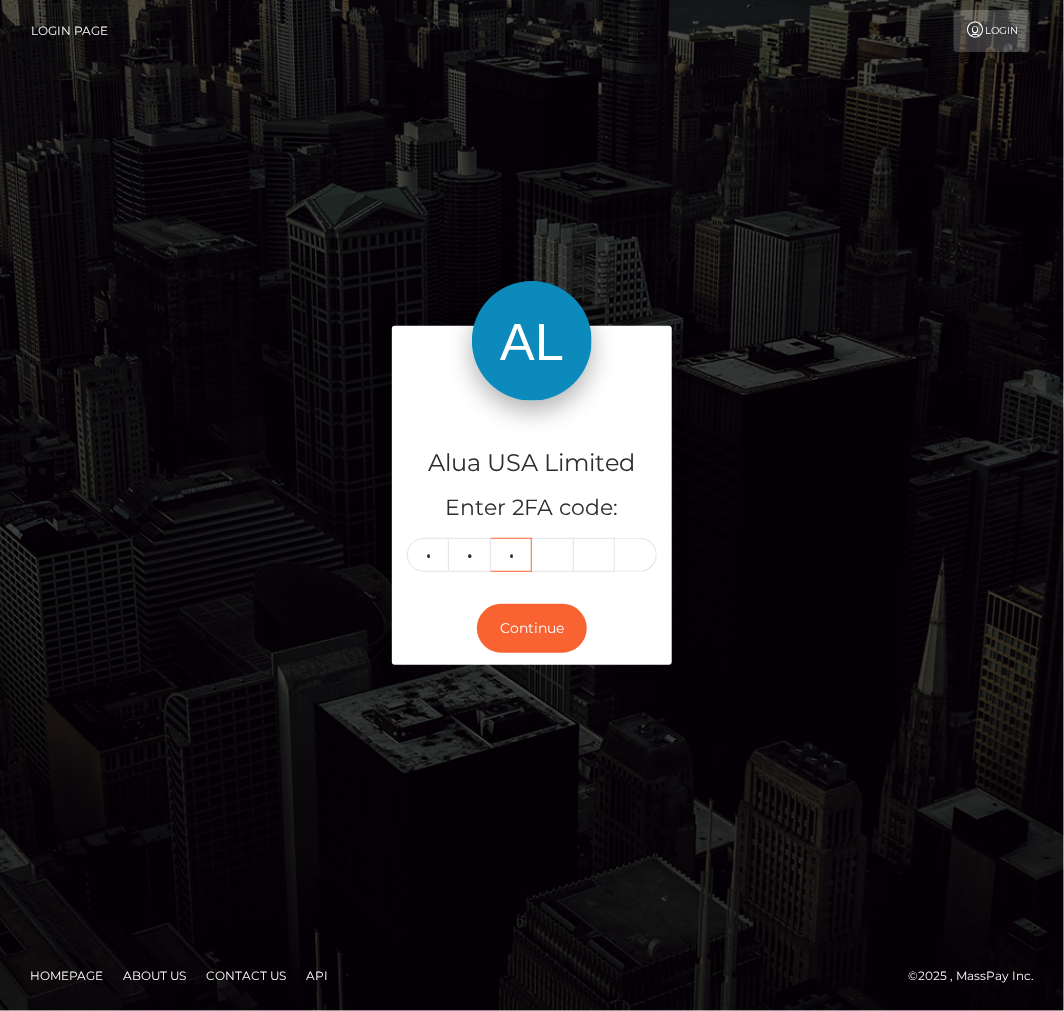 type on "0" 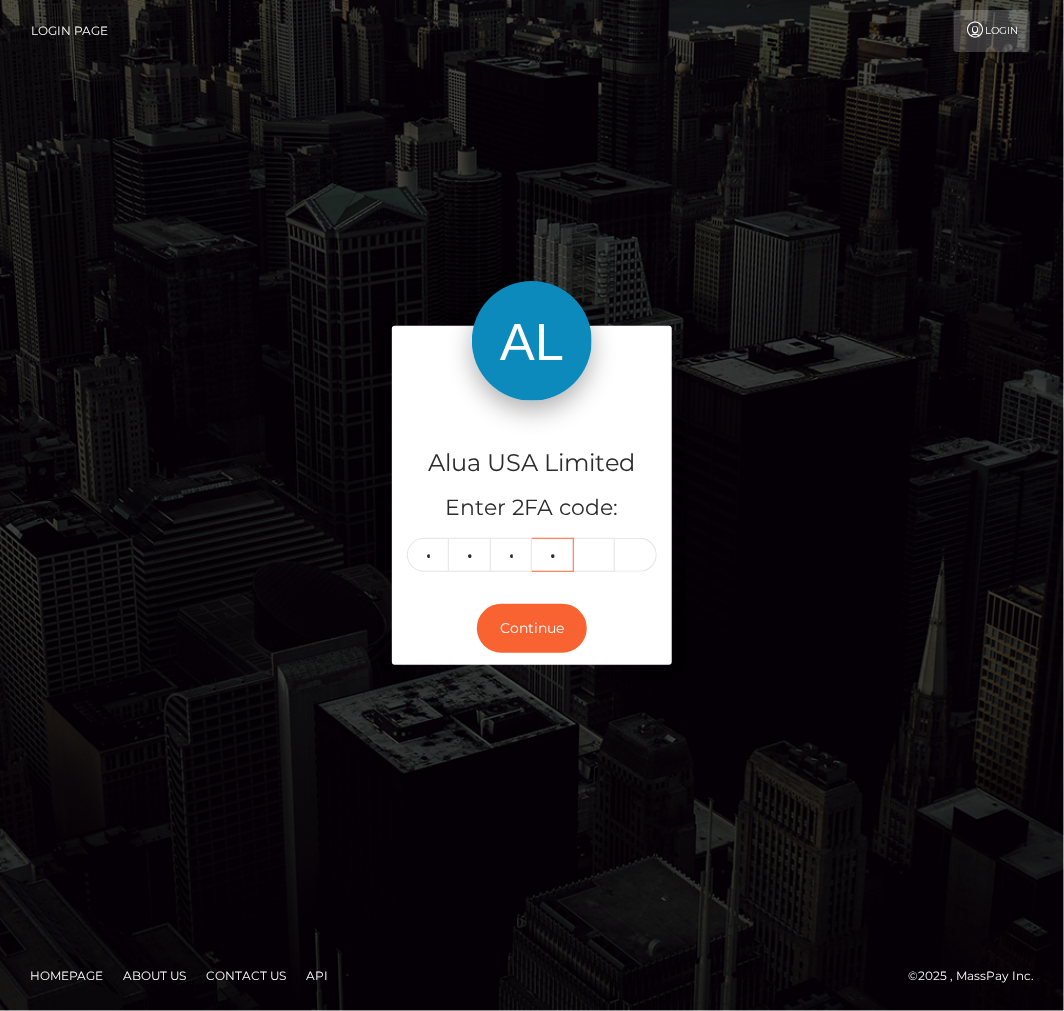 type on "5" 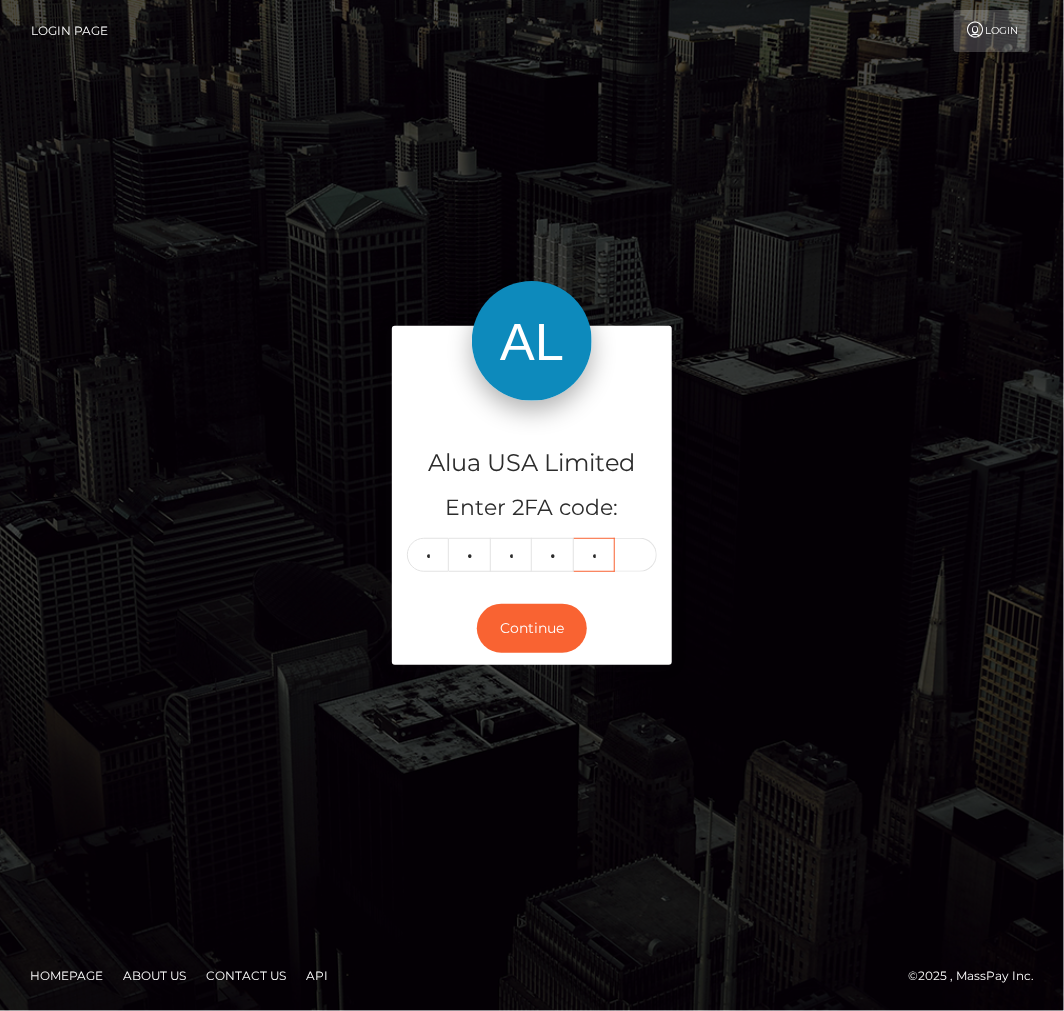 type on "3" 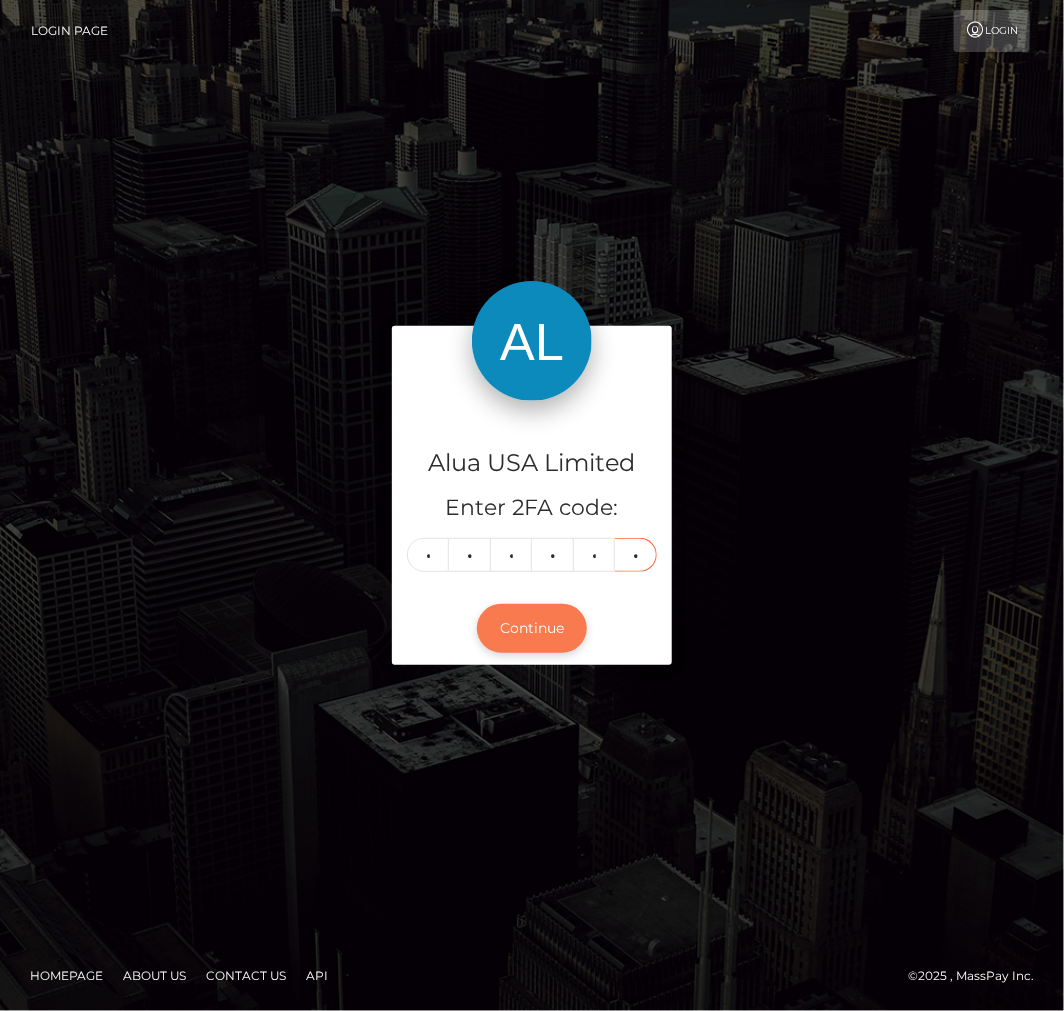 type on "1" 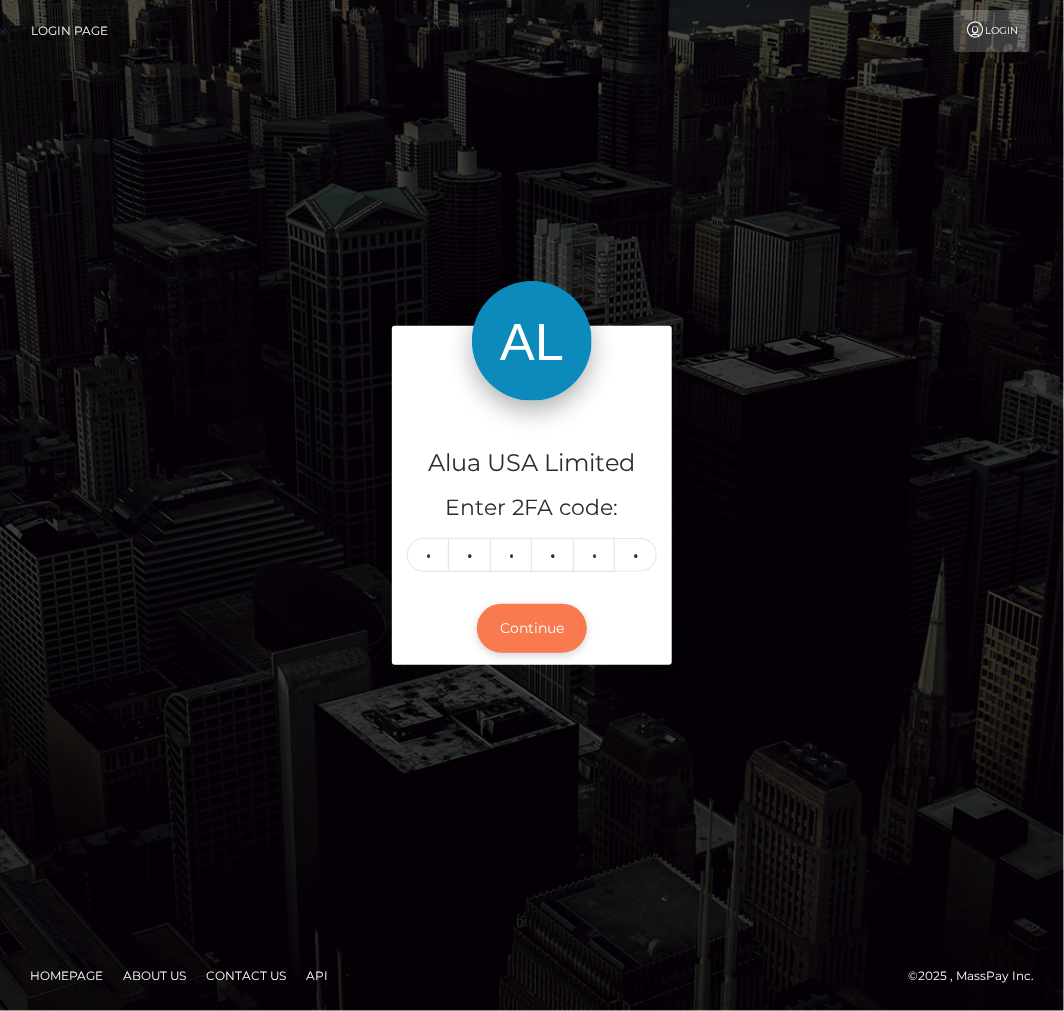 click on "Continue" at bounding box center [532, 628] 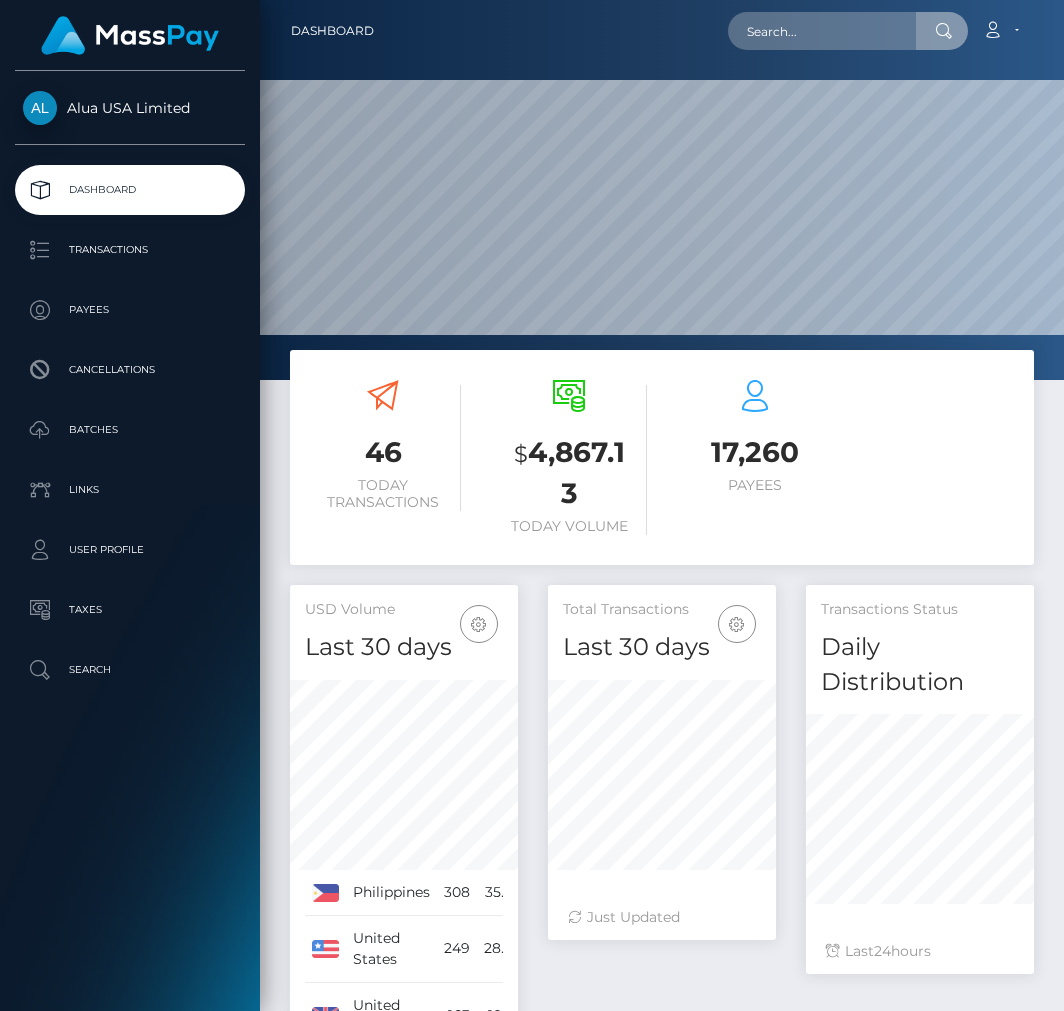 scroll, scrollTop: 0, scrollLeft: 0, axis: both 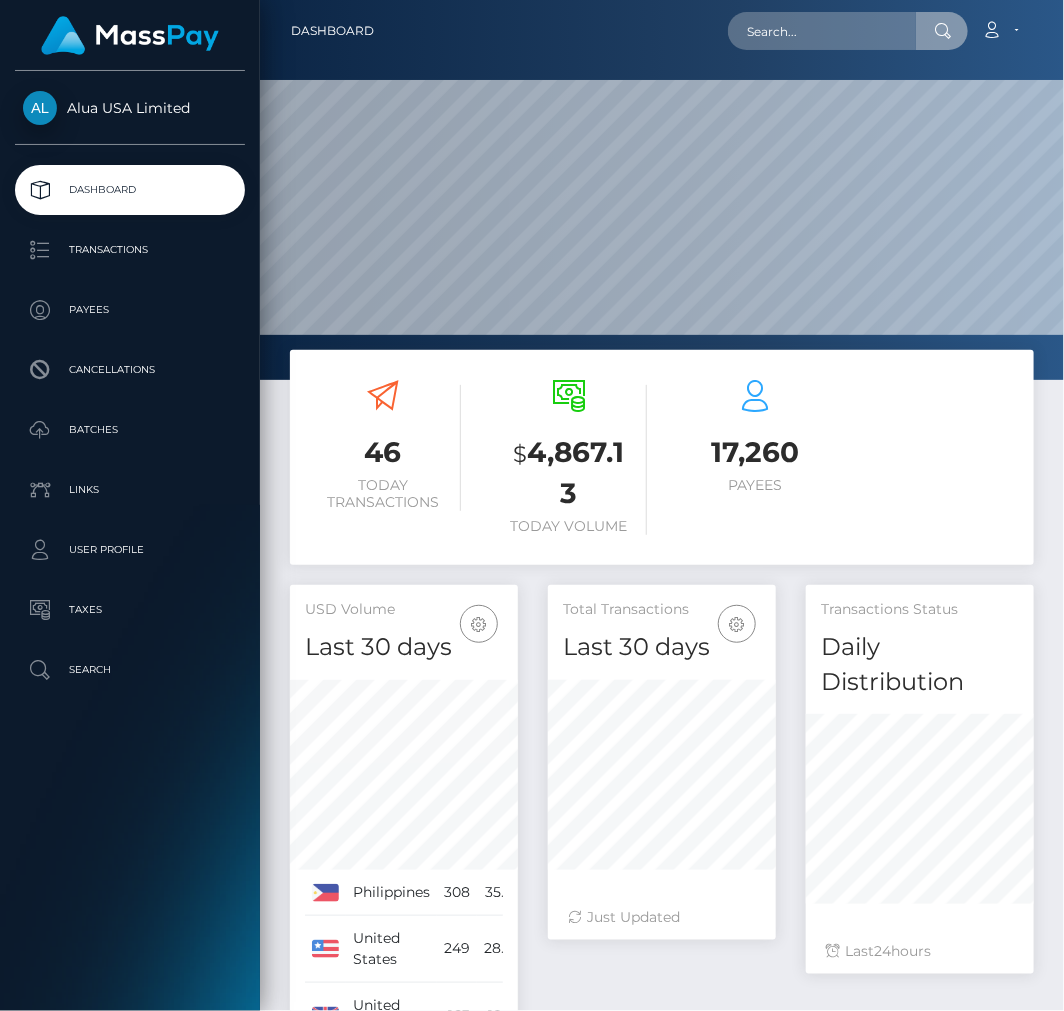 click at bounding box center (822, 31) 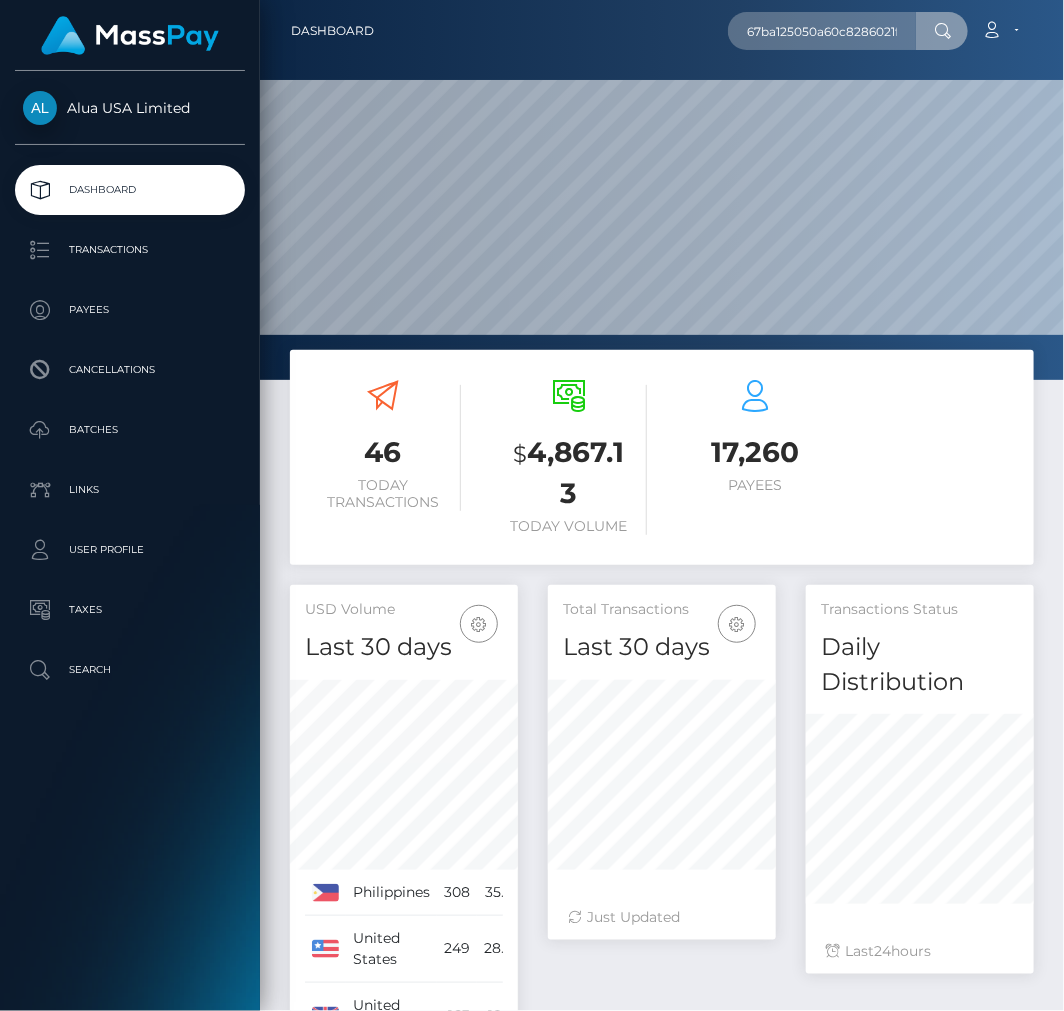 scroll, scrollTop: 0, scrollLeft: 14, axis: horizontal 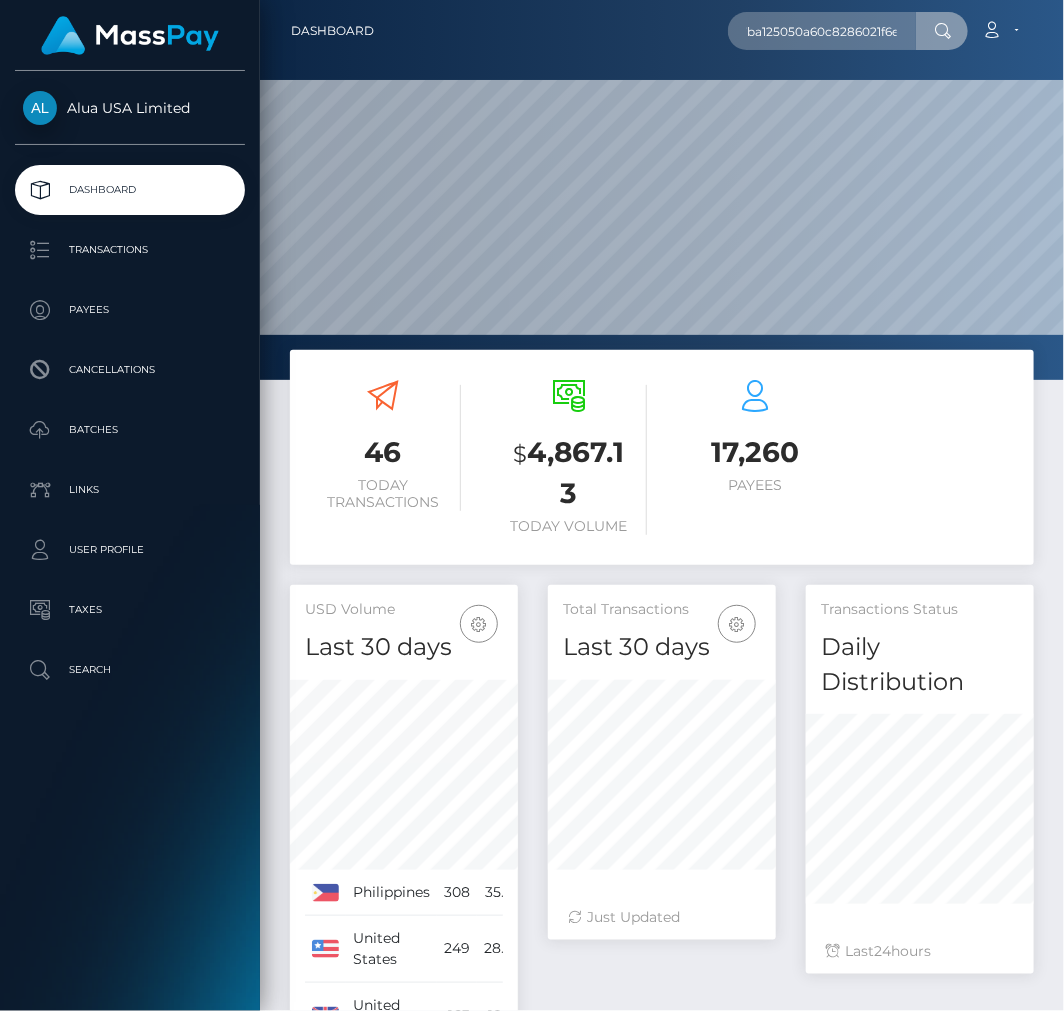 type on "67ba125050a60c8286021f6e" 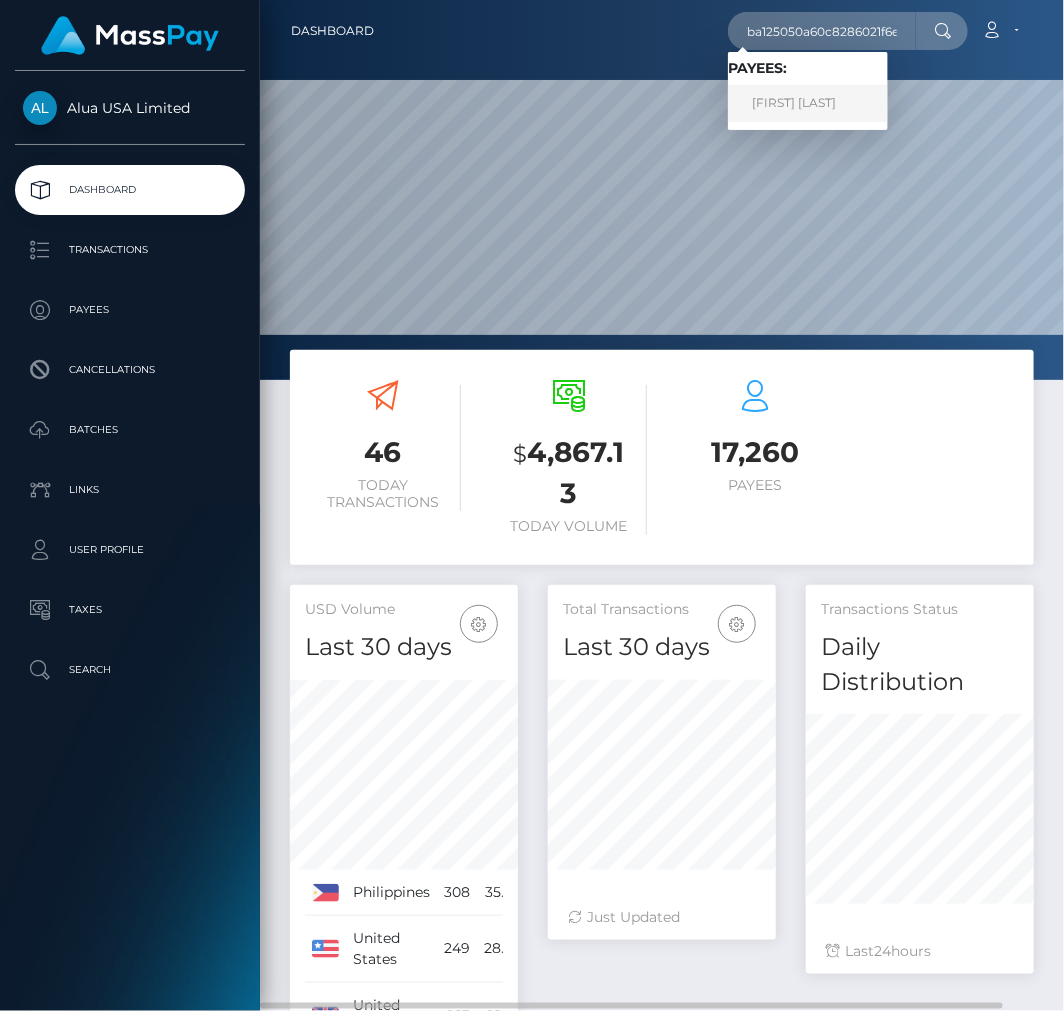 scroll, scrollTop: 0, scrollLeft: 0, axis: both 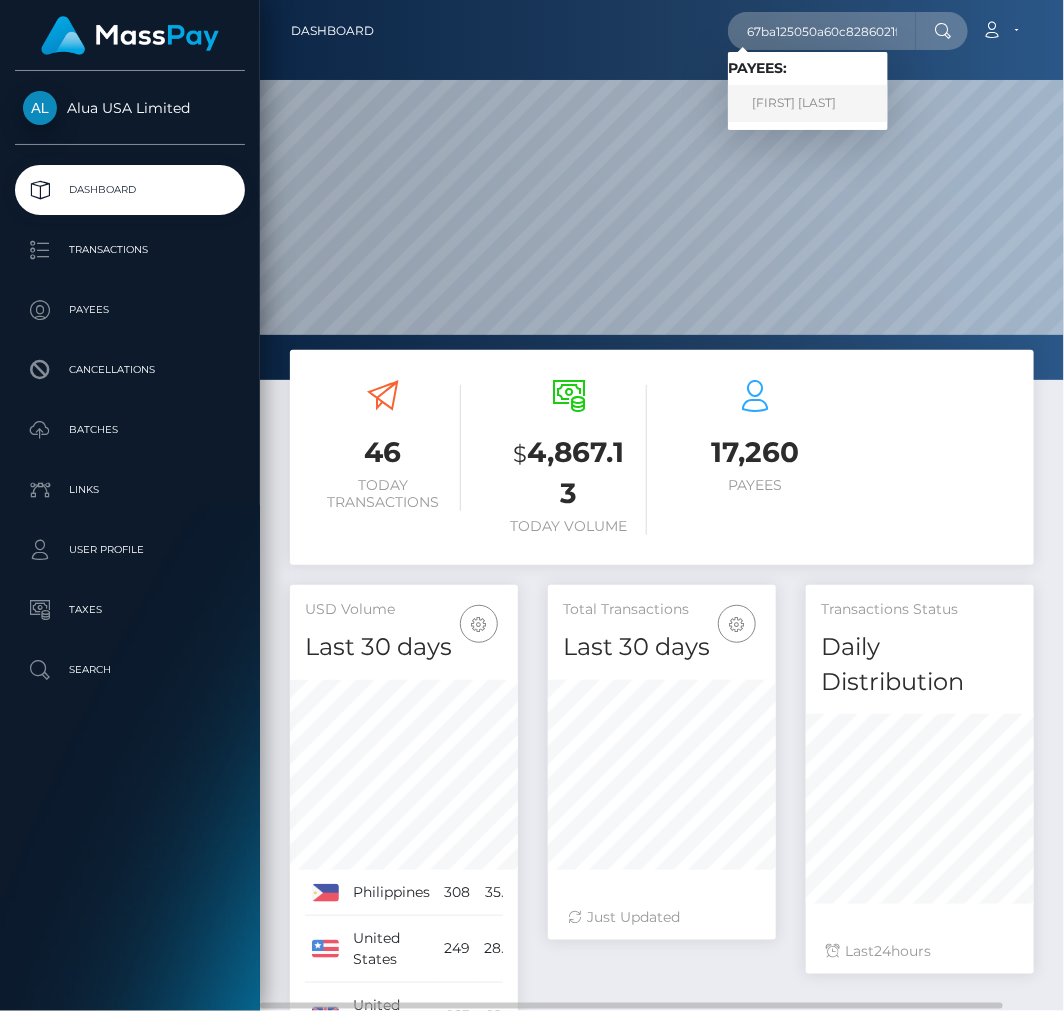 click on "LAYCEE  JACKSON" at bounding box center (808, 103) 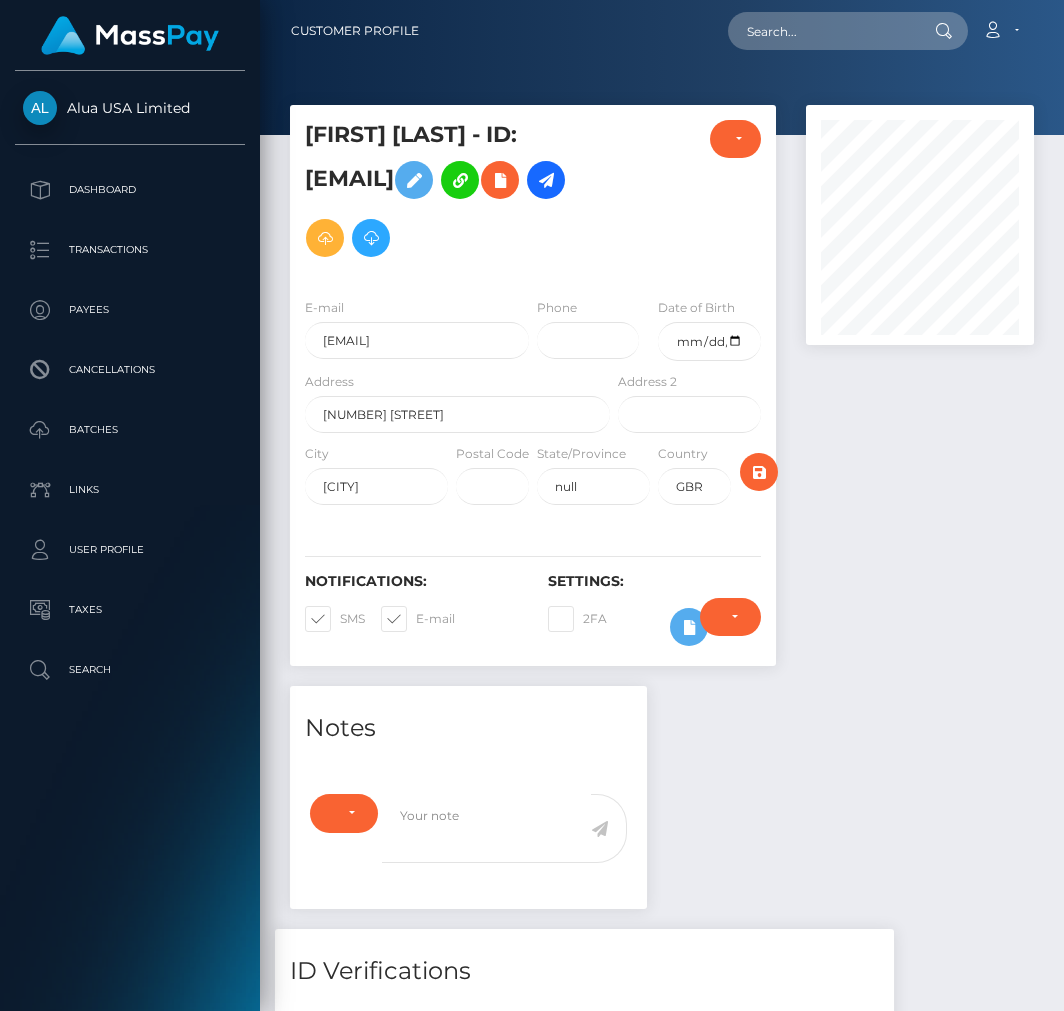 scroll, scrollTop: 0, scrollLeft: 0, axis: both 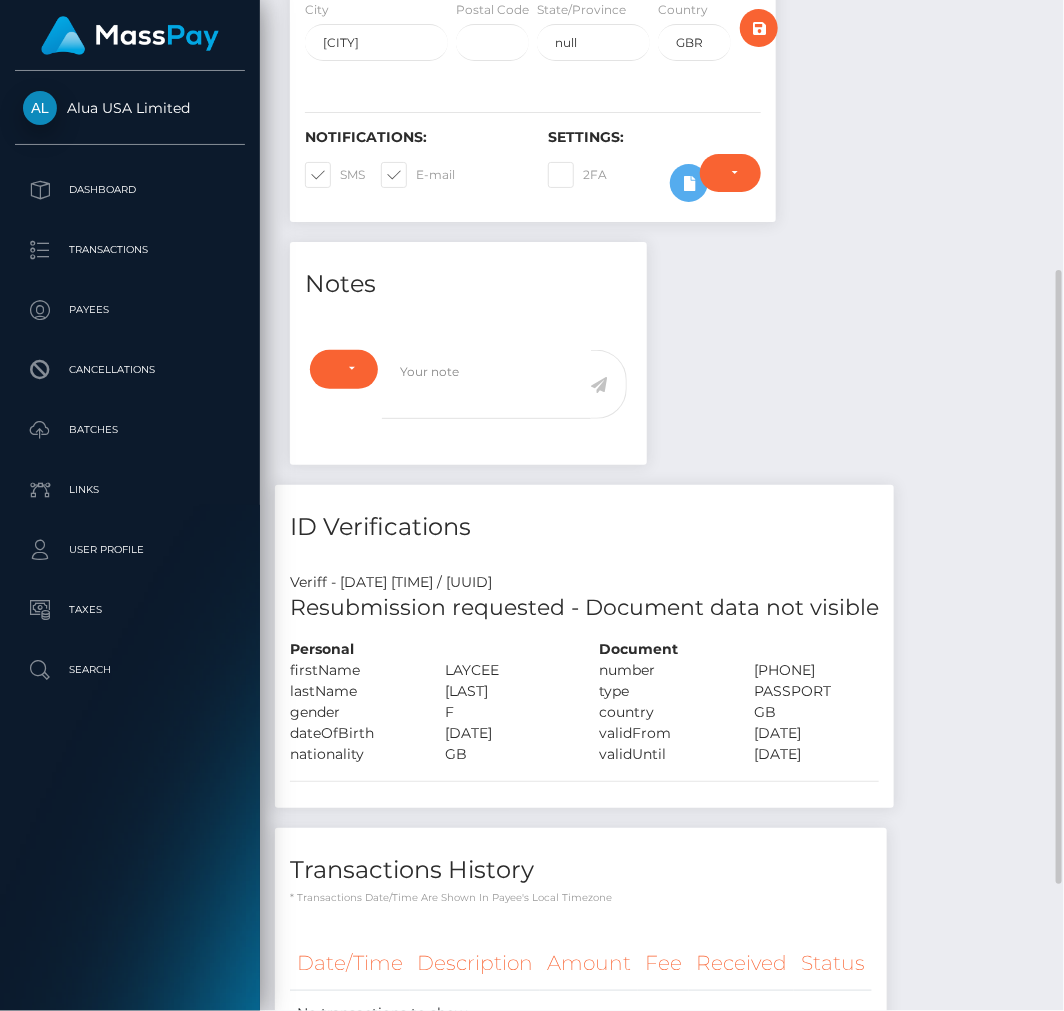 click on "Require ID/Selfie Verification
Do
not
require
Paid by
payee
Require ID/Selfie Verification" at bounding box center [730, 183] 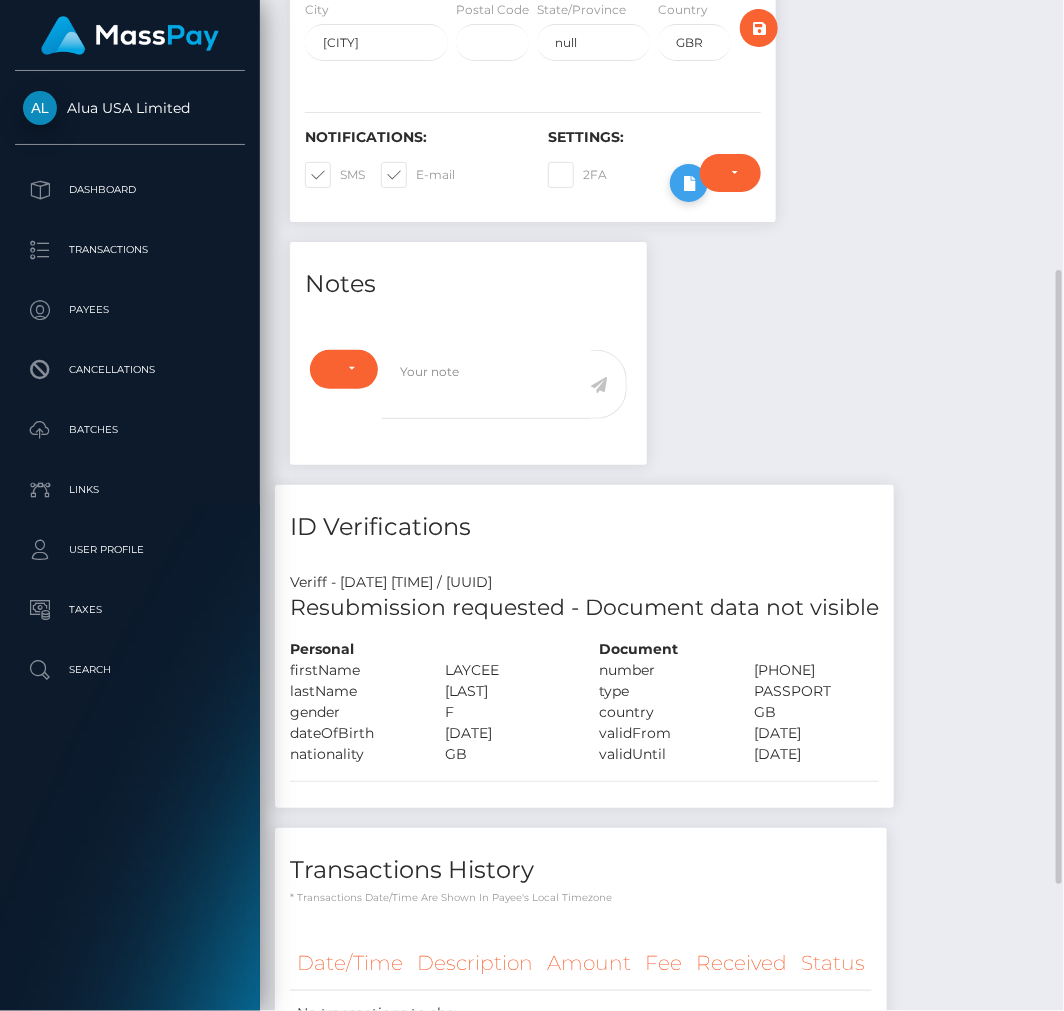 click at bounding box center [689, 183] 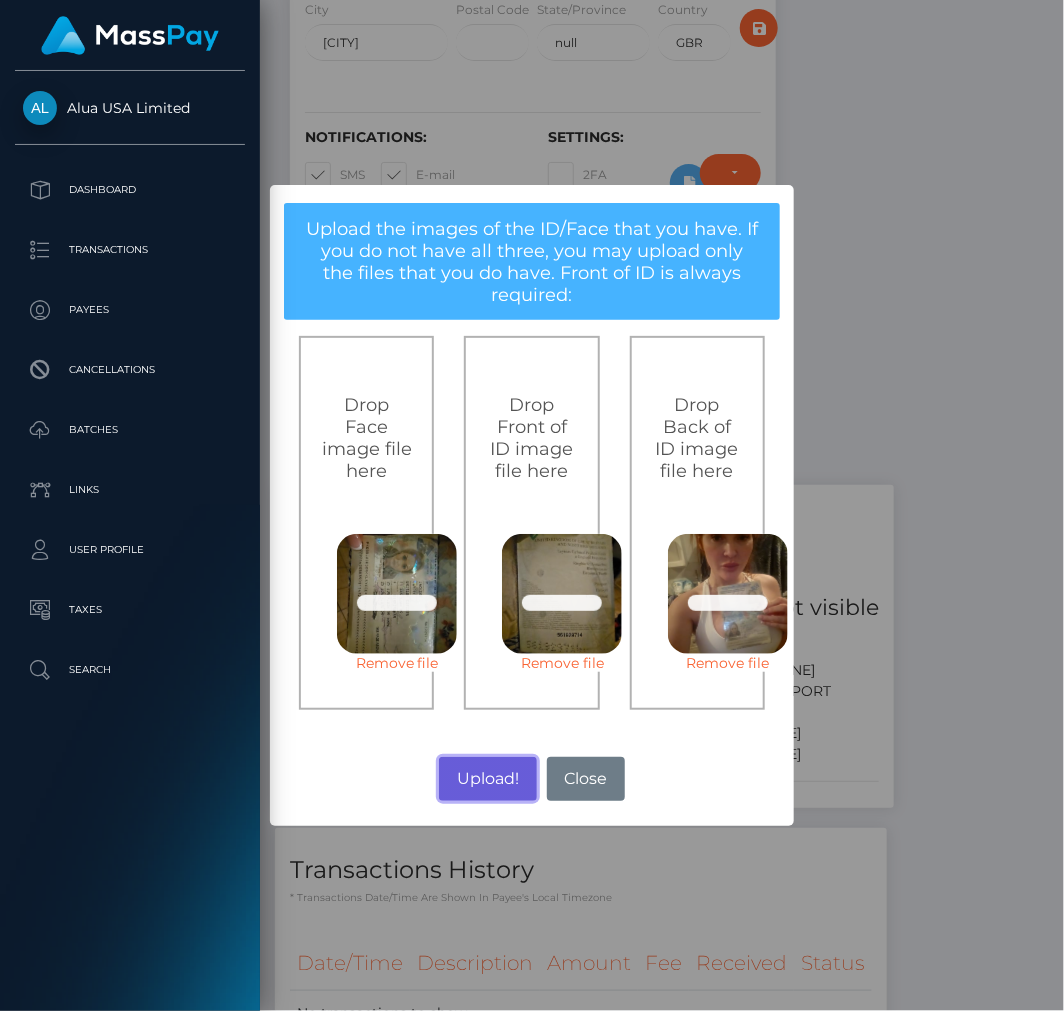 click on "Upload!" at bounding box center (487, 779) 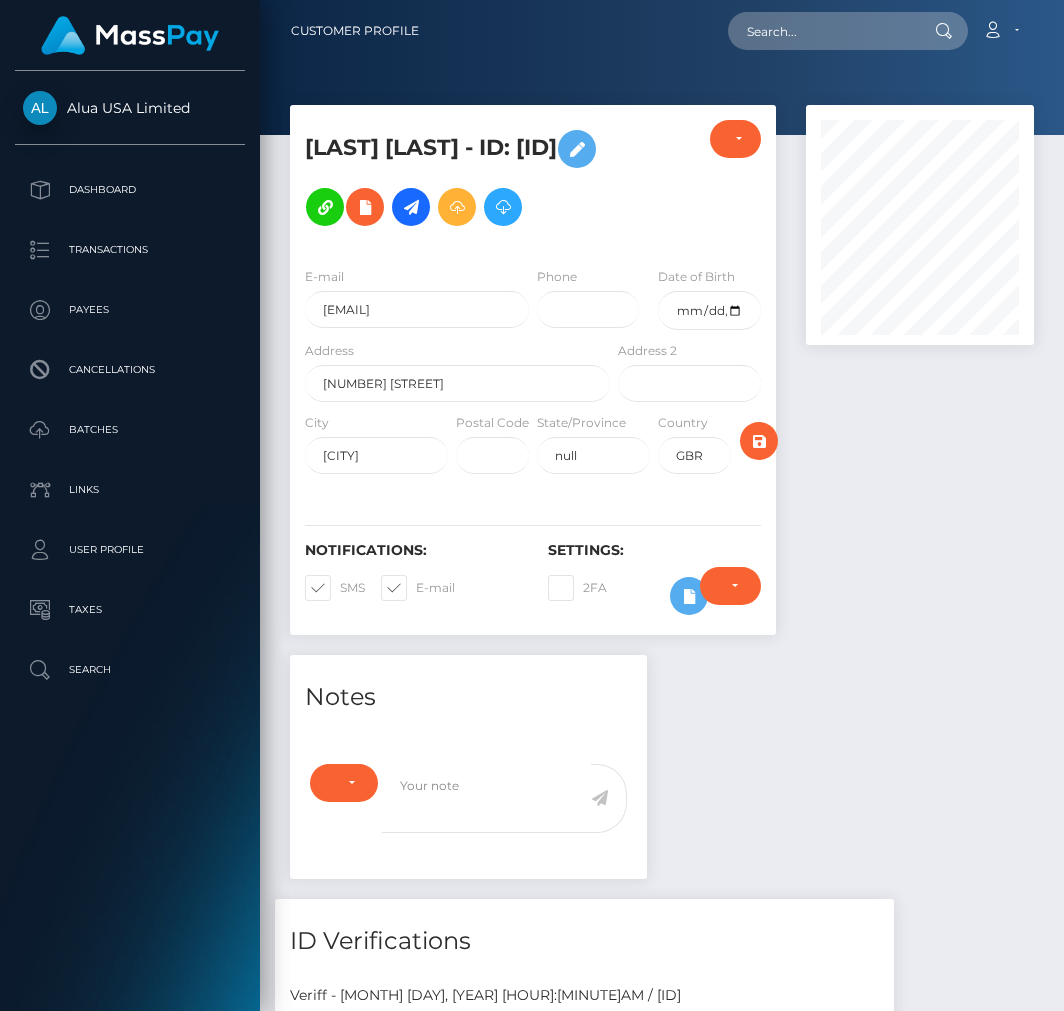 scroll, scrollTop: 0, scrollLeft: 0, axis: both 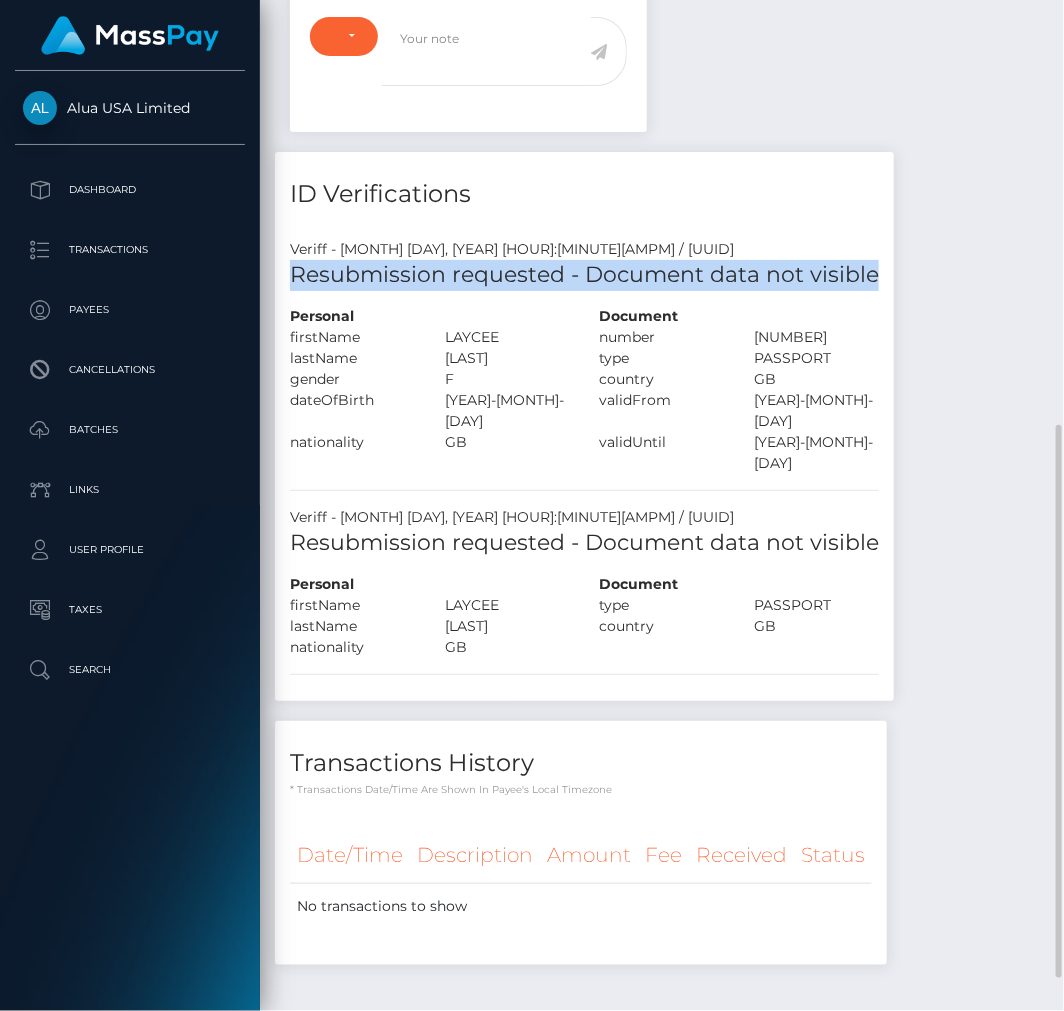 copy on "Resubmission requested - Document data not visible" 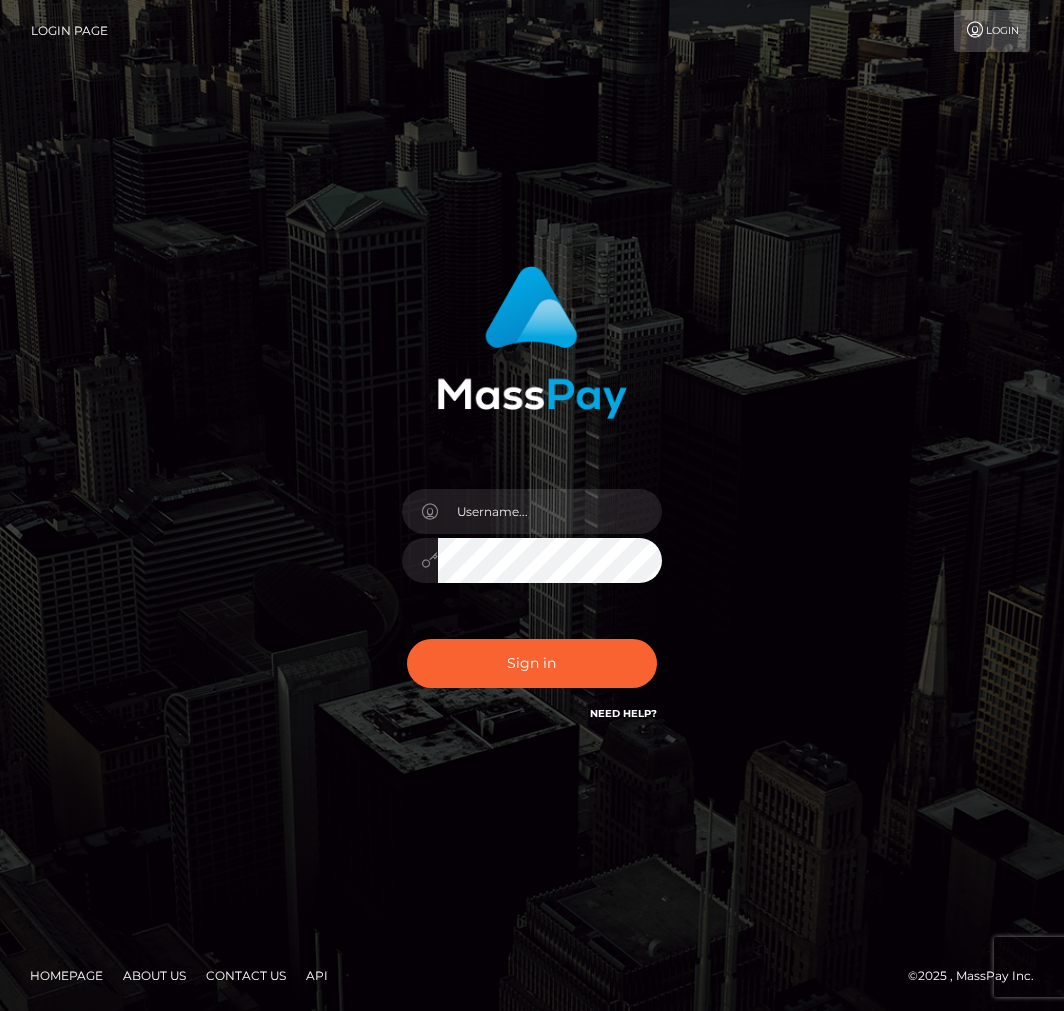 scroll, scrollTop: 0, scrollLeft: 0, axis: both 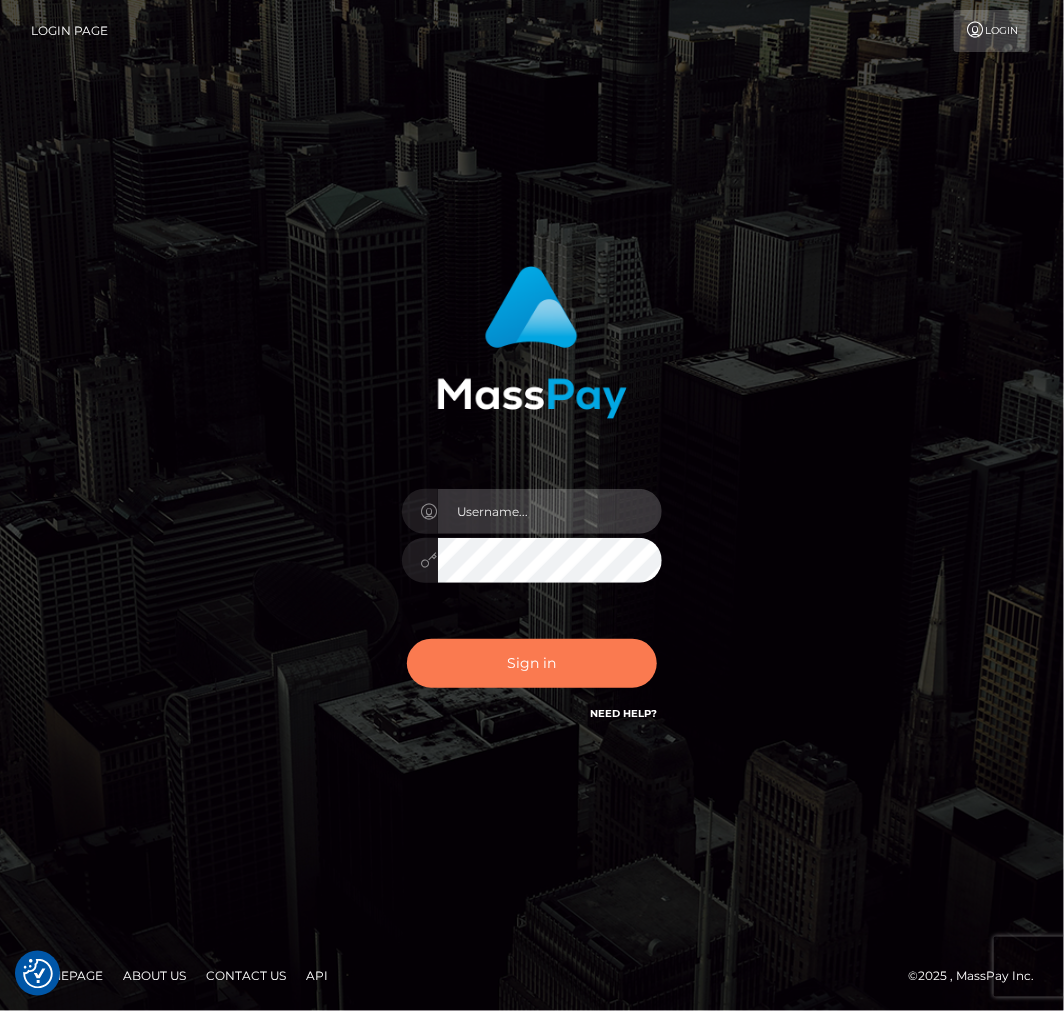 type on "aluasupport" 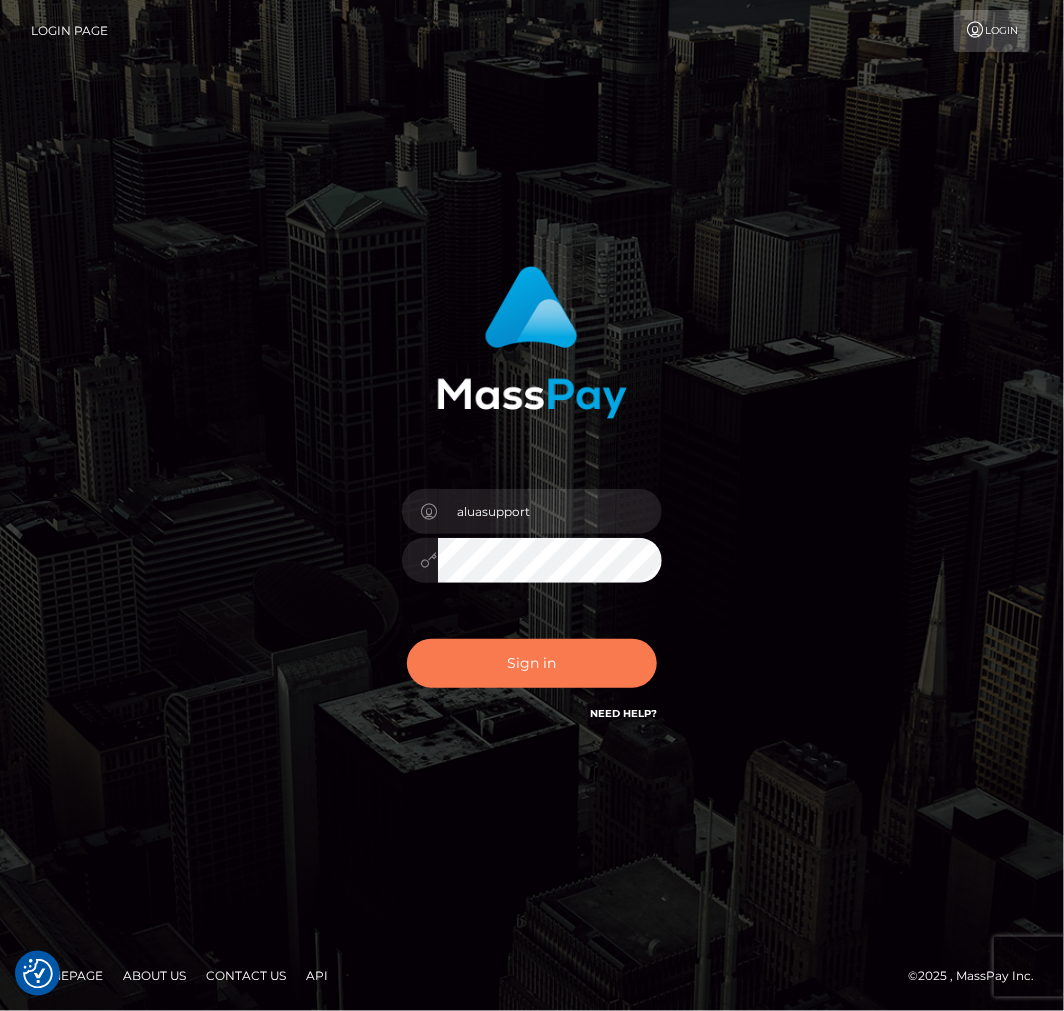 drag, startPoint x: 551, startPoint y: 667, endPoint x: 543, endPoint y: 626, distance: 41.773197 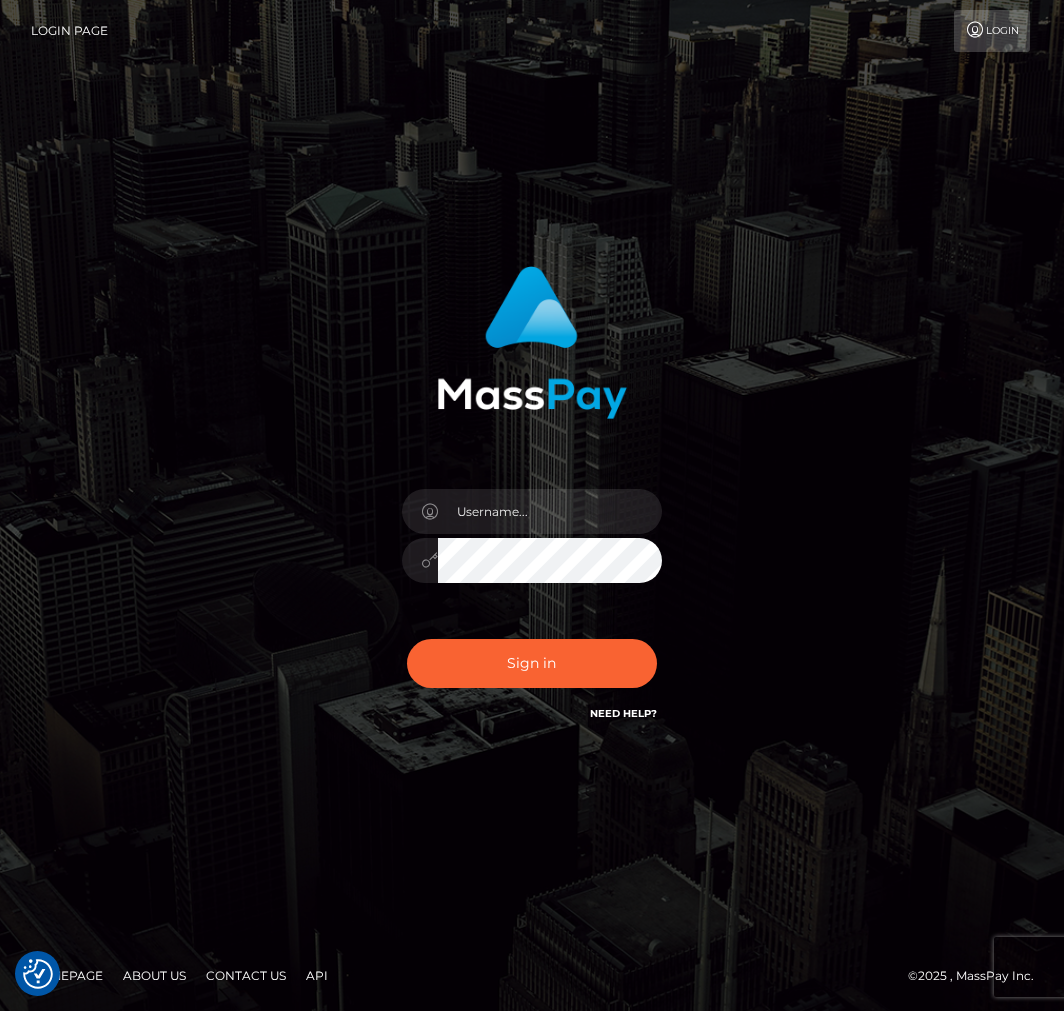 scroll, scrollTop: 0, scrollLeft: 0, axis: both 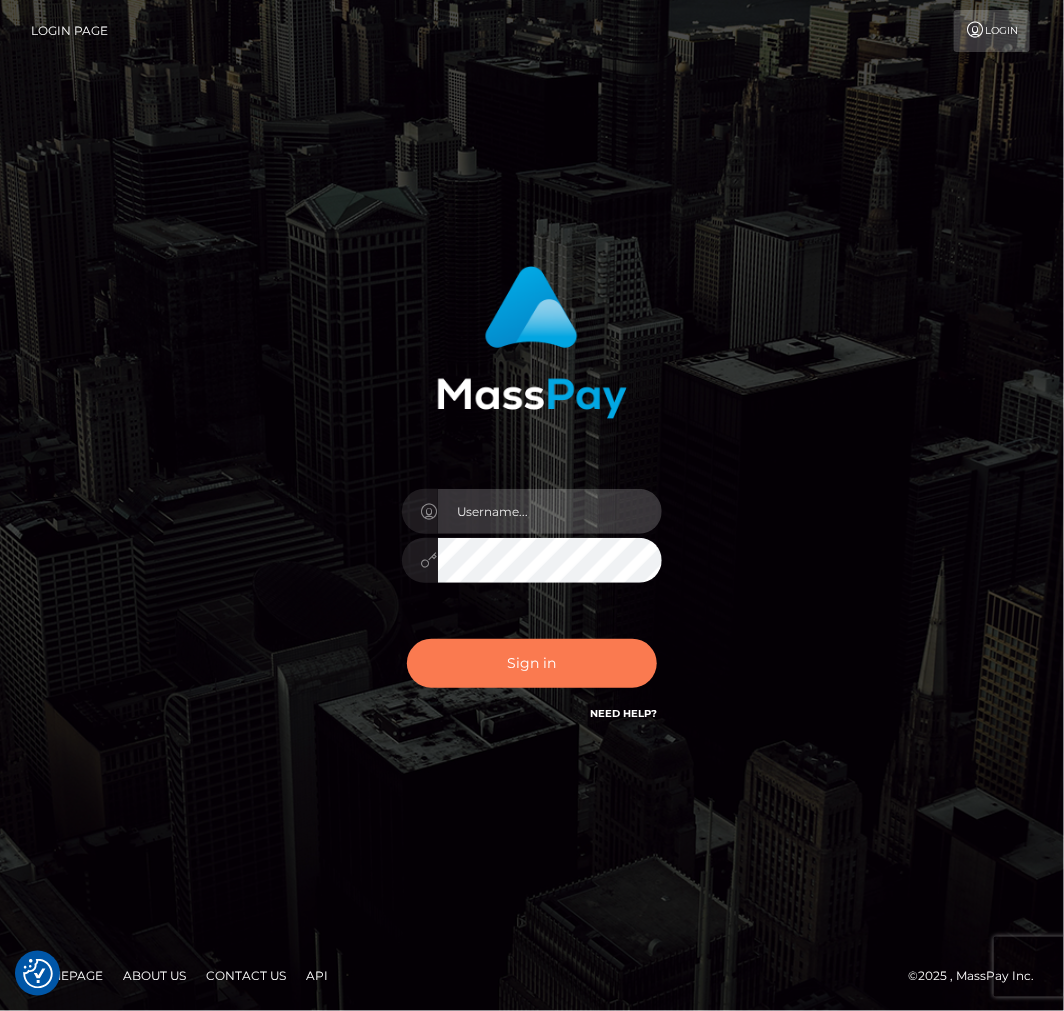 type on "aluasupport" 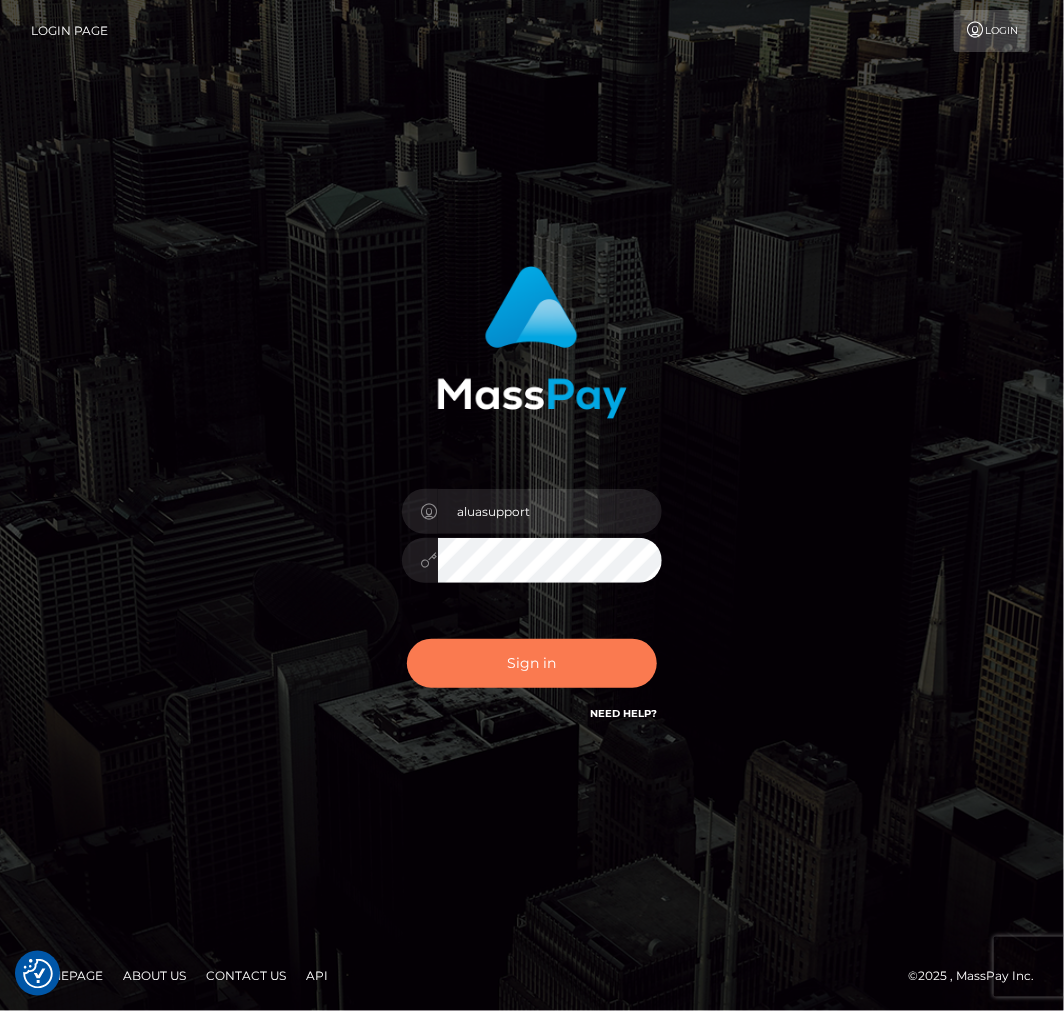 click on "Sign in" at bounding box center [532, 663] 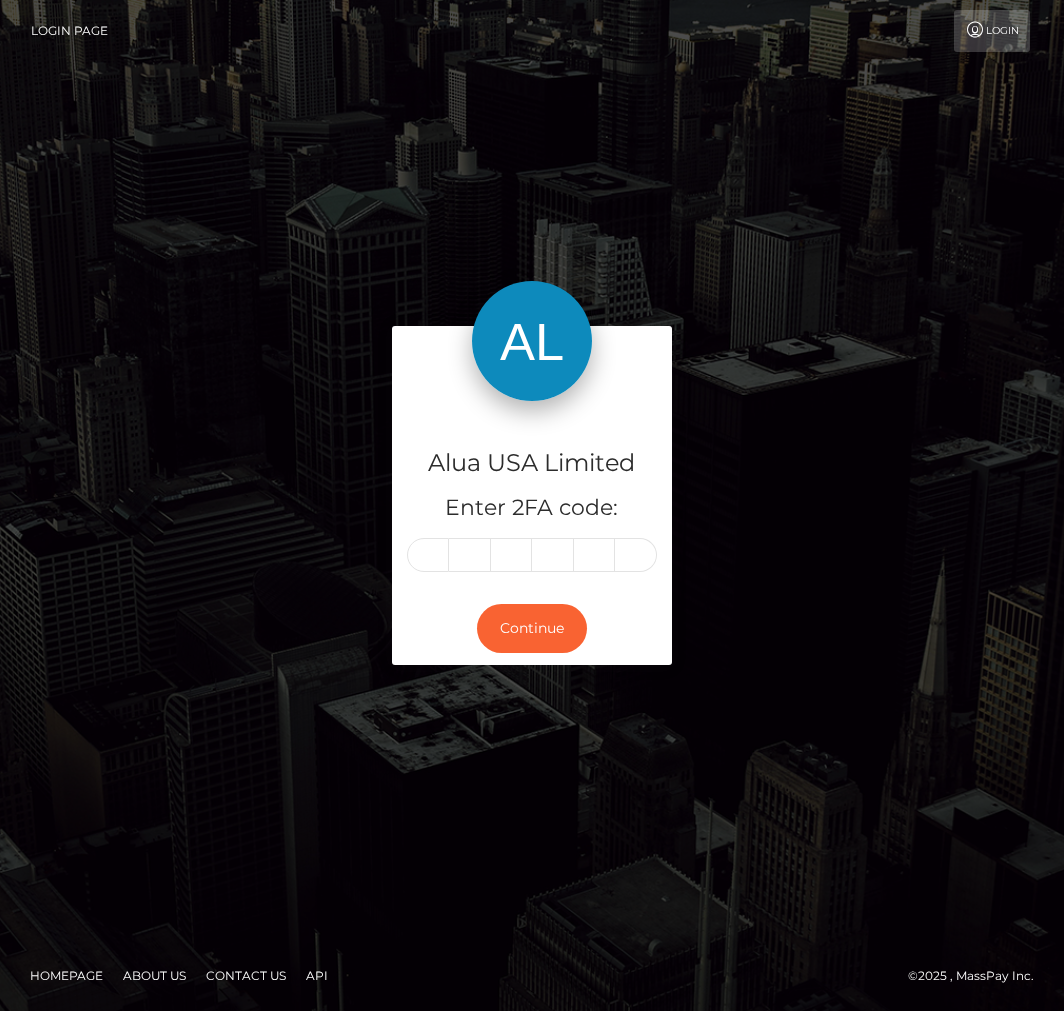 scroll, scrollTop: 0, scrollLeft: 0, axis: both 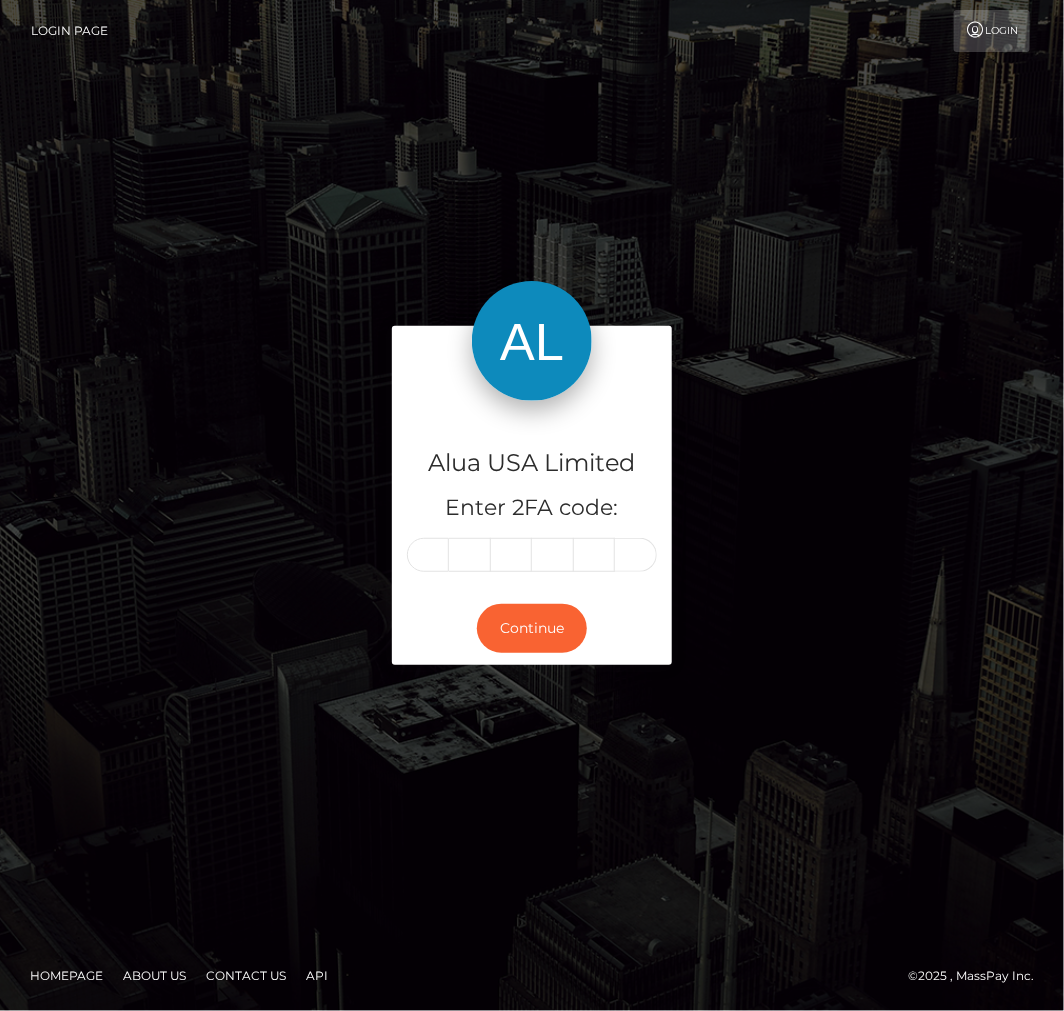 click at bounding box center [428, 555] 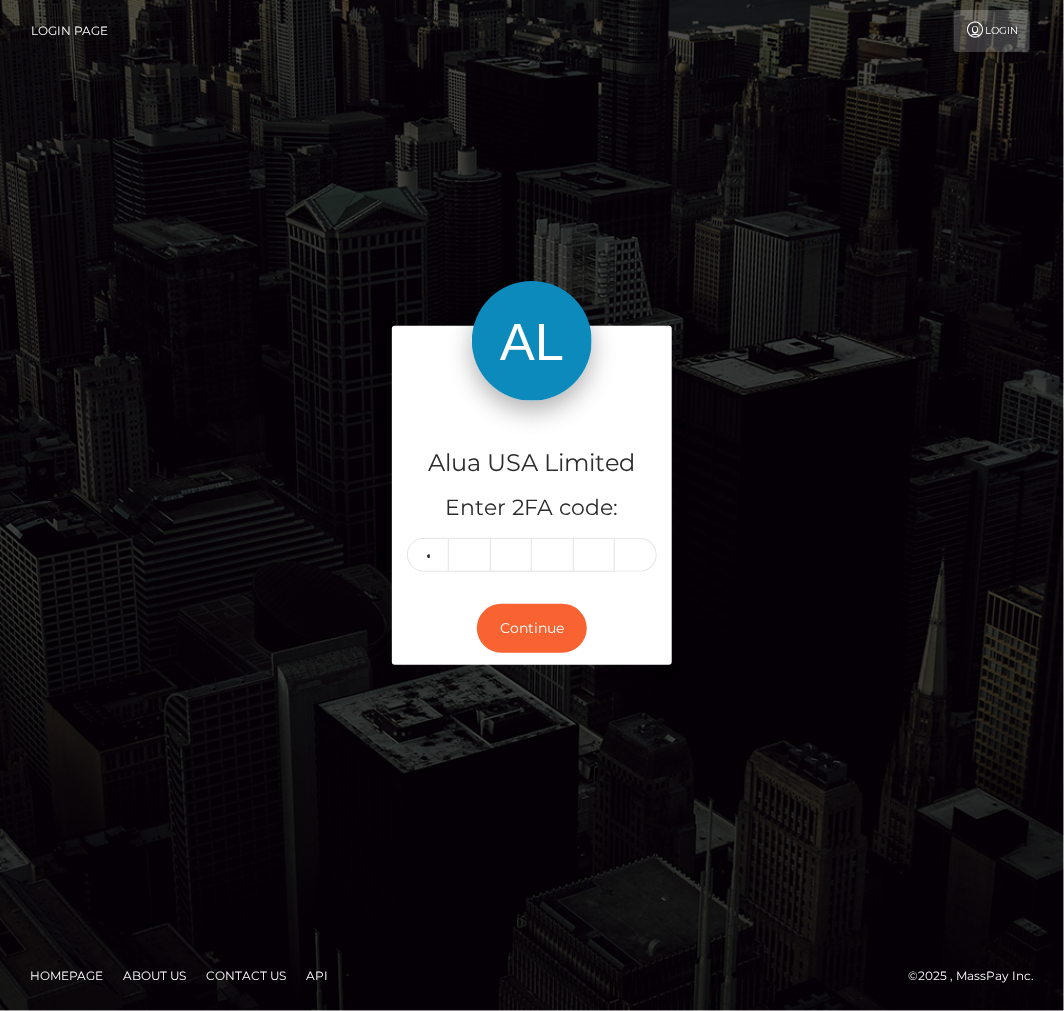 type on "6" 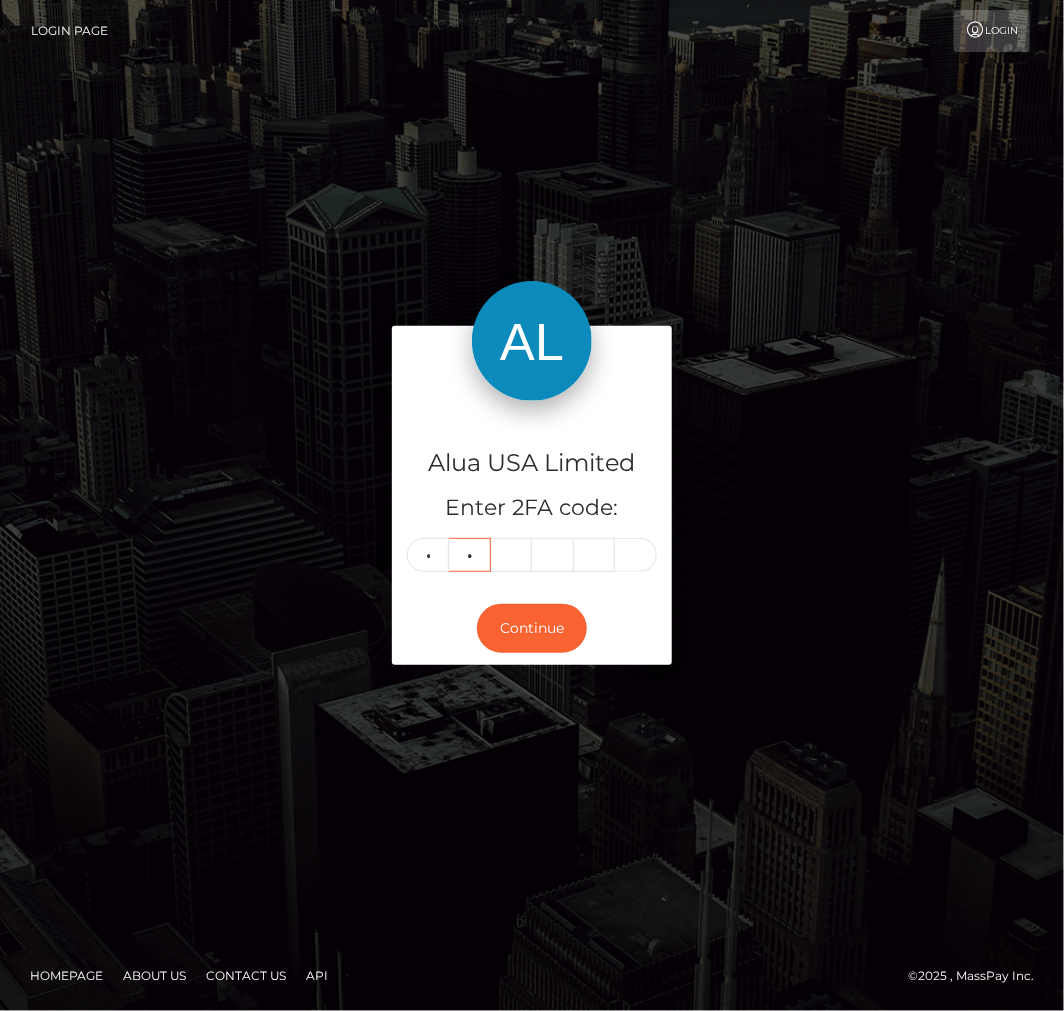 type on "5" 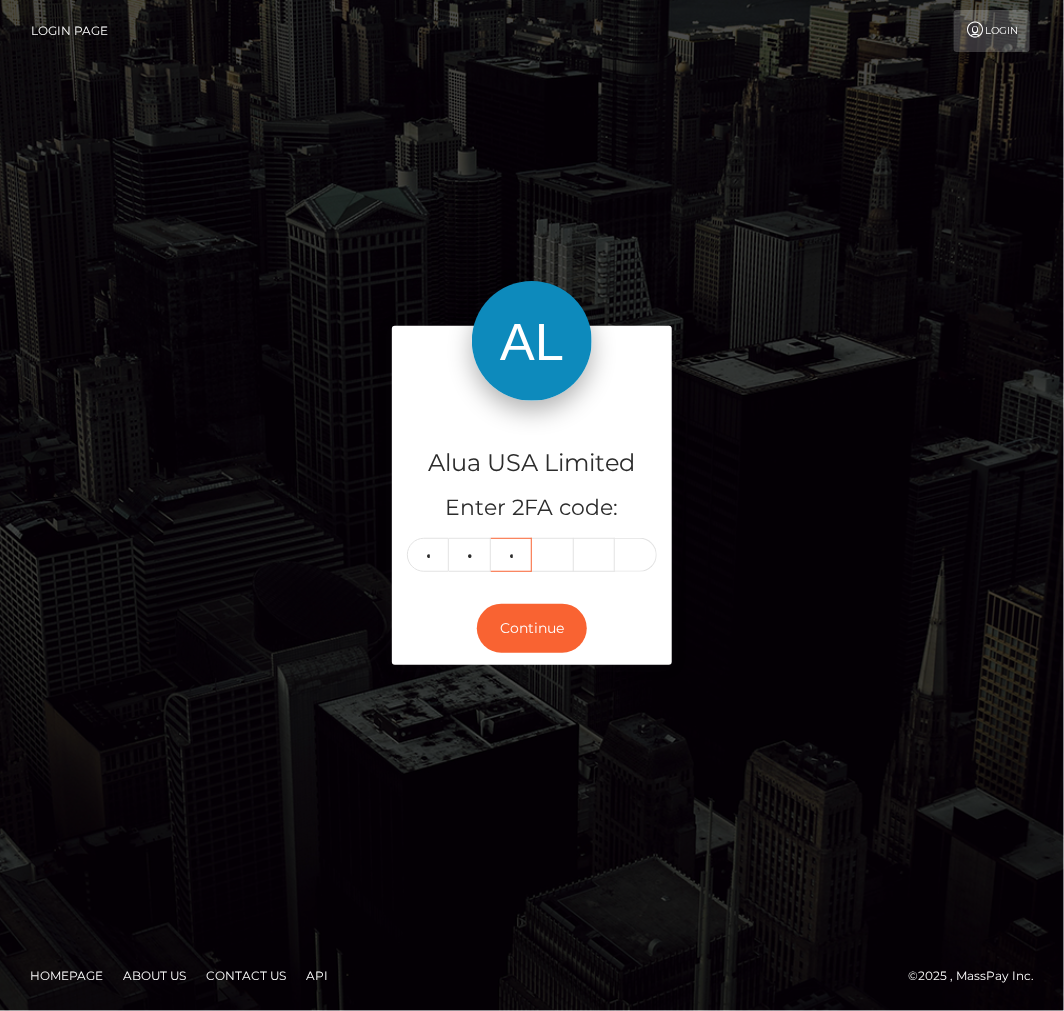 type on "9" 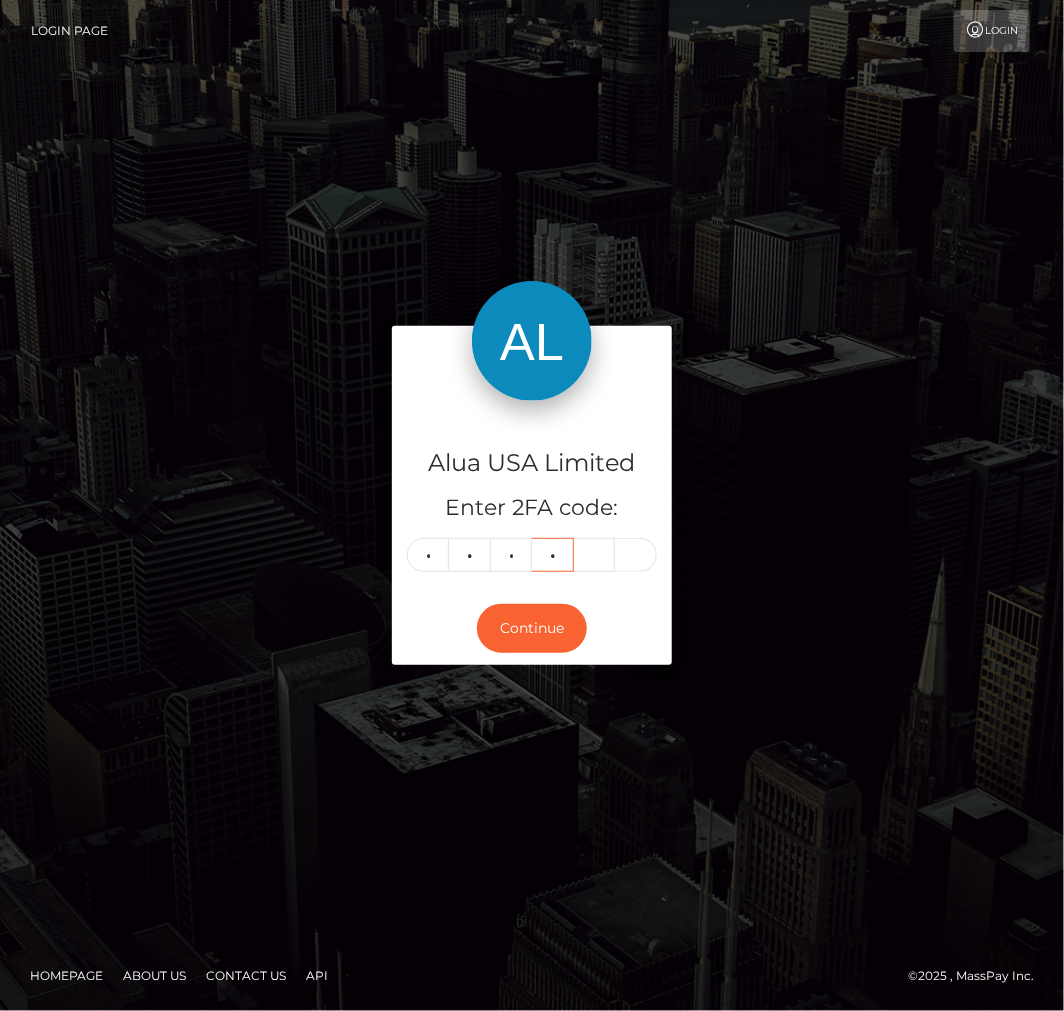 type on "0" 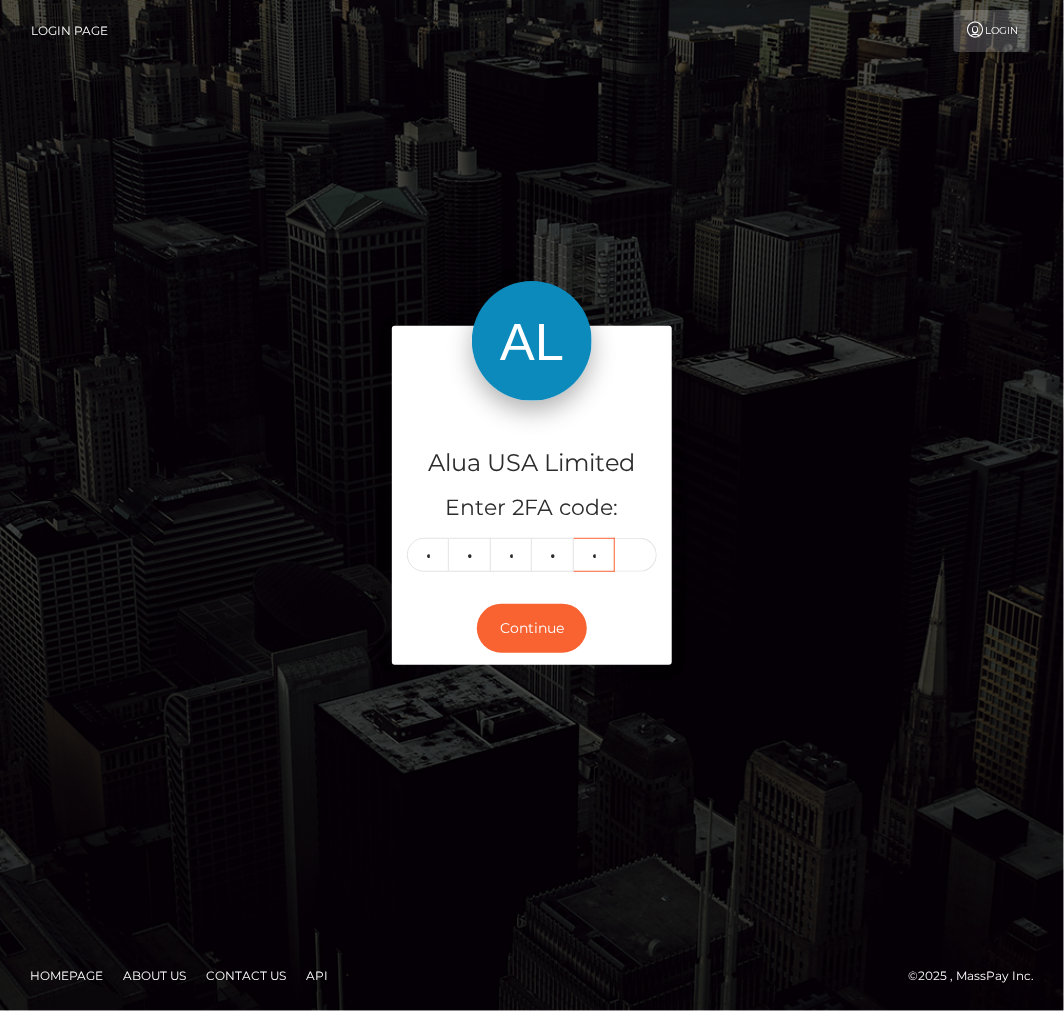 type on "6" 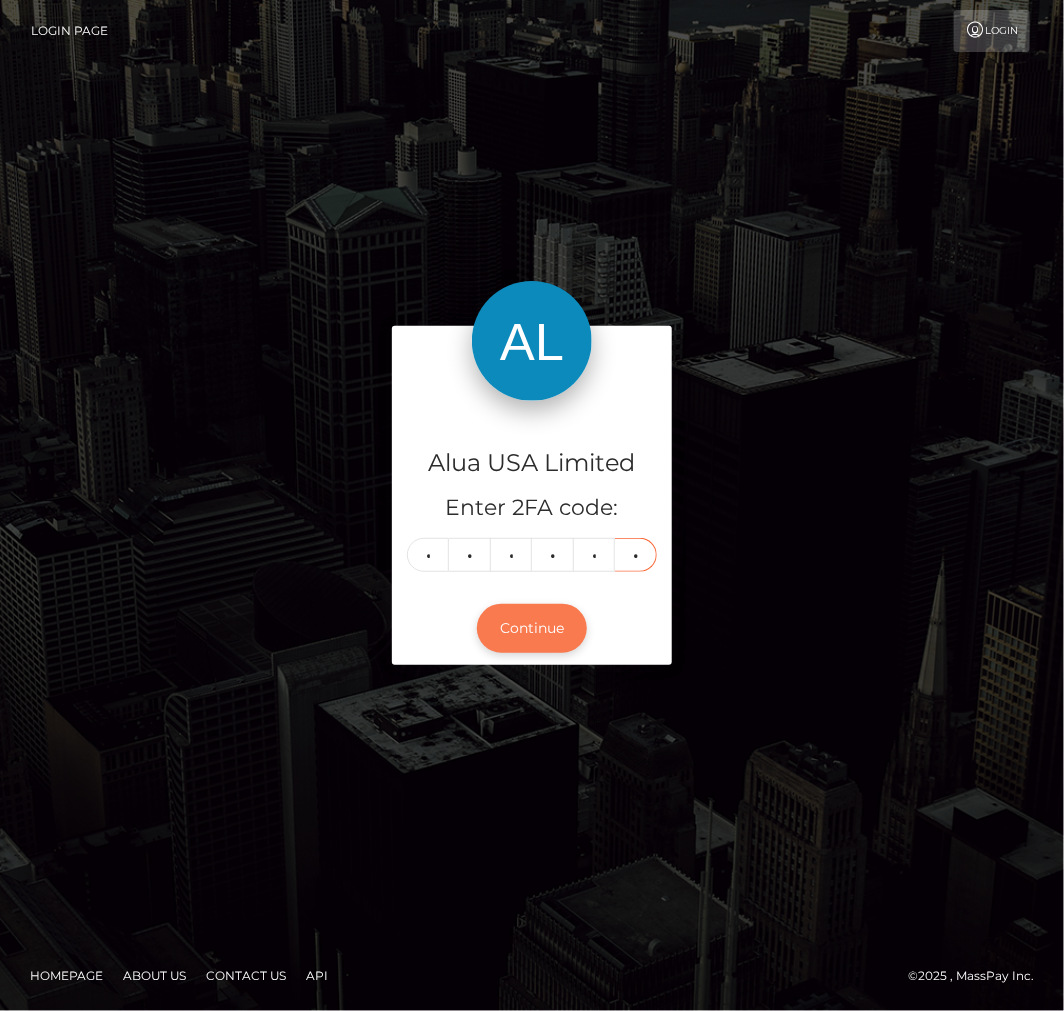 type on "8" 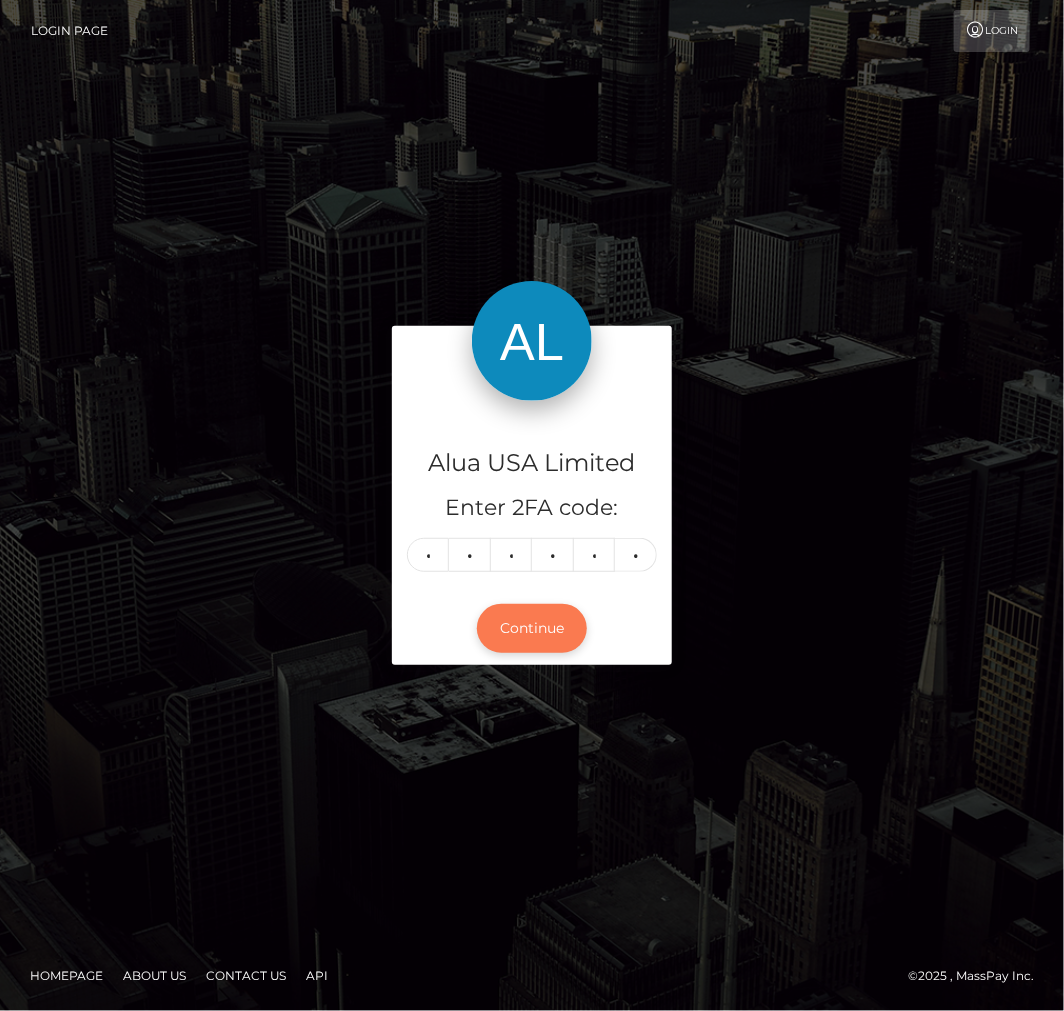 click on "Continue" at bounding box center [532, 628] 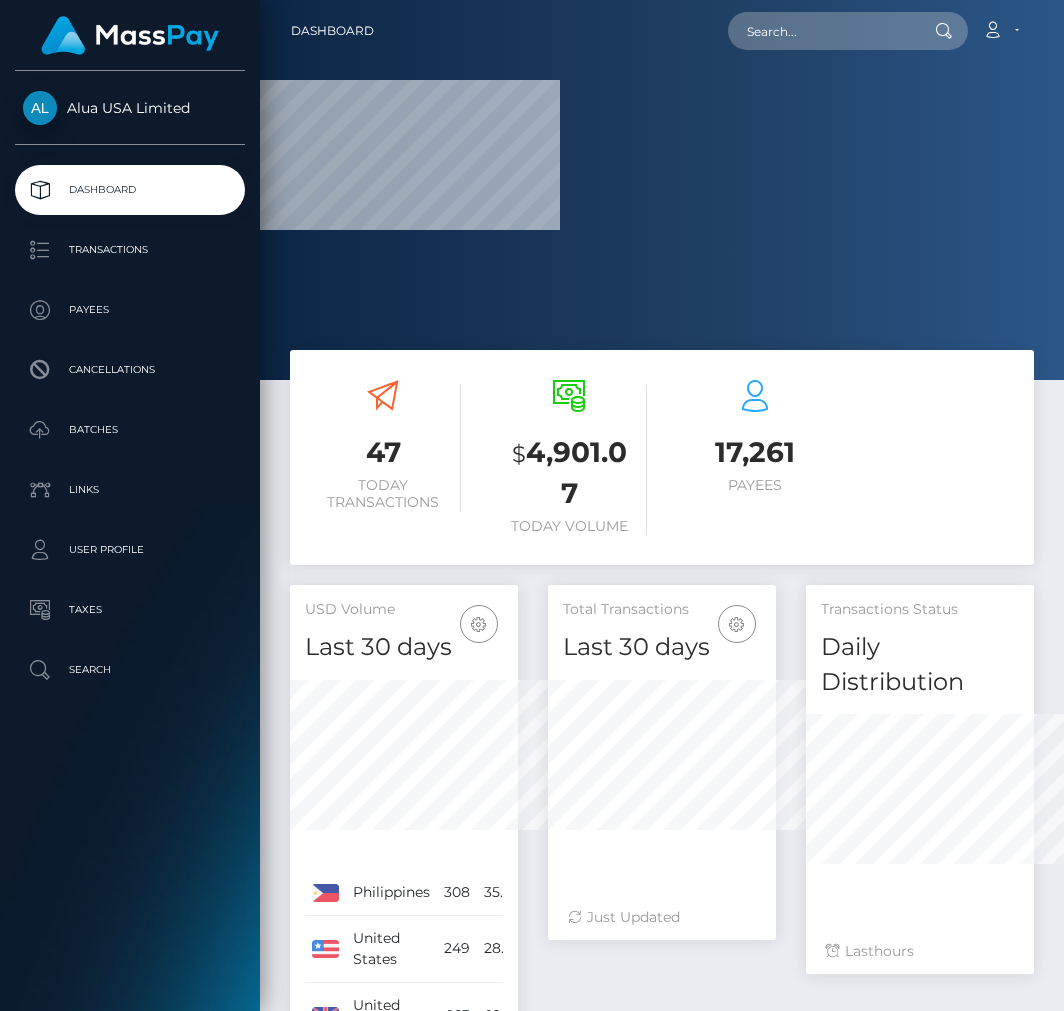 scroll, scrollTop: 0, scrollLeft: 0, axis: both 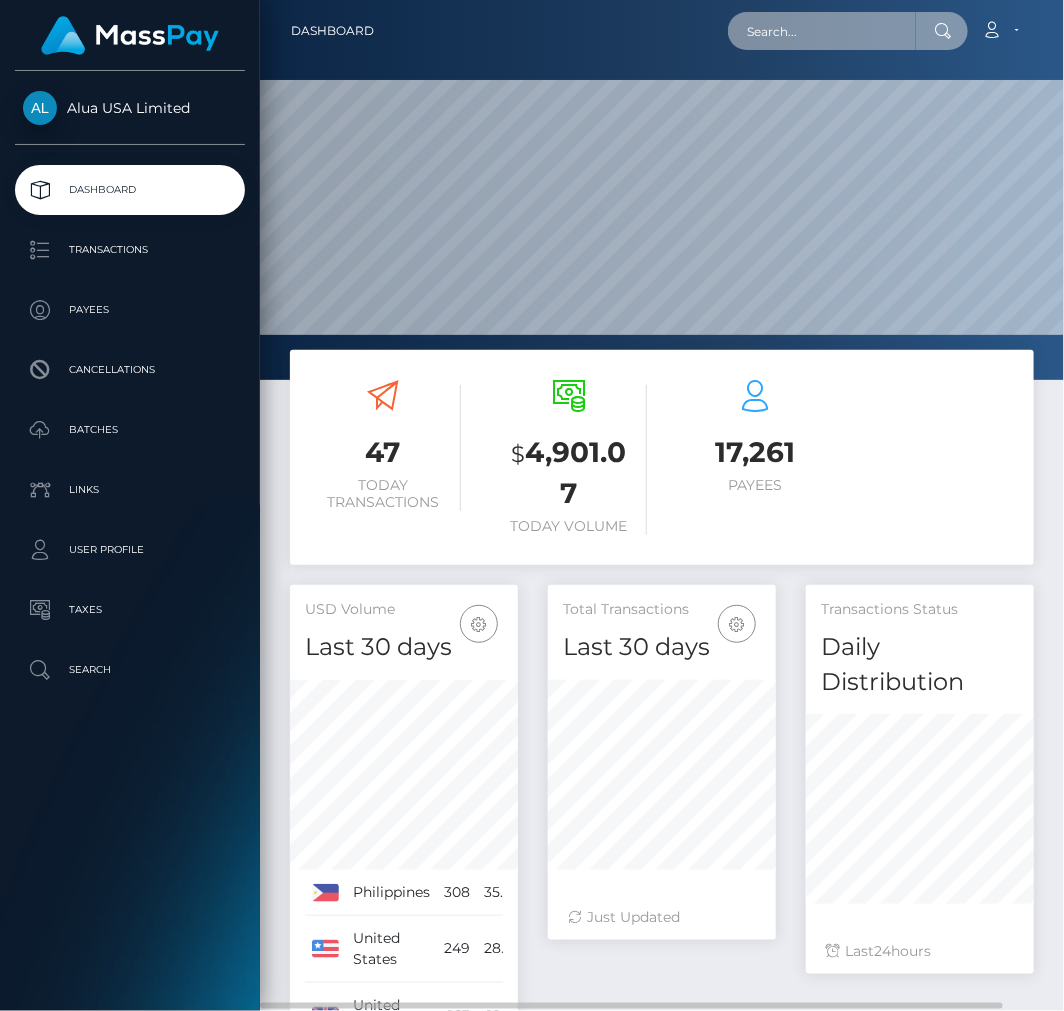 click at bounding box center (822, 31) 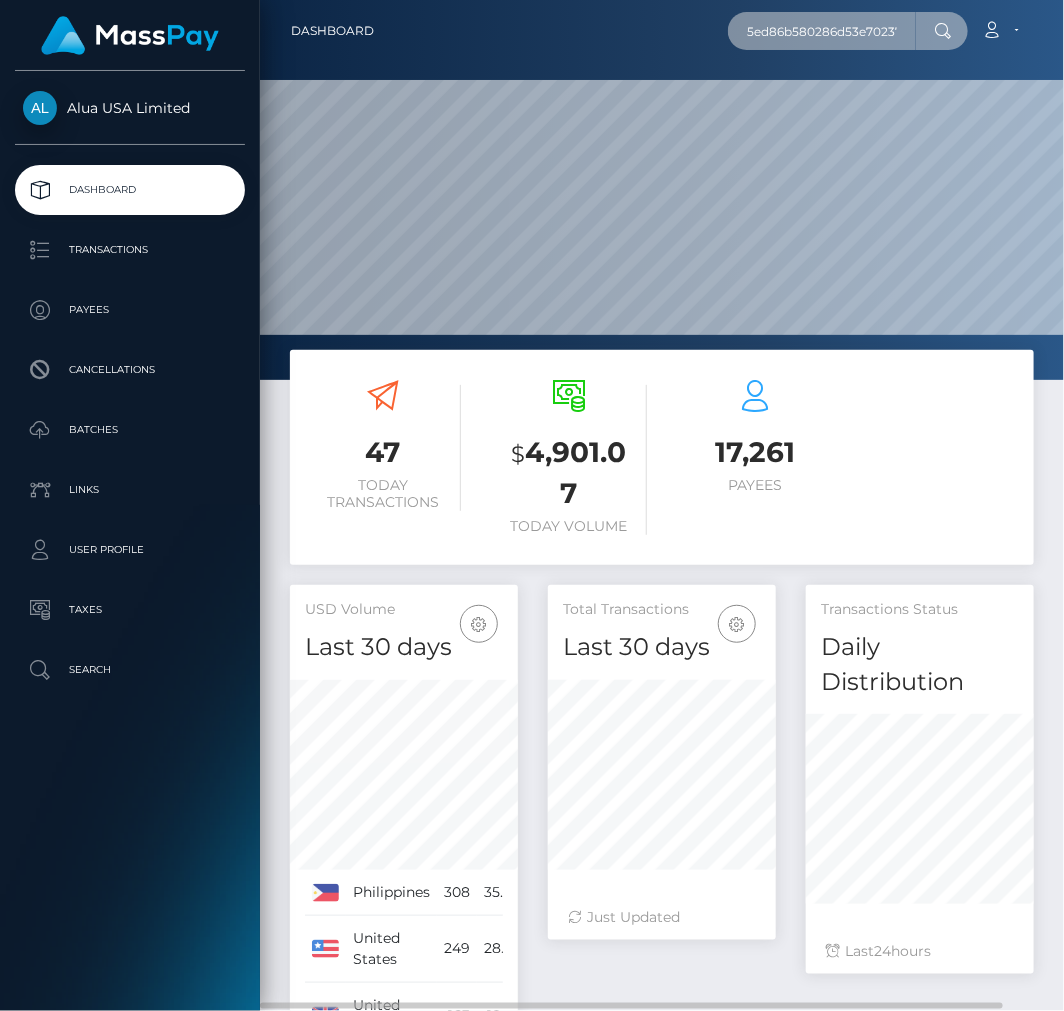scroll, scrollTop: 0, scrollLeft: 22, axis: horizontal 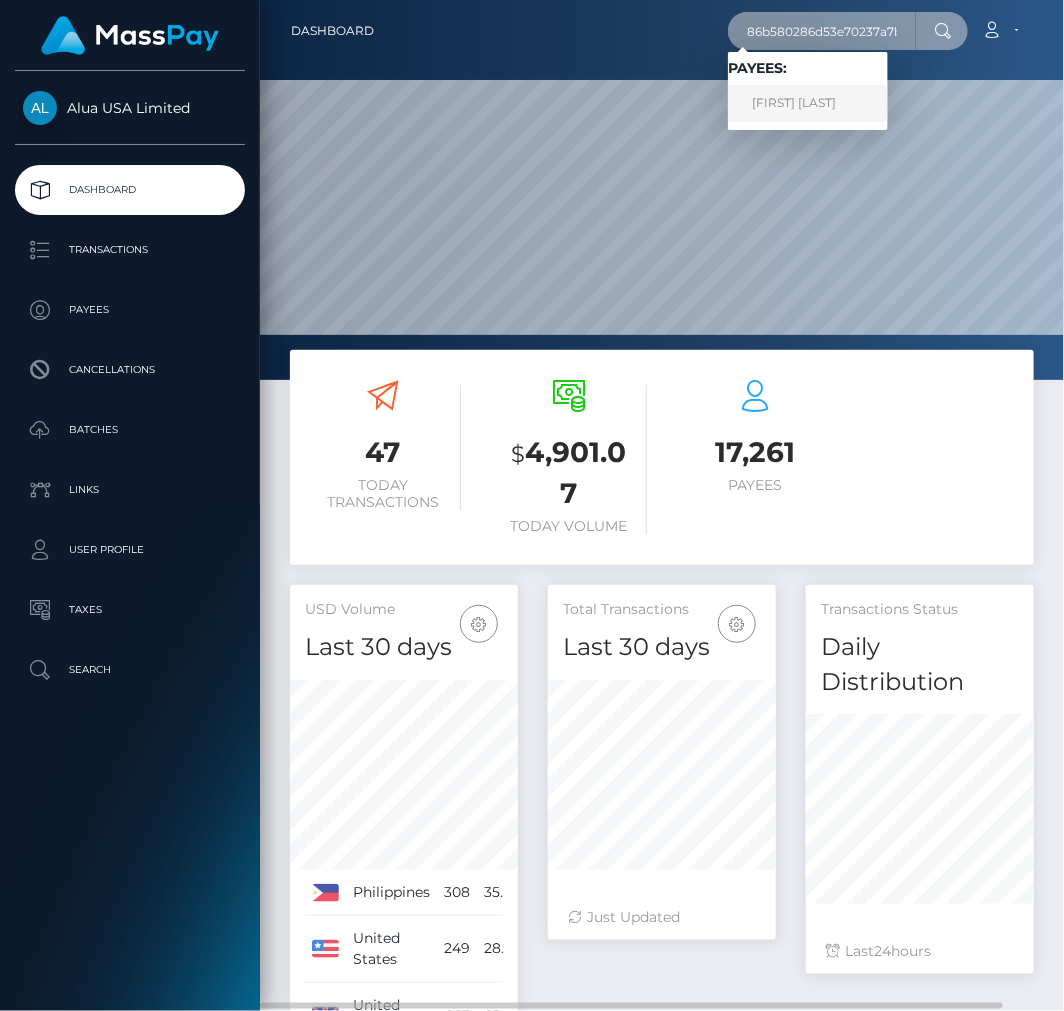 type on "5ed86b580286d53e70237a7b" 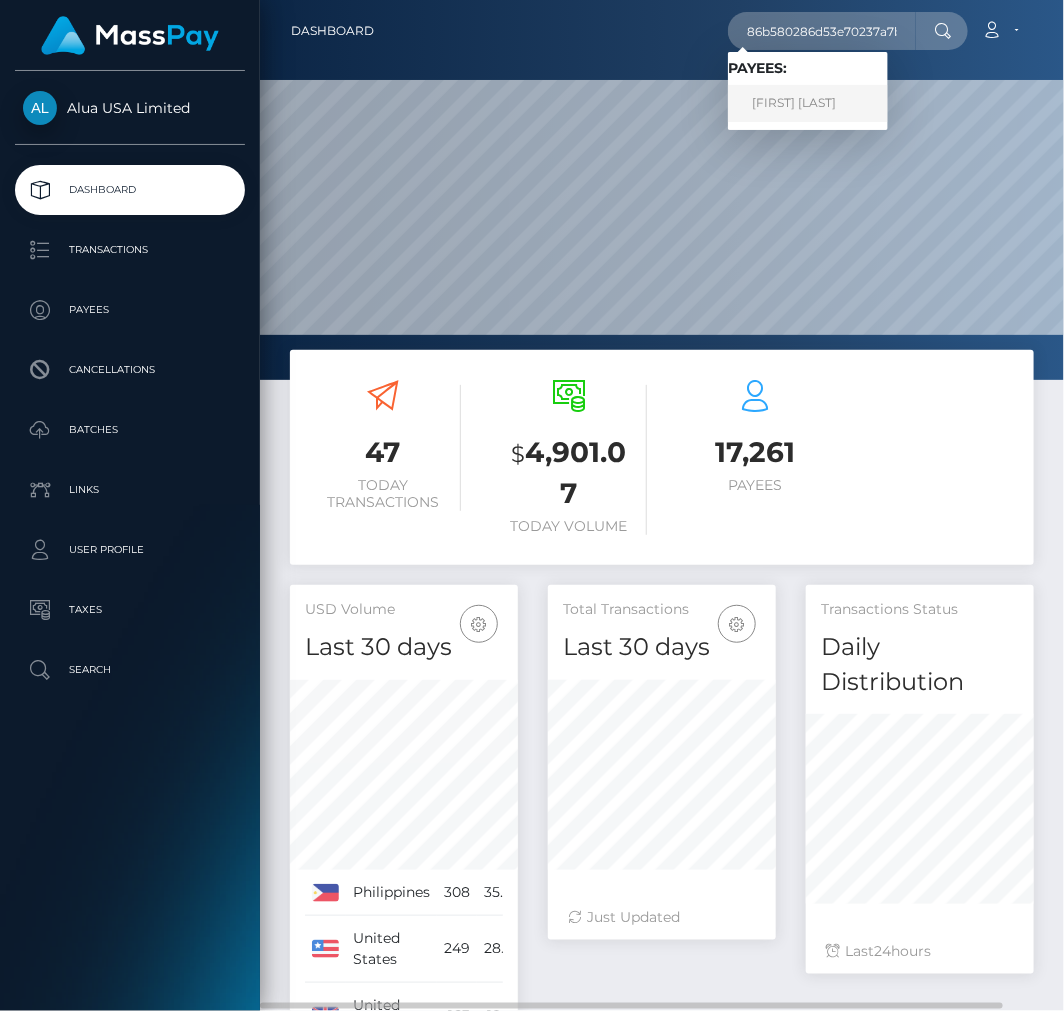 scroll, scrollTop: 0, scrollLeft: 0, axis: both 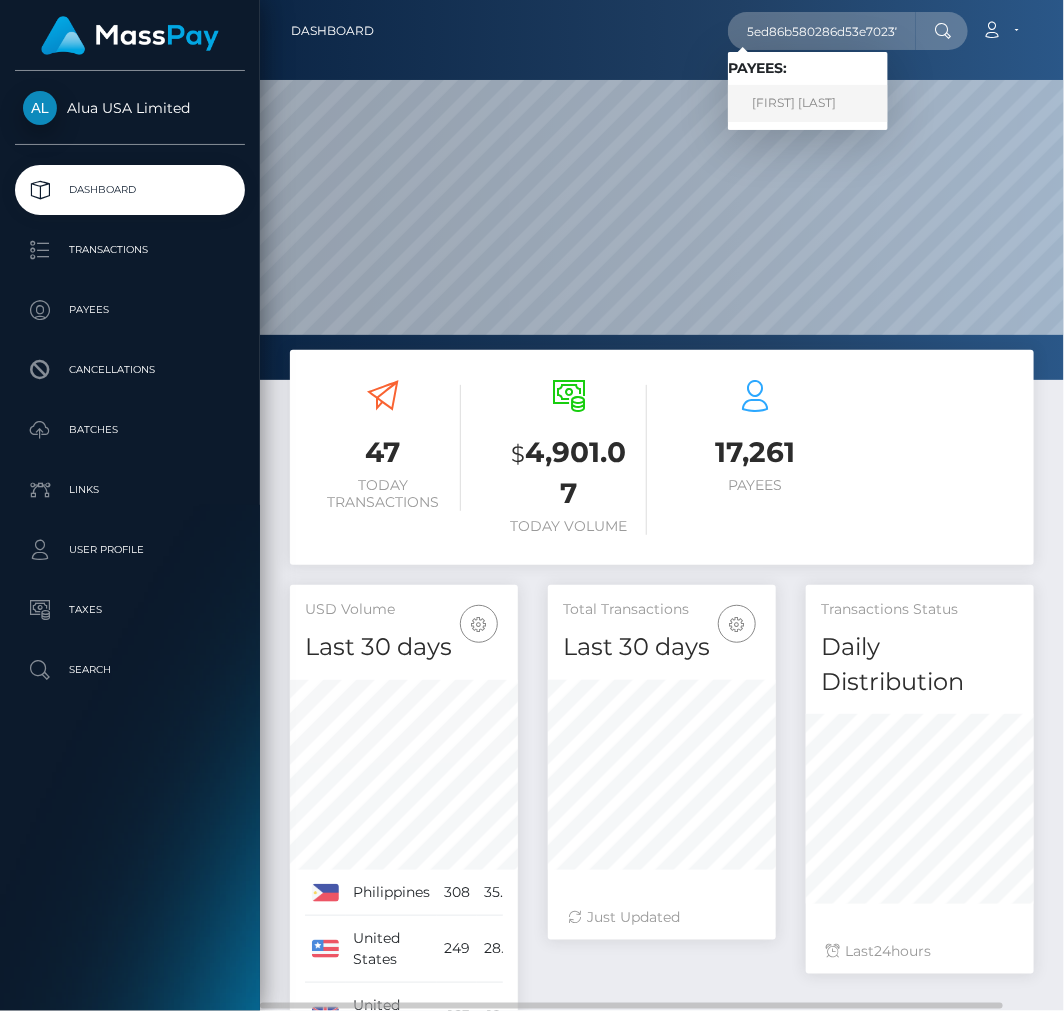 click on "[FIRST]  [LAST]" at bounding box center [808, 103] 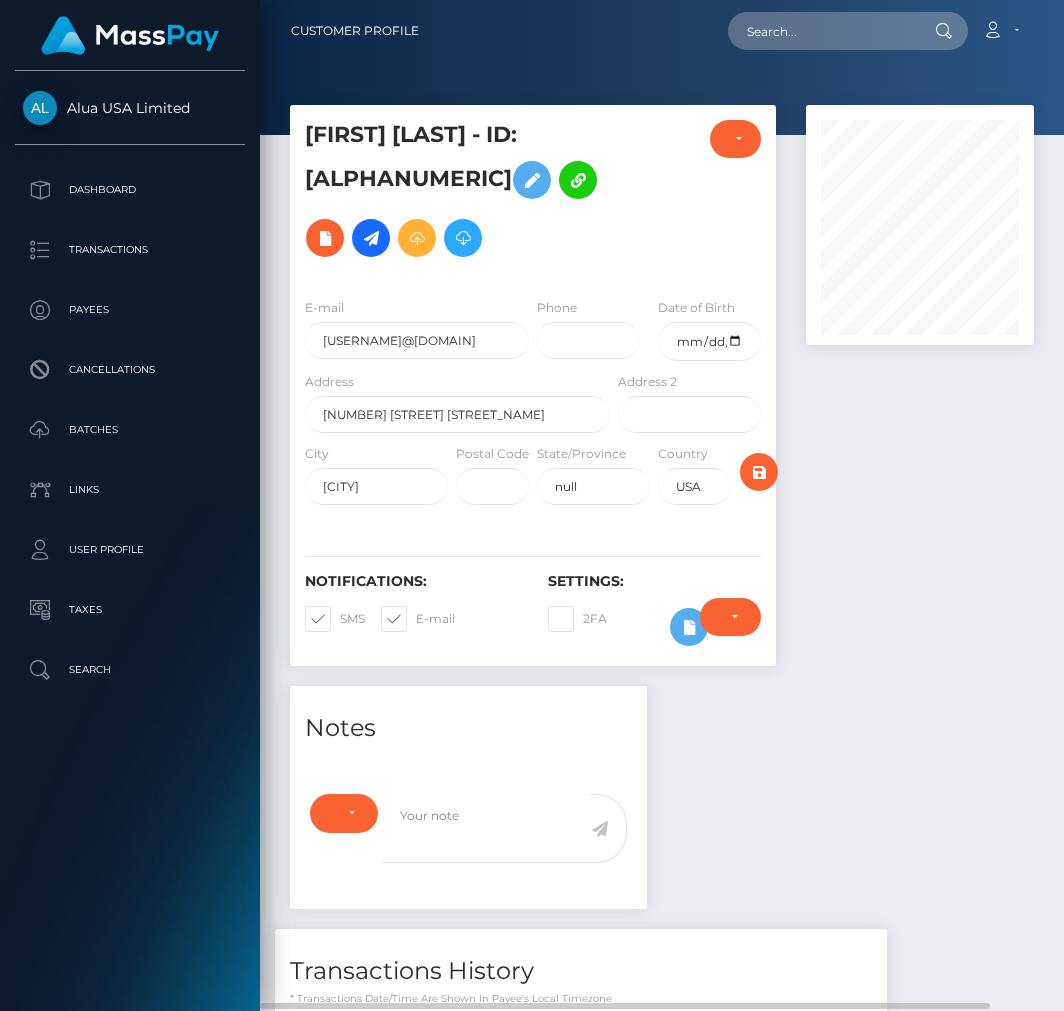 scroll, scrollTop: 0, scrollLeft: 0, axis: both 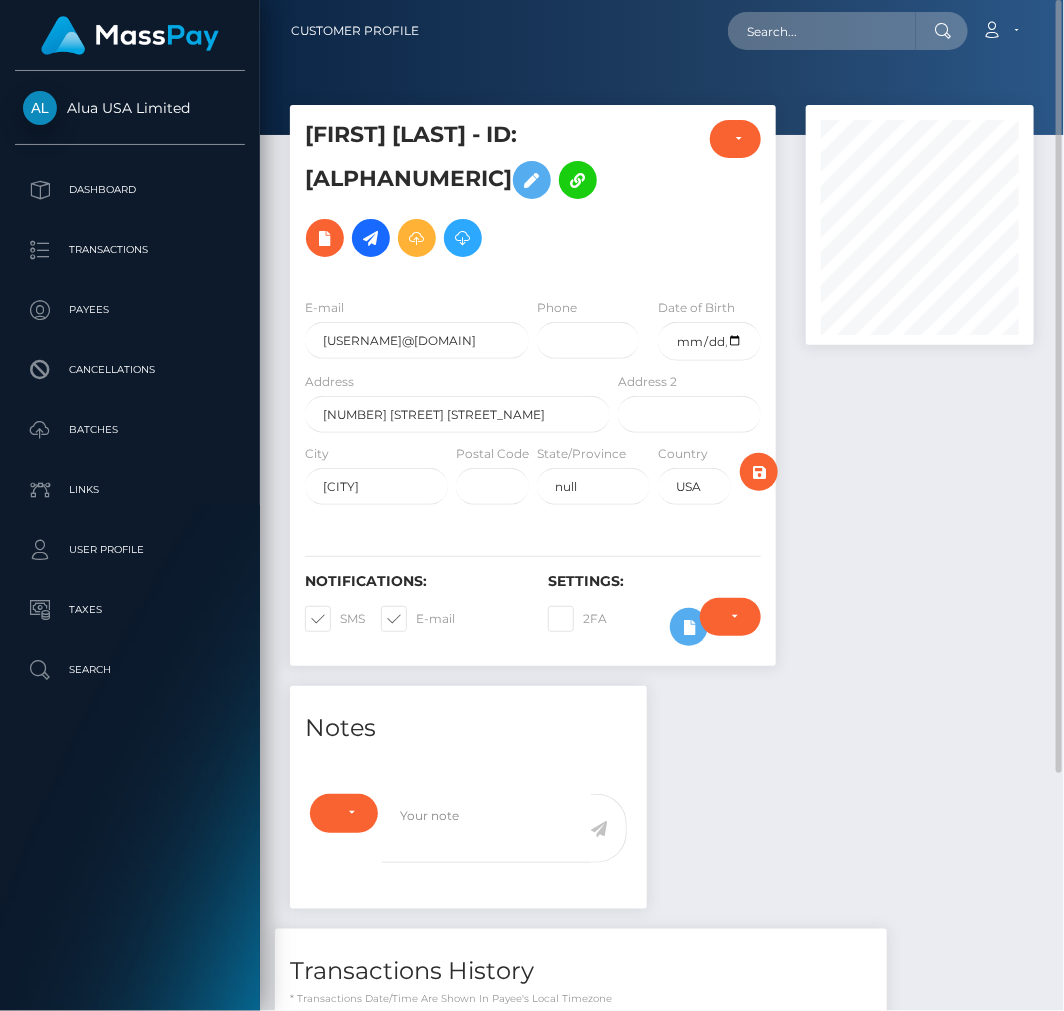 drag, startPoint x: 693, startPoint y: 656, endPoint x: 623, endPoint y: 593, distance: 94.17537 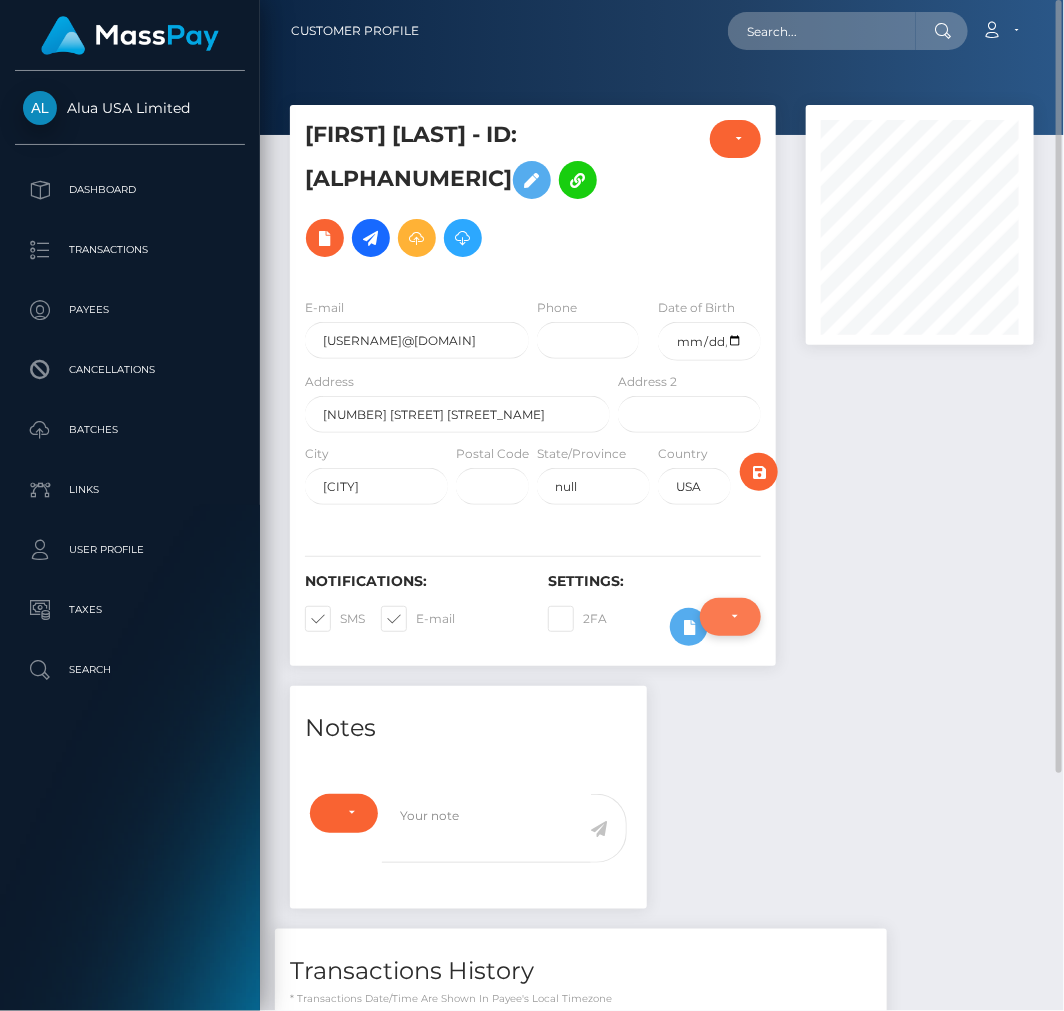 click on "Require ID/Selfie Verification" at bounding box center (730, 617) 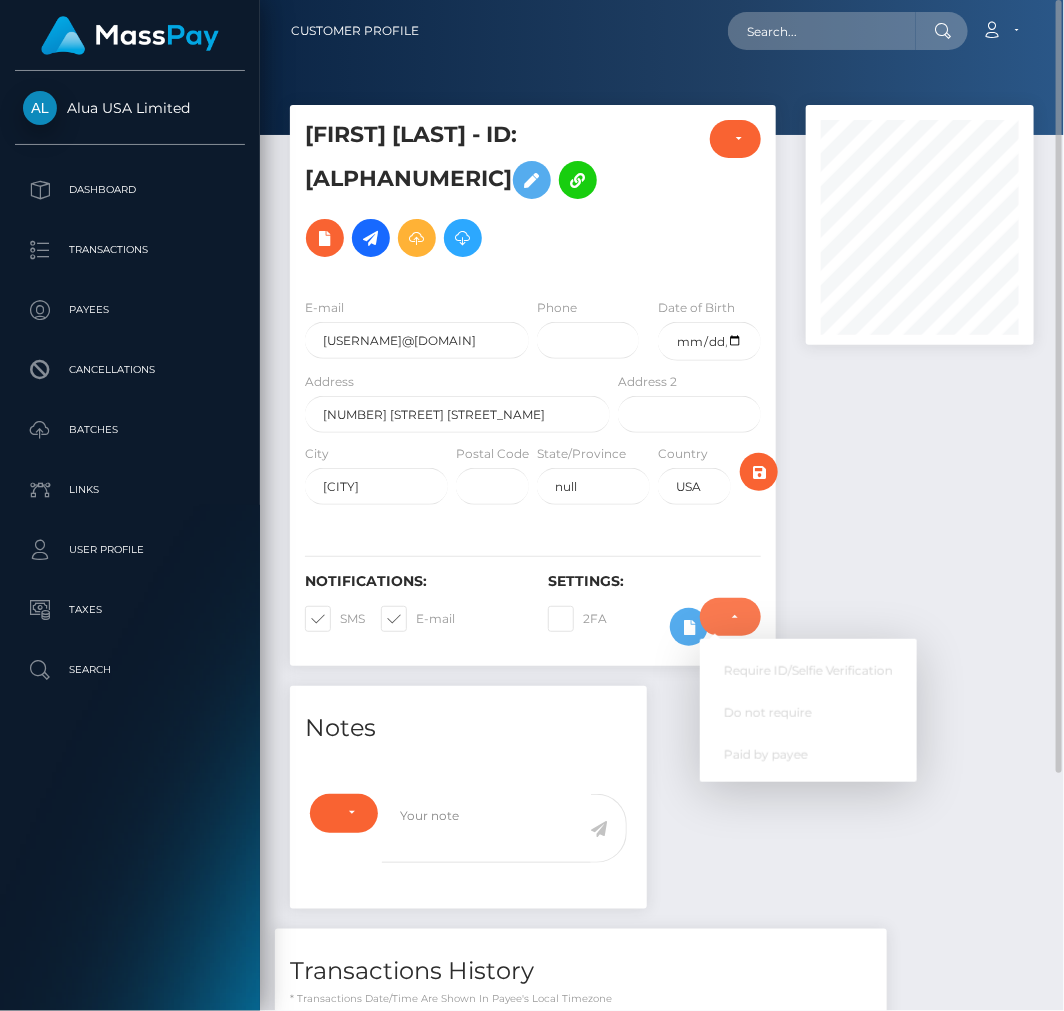scroll, scrollTop: 240, scrollLeft: 228, axis: both 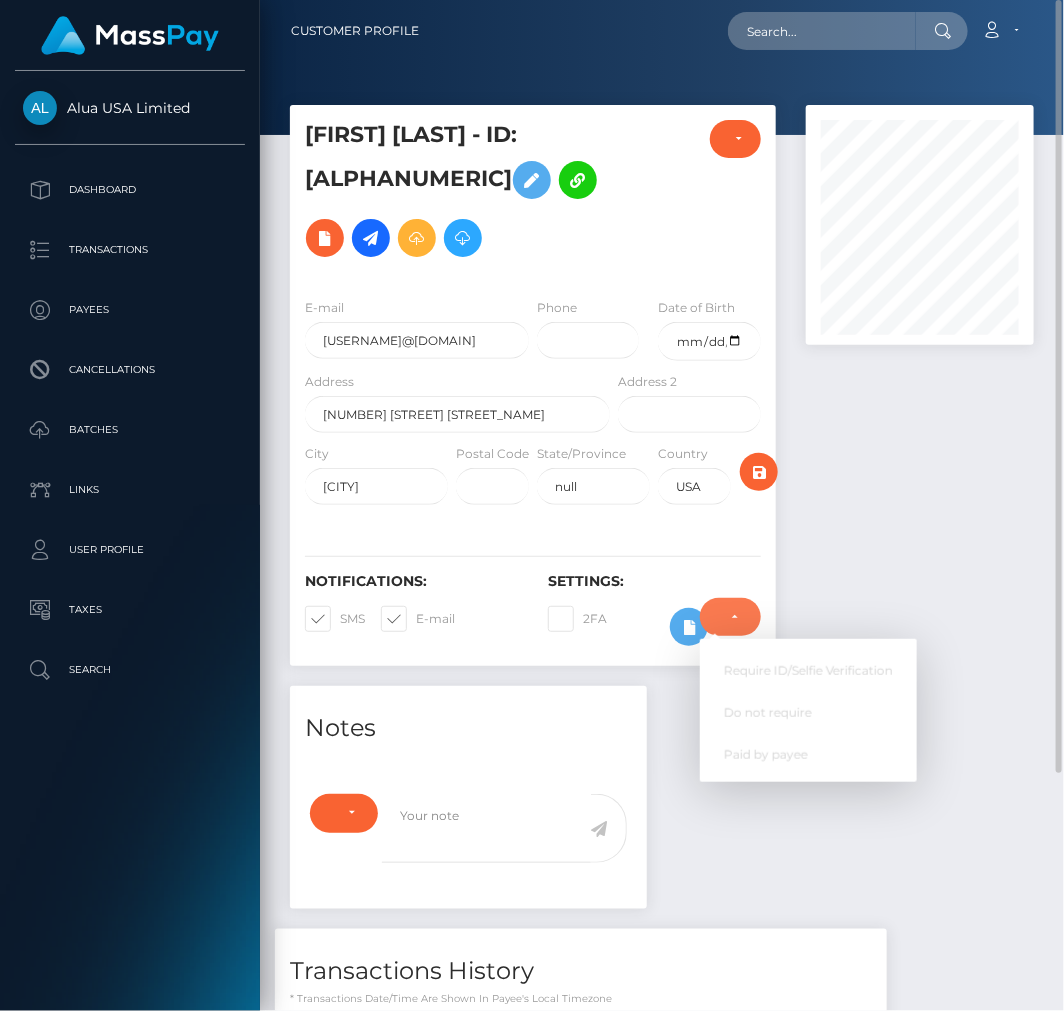 click on "Require ID/Selfie Verification
Do
not
require
Paid by
payee
Require ID/Selfie Verification   Require ID/Selfie Verification" at bounding box center [730, 627] 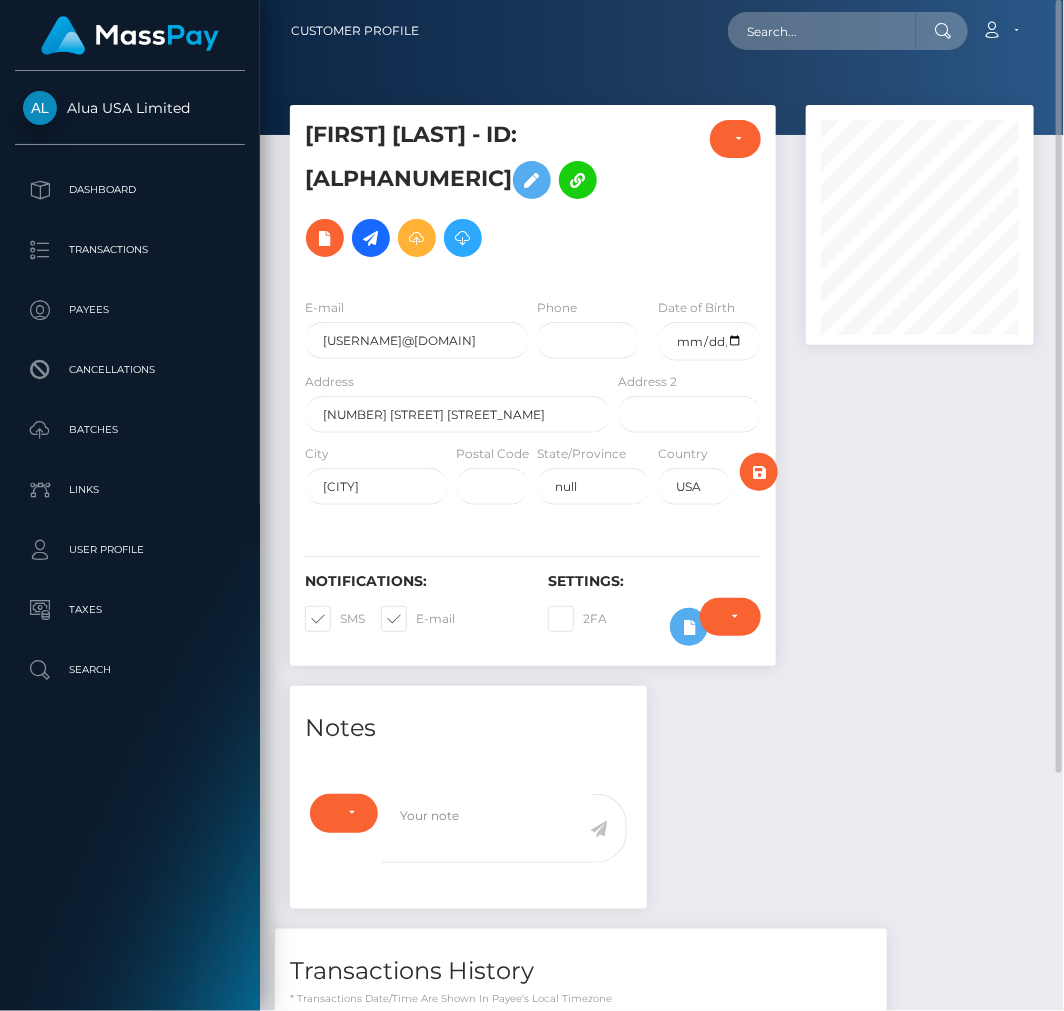 click at bounding box center [669, 627] 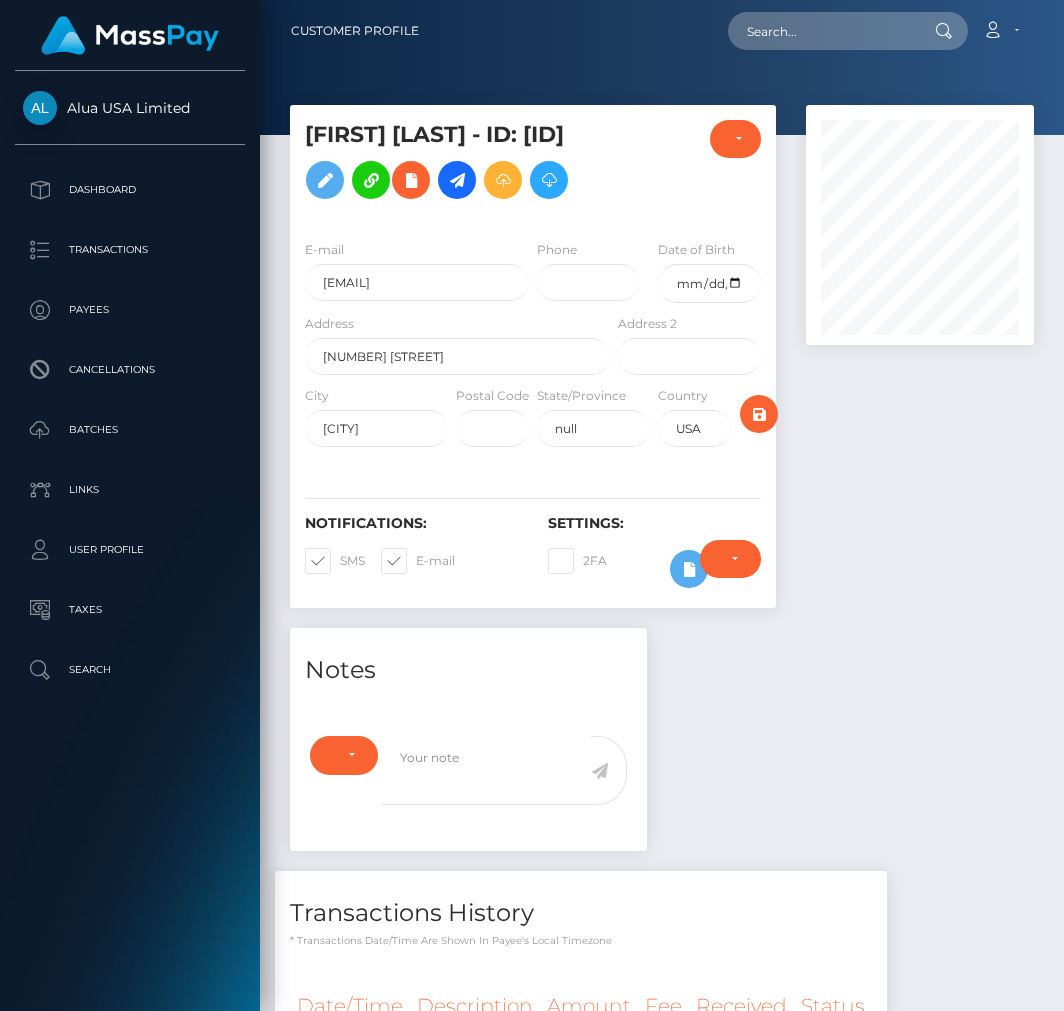 scroll, scrollTop: 0, scrollLeft: 0, axis: both 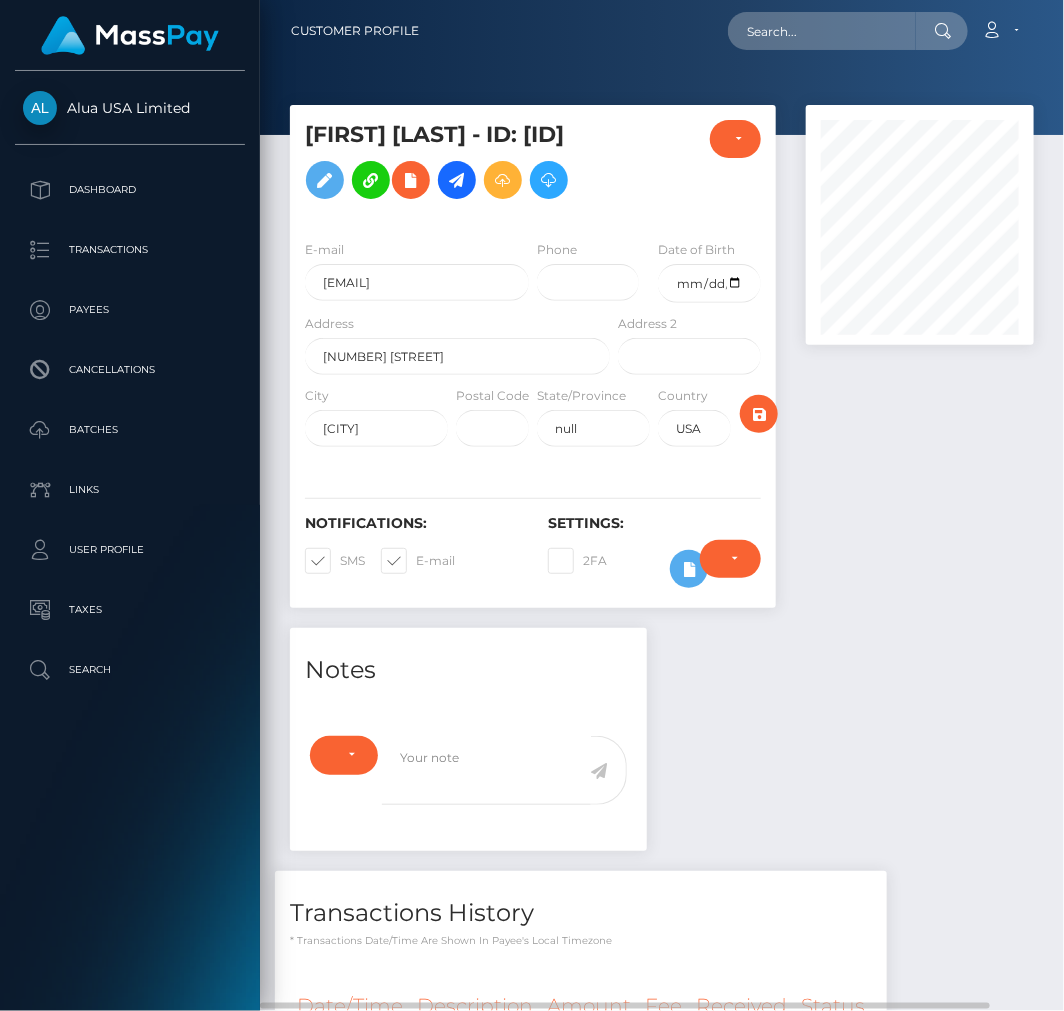 click on "Require ID/Selfie Verification
Do
not
require
Paid by
payee
Require ID/Selfie Verification" at bounding box center [730, 569] 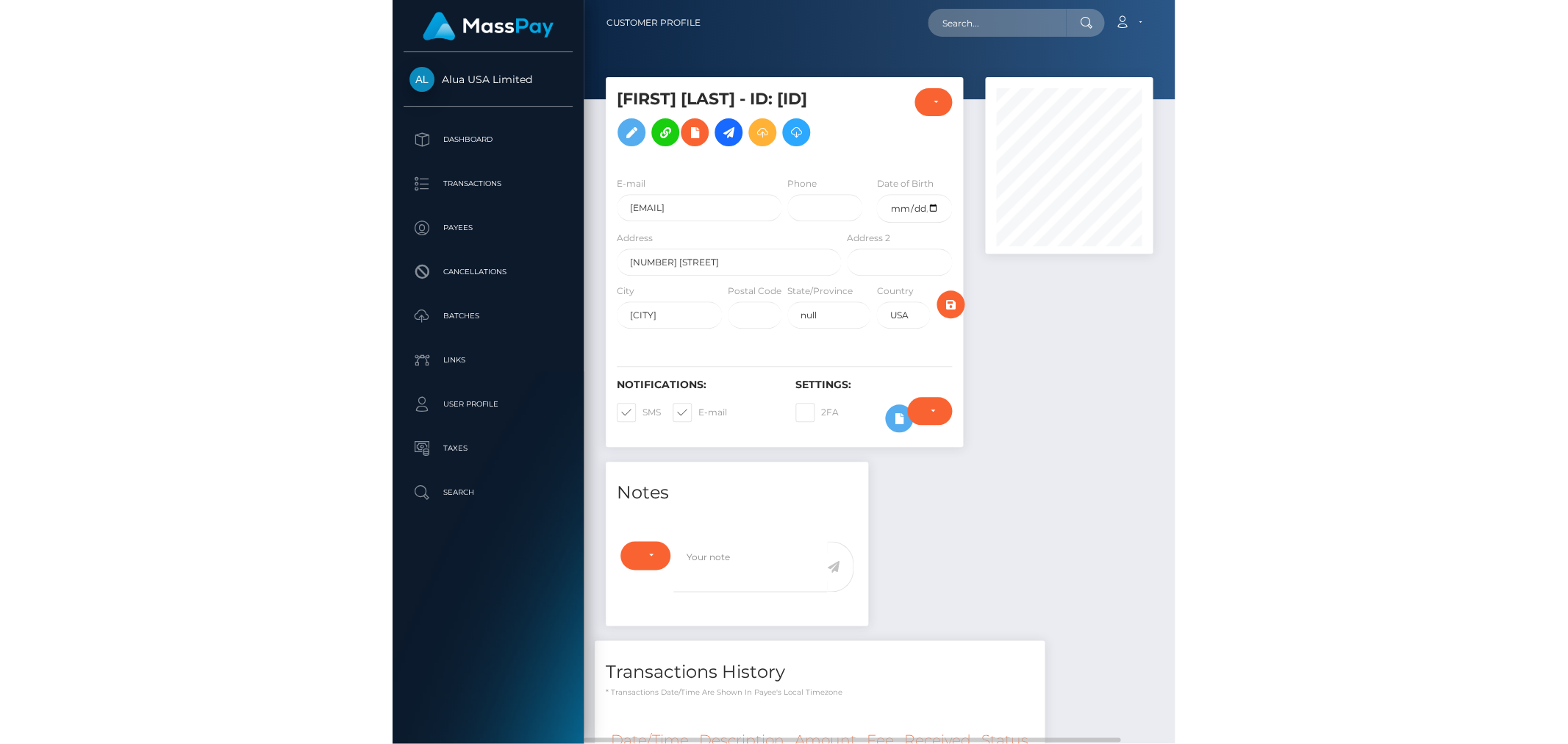 scroll, scrollTop: 735001, scrollLeft: 734685, axis: both 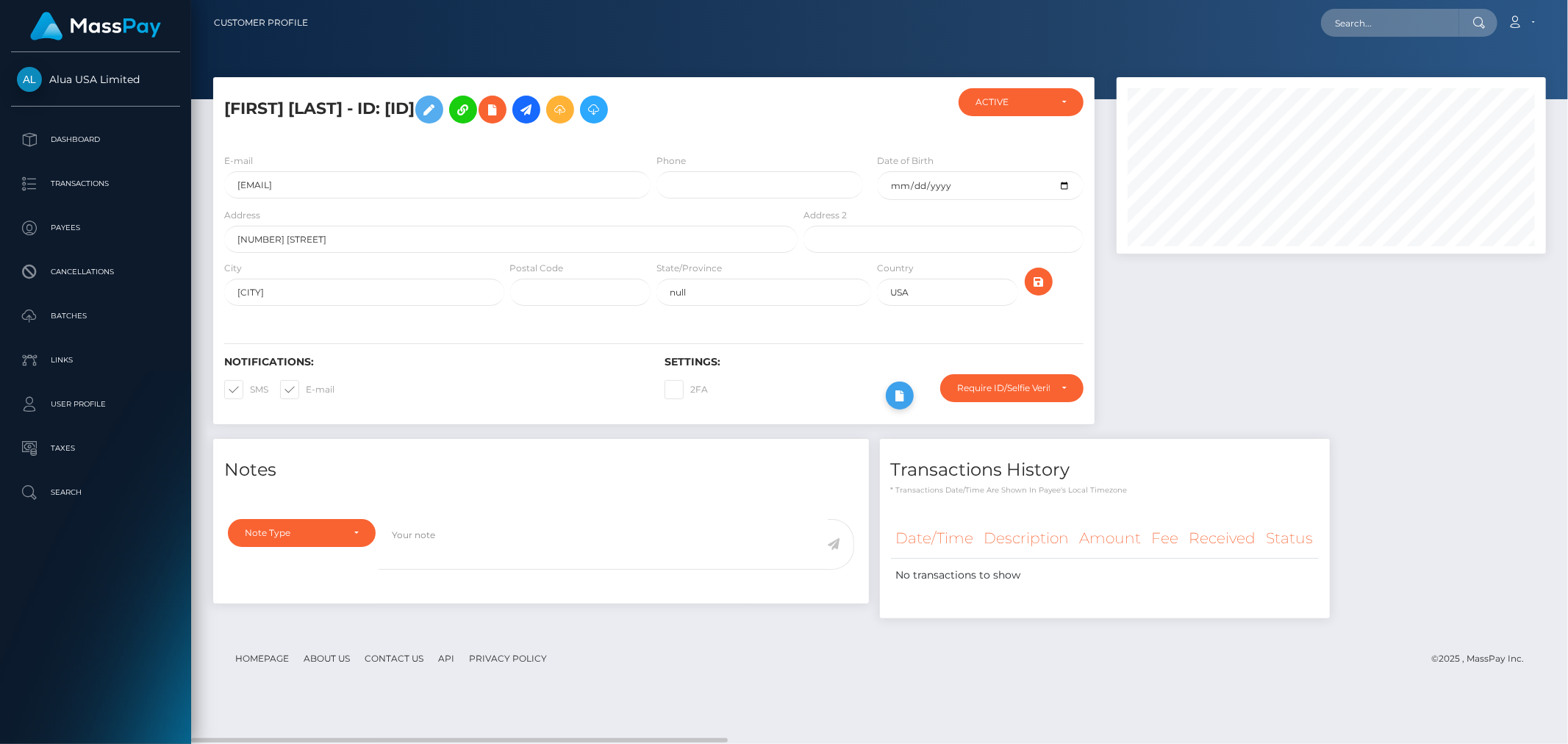 click at bounding box center [900, 396] 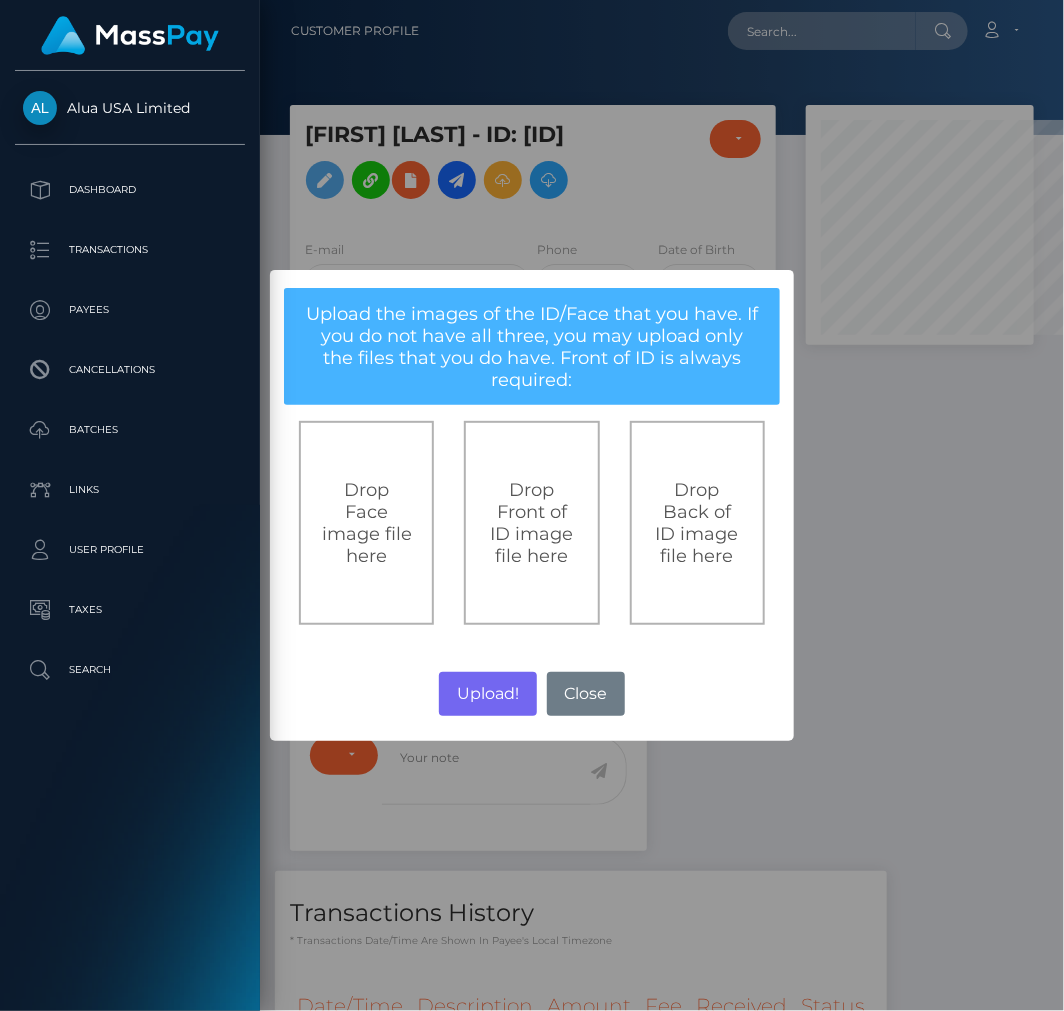 scroll, scrollTop: 240, scrollLeft: 228, axis: both 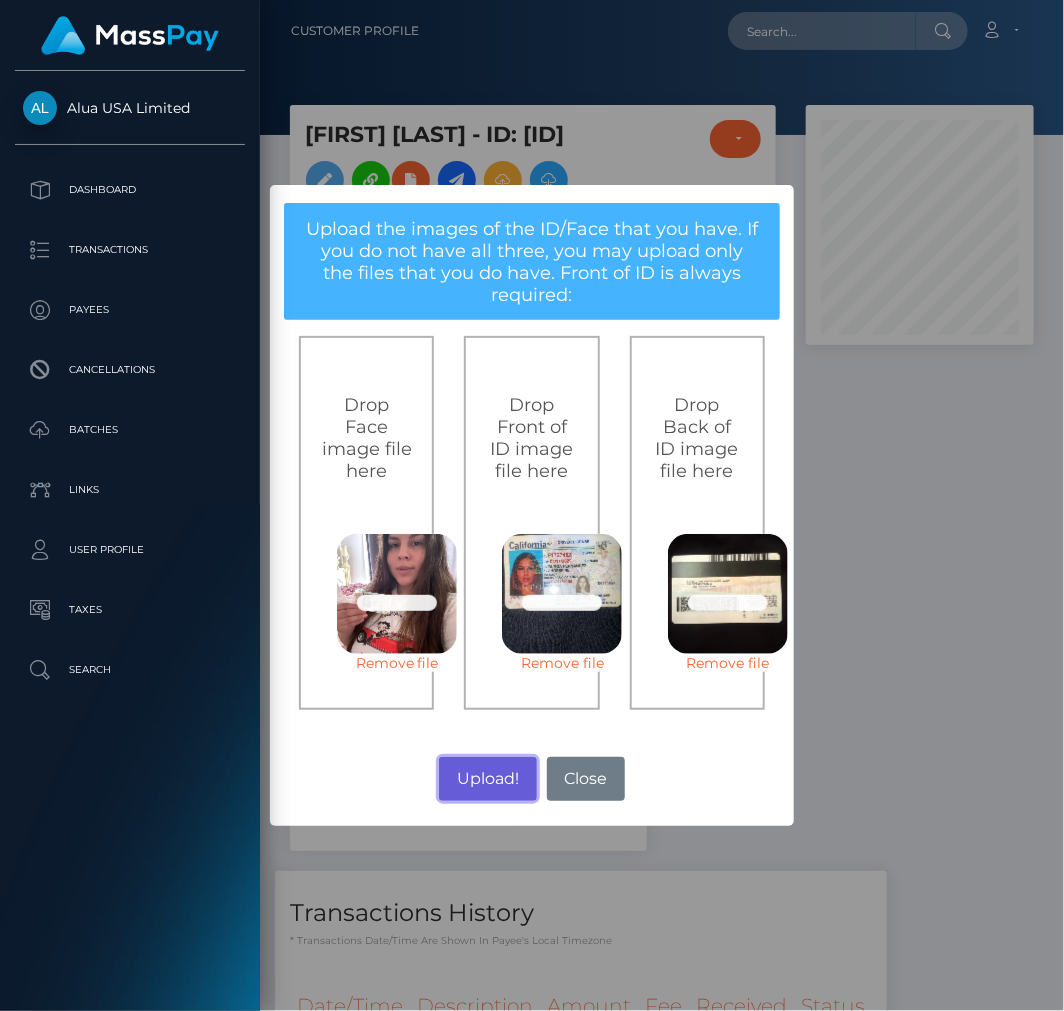 click on "Upload!" at bounding box center (487, 779) 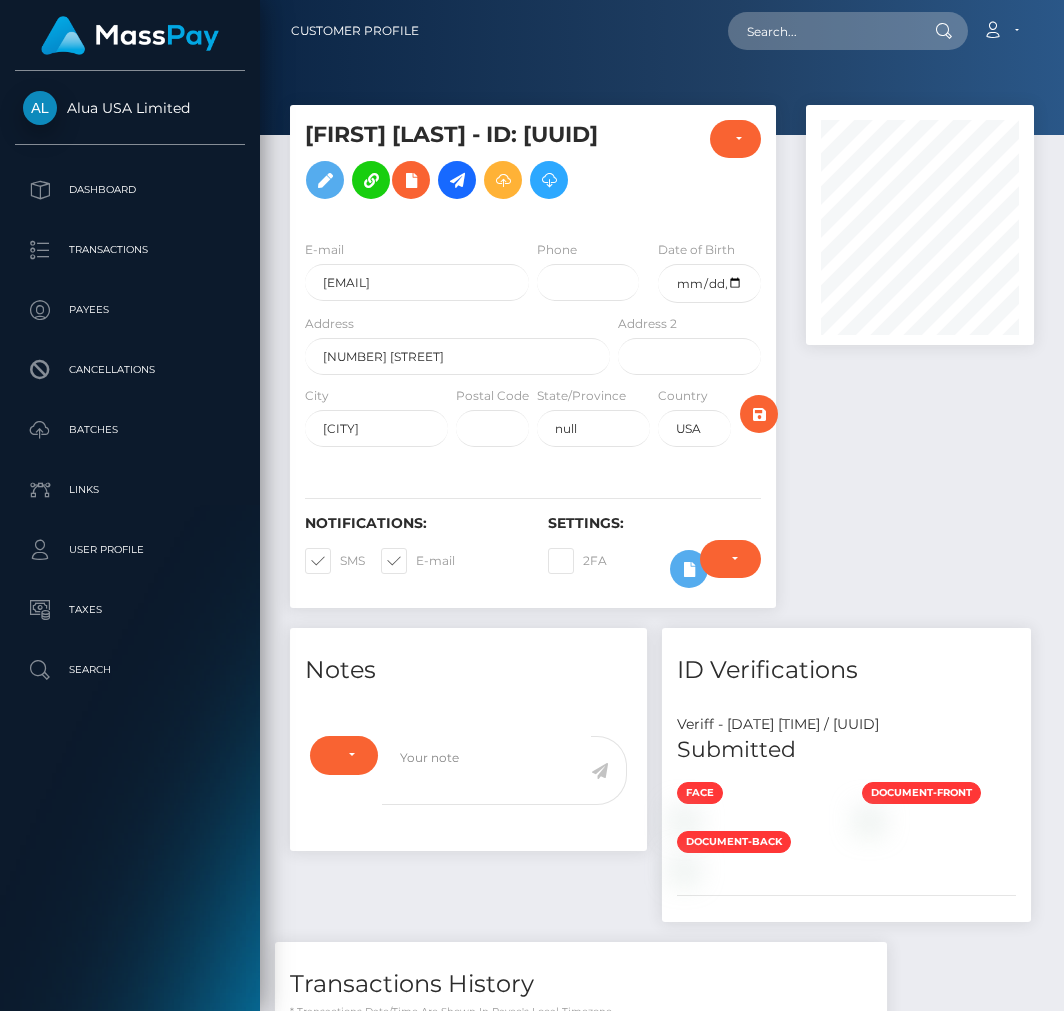 scroll, scrollTop: 0, scrollLeft: 0, axis: both 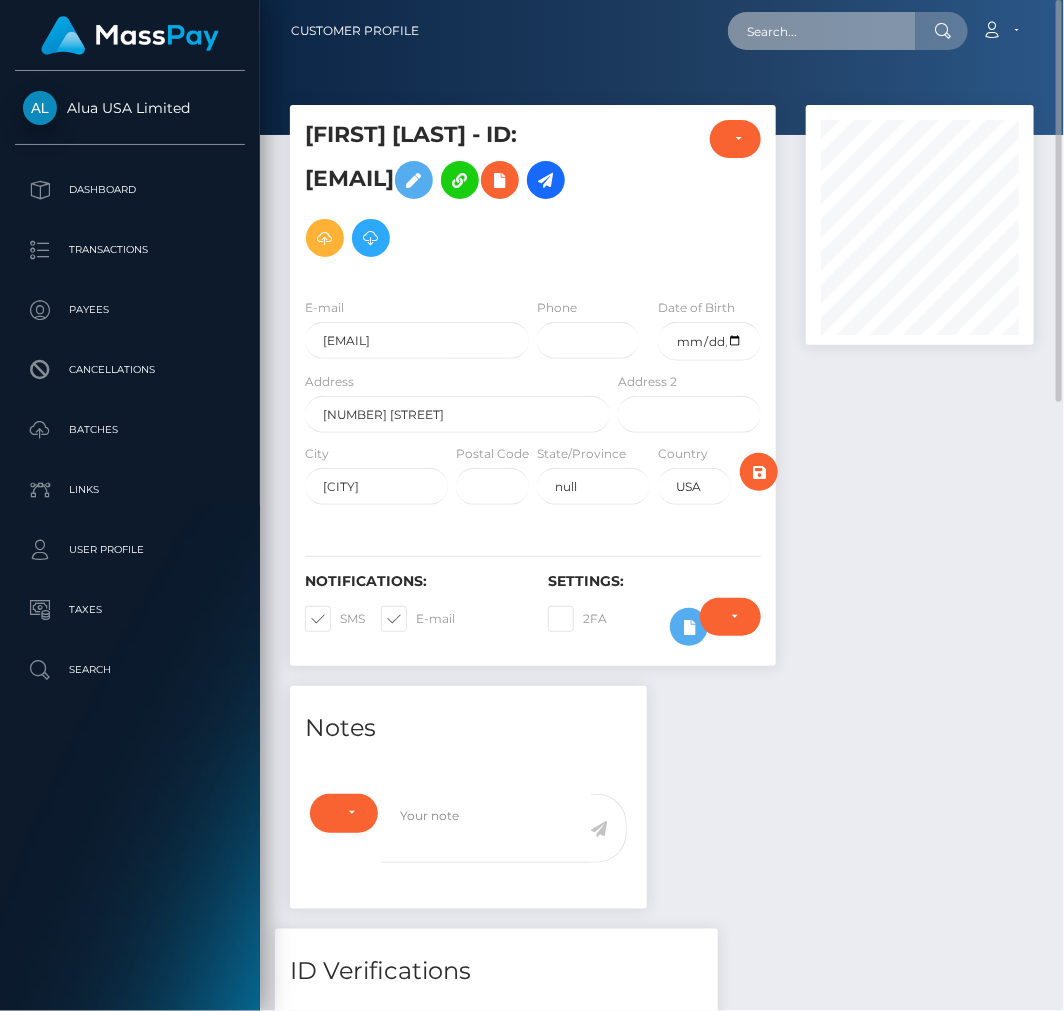 click at bounding box center (822, 31) 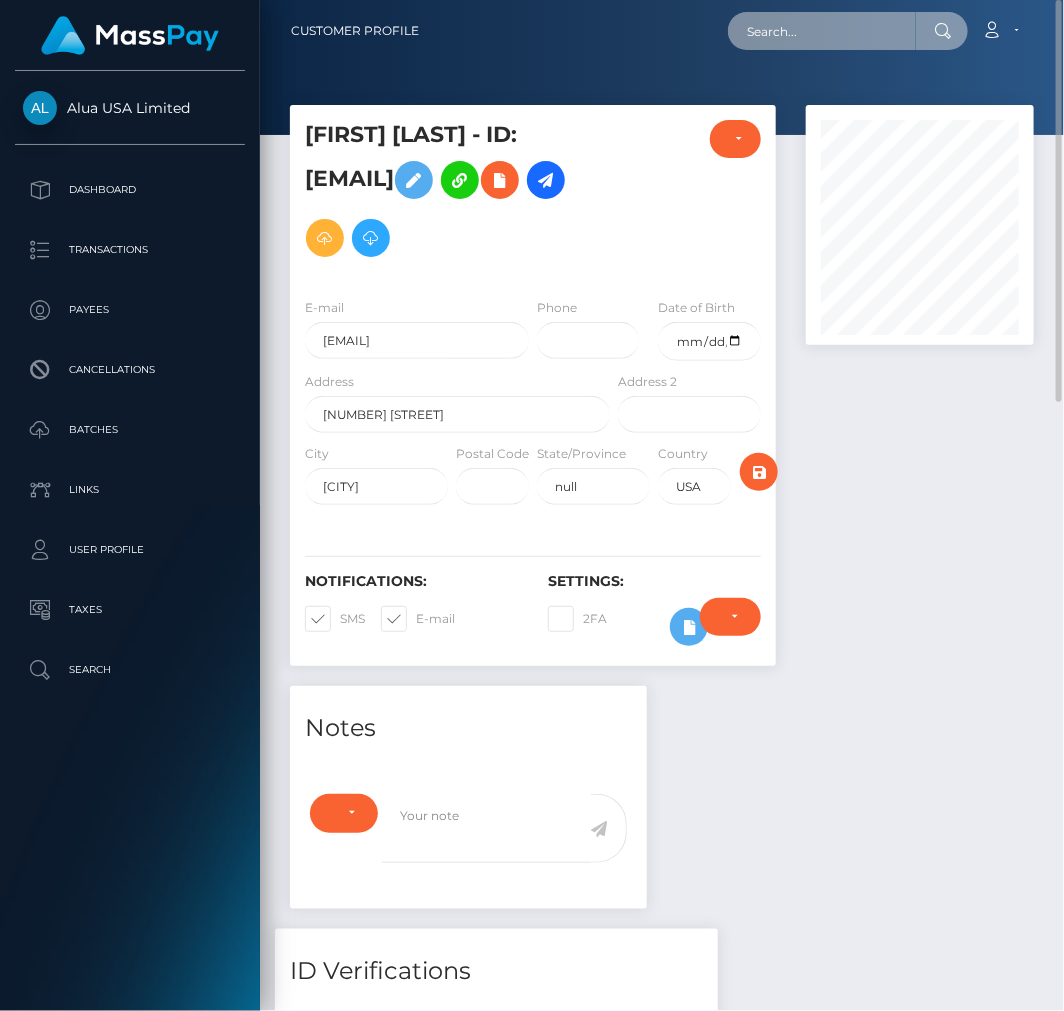 paste on "67b353ce3c09f75e3e0fae4d" 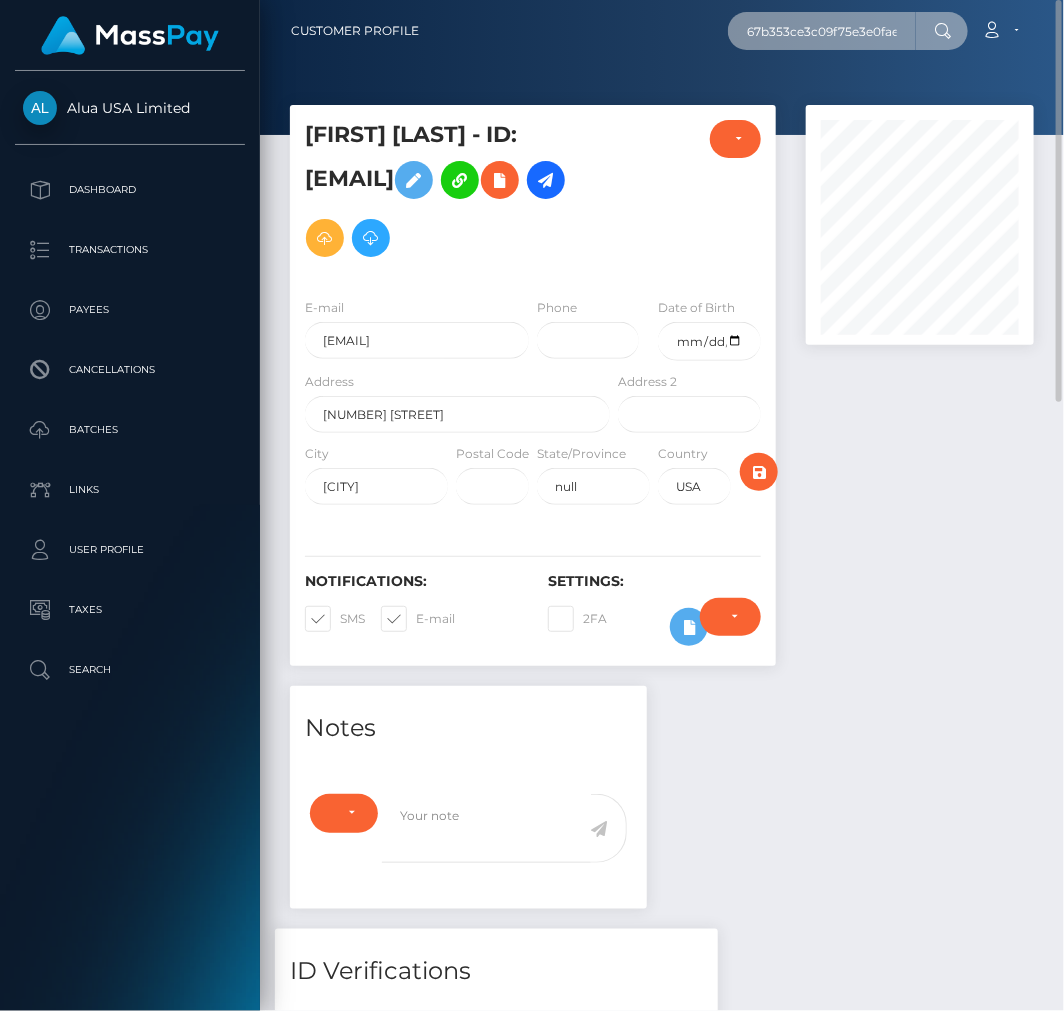 scroll, scrollTop: 0, scrollLeft: 14, axis: horizontal 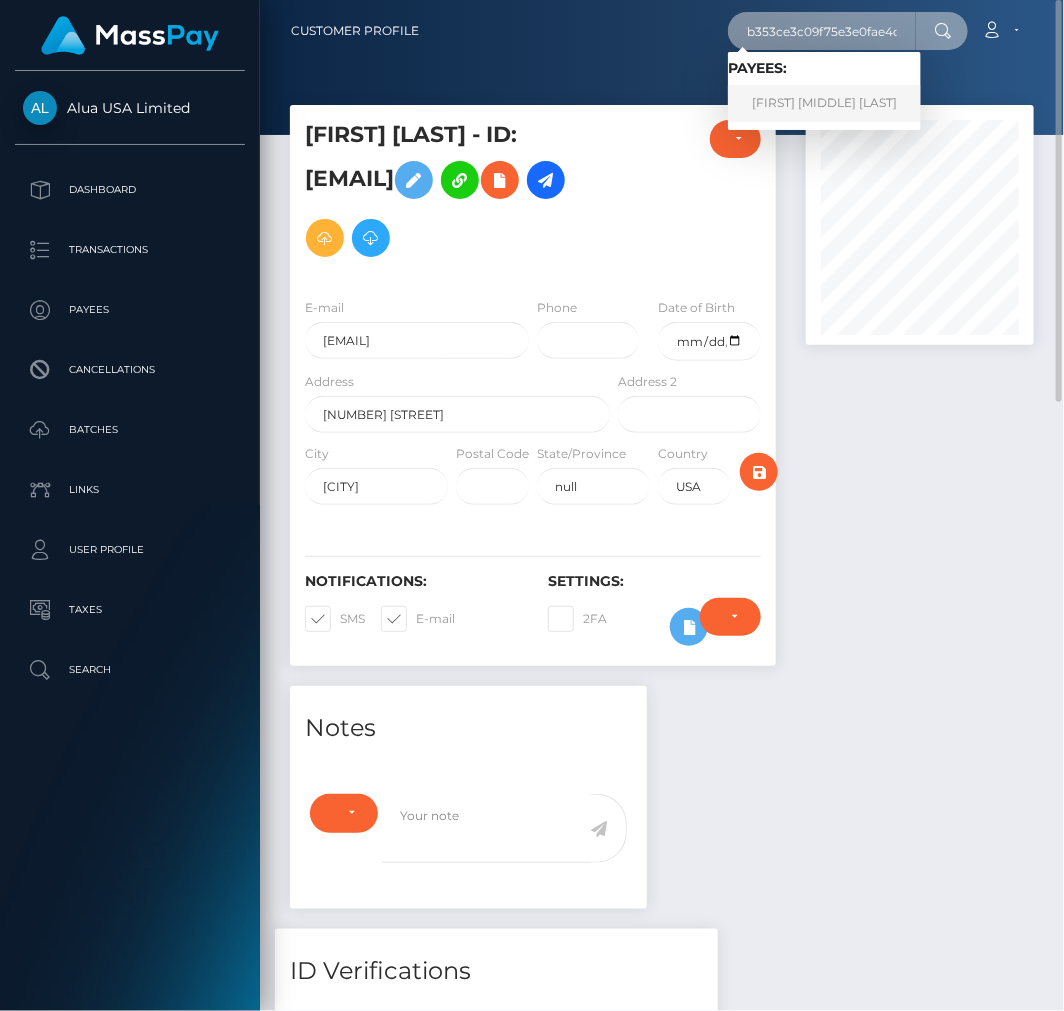 type on "67b353ce3c09f75e3e0fae4d" 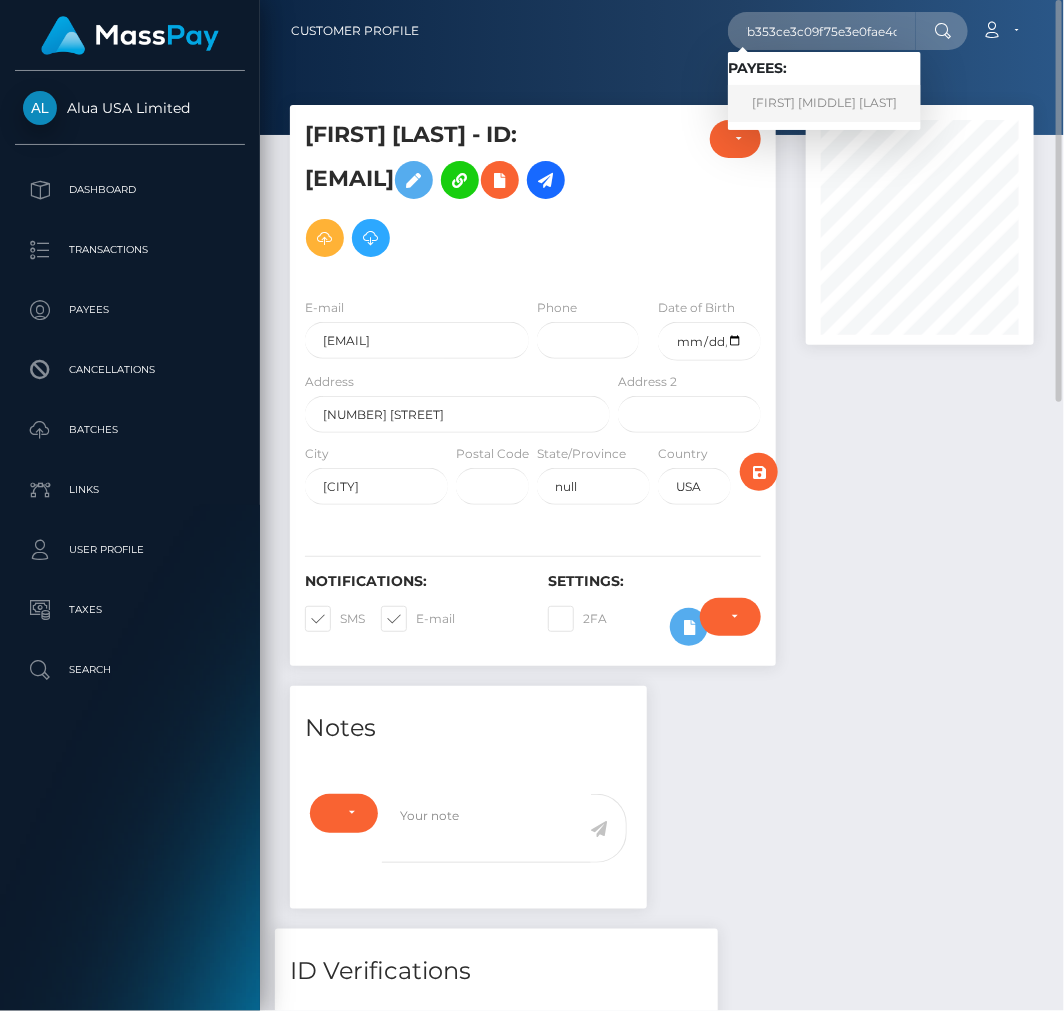 click on "[FIRST] [MIDDLE] [LAST]" at bounding box center [824, 103] 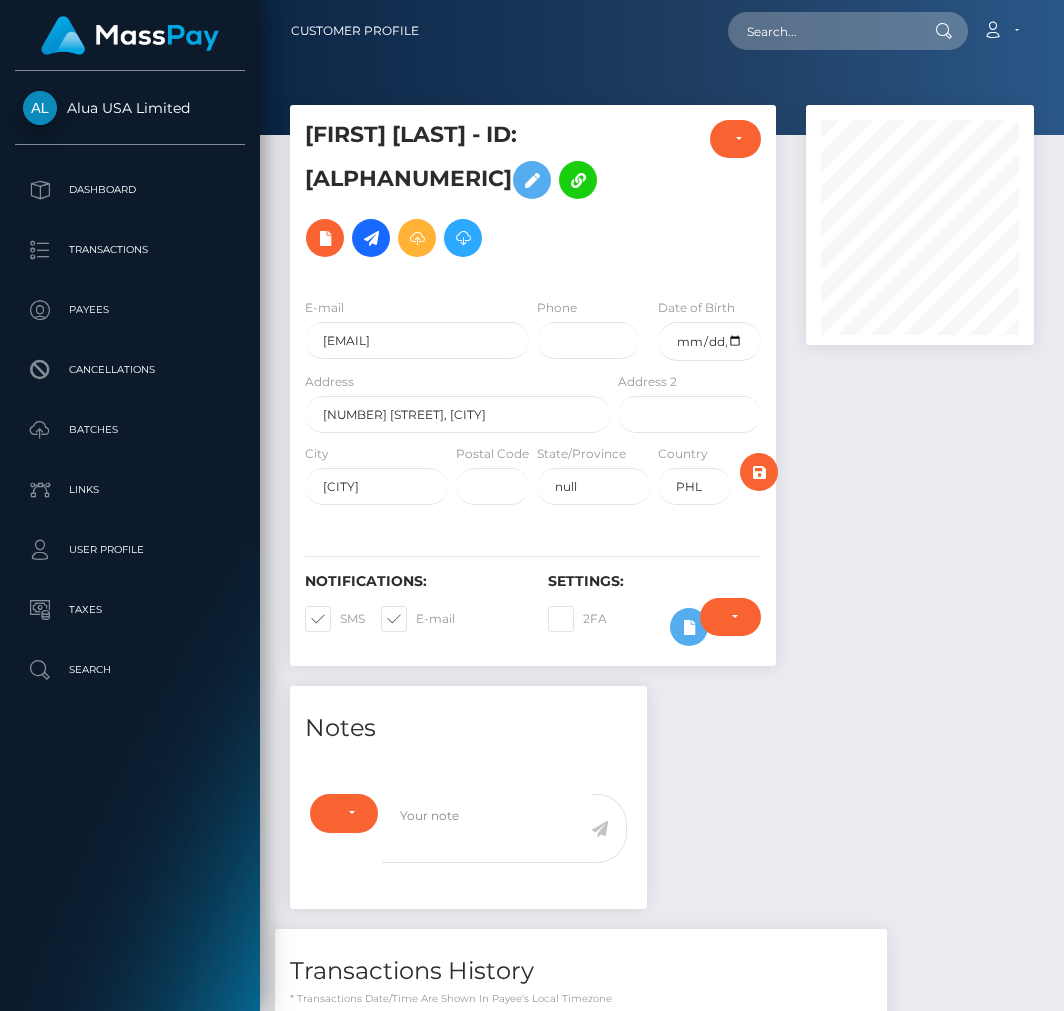 scroll, scrollTop: 0, scrollLeft: 0, axis: both 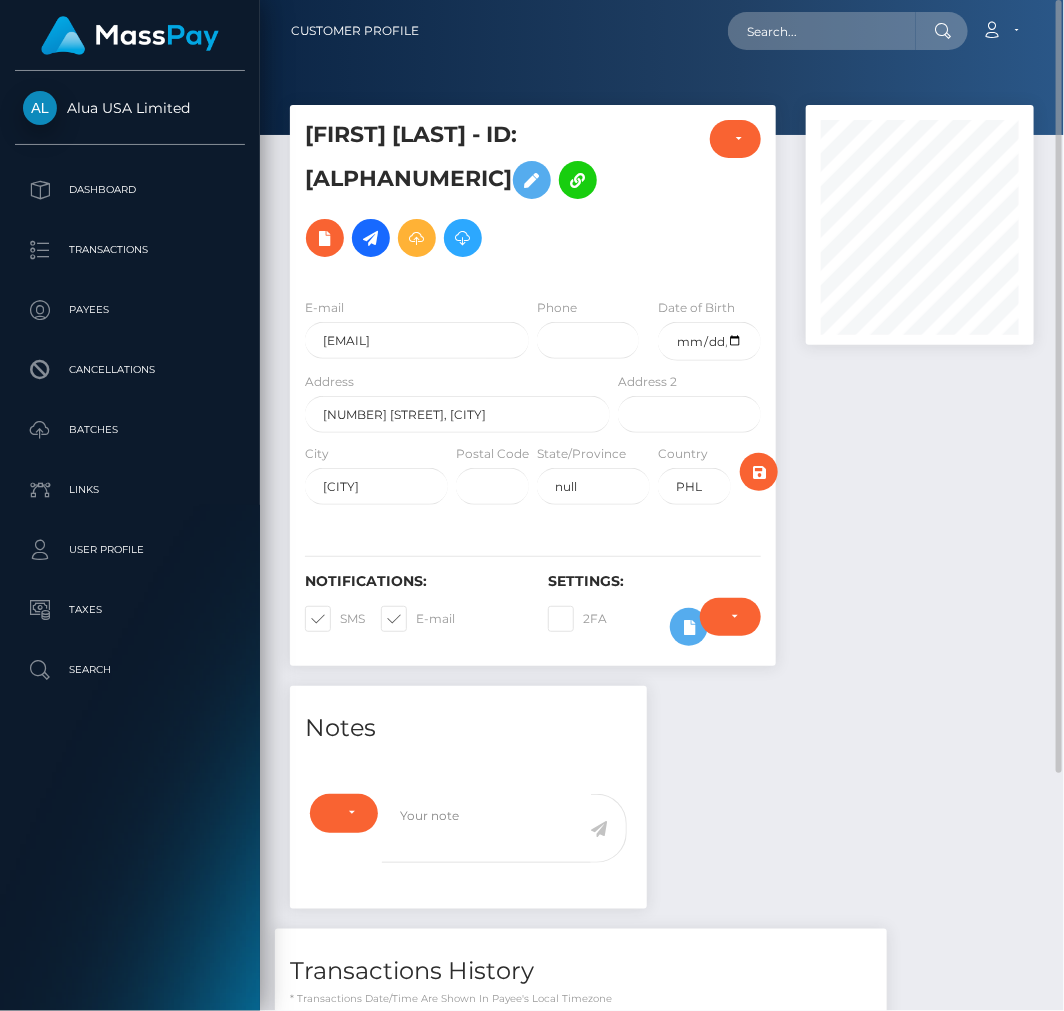 click on "Require ID/Selfie Verification
Do
not
require
Paid by
payee
Require ID/Selfie Verification" at bounding box center [730, 627] 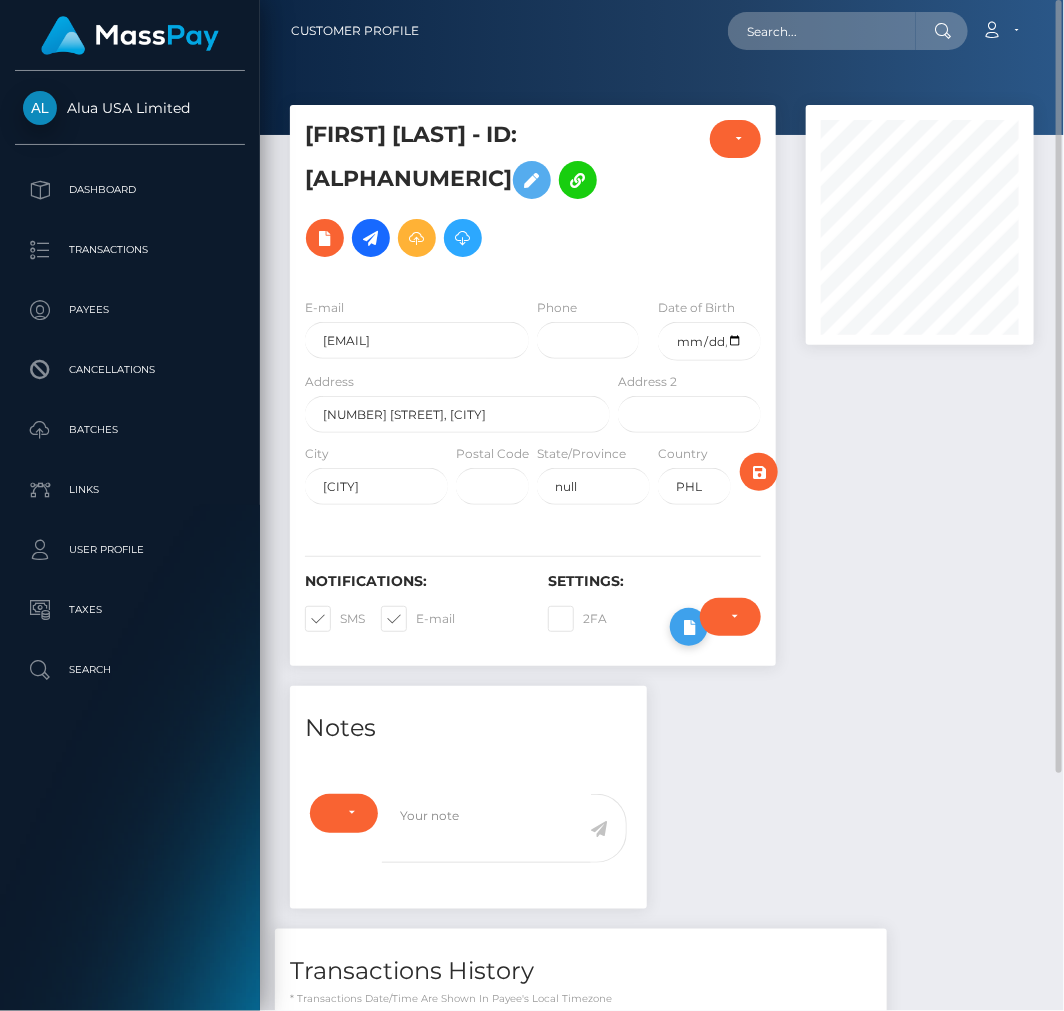 click at bounding box center [689, 627] 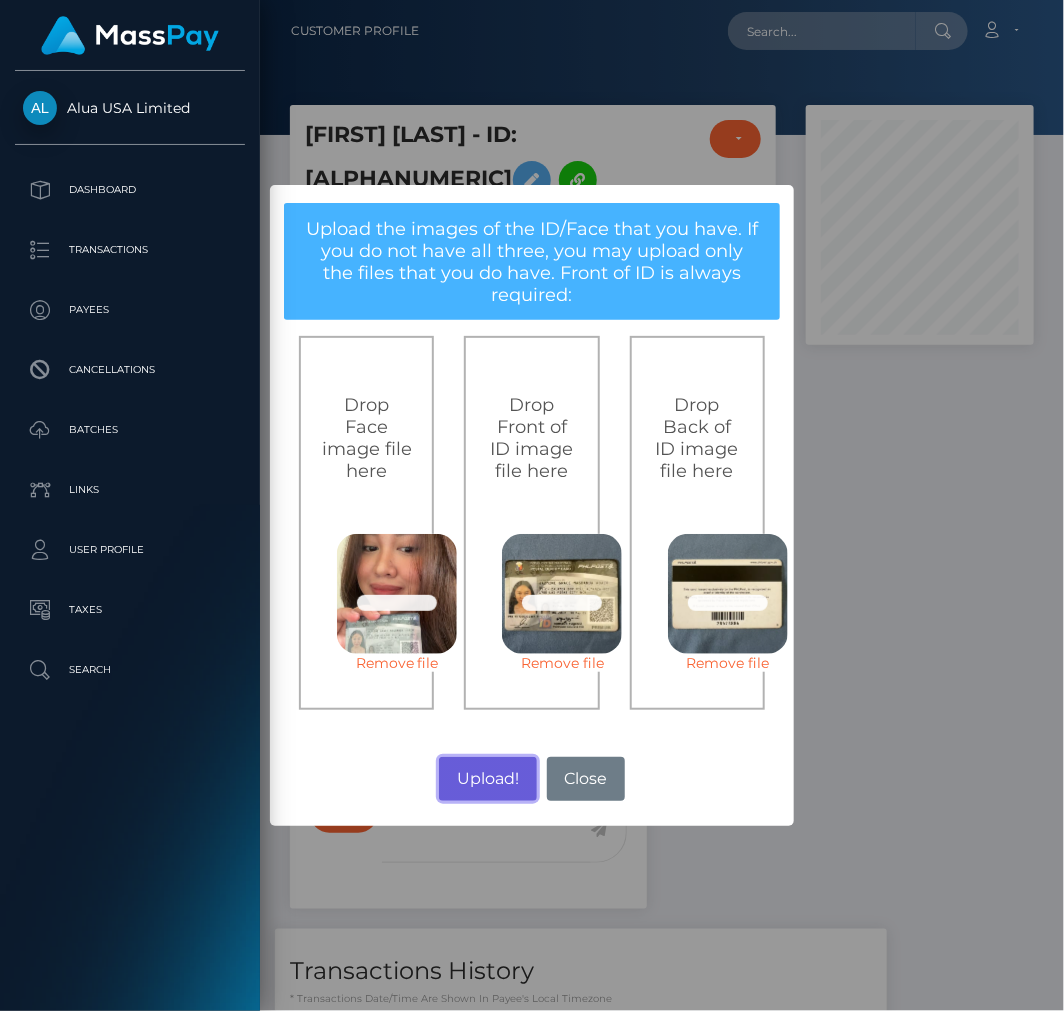 click on "Upload!" at bounding box center (487, 779) 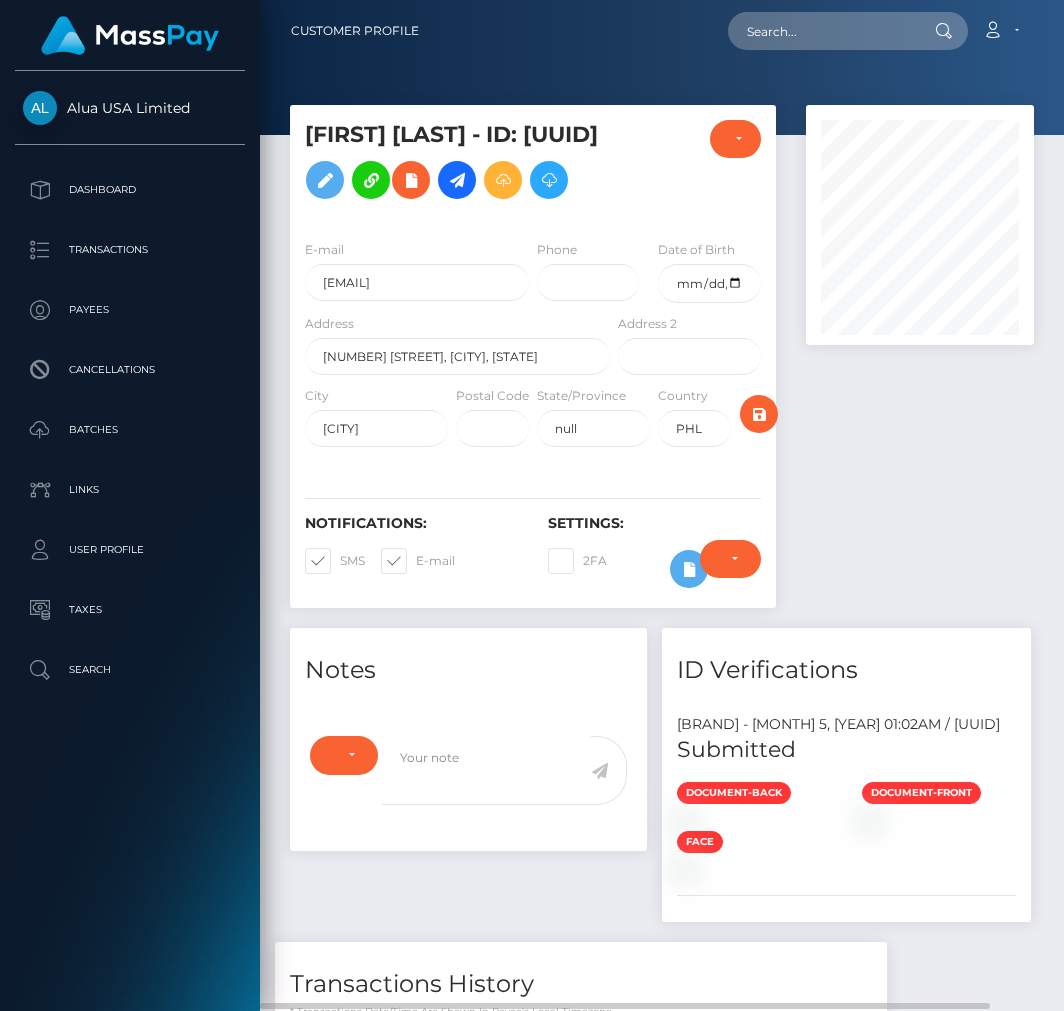 scroll, scrollTop: 0, scrollLeft: 0, axis: both 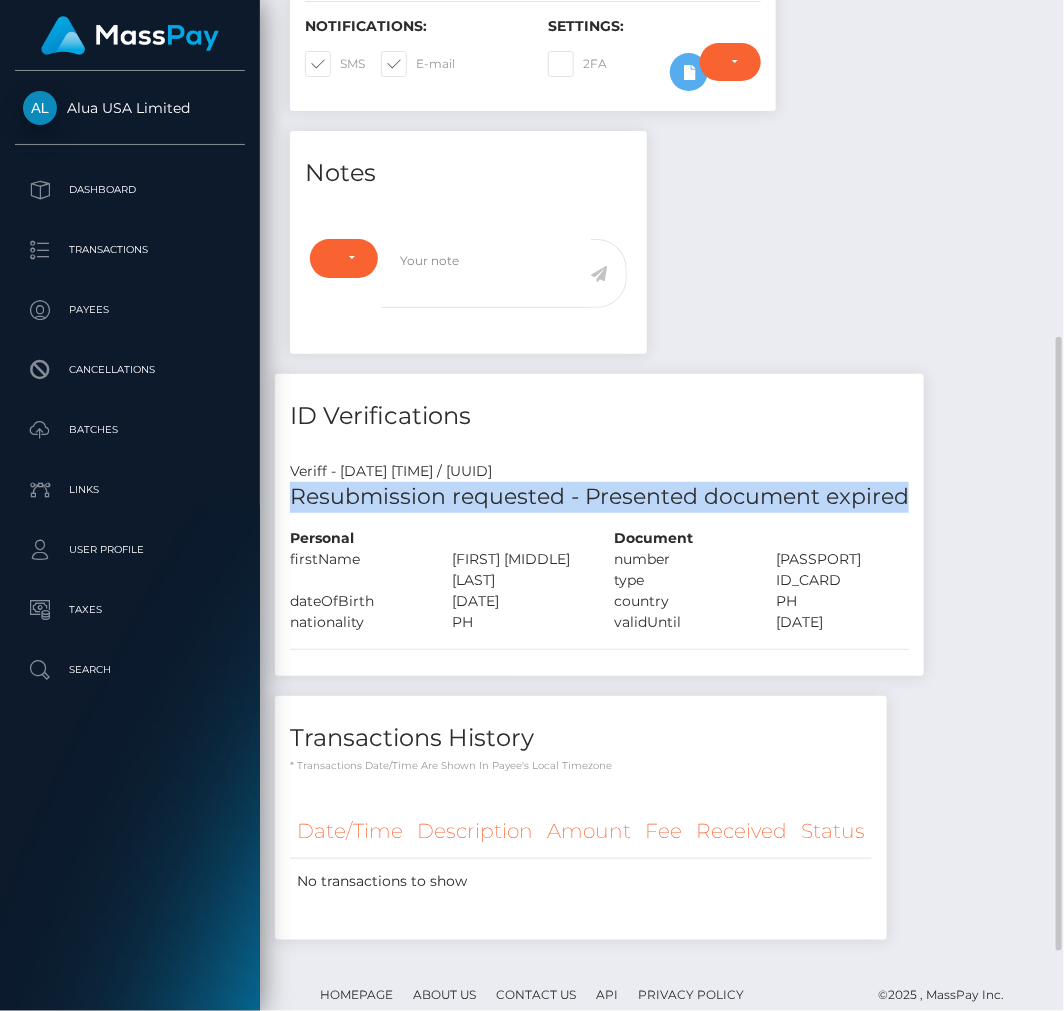 drag, startPoint x: 285, startPoint y: 527, endPoint x: 905, endPoint y: 535, distance: 620.05164 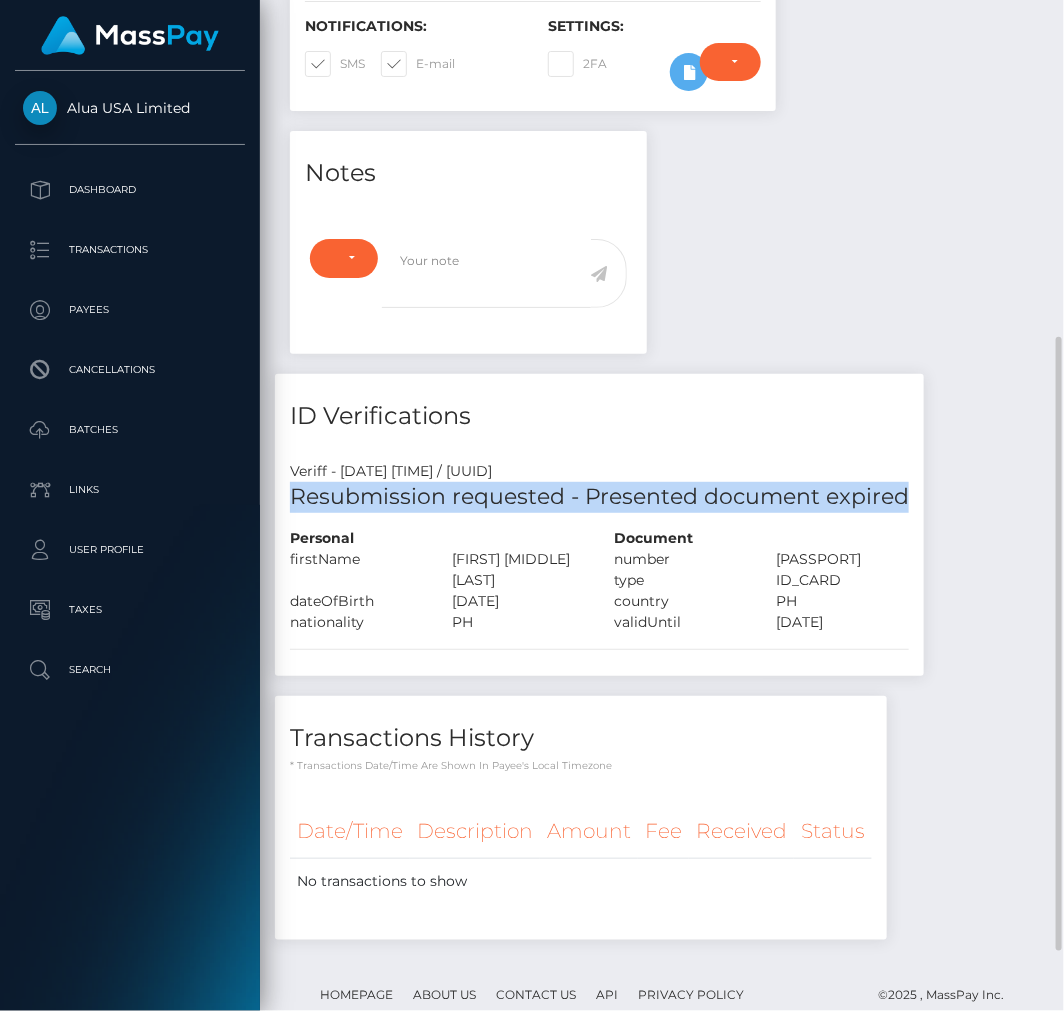 click on "Resubmission requested - Presented document expired" at bounding box center [599, 505] 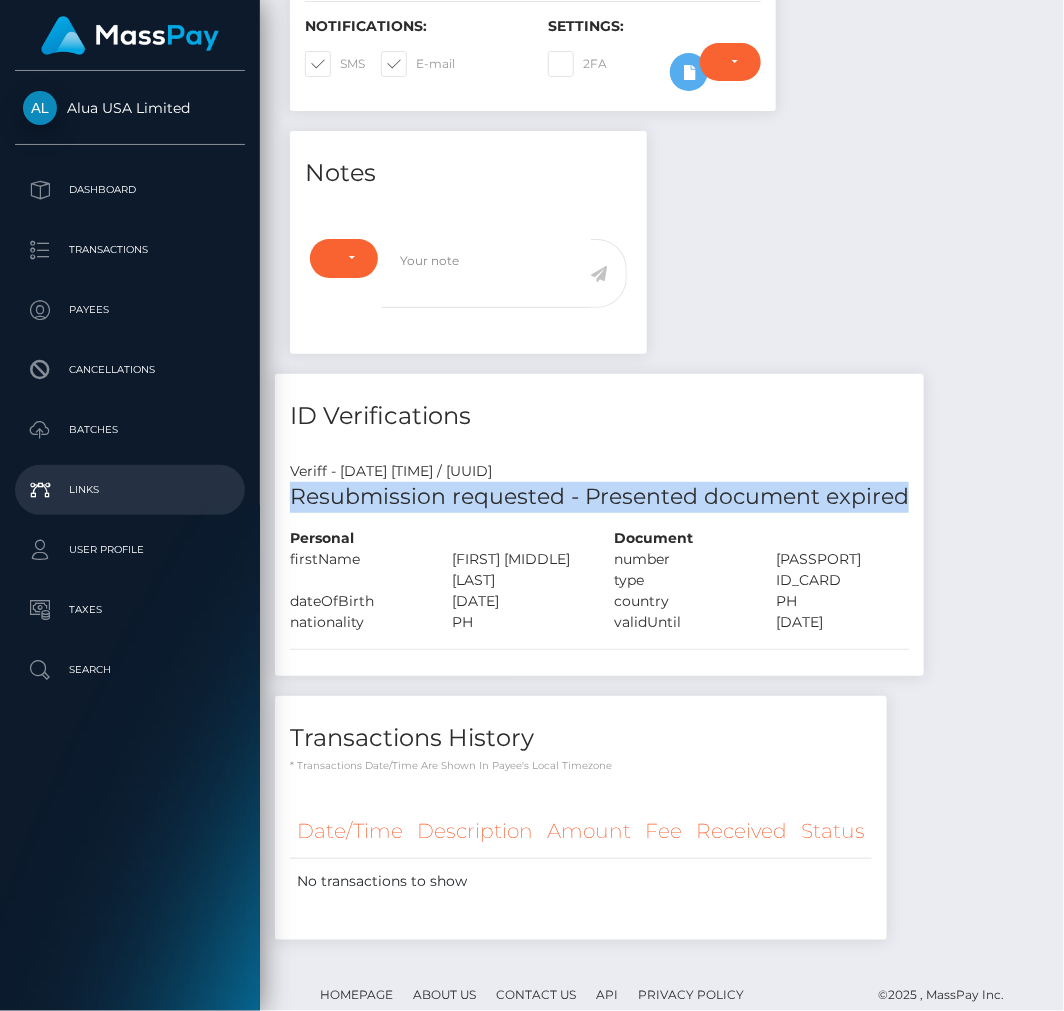 copy on "Resubmission requested - Presented document expired" 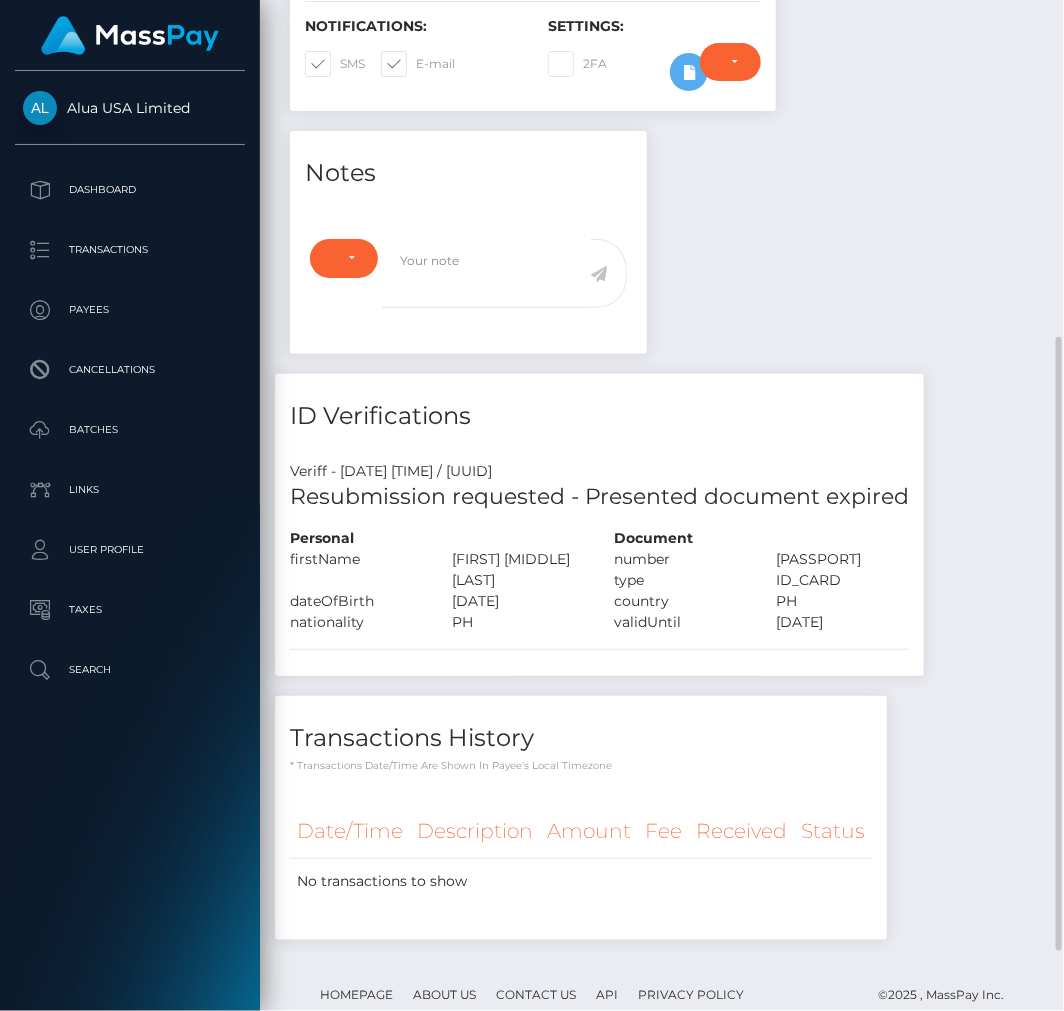 drag, startPoint x: 917, startPoint y: 302, endPoint x: 902, endPoint y: 288, distance: 20.518284 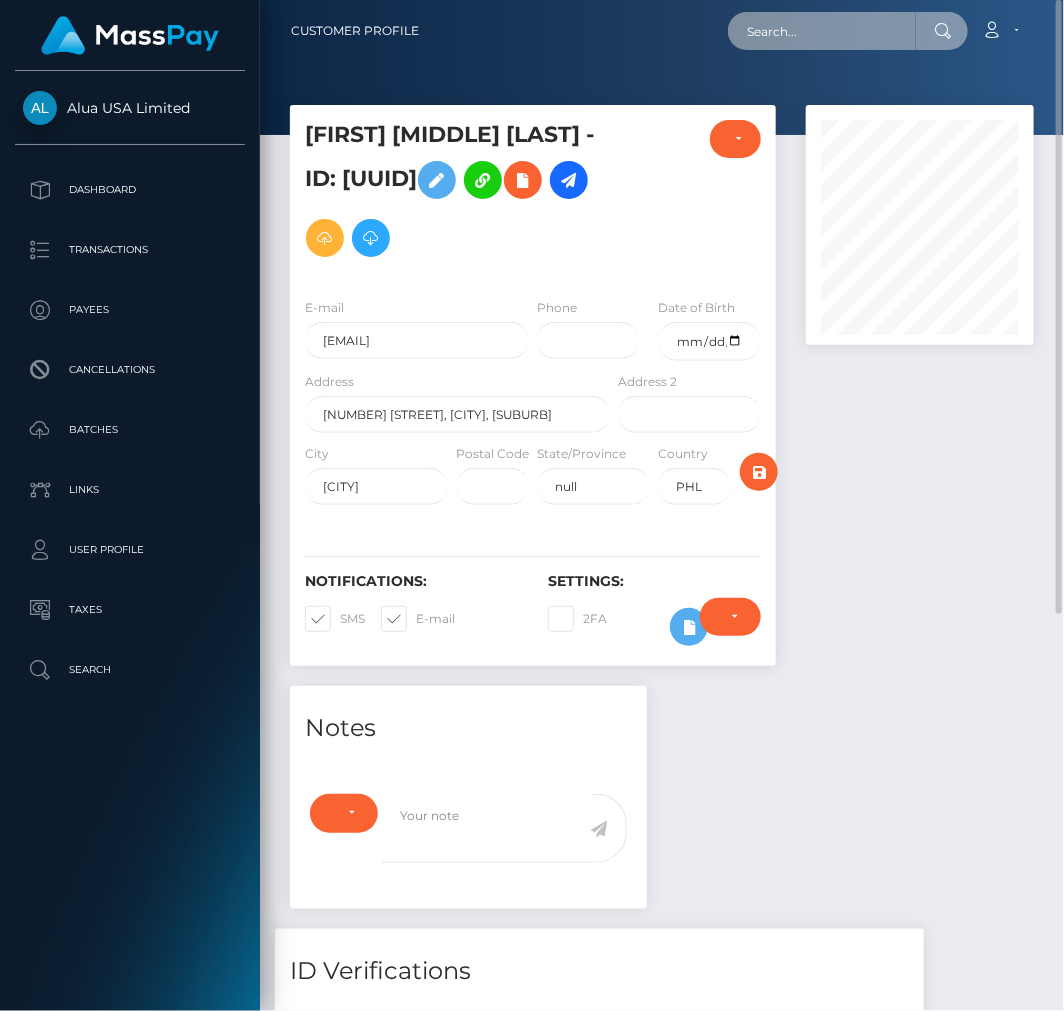 click at bounding box center [822, 31] 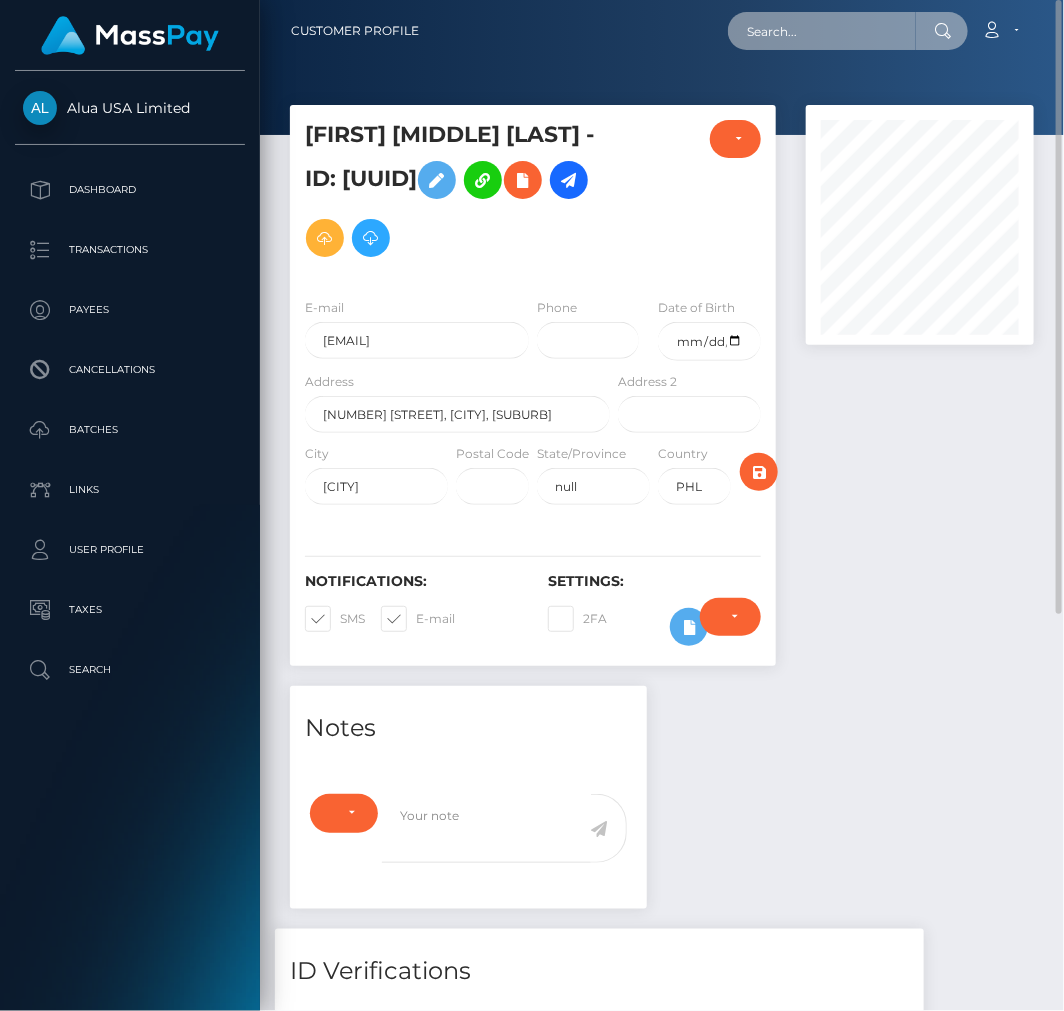 paste on "5eea9f2172b95127ae3edd6e" 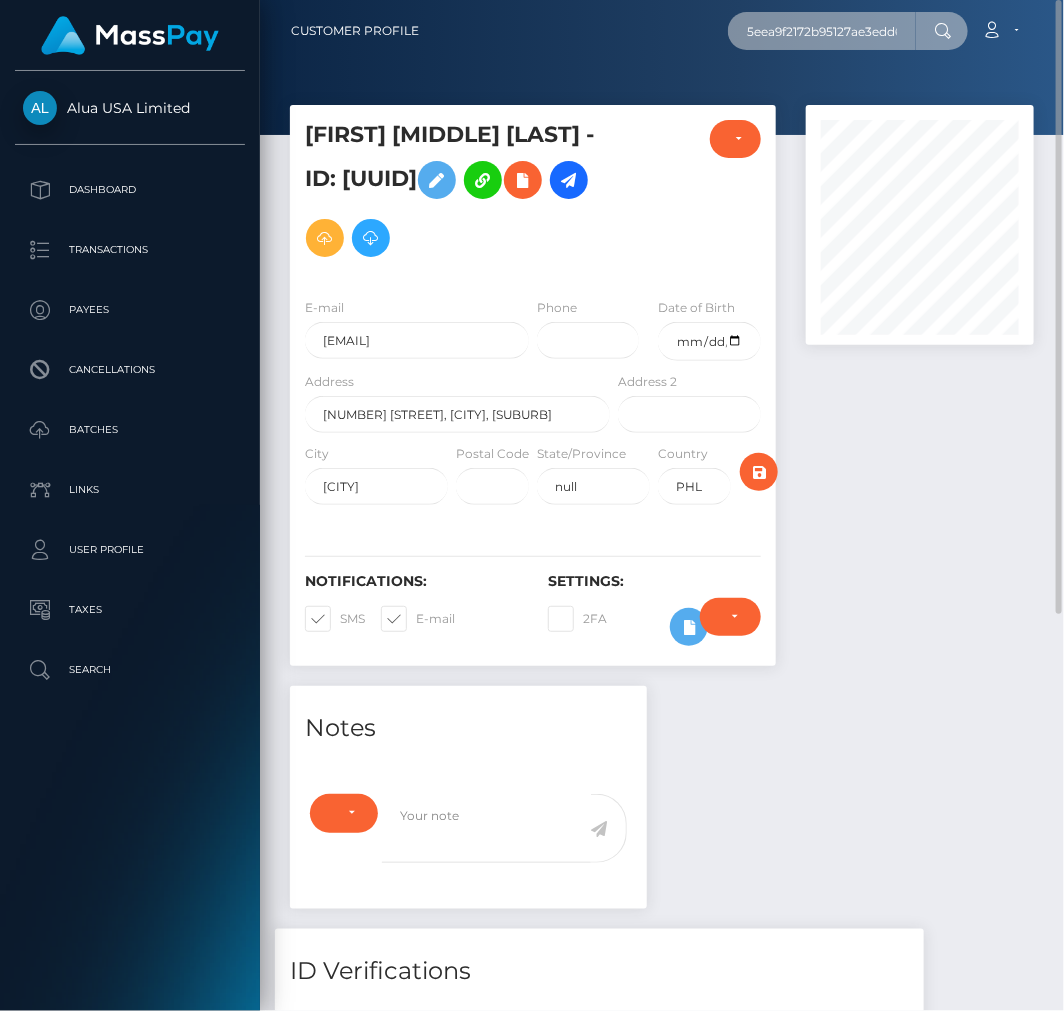 scroll, scrollTop: 0, scrollLeft: 11, axis: horizontal 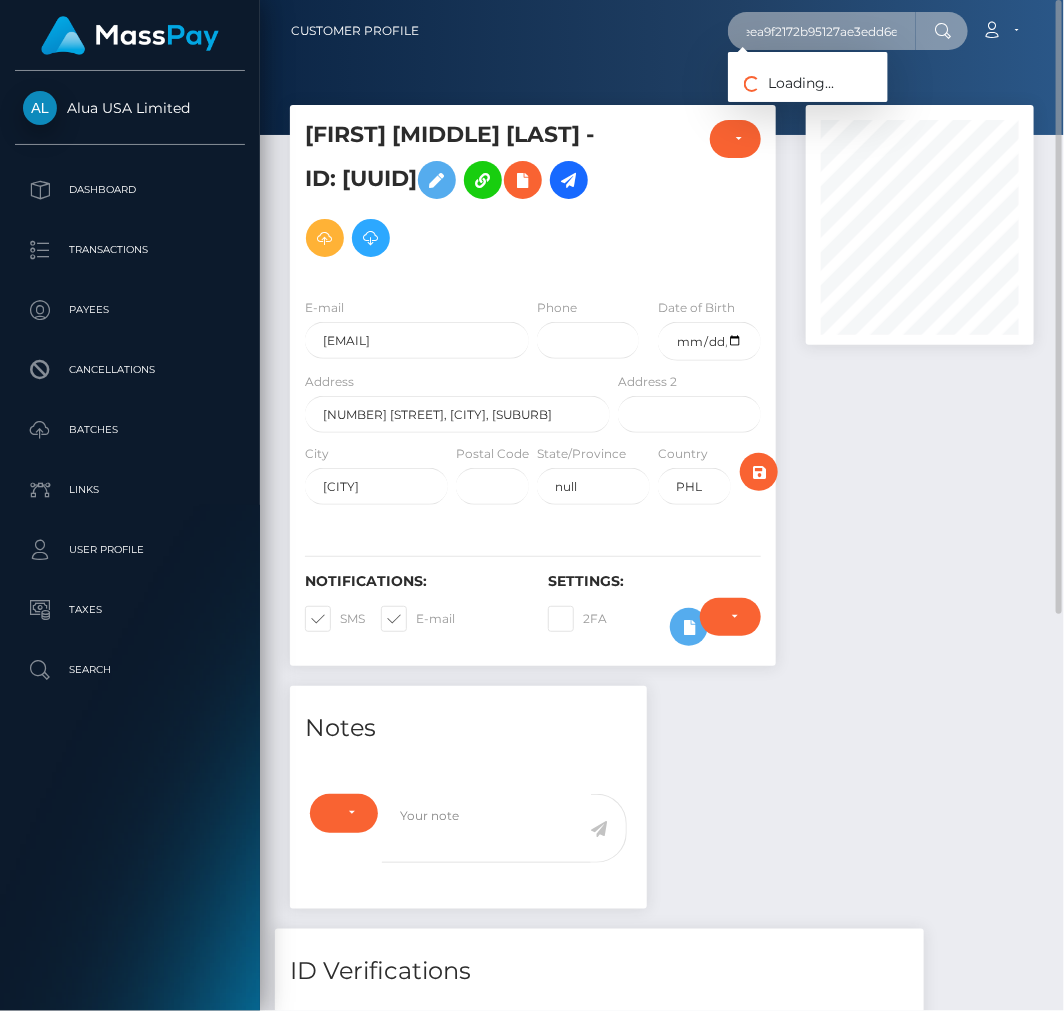 type on "5eea9f2172b95127ae3edd6e" 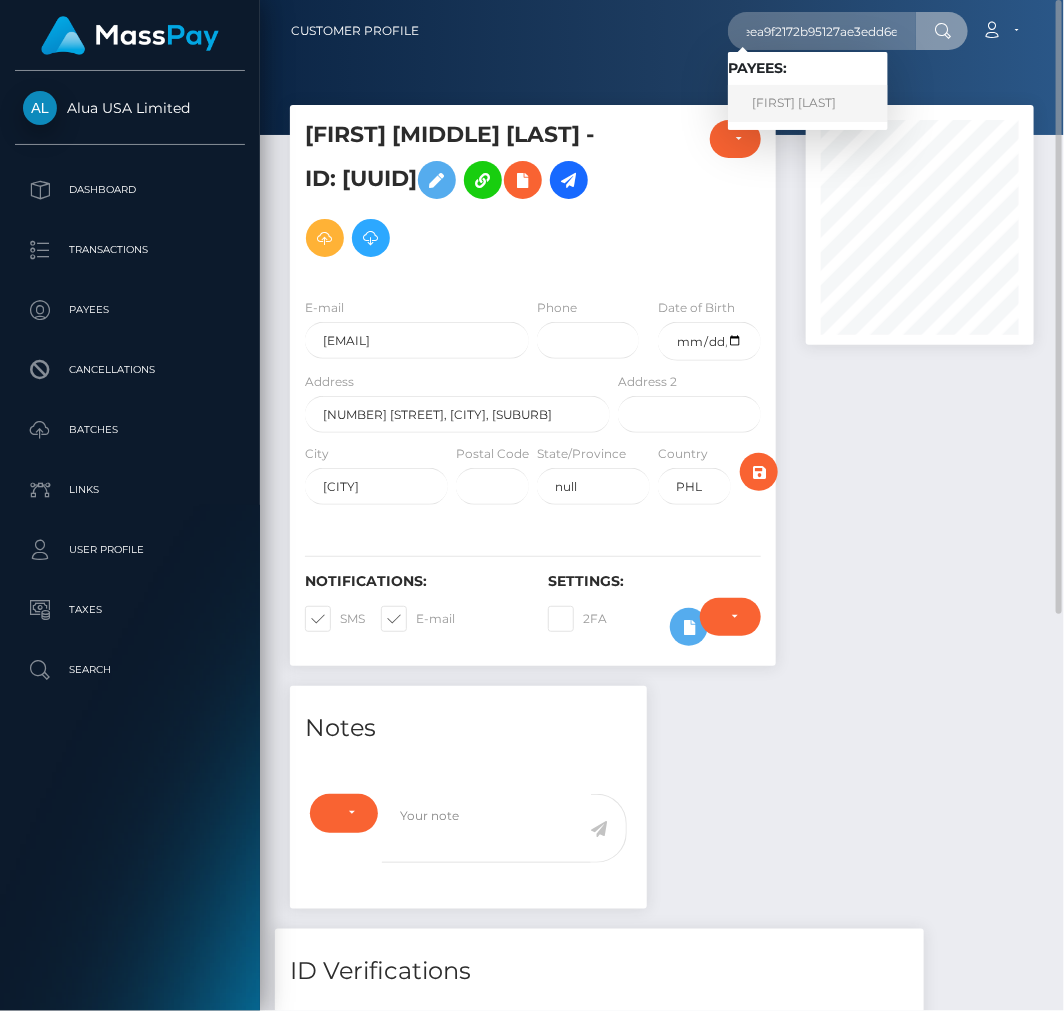 scroll, scrollTop: 0, scrollLeft: 0, axis: both 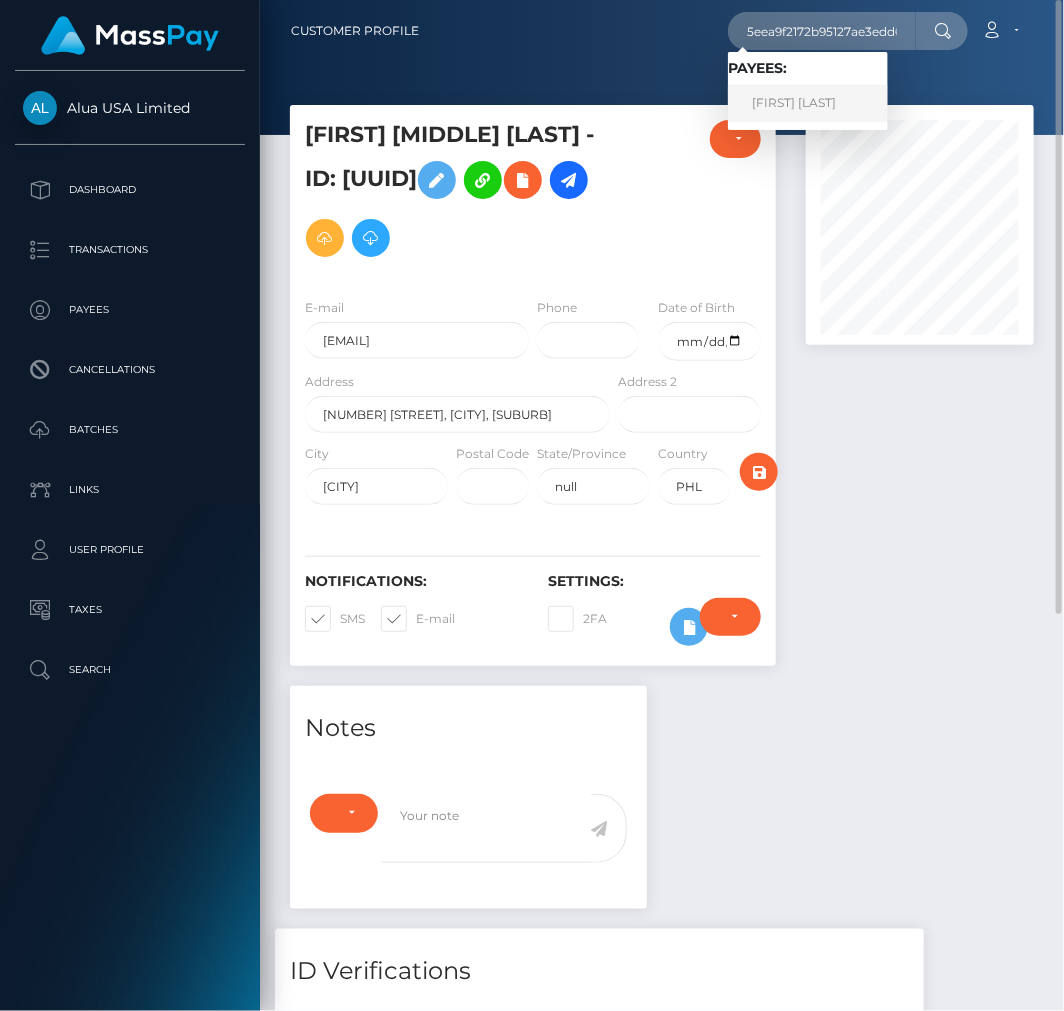 click on "Jasmin  Roberts" at bounding box center (808, 103) 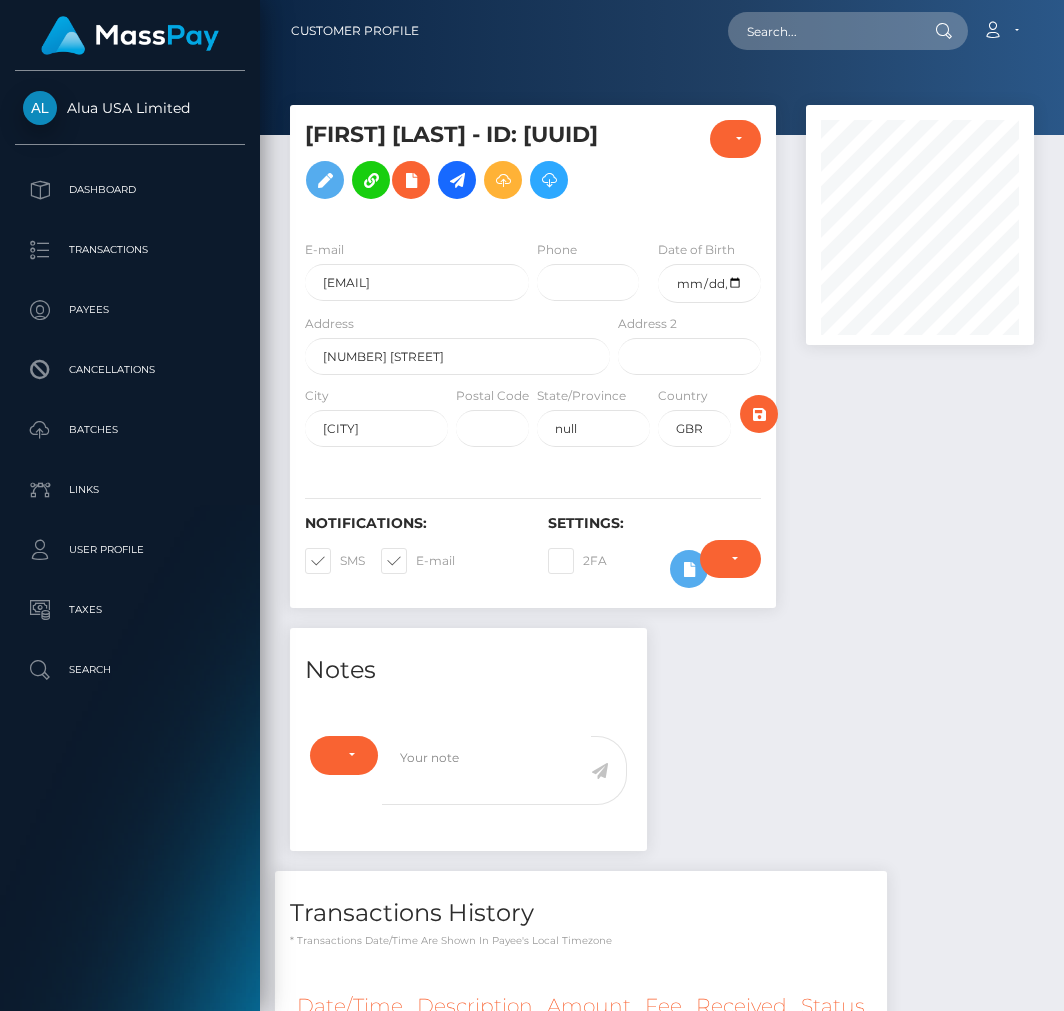 scroll, scrollTop: 0, scrollLeft: 0, axis: both 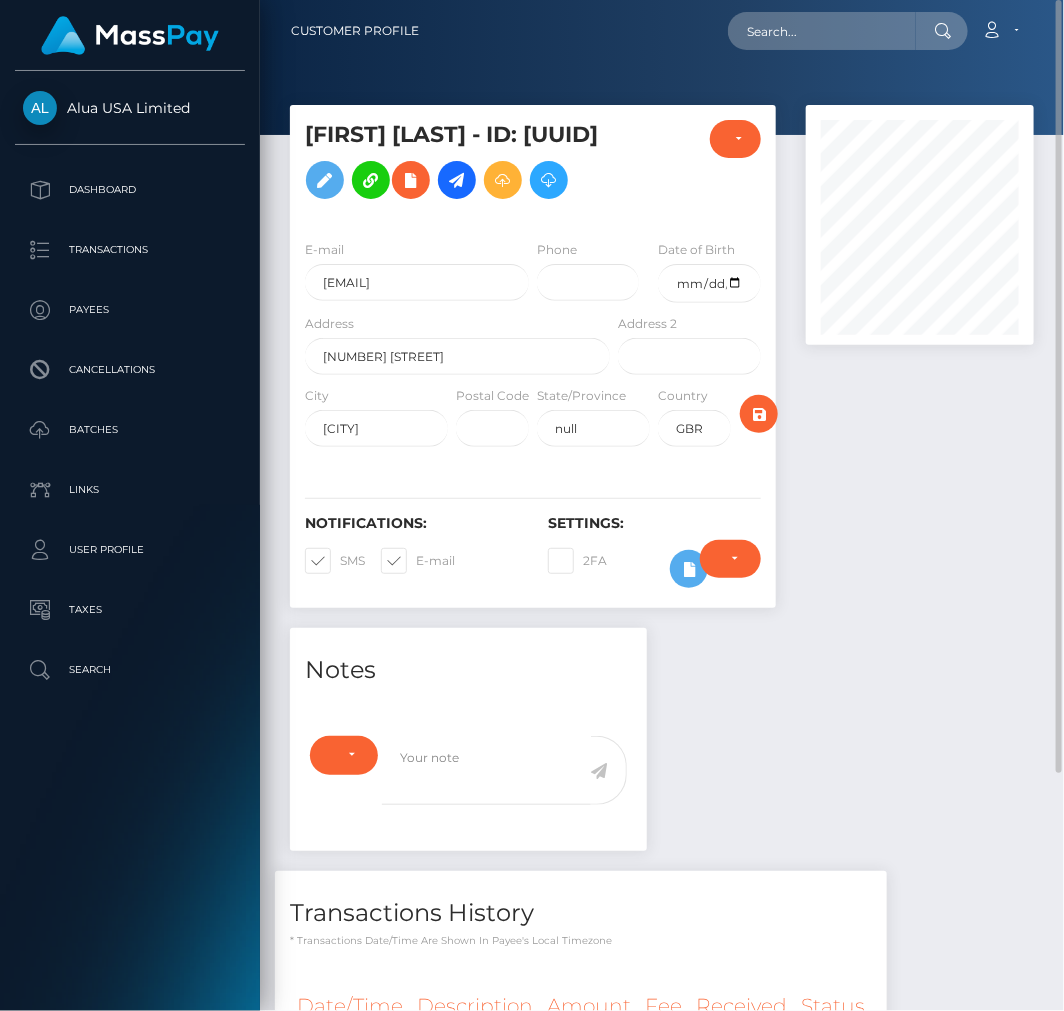 click on "Require ID/Selfie Verification
Do
not
require
Paid by
payee
Require ID/Selfie Verification" at bounding box center (730, 569) 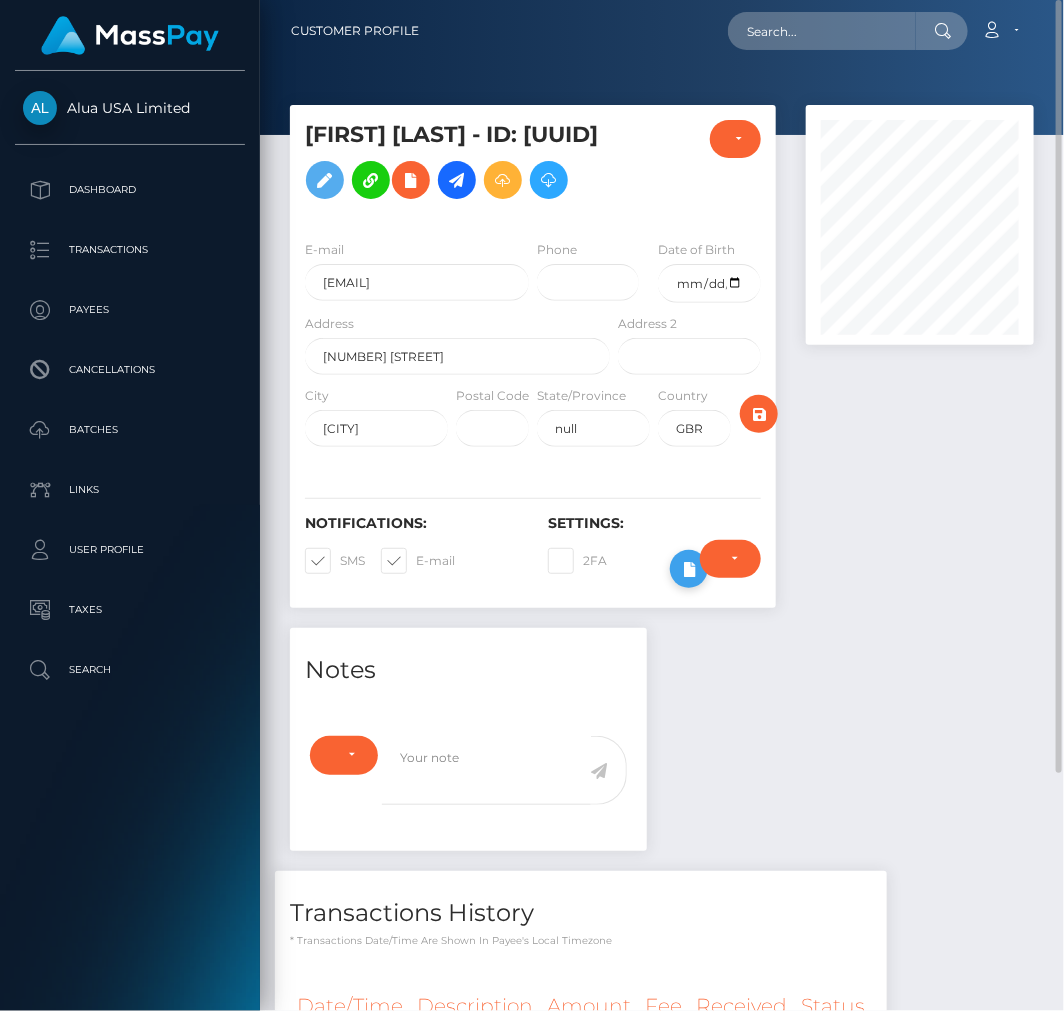 click at bounding box center [689, 569] 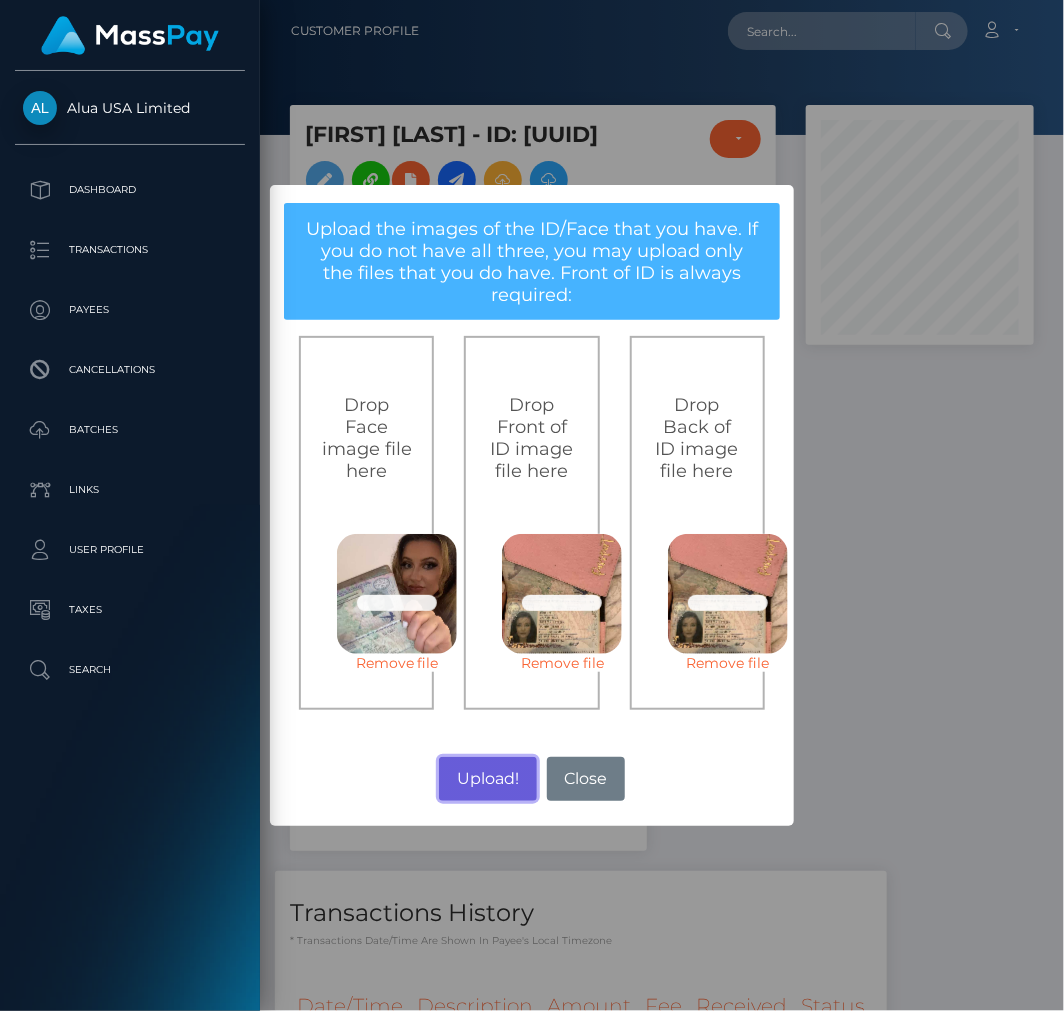 click on "Upload!" at bounding box center (487, 779) 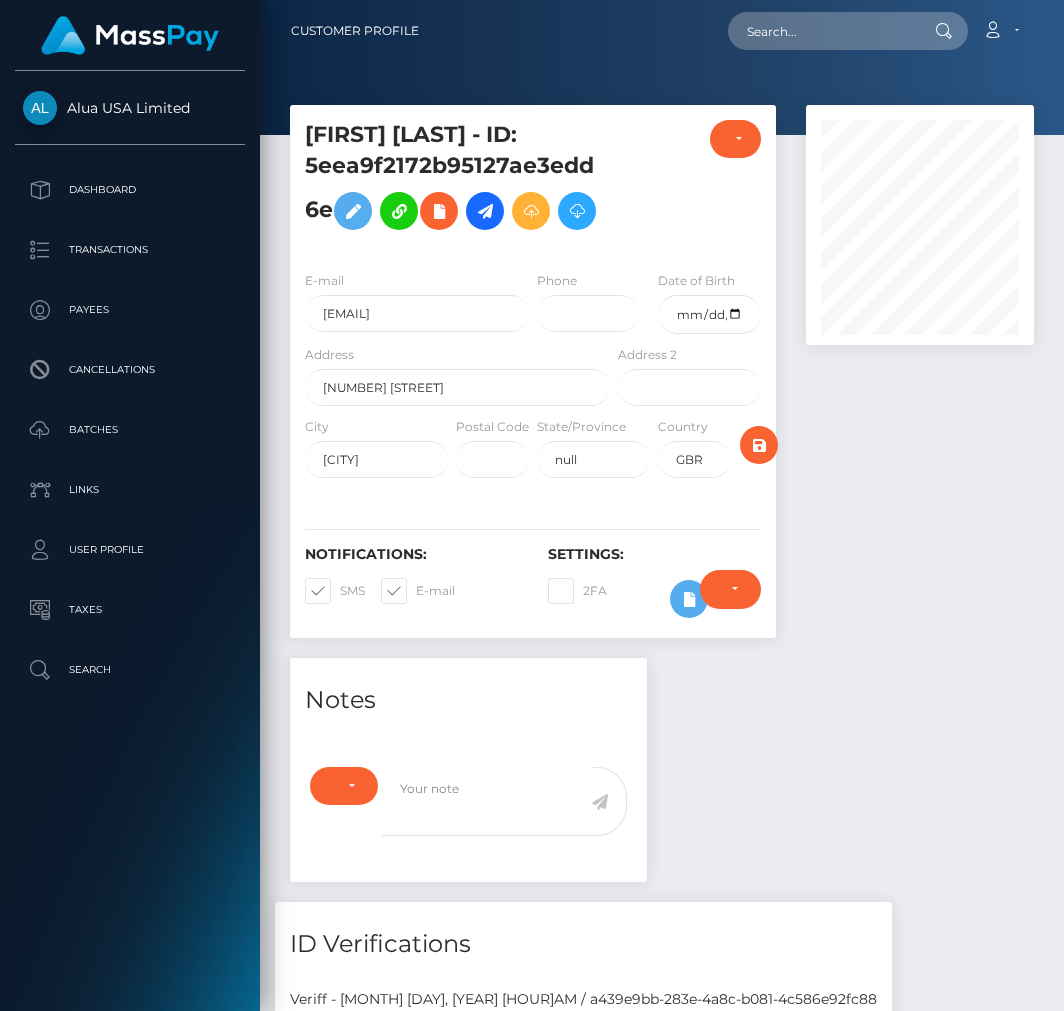 scroll, scrollTop: 0, scrollLeft: 0, axis: both 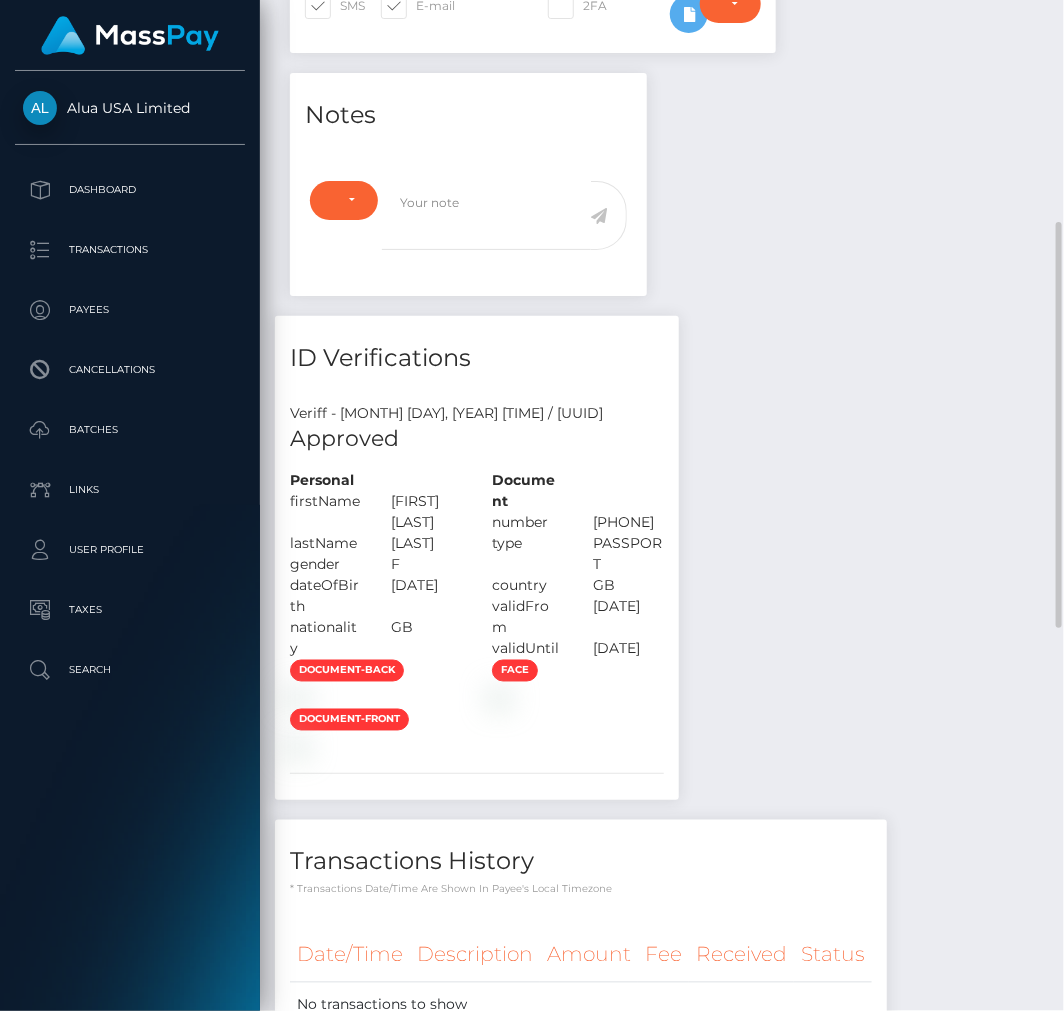 click on "ID Verifications" at bounding box center [477, 358] 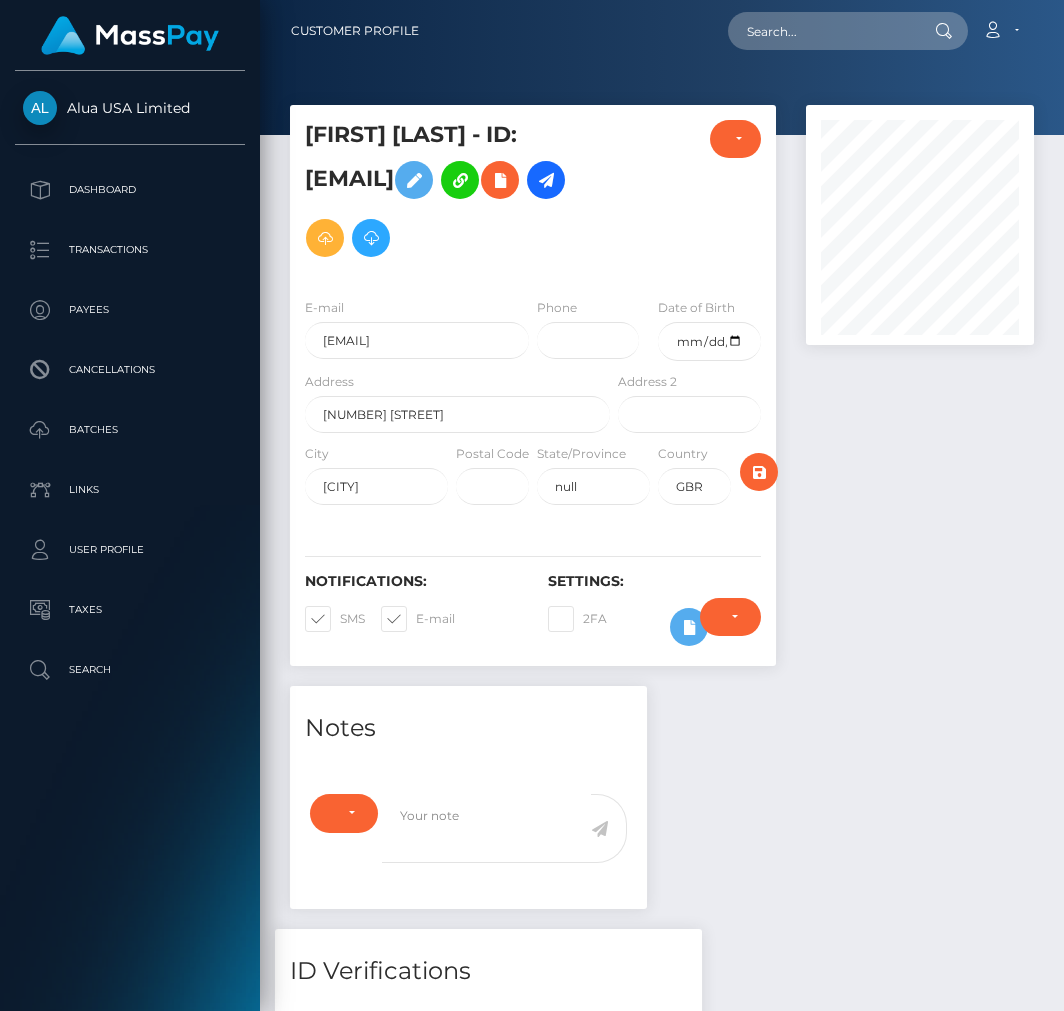 scroll, scrollTop: 0, scrollLeft: 0, axis: both 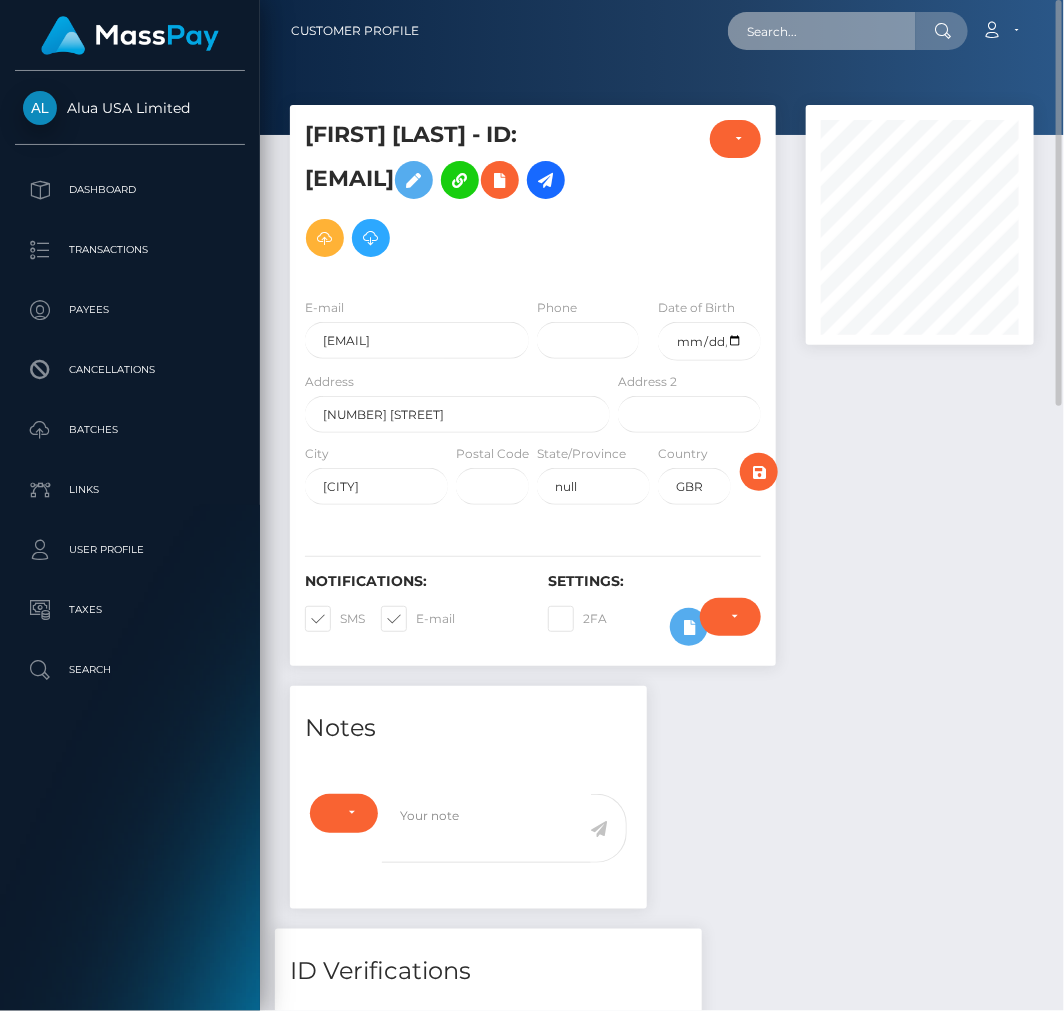 click at bounding box center (822, 31) 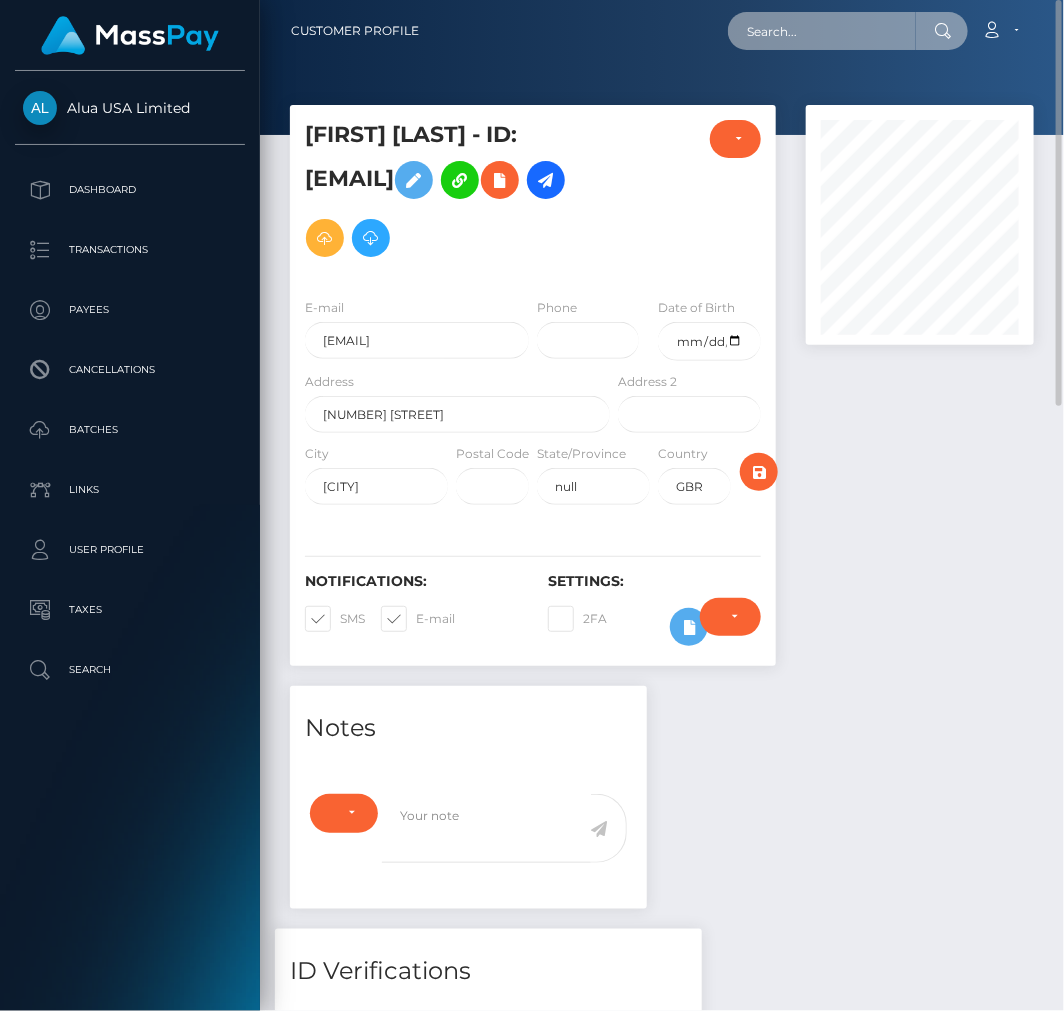 paste on "6627cb066b1d82de1d00320f" 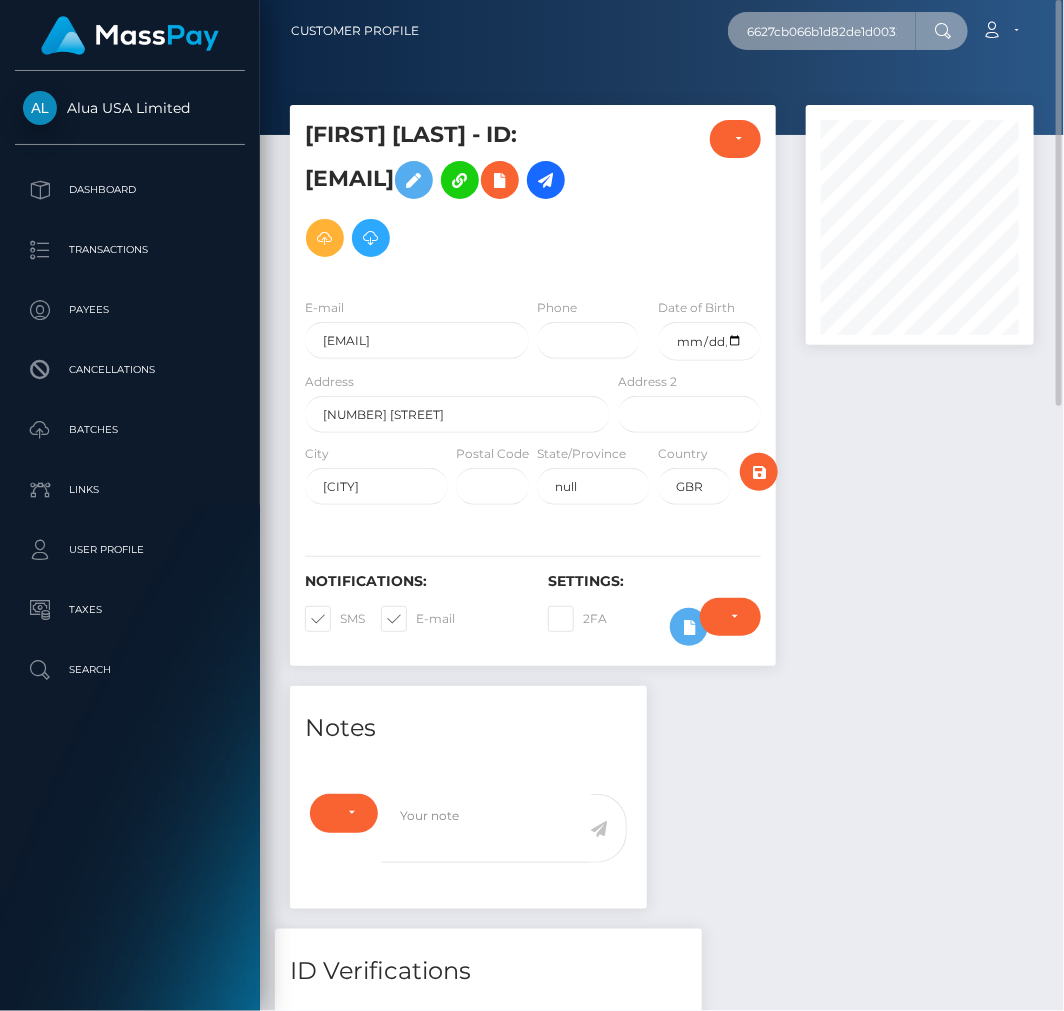 scroll, scrollTop: 0, scrollLeft: 16, axis: horizontal 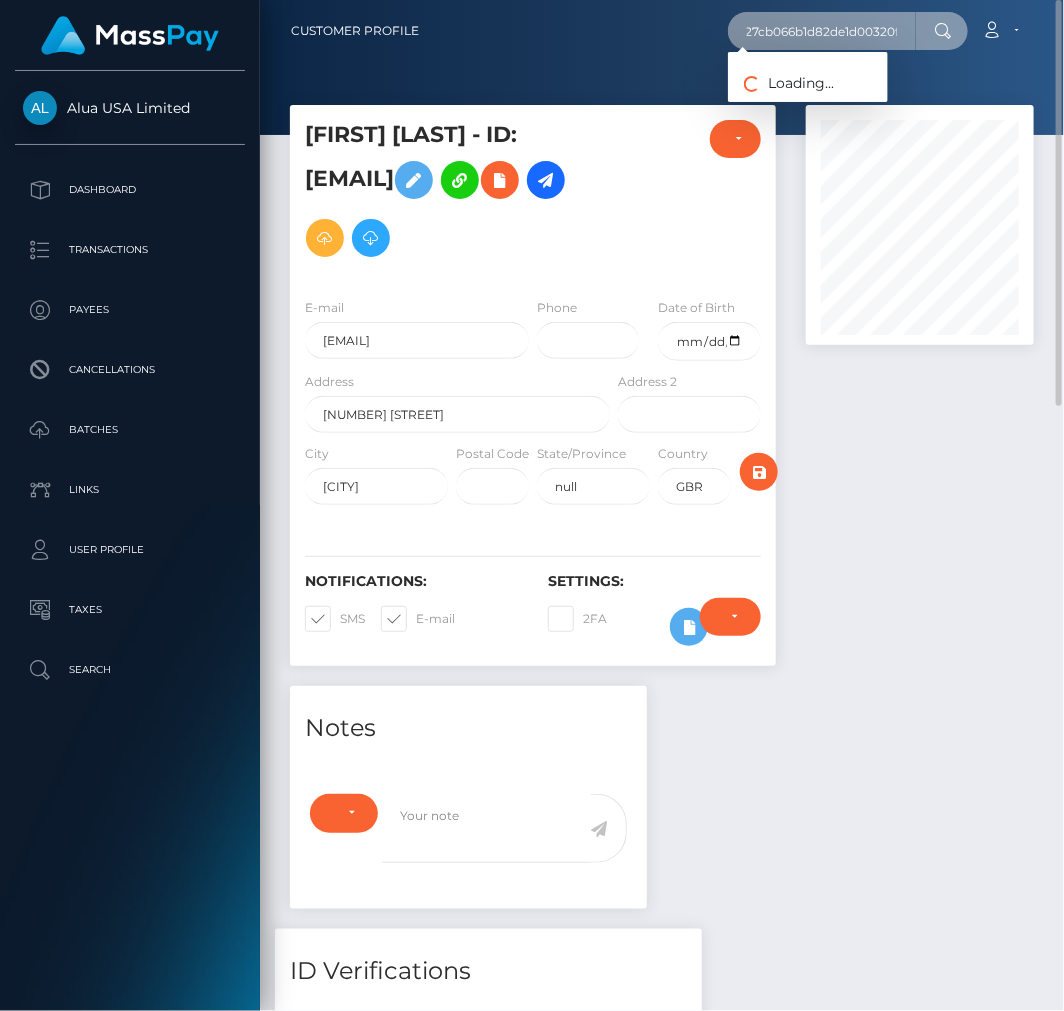 type on "6627cb066b1d82de1d00320f" 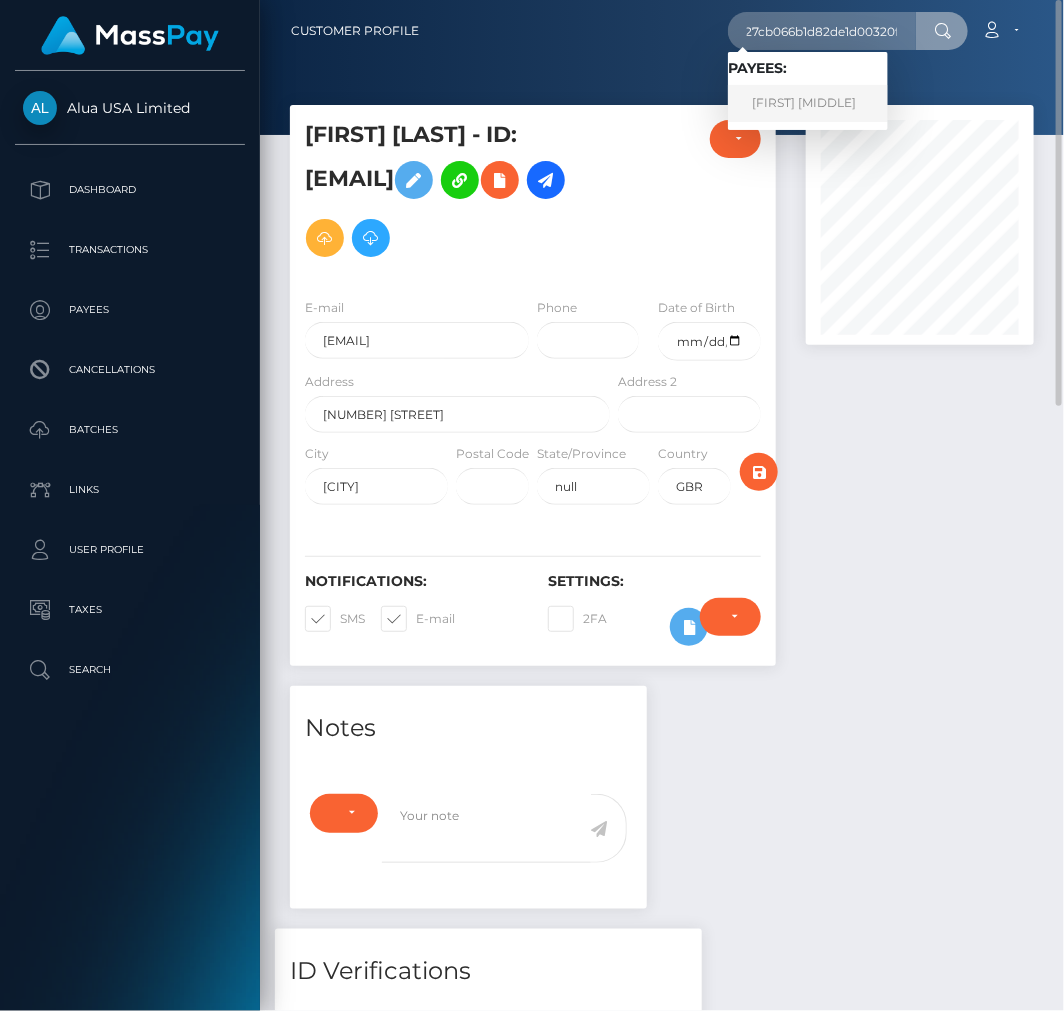 scroll, scrollTop: 0, scrollLeft: 0, axis: both 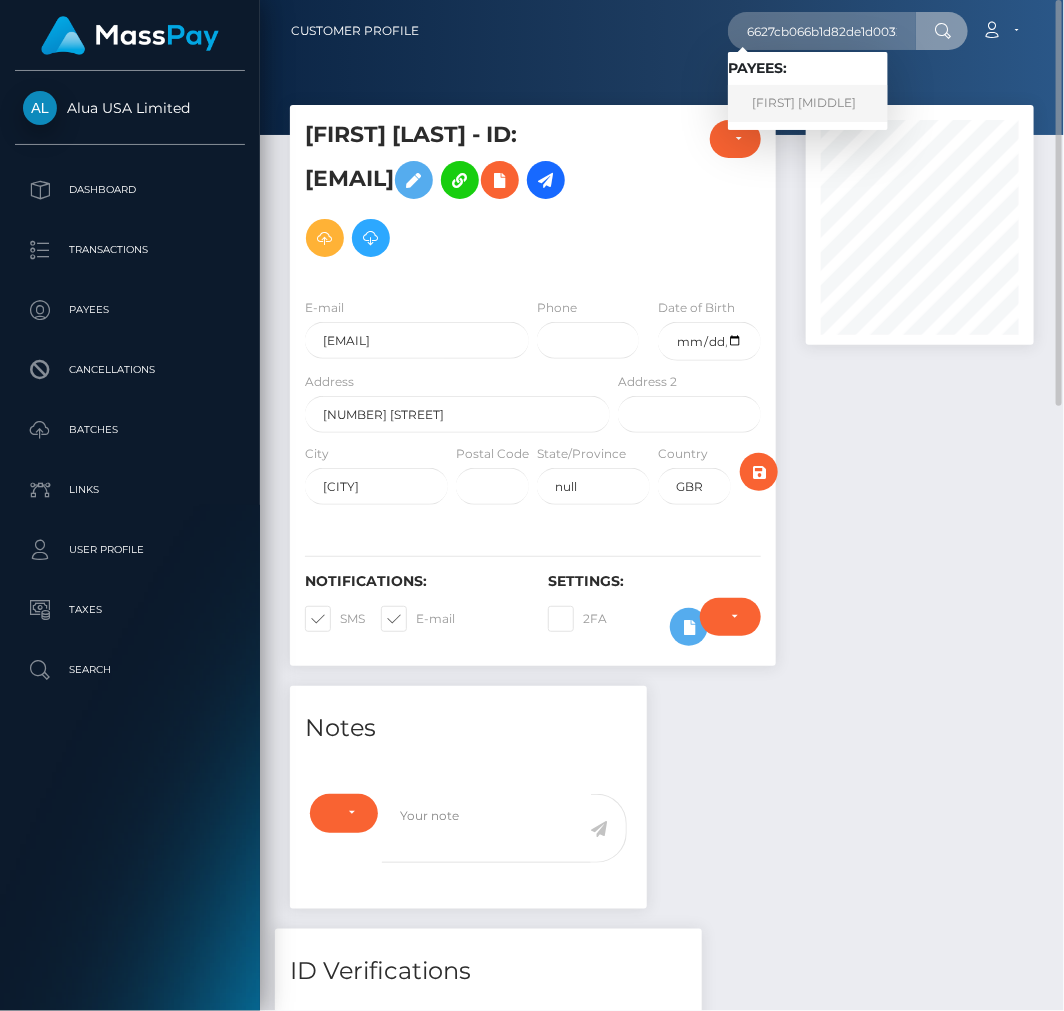 click on "Abegail  Bernadette" at bounding box center [808, 103] 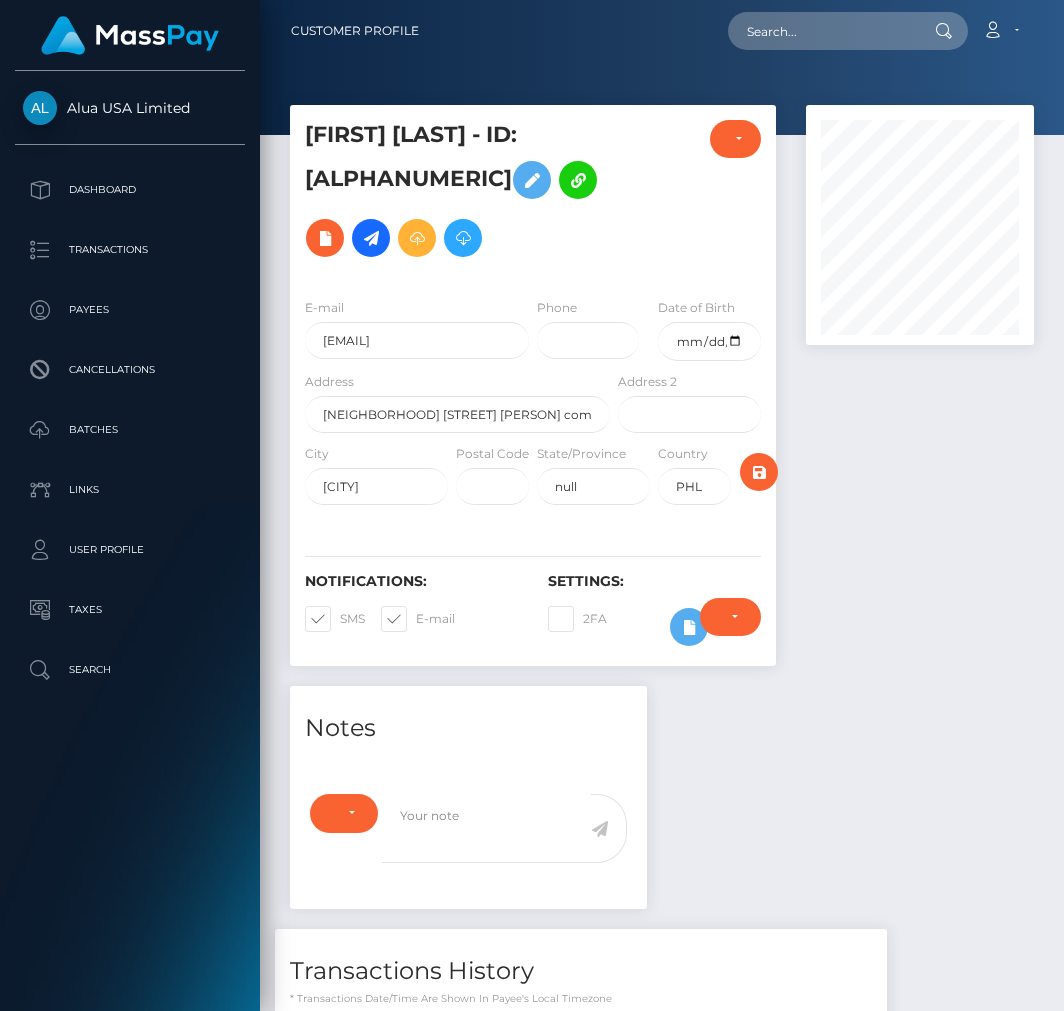 scroll, scrollTop: 0, scrollLeft: 0, axis: both 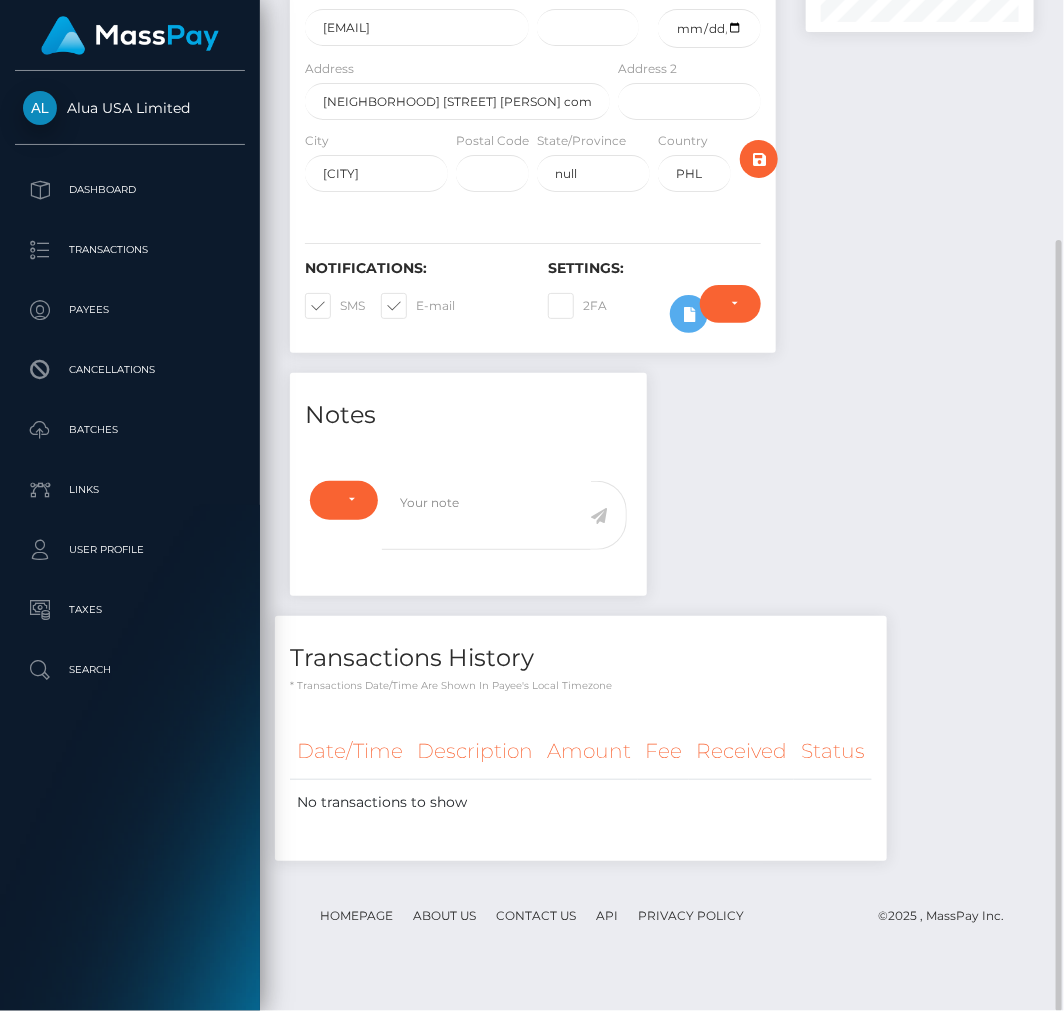 drag, startPoint x: 824, startPoint y: 513, endPoint x: 794, endPoint y: 497, distance: 34 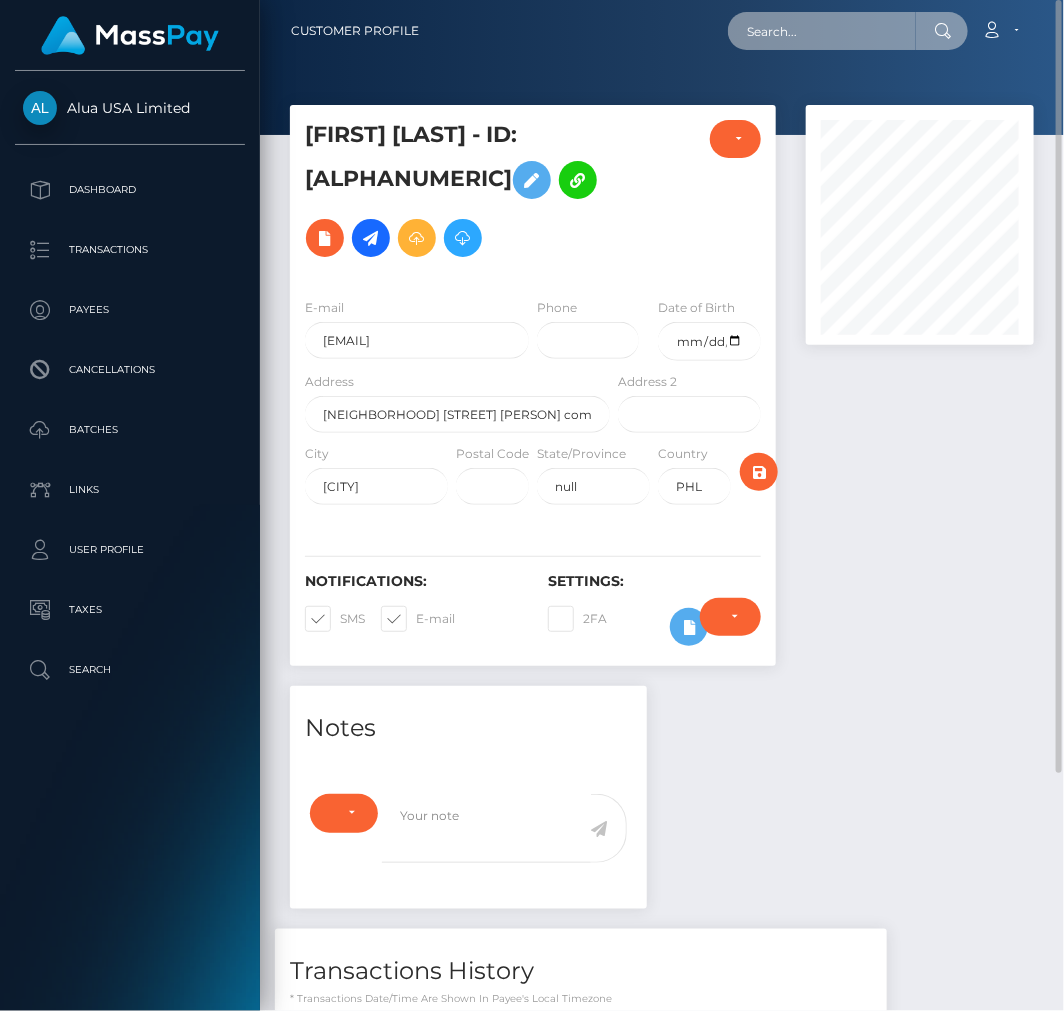click at bounding box center (822, 31) 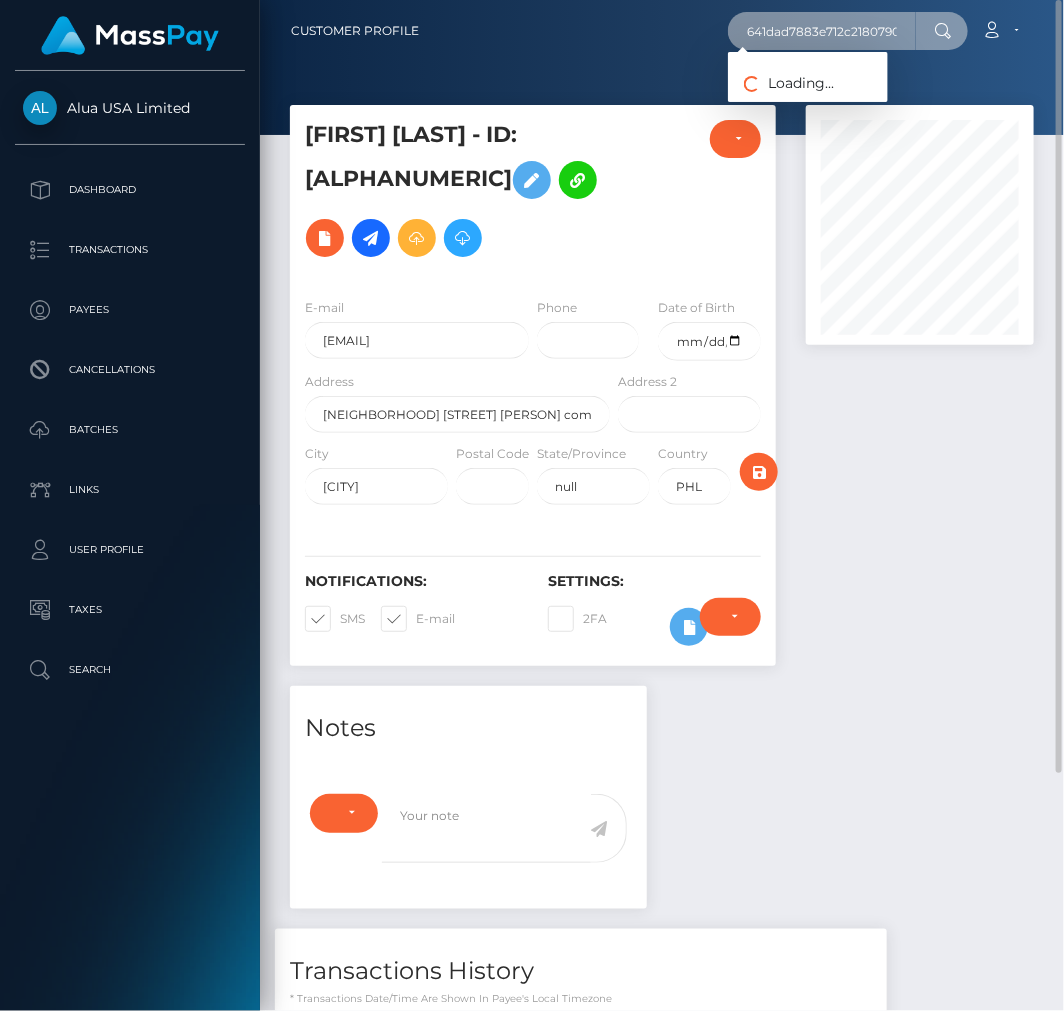scroll, scrollTop: 0, scrollLeft: 14, axis: horizontal 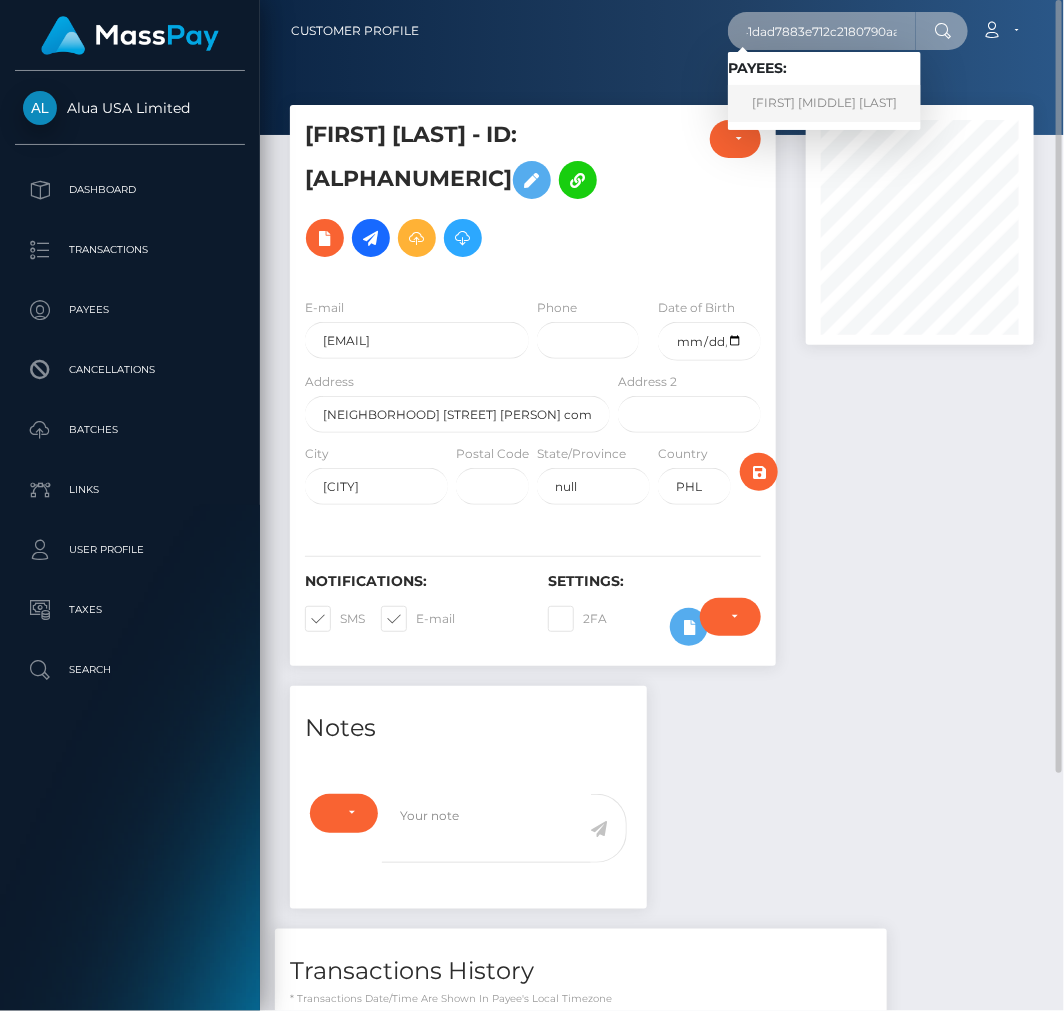 type on "641dad7883e712c2180790aa" 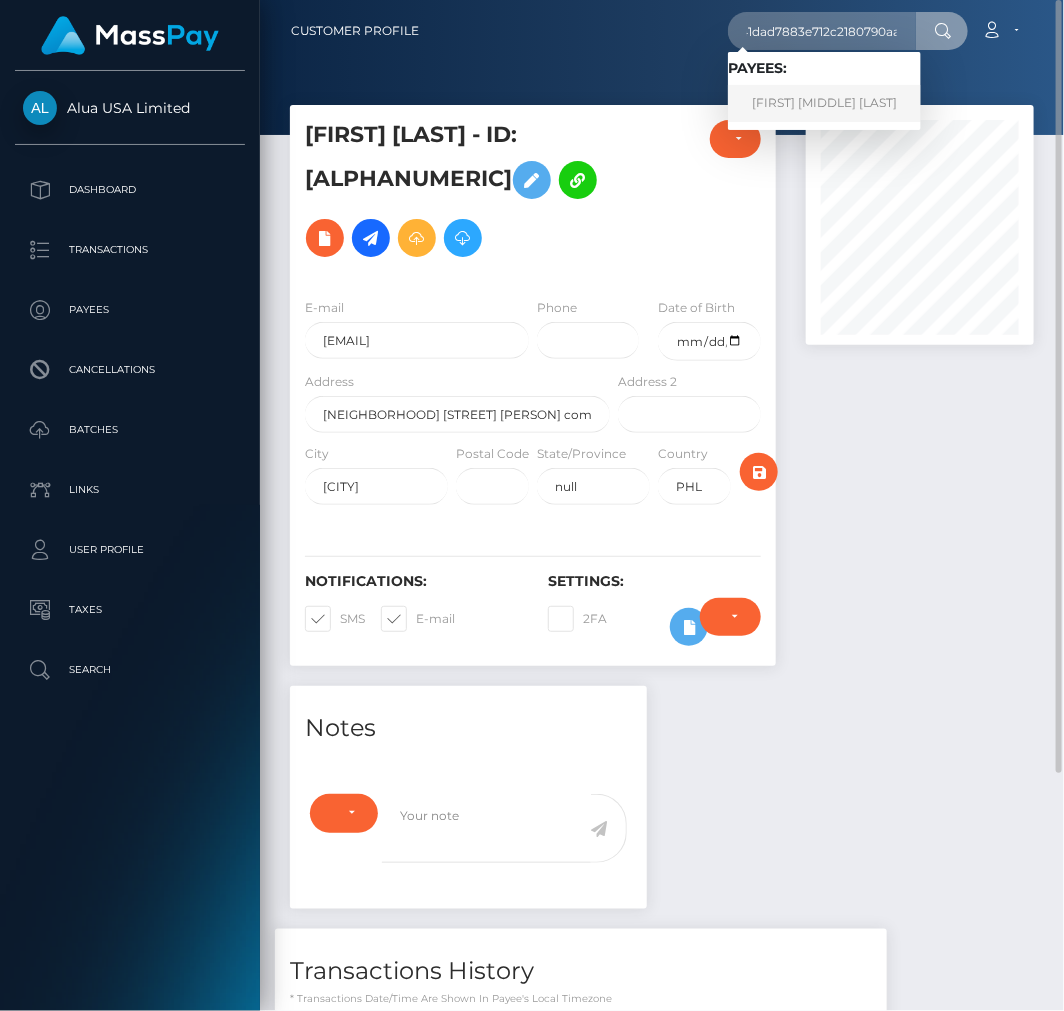 scroll, scrollTop: 0, scrollLeft: 0, axis: both 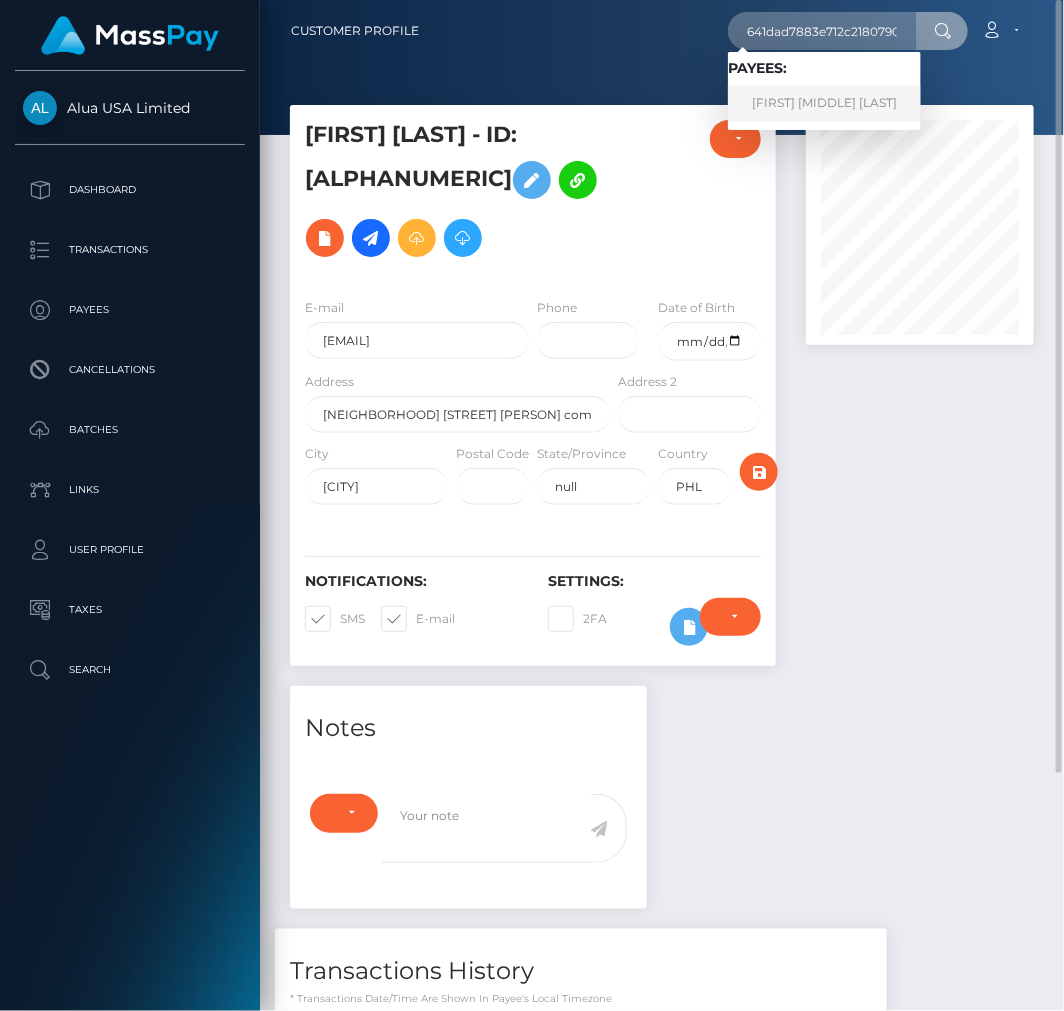 click on "Leslie Marie  Nelles" at bounding box center (824, 103) 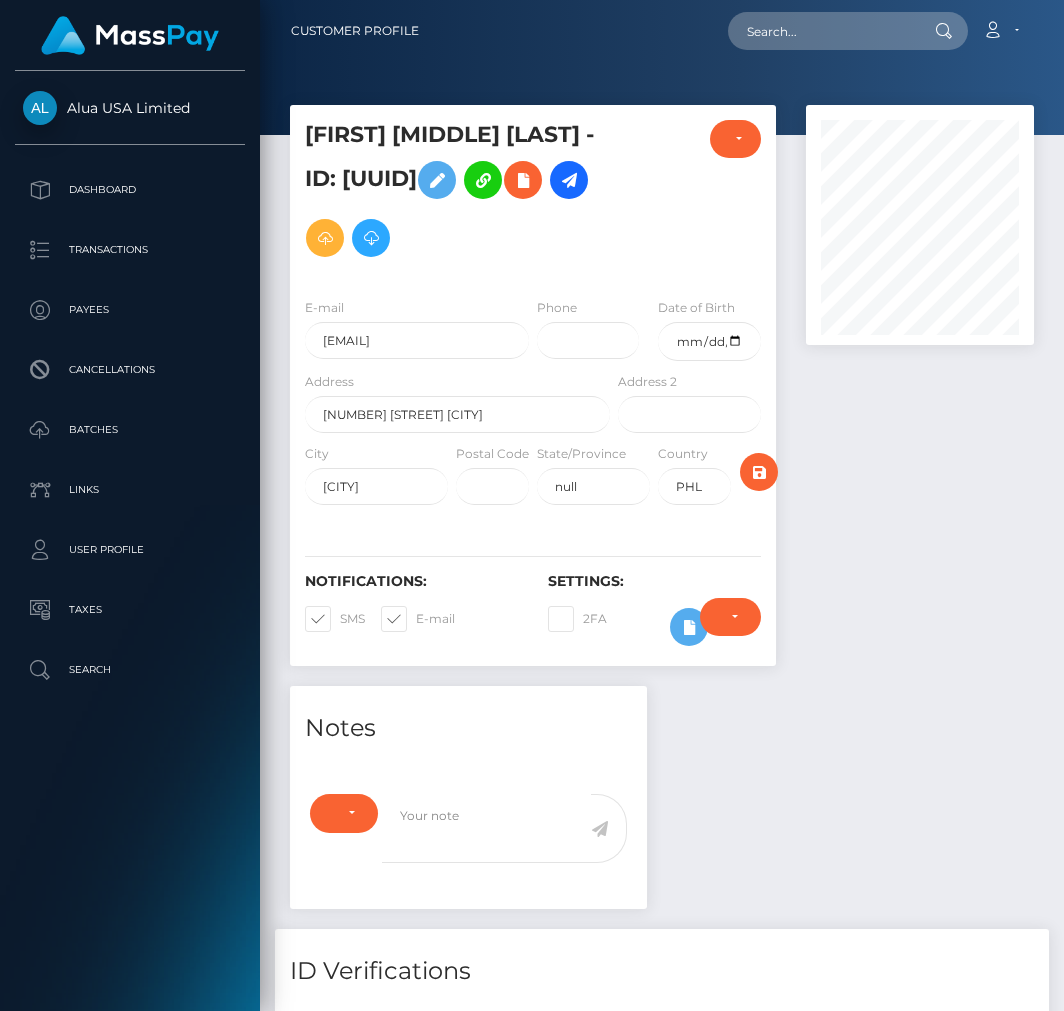 scroll, scrollTop: 0, scrollLeft: 0, axis: both 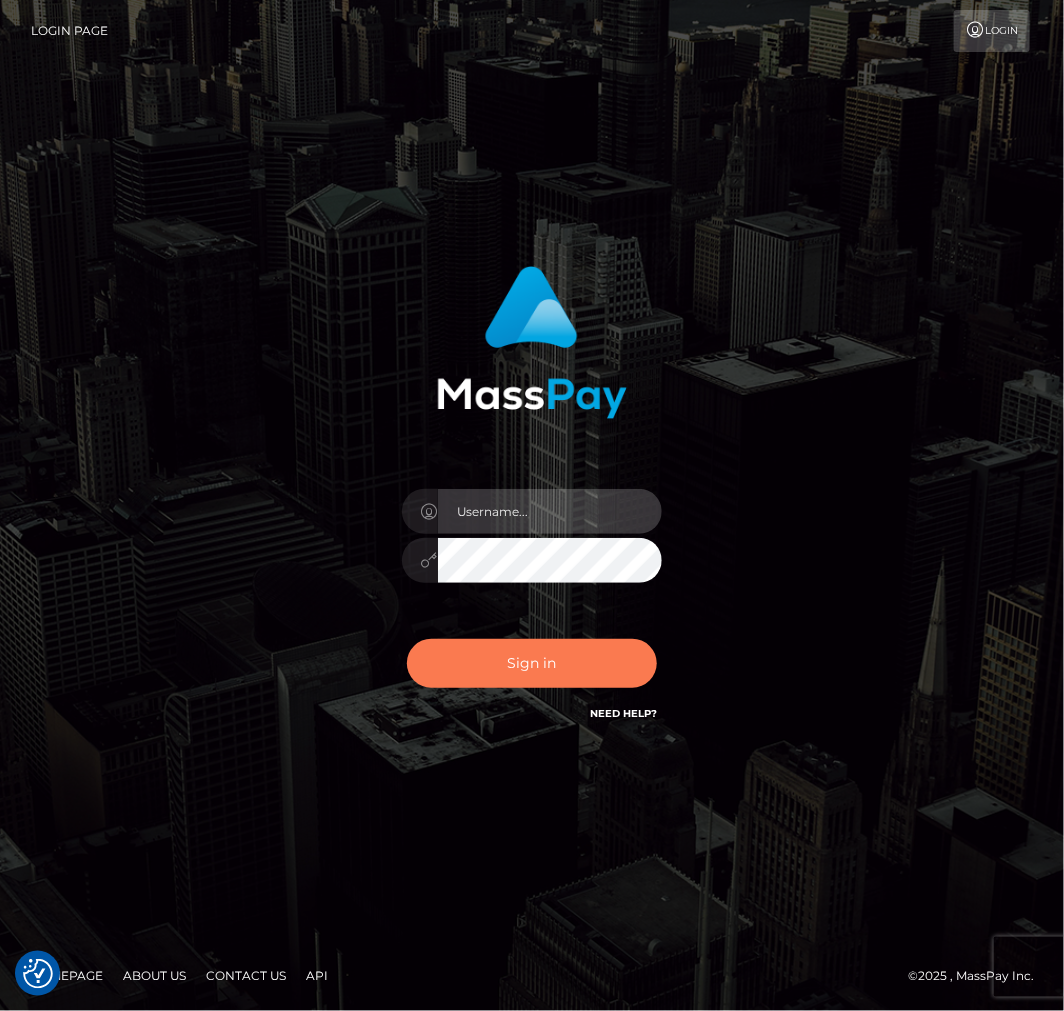 type on "aluasupport" 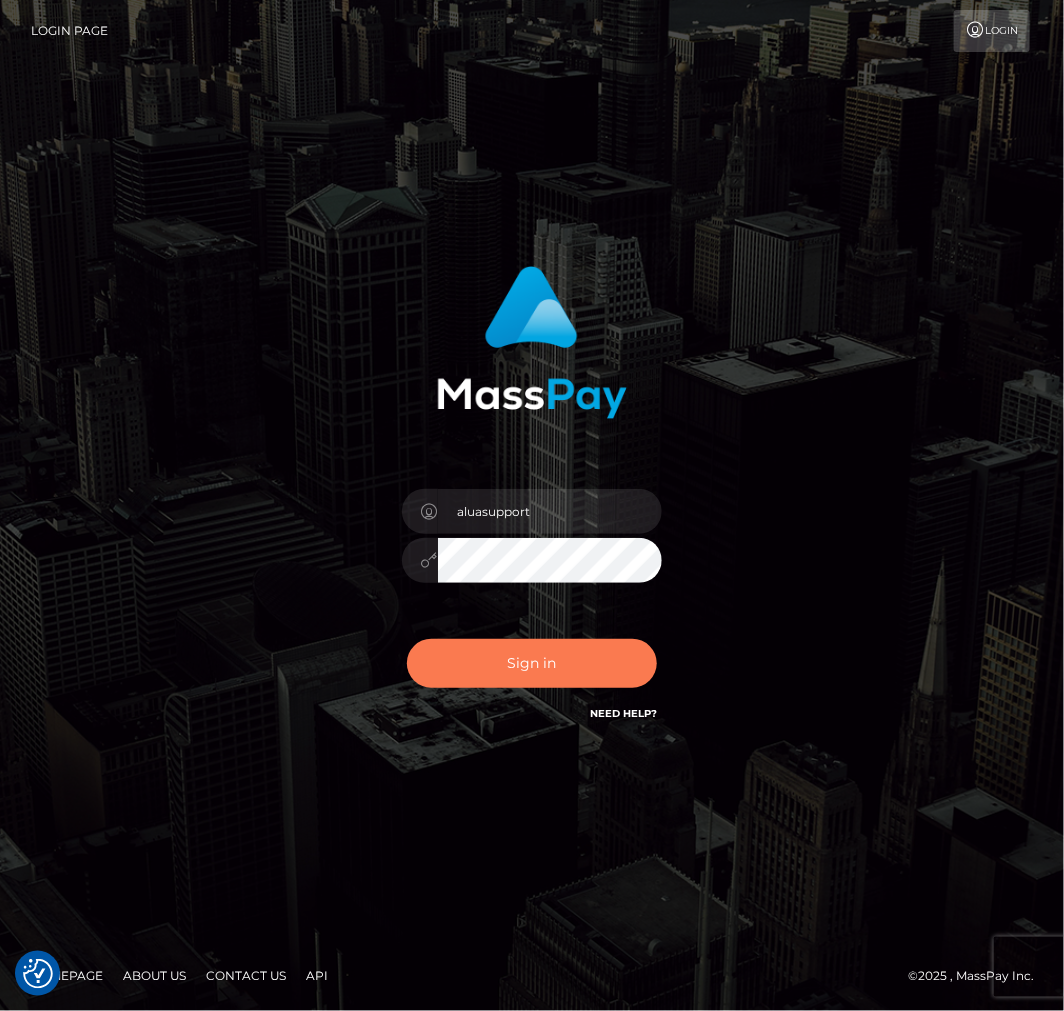 click on "Sign in" at bounding box center (532, 663) 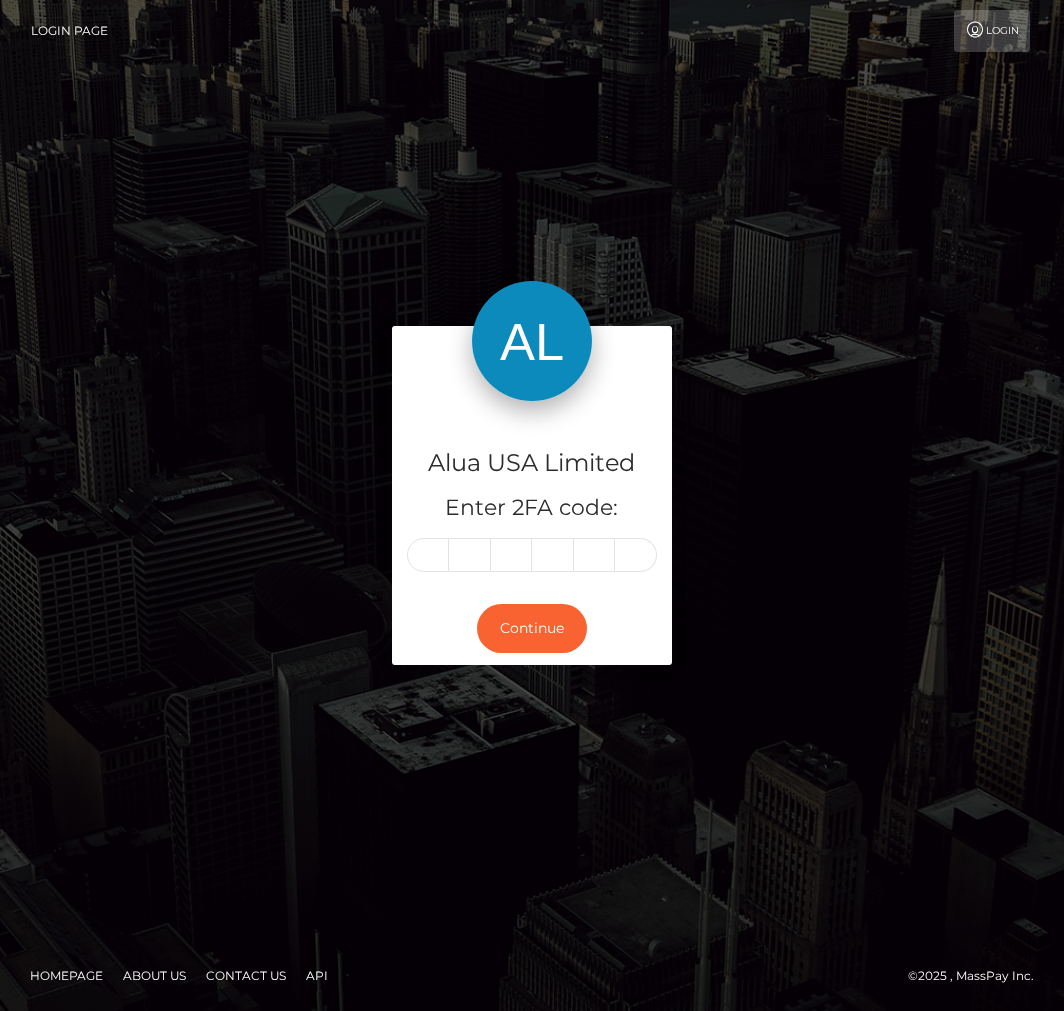 scroll, scrollTop: 0, scrollLeft: 0, axis: both 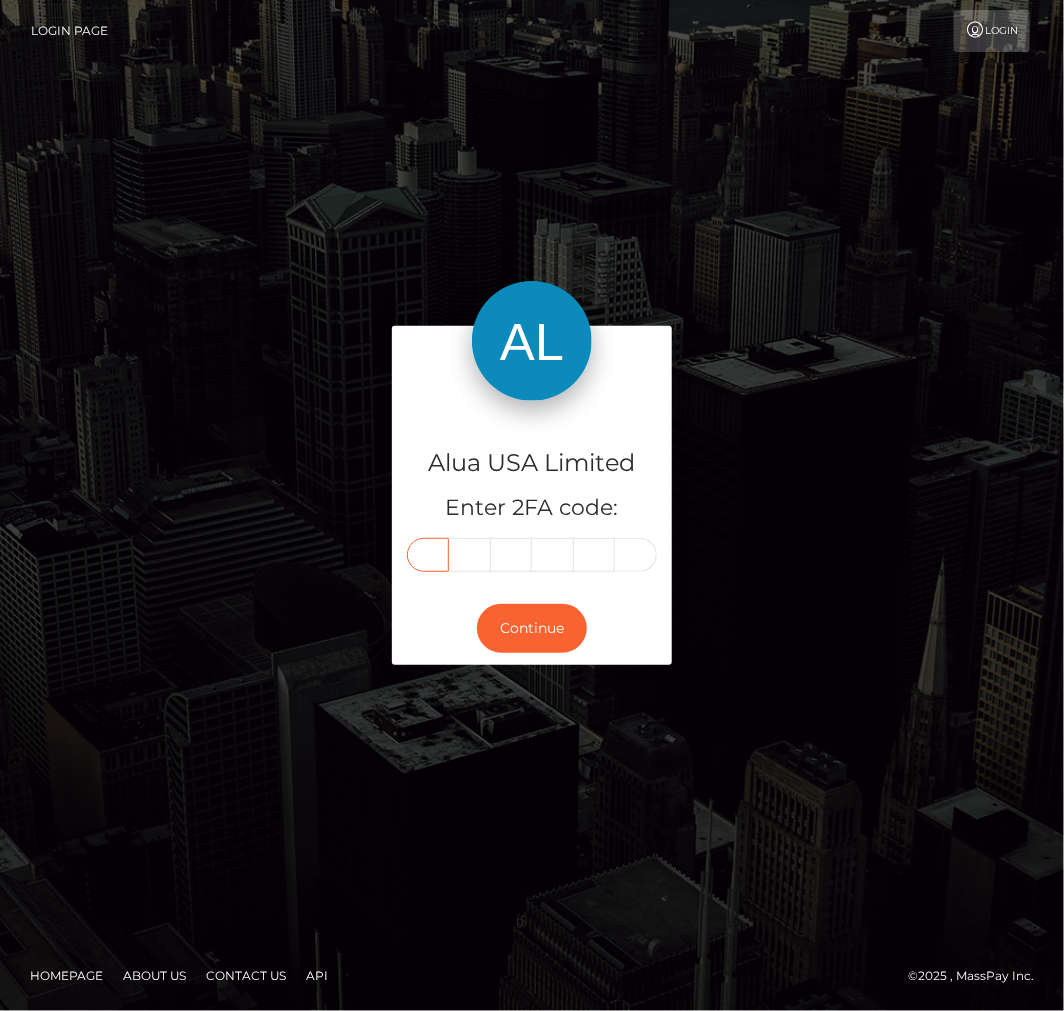 click at bounding box center (428, 555) 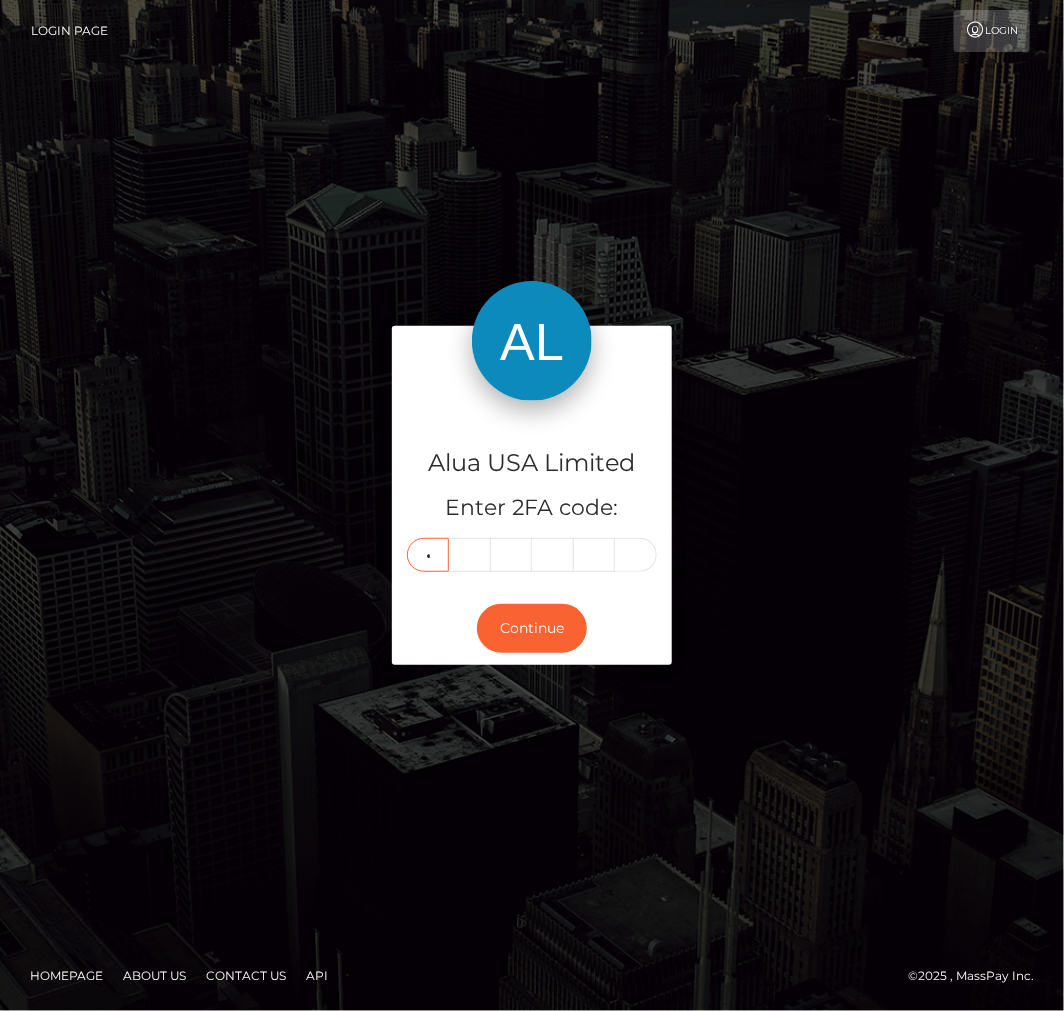 type on "5" 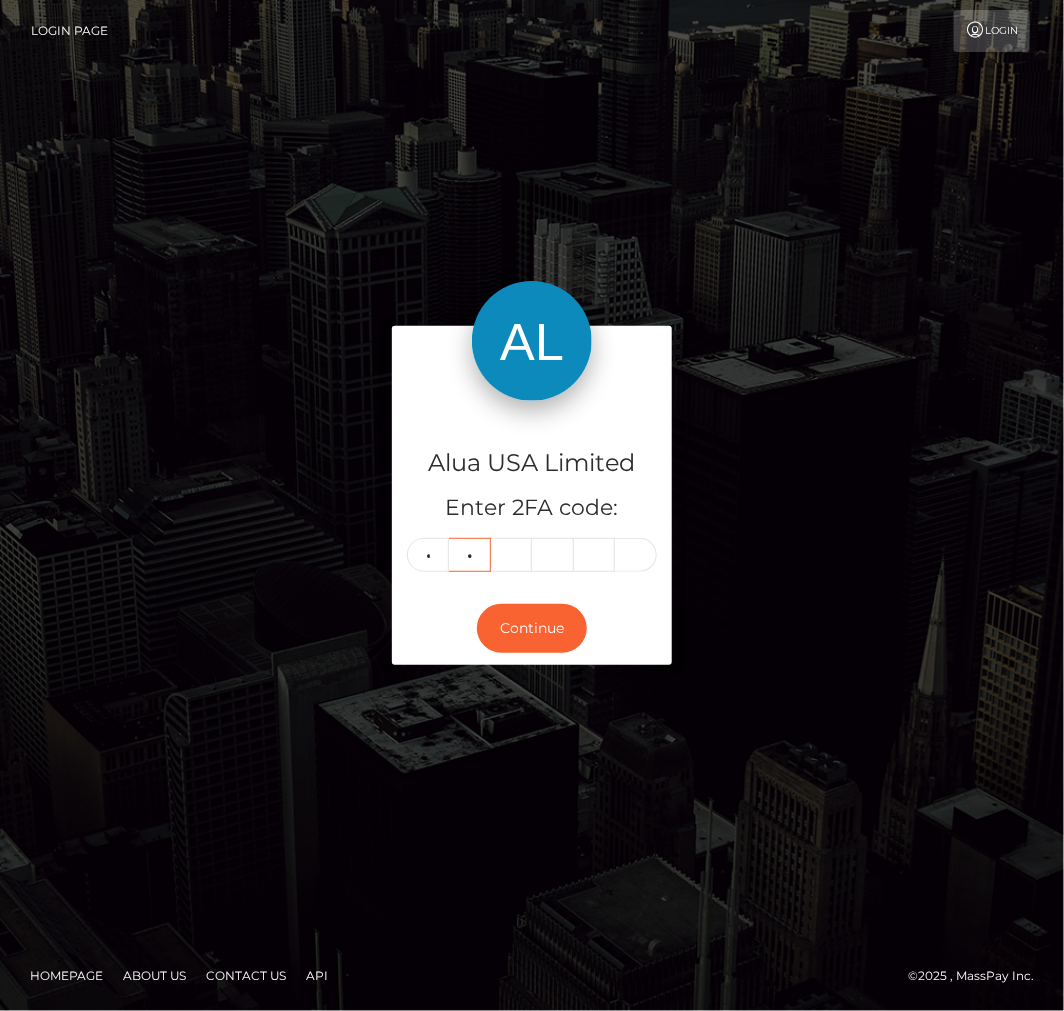 type on "4" 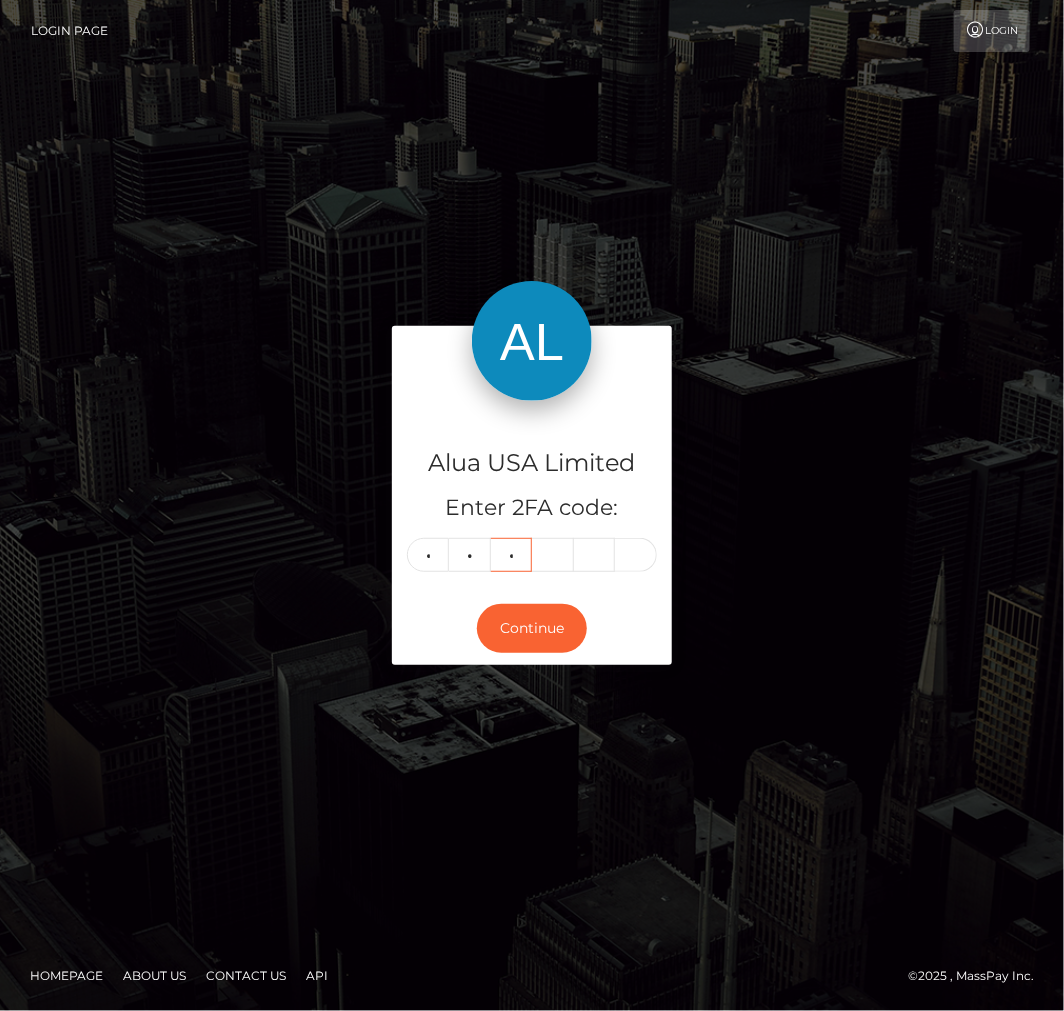 type on "9" 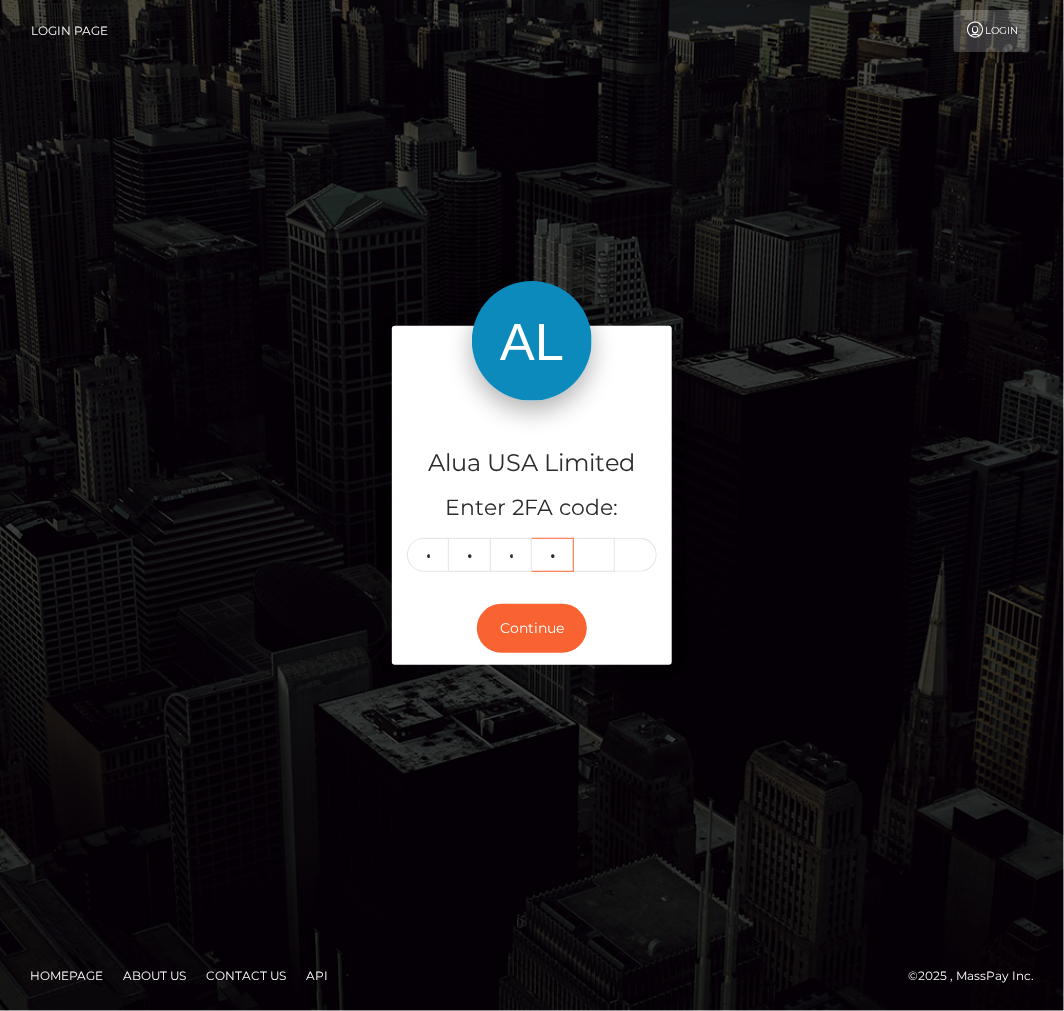 type on "4" 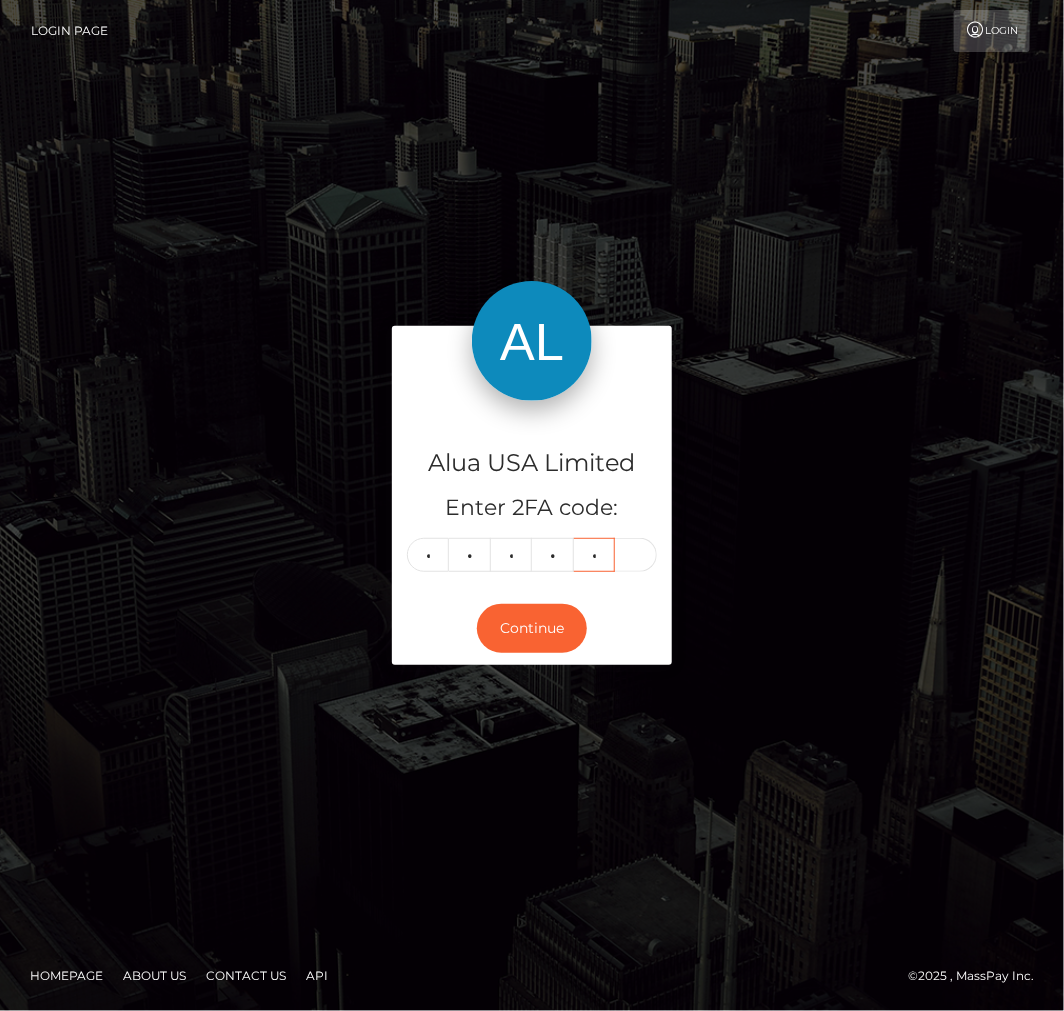 type on "4" 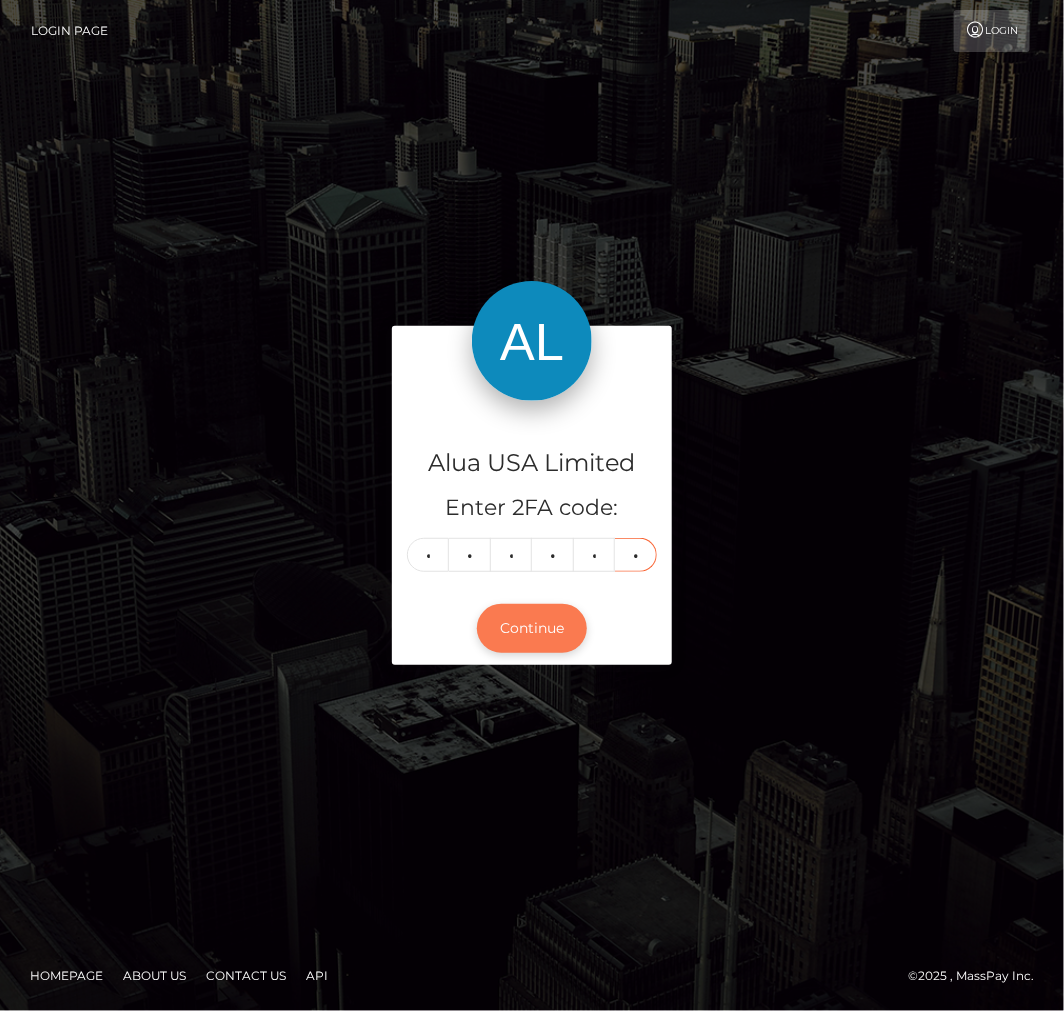 type on "1" 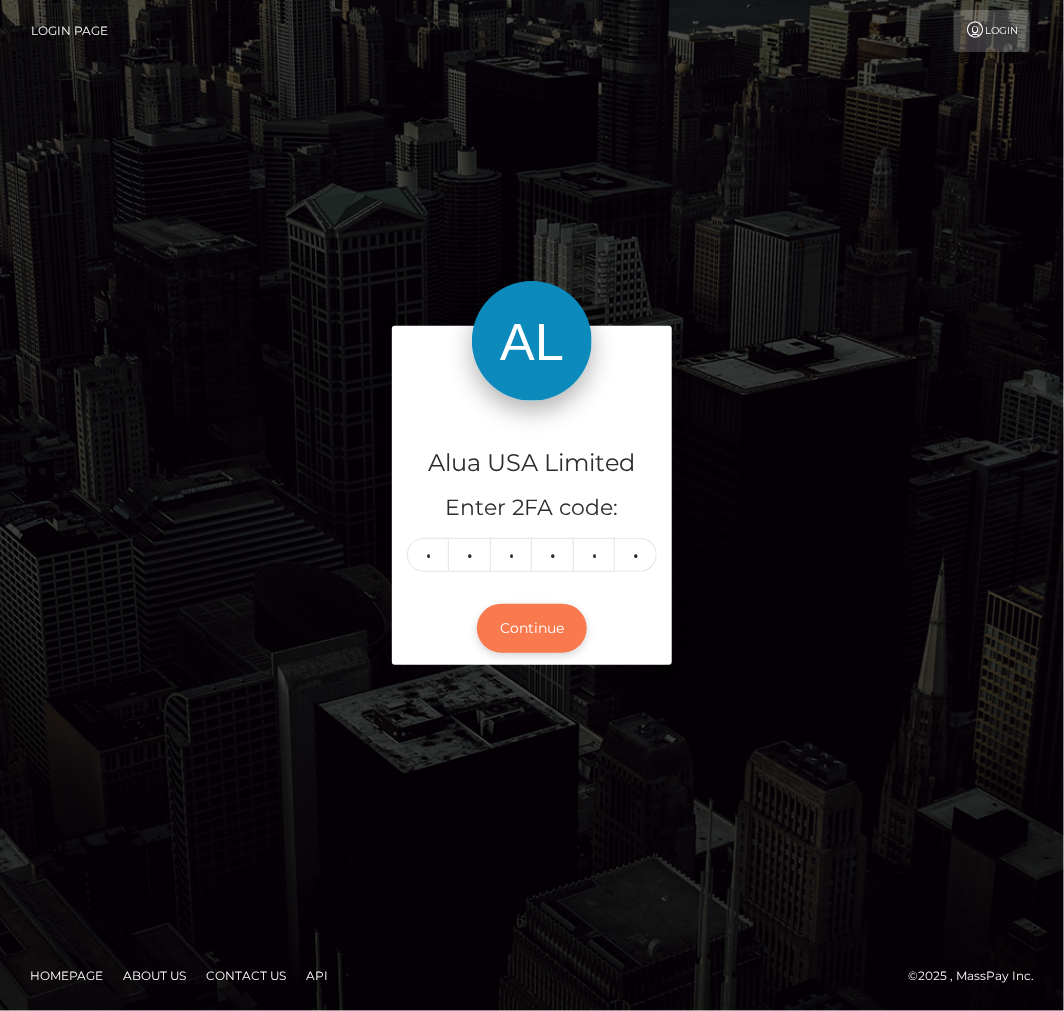 click on "Continue" at bounding box center (532, 628) 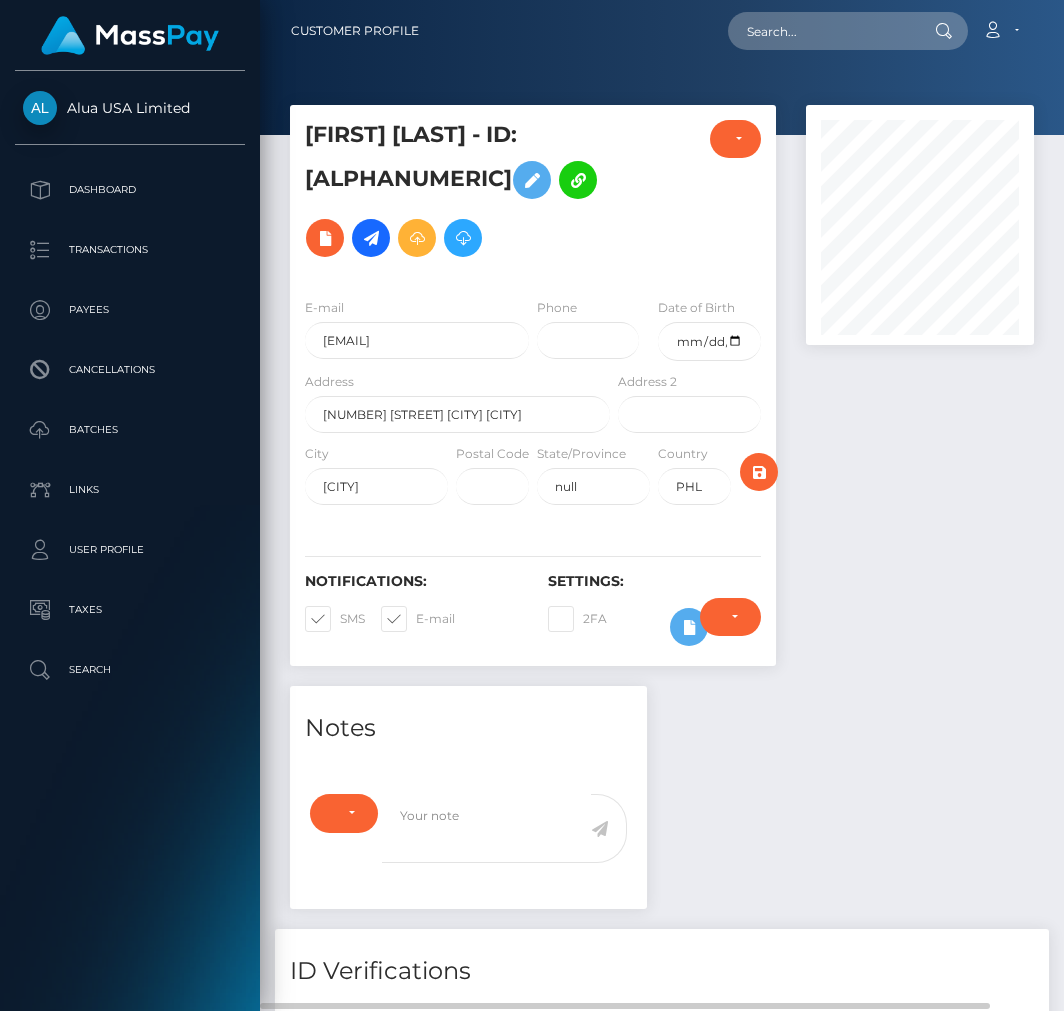 scroll, scrollTop: 0, scrollLeft: 0, axis: both 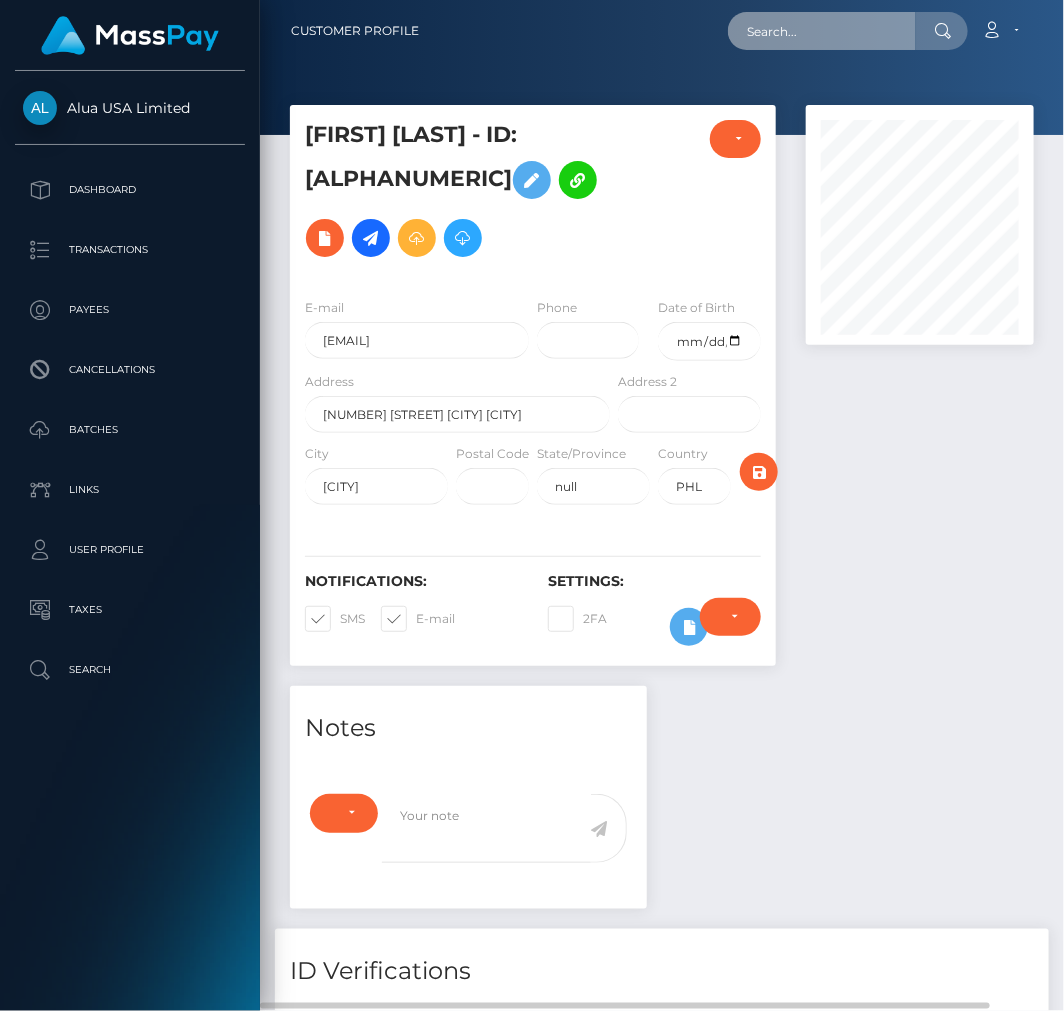 click at bounding box center [822, 31] 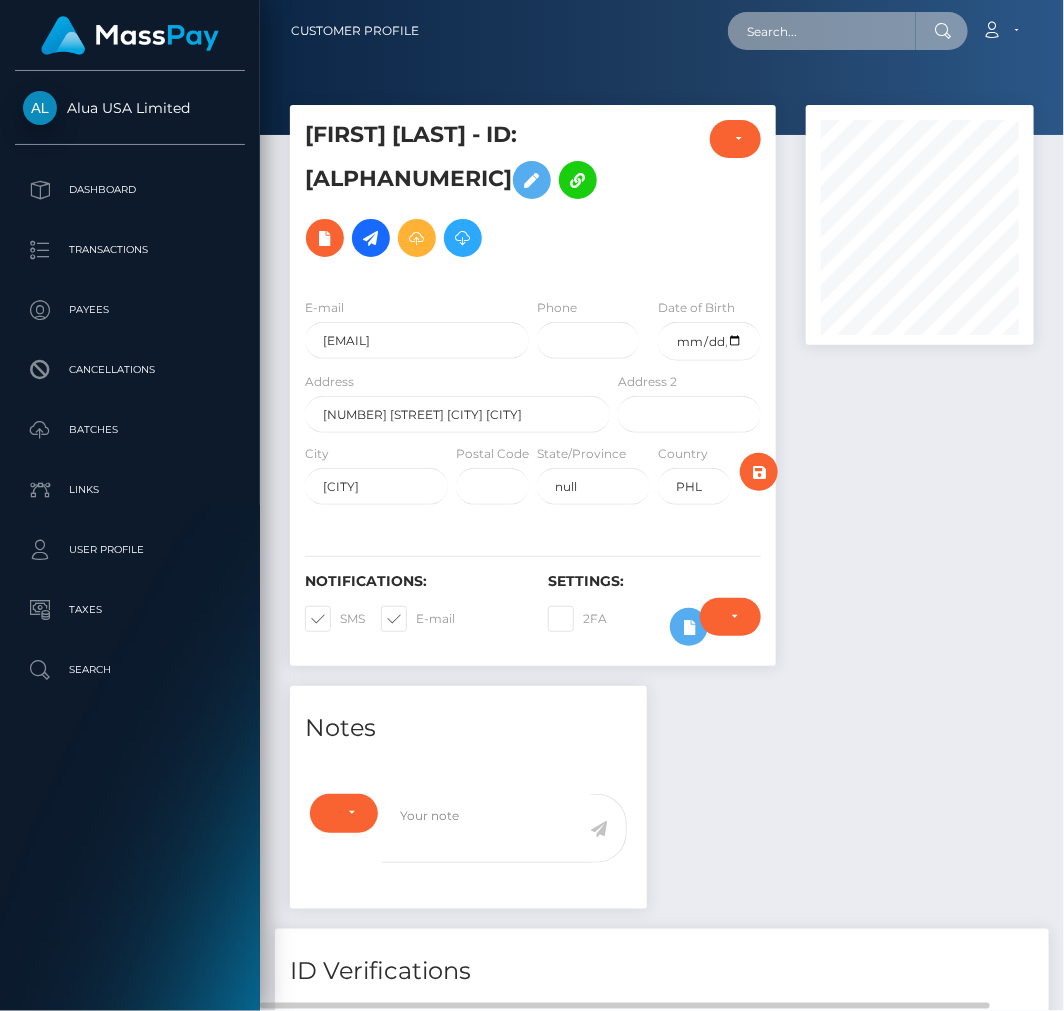 paste on "641dad7883e712c2180790aa" 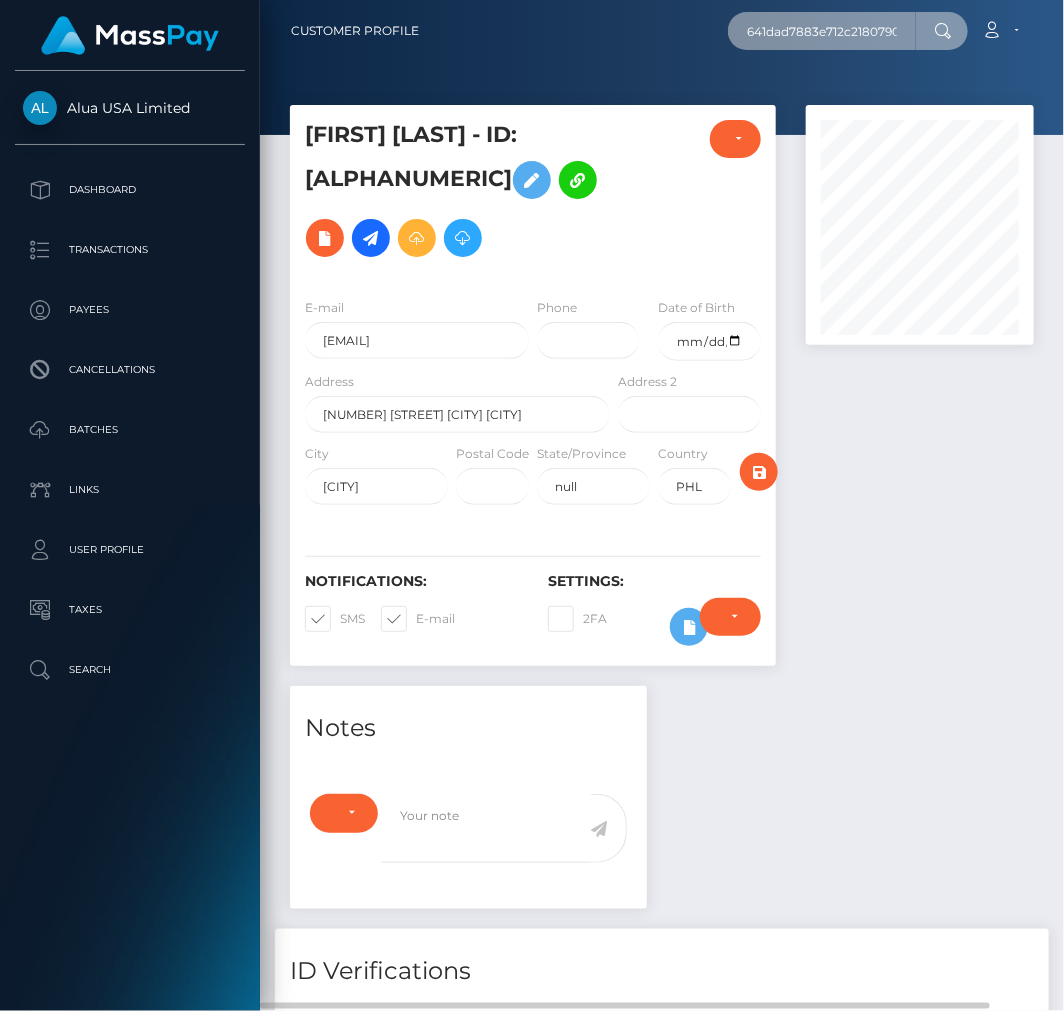 scroll, scrollTop: 0, scrollLeft: 14, axis: horizontal 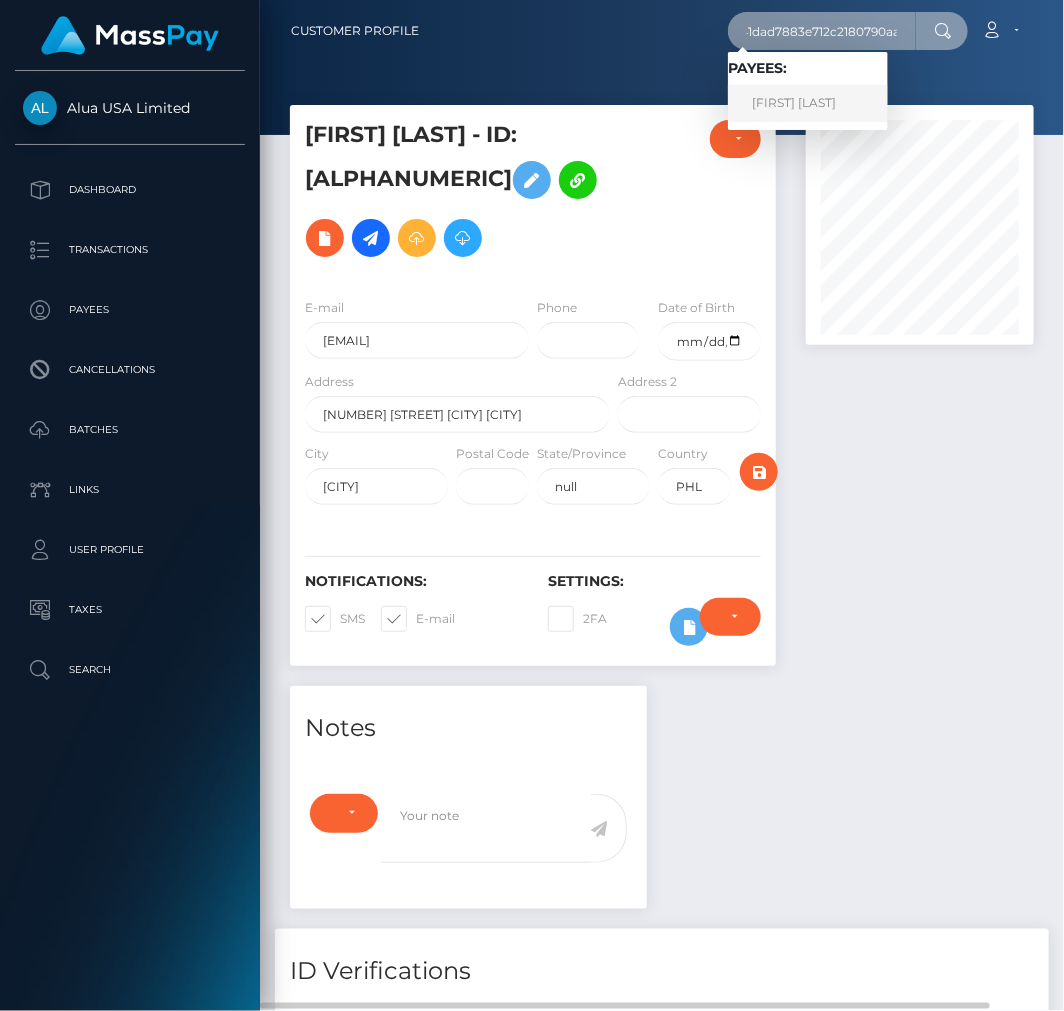type on "641dad7883e712c2180790aa" 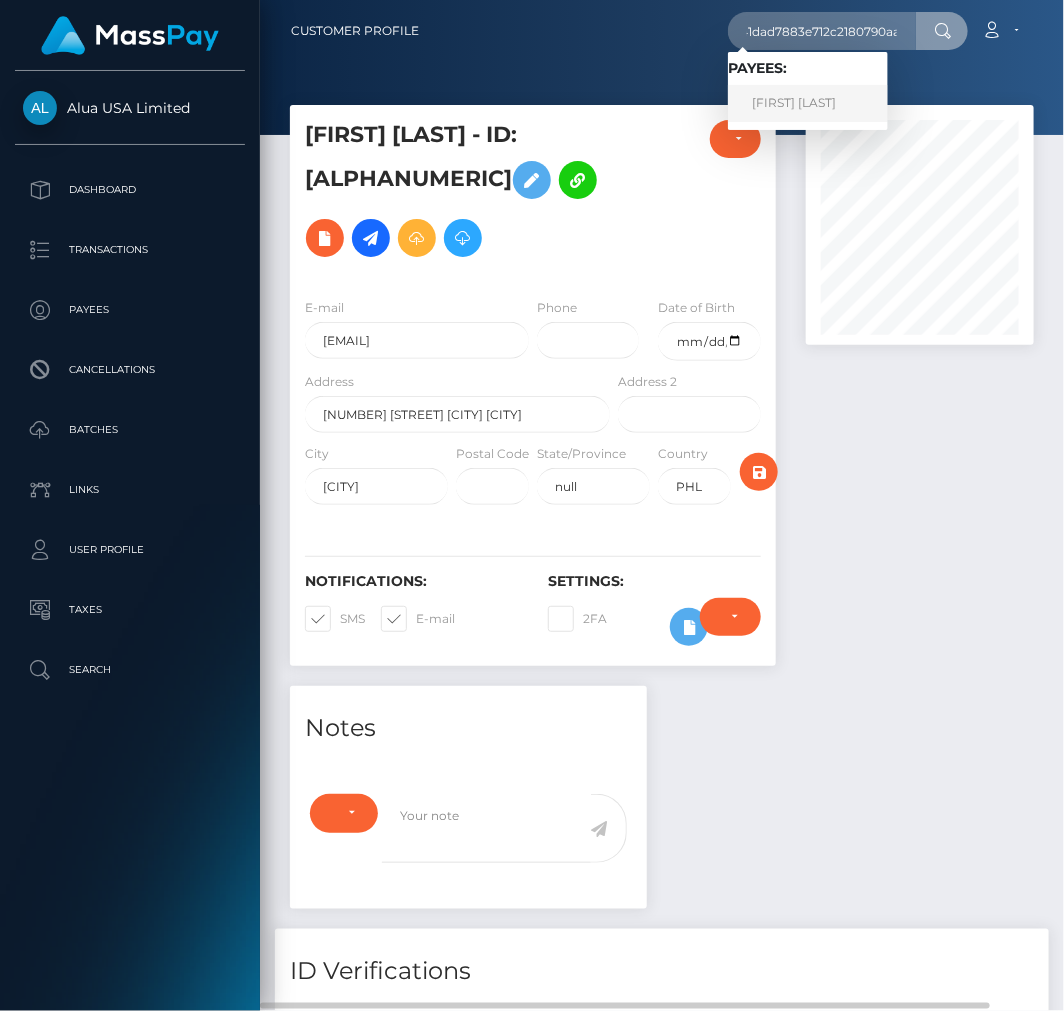 click on "[FIRST] [LAST]" at bounding box center (808, 103) 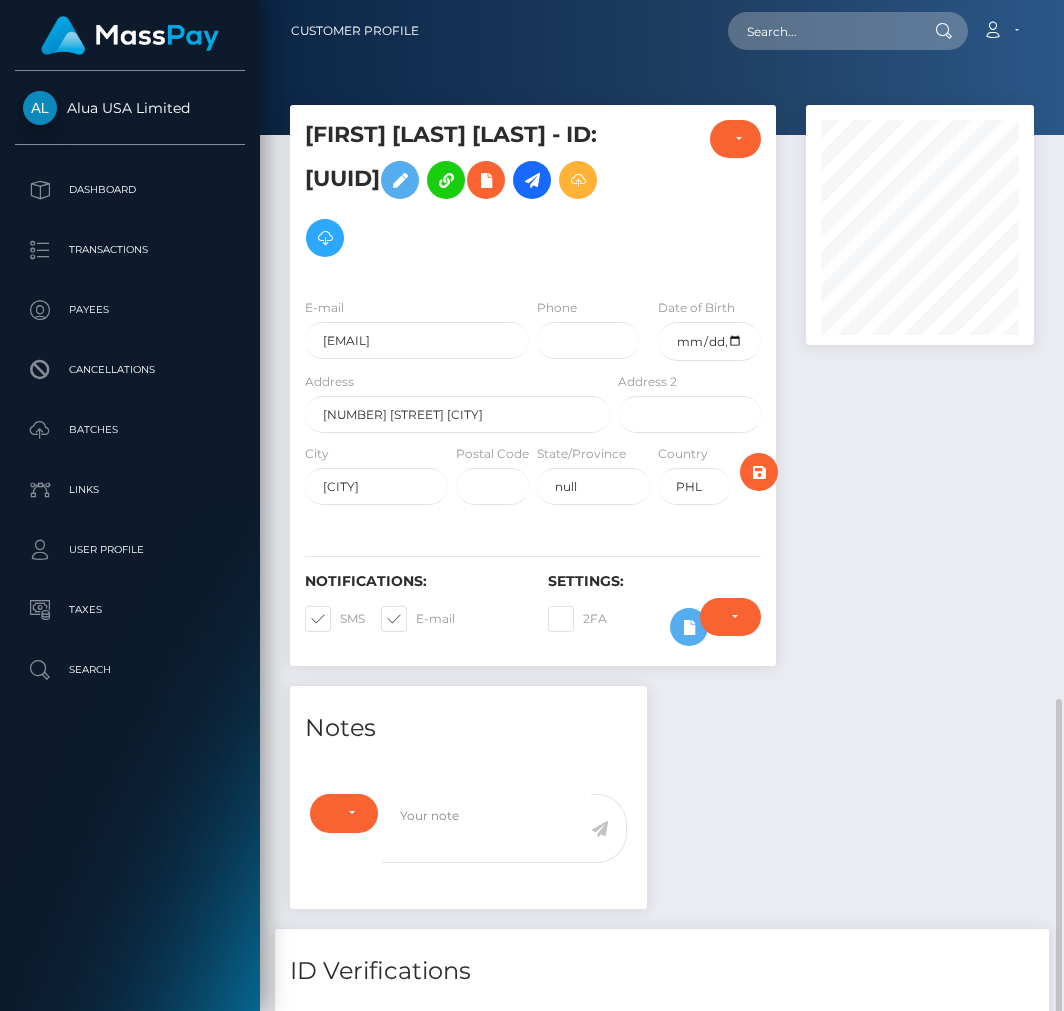 scroll, scrollTop: 0, scrollLeft: 0, axis: both 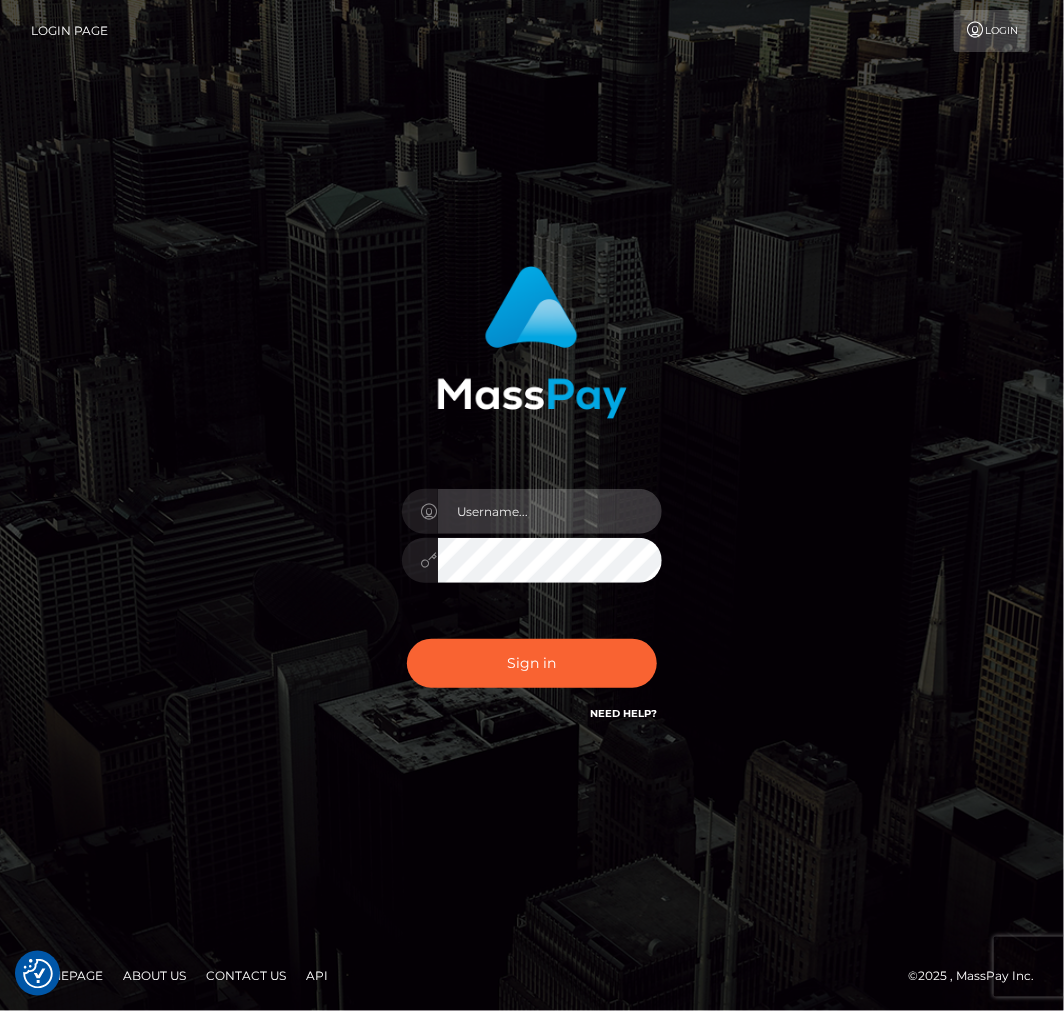 type on "aluasupport" 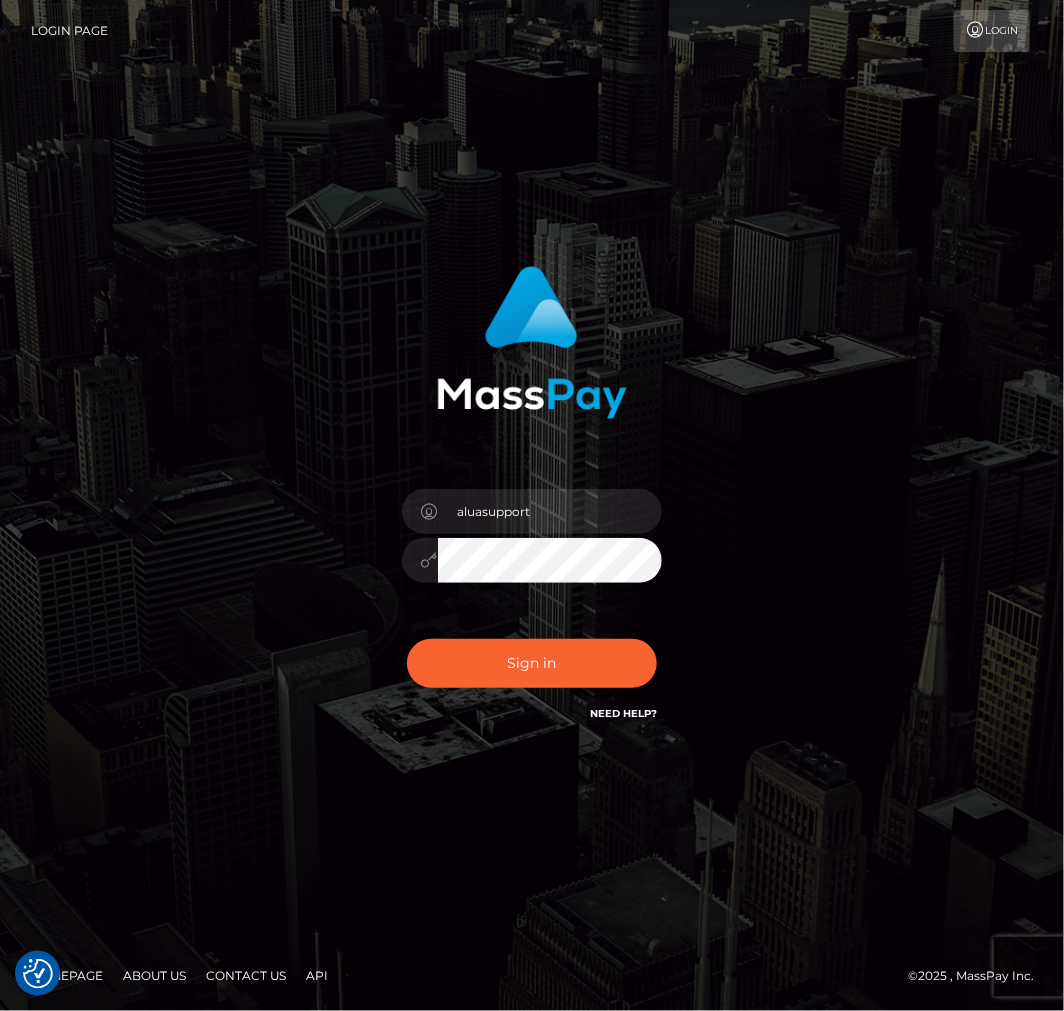 click on "aluasupport" at bounding box center [532, 505] 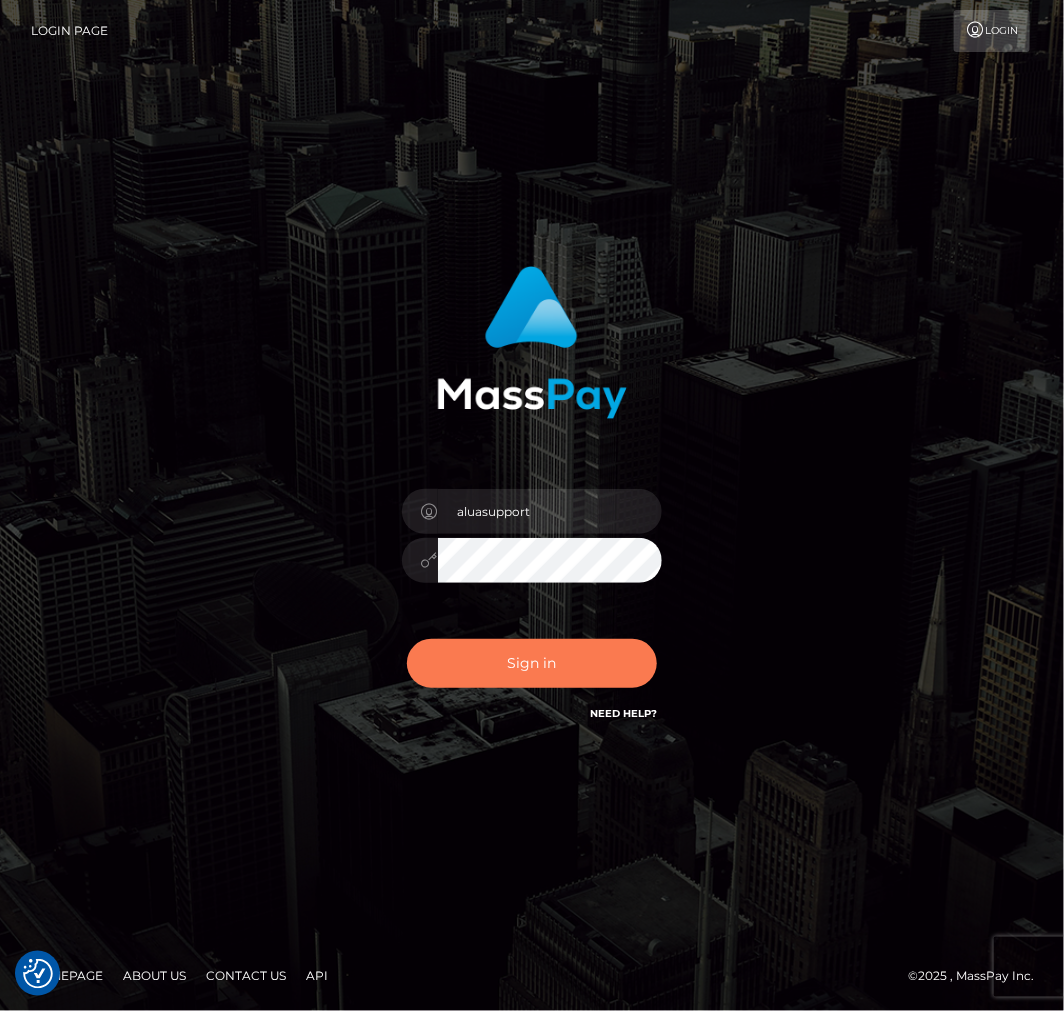 click on "Sign in" at bounding box center [532, 663] 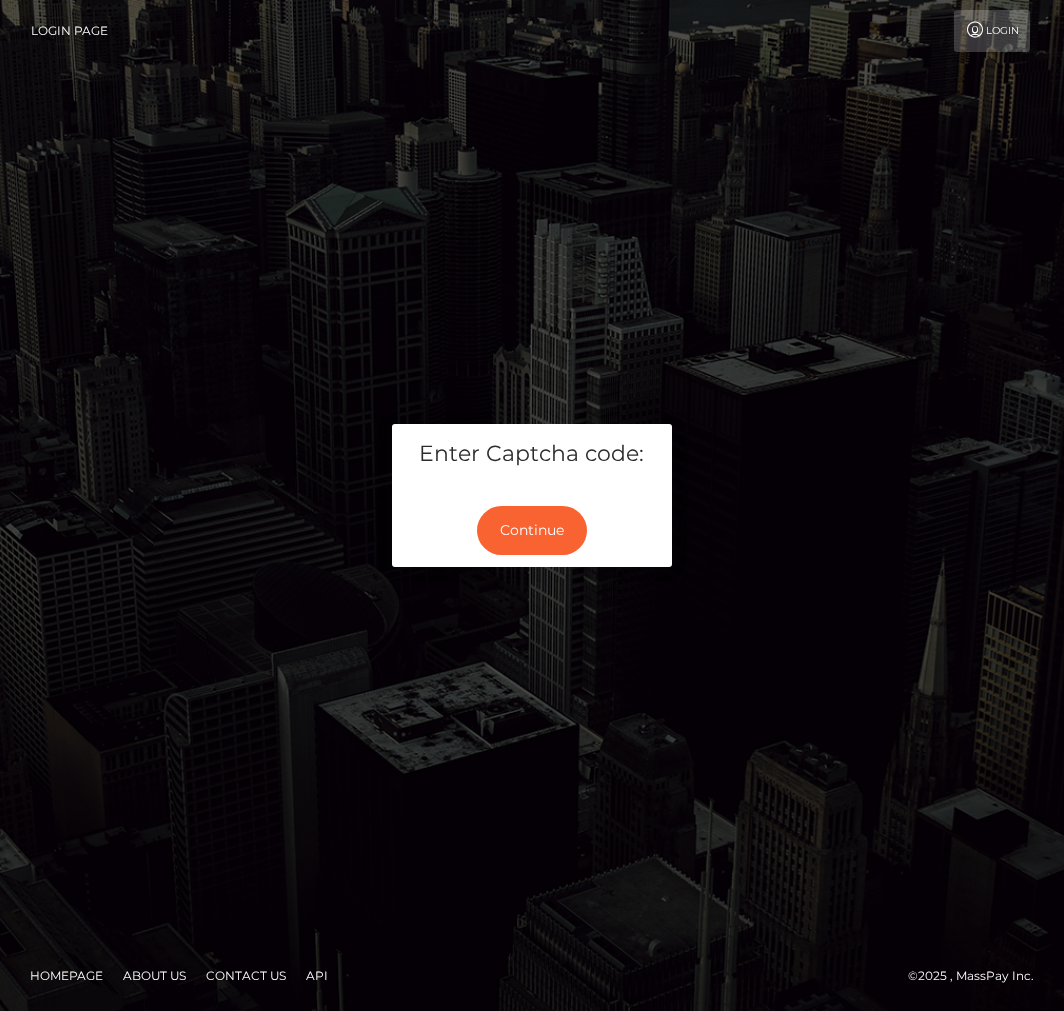 scroll, scrollTop: 0, scrollLeft: 0, axis: both 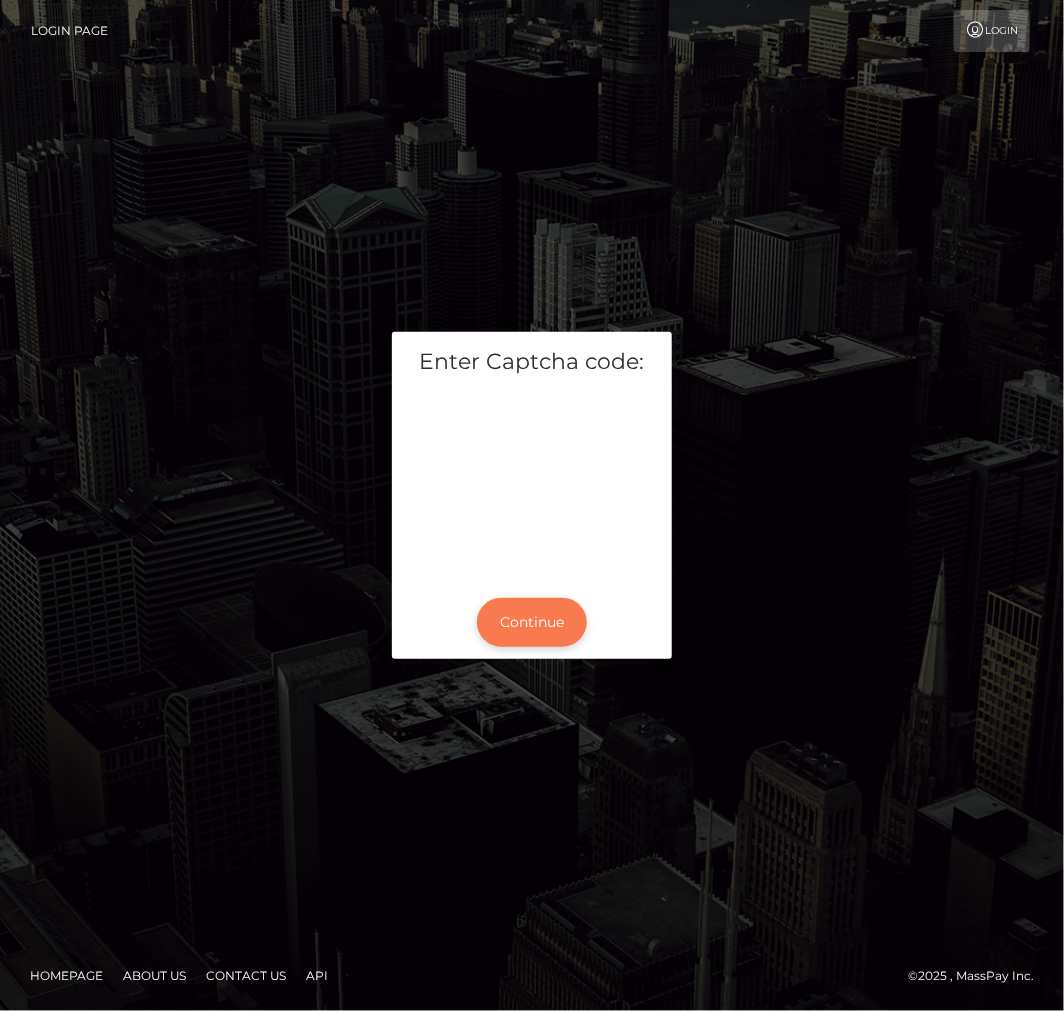 click on "Continue" at bounding box center [532, 622] 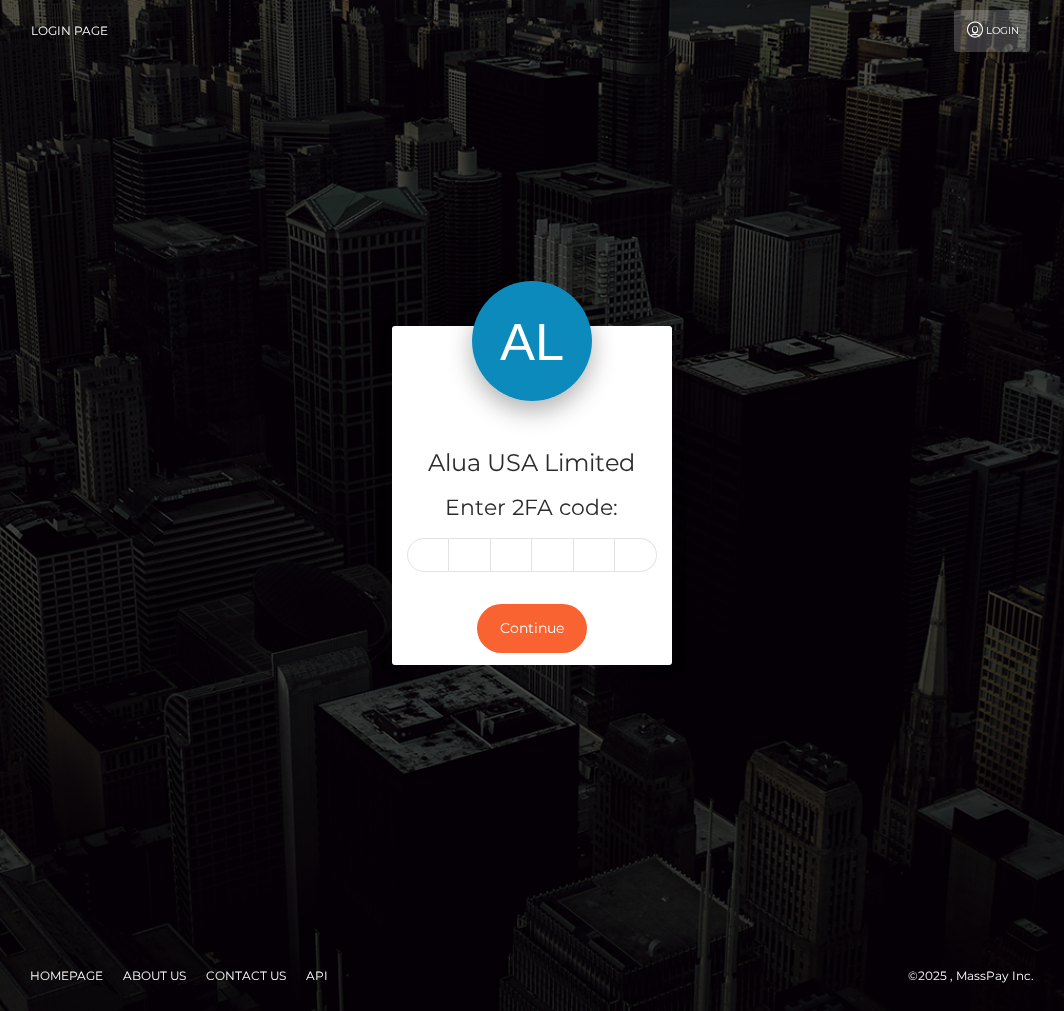 scroll, scrollTop: 0, scrollLeft: 0, axis: both 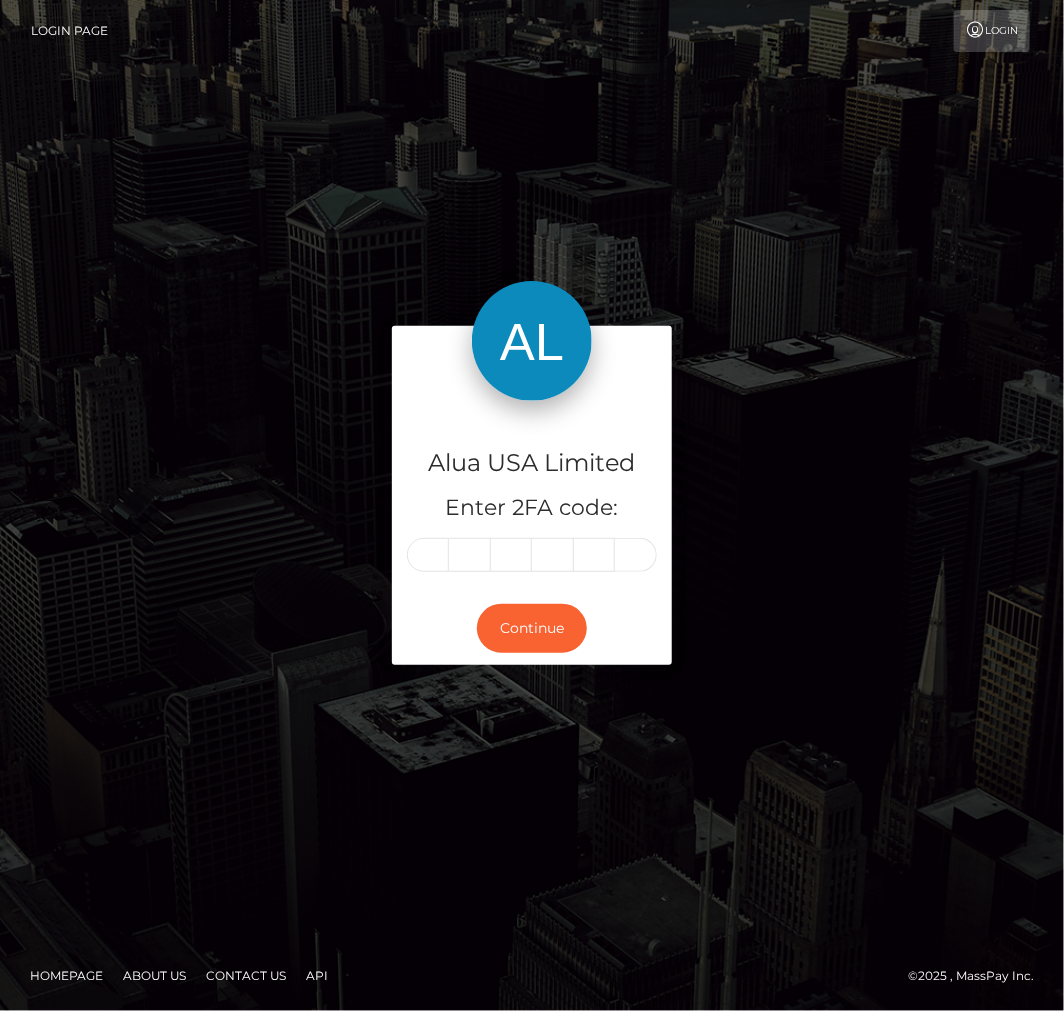click at bounding box center (428, 555) 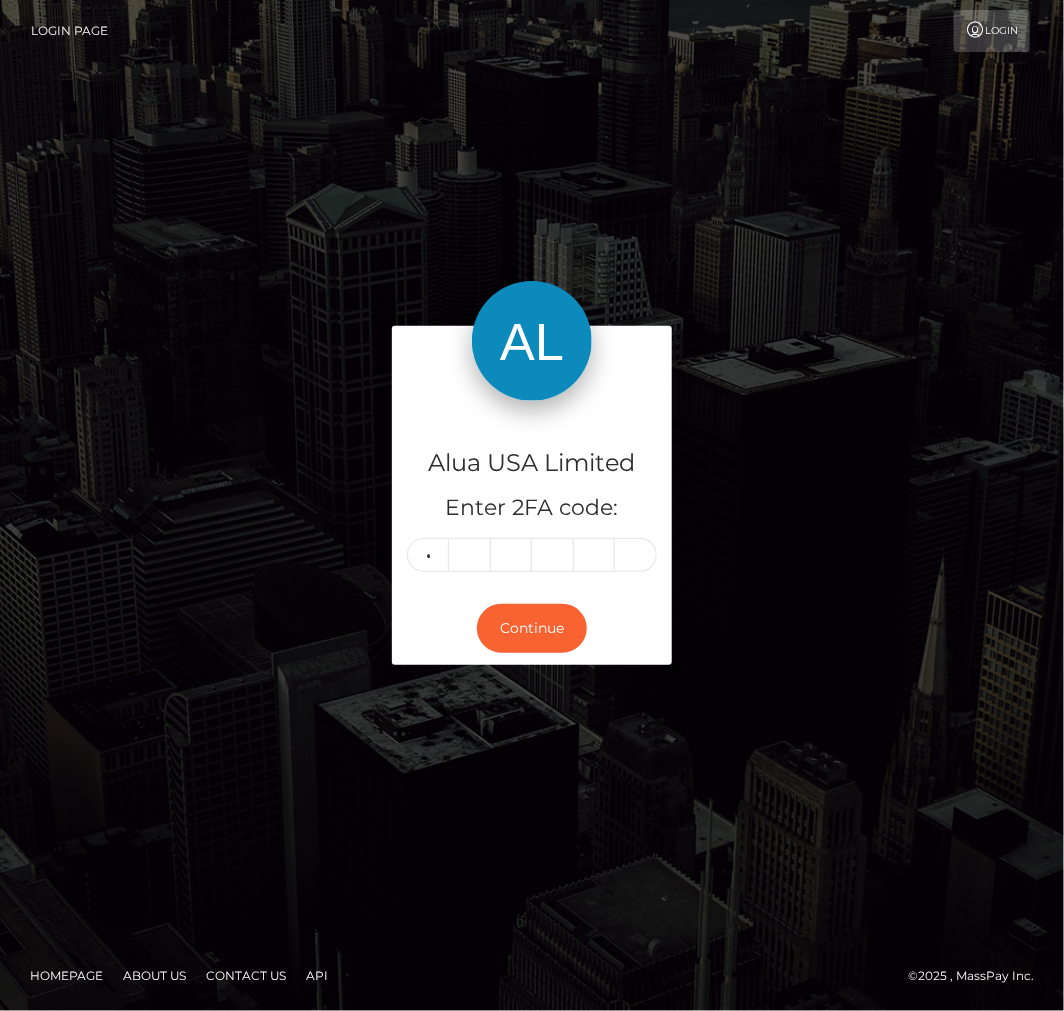 type on "8" 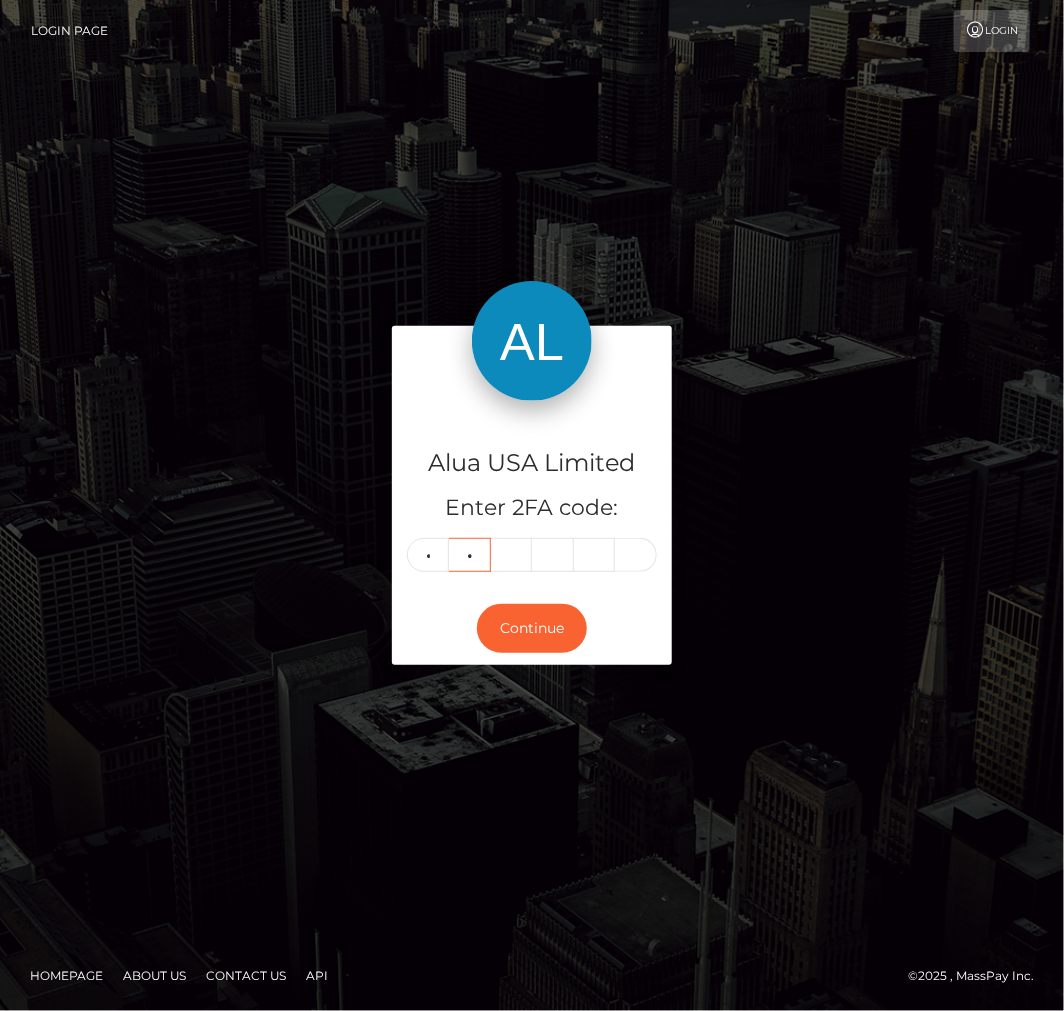 type on "9" 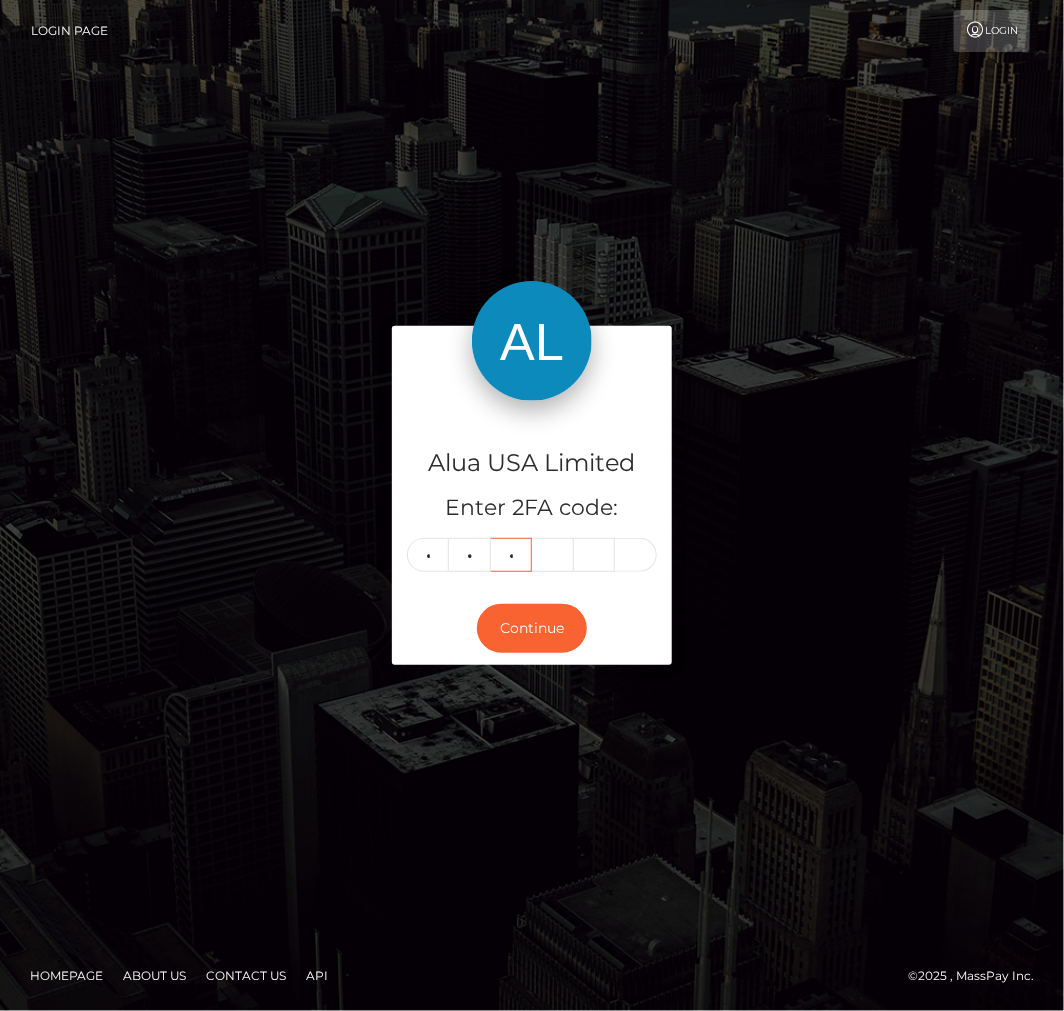 type on "8" 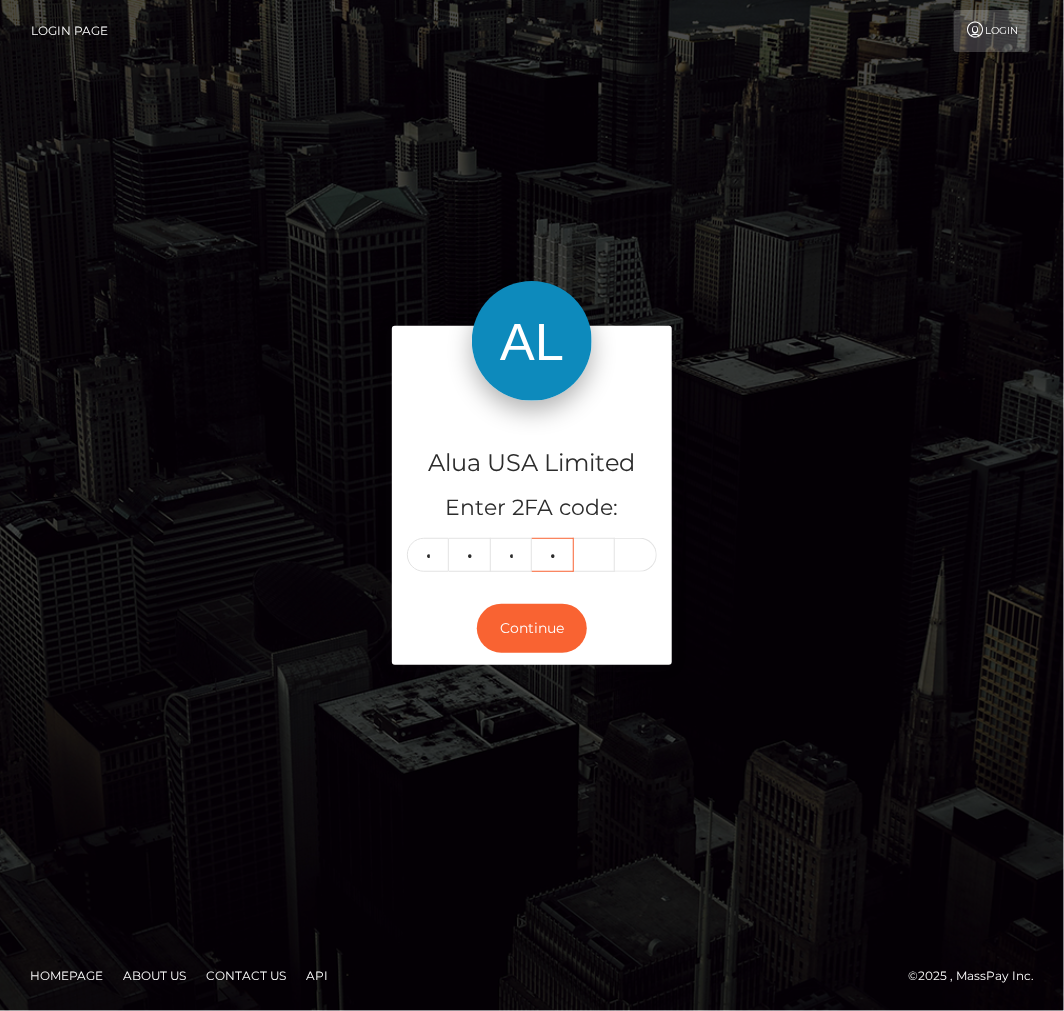 type on "7" 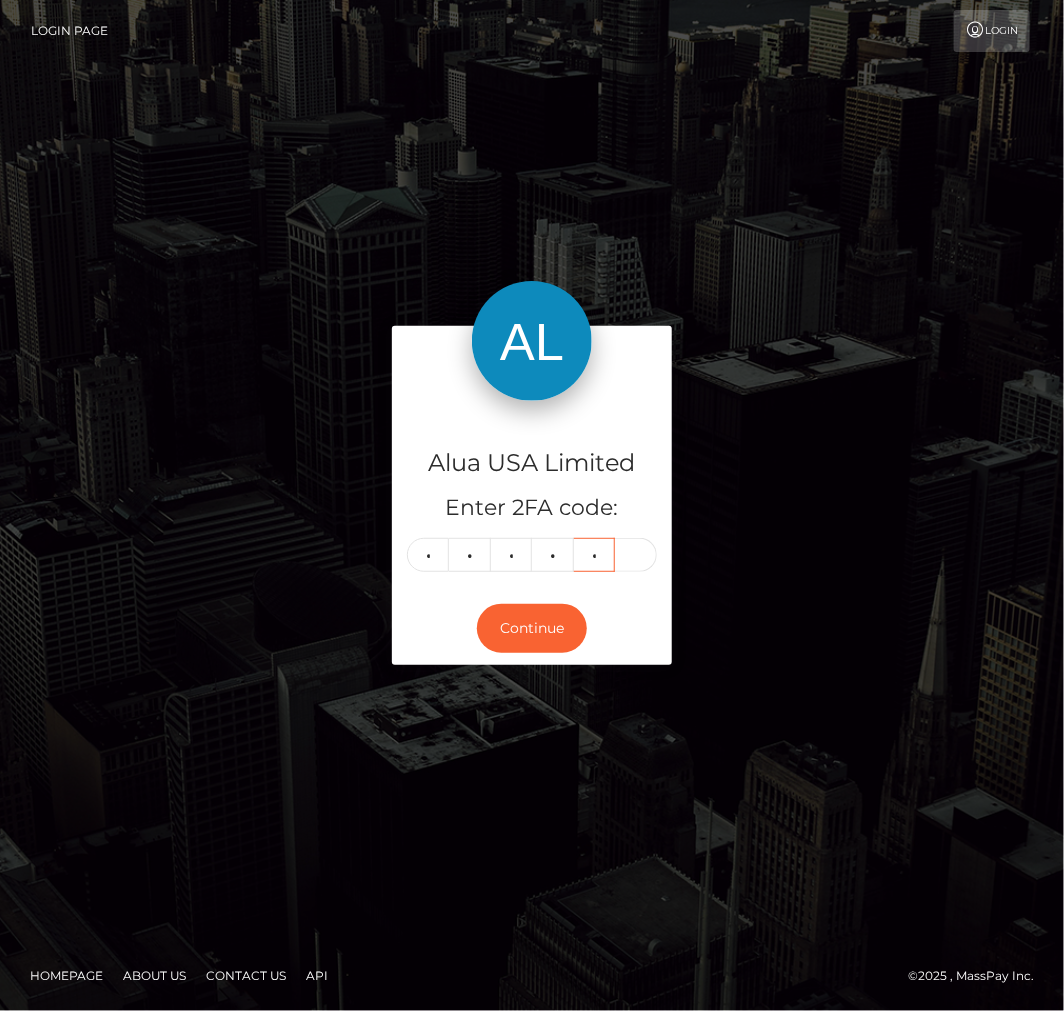 type on "3" 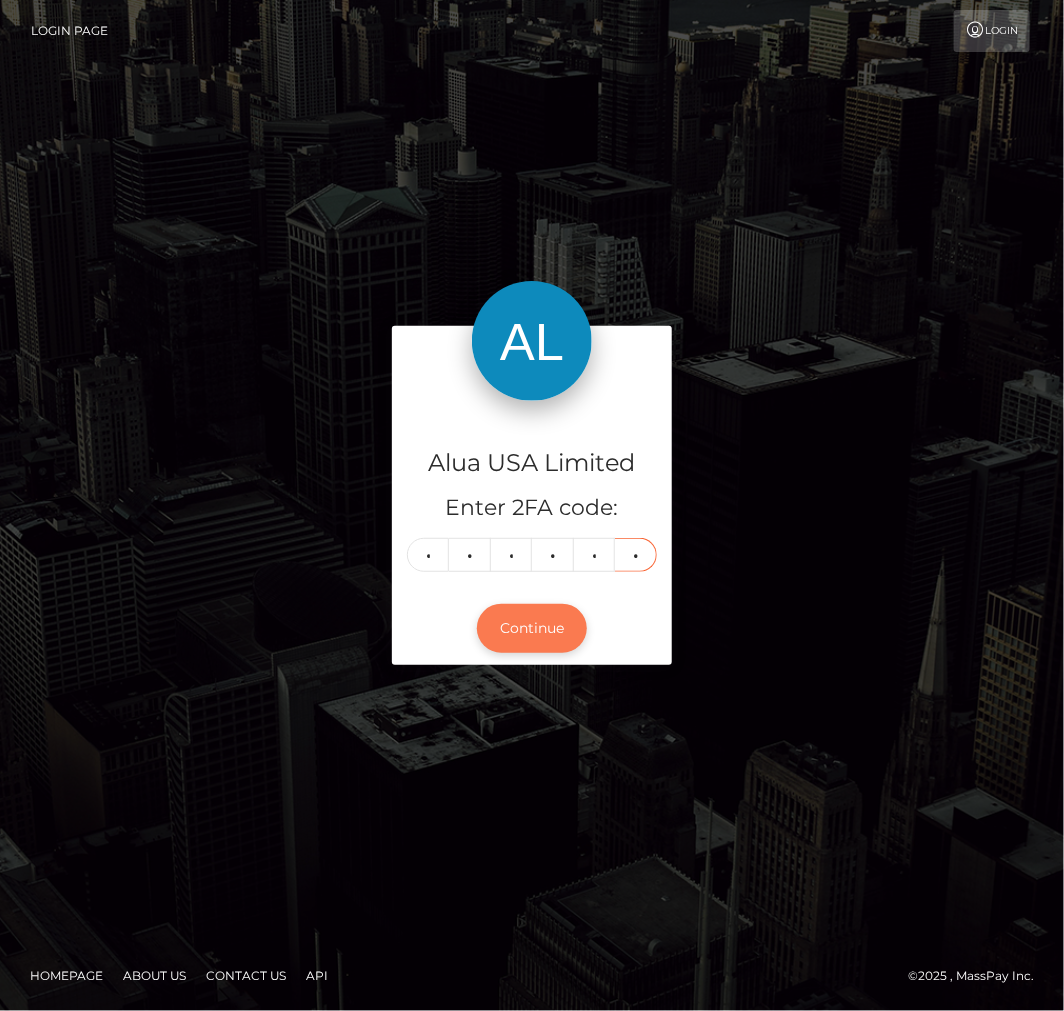 type on "8" 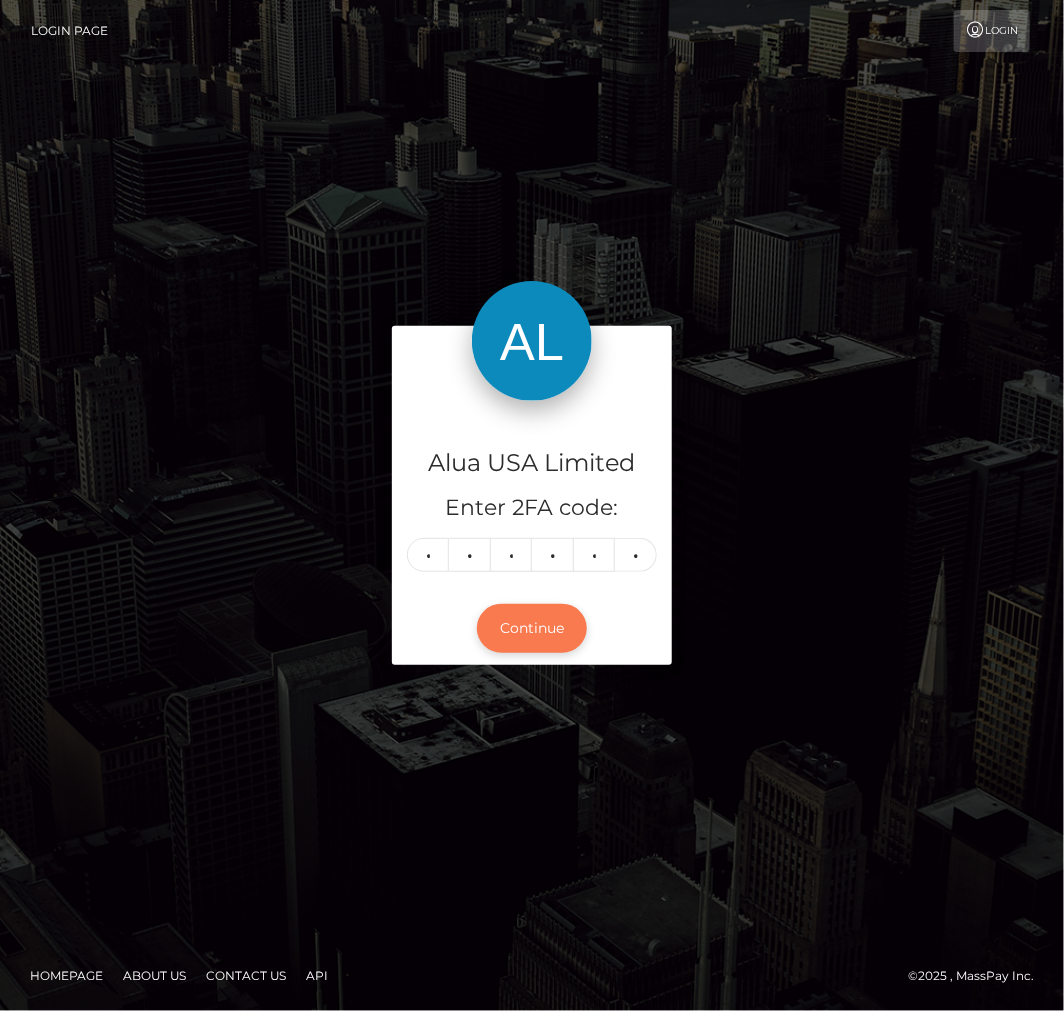 click on "Continue" at bounding box center [532, 628] 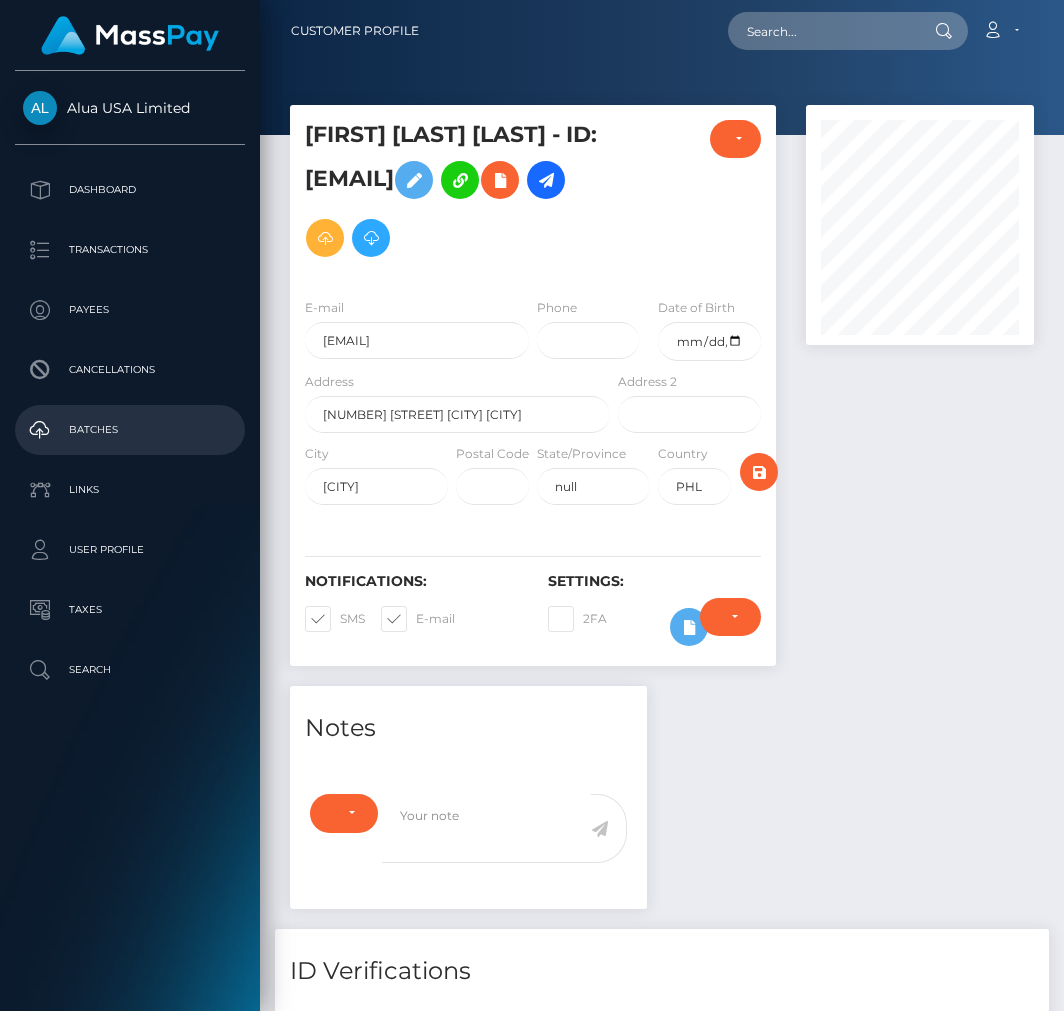 scroll, scrollTop: 0, scrollLeft: 0, axis: both 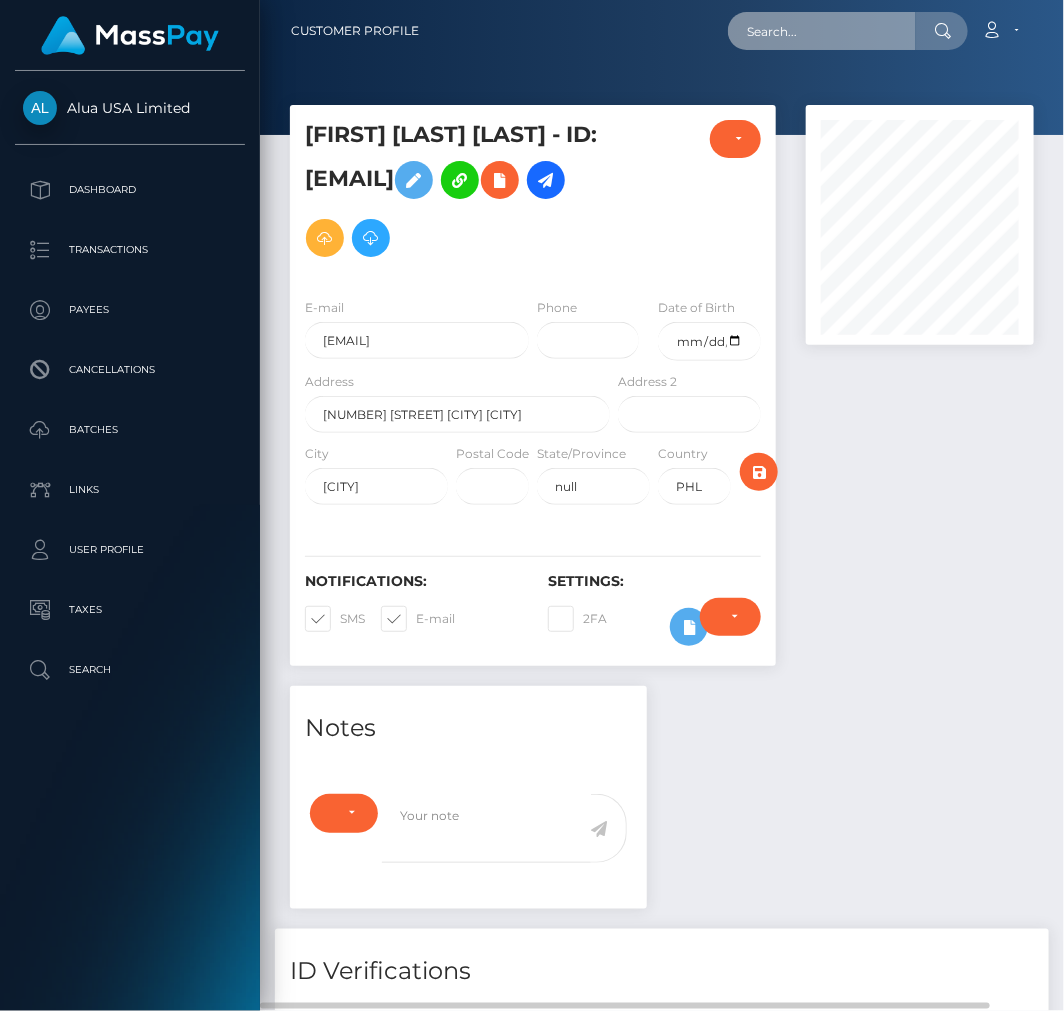 click at bounding box center [822, 31] 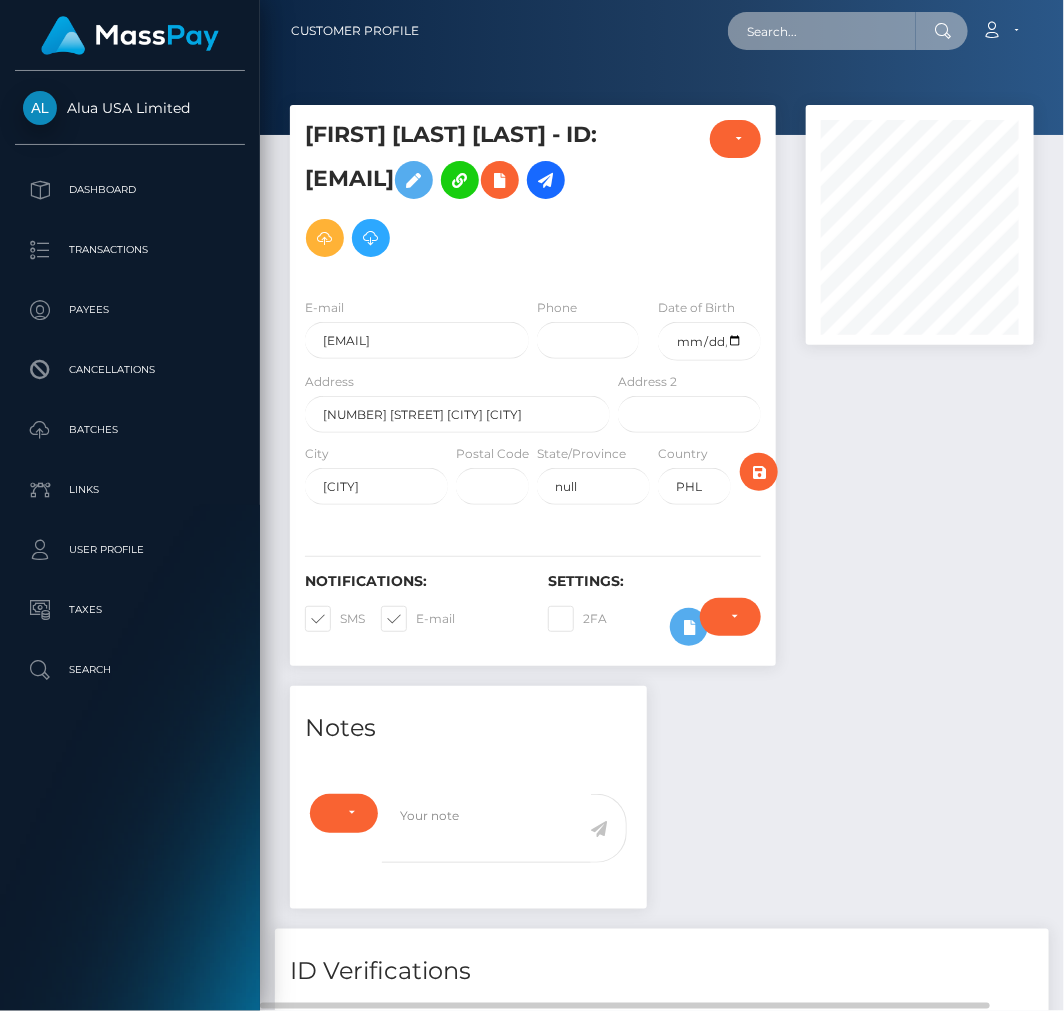 paste on "6864f2467fd0105d59039ef0" 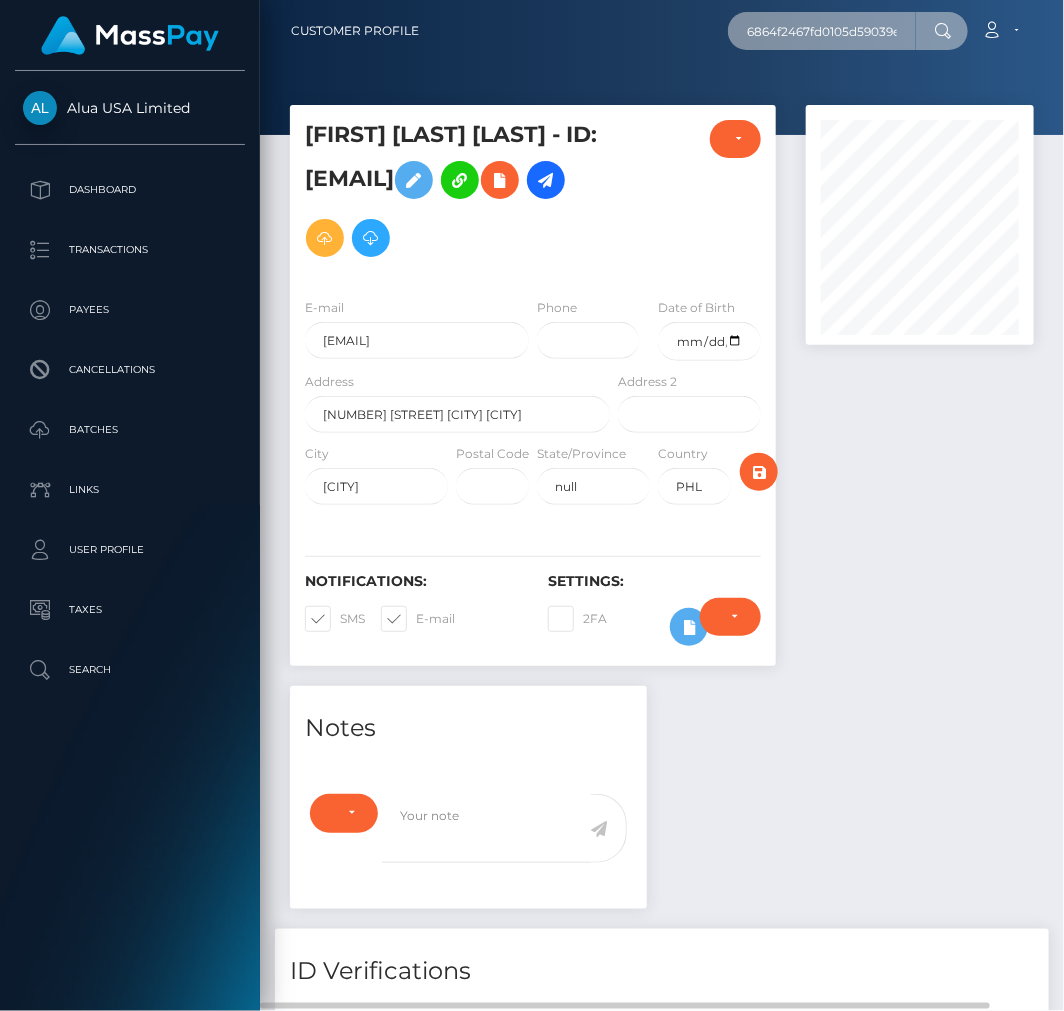 scroll, scrollTop: 0, scrollLeft: 13, axis: horizontal 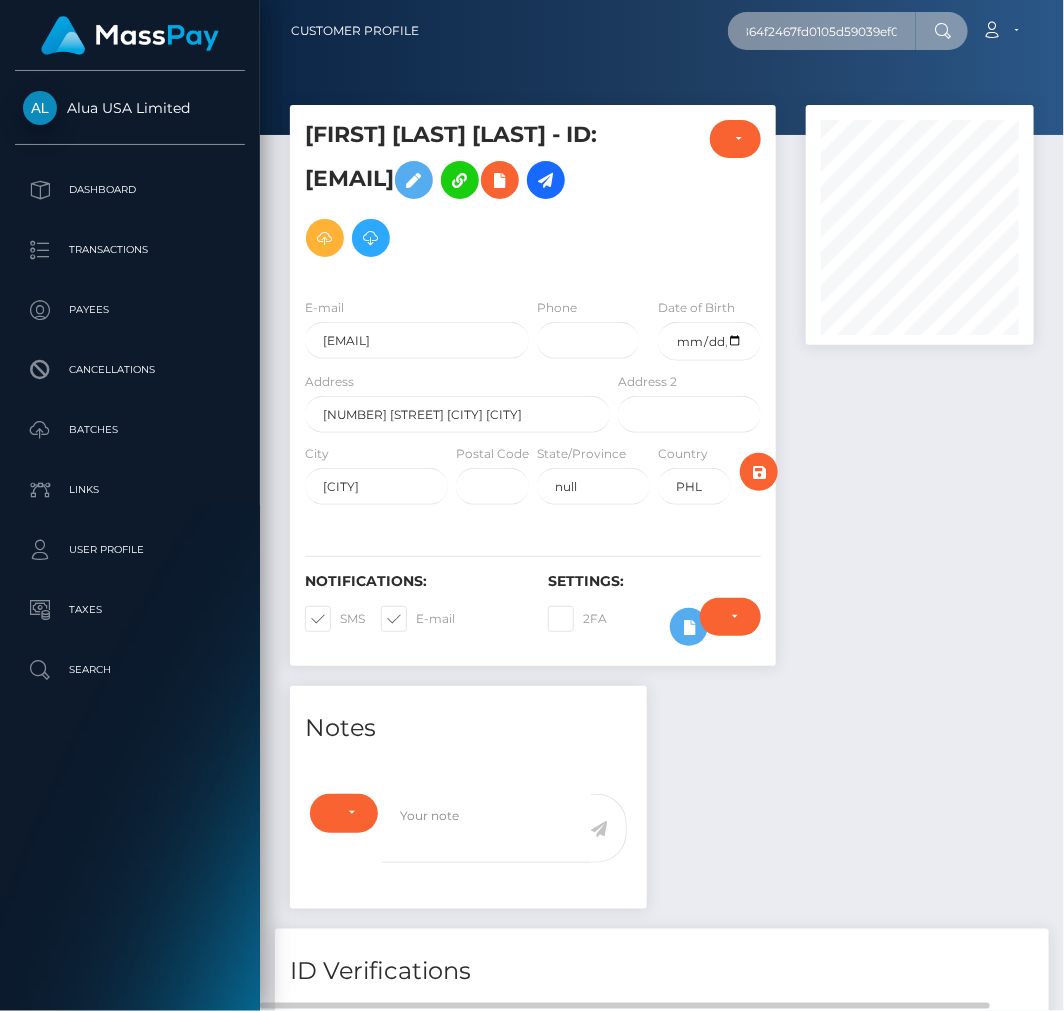 type on "6864f2467fd0105d59039ef0" 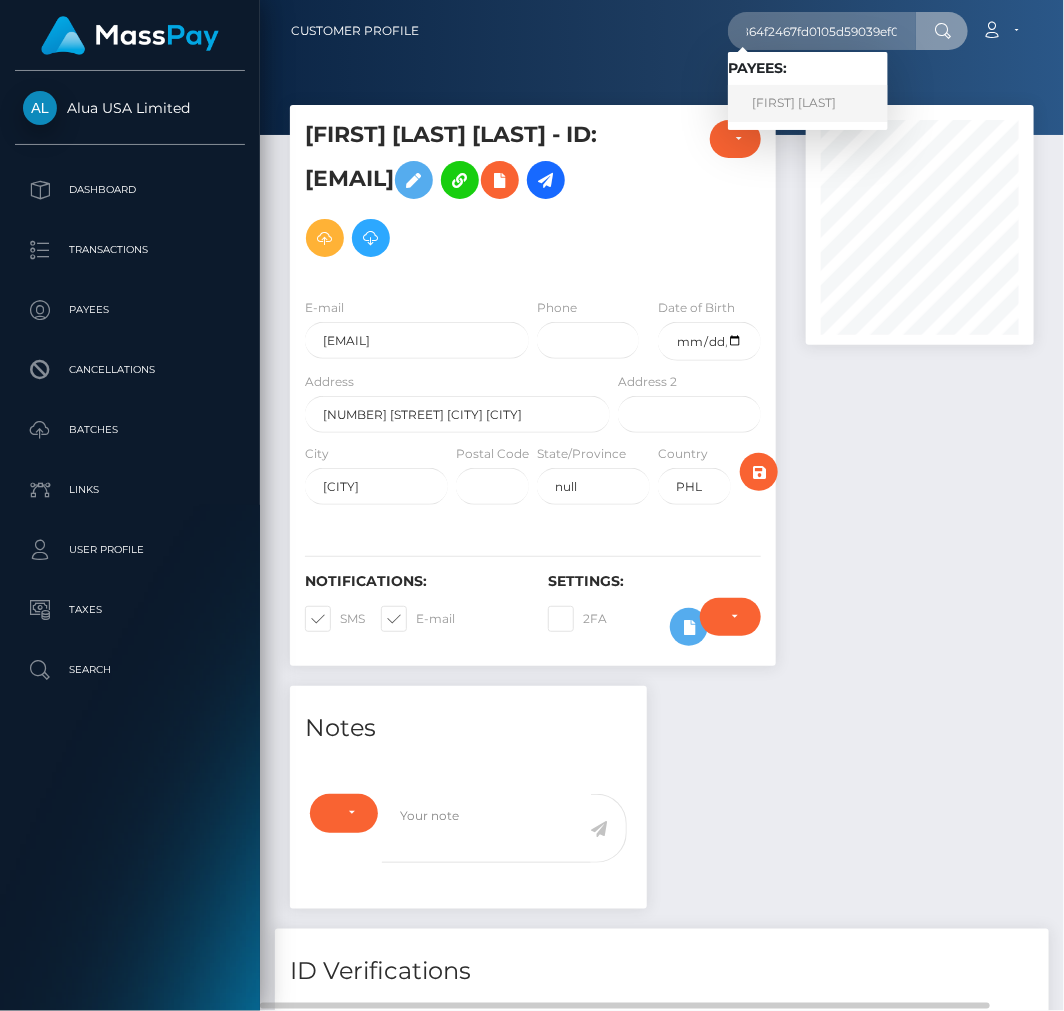 scroll, scrollTop: 0, scrollLeft: 0, axis: both 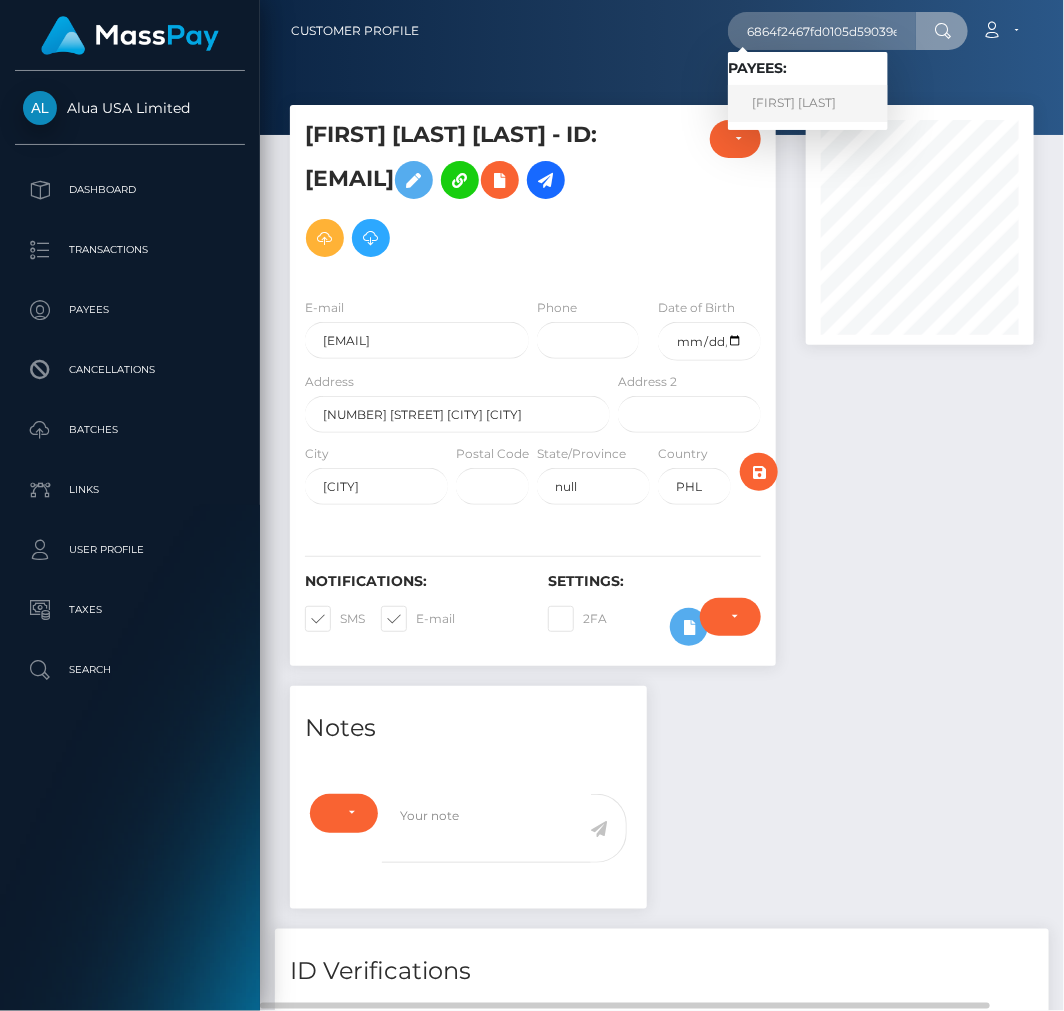 click on "Althea  Desamparado" at bounding box center [808, 103] 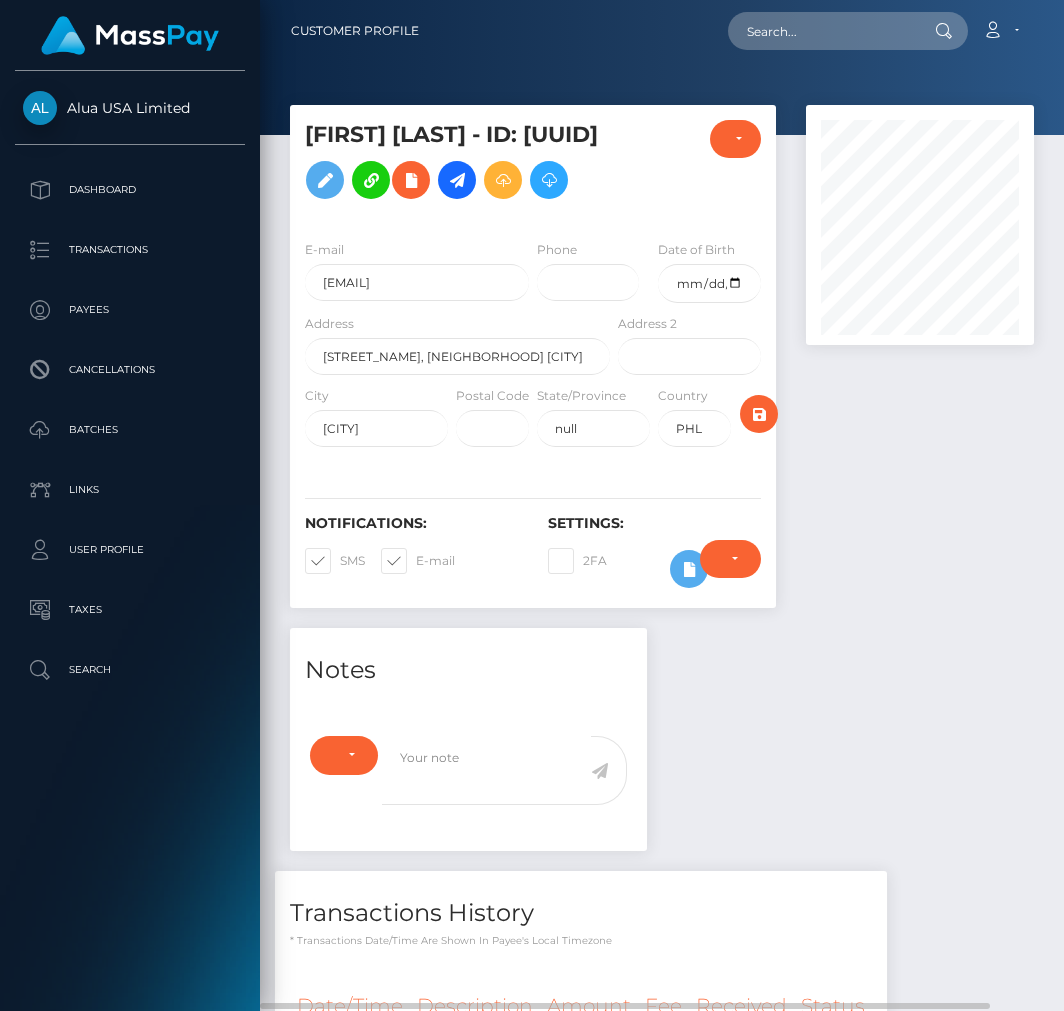scroll, scrollTop: 0, scrollLeft: 0, axis: both 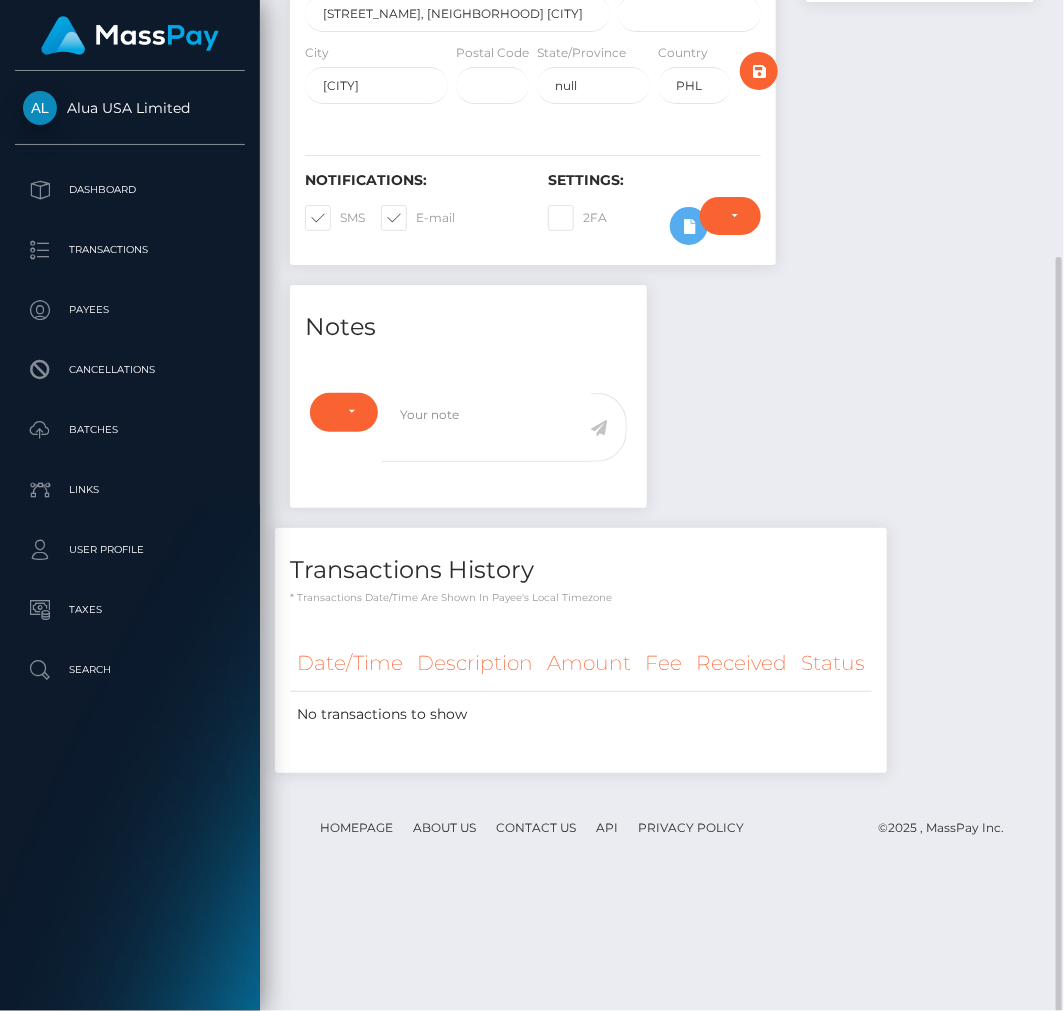 click on "Require ID/Selfie Verification
Do
not
require
Paid by
payee
Require ID/Selfie Verification" at bounding box center [730, 226] 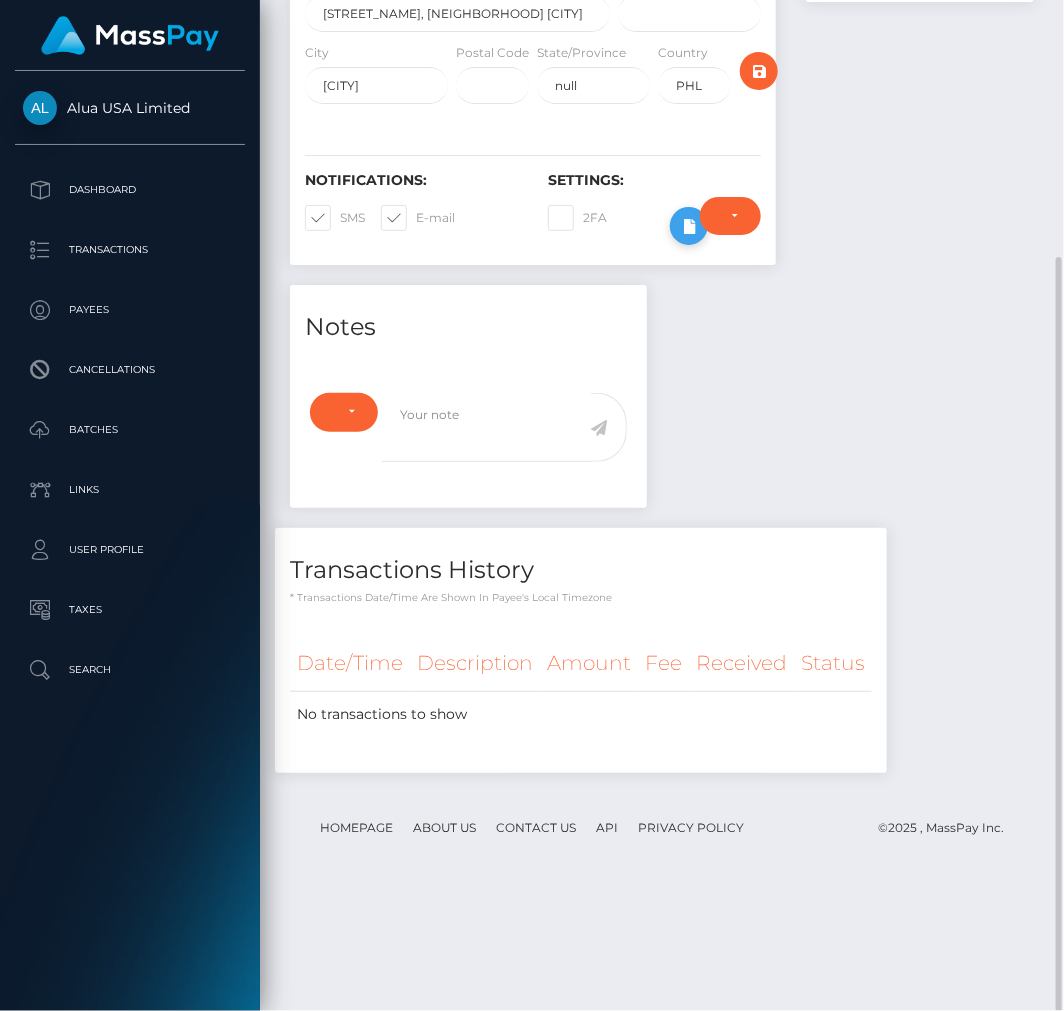 click at bounding box center (689, 226) 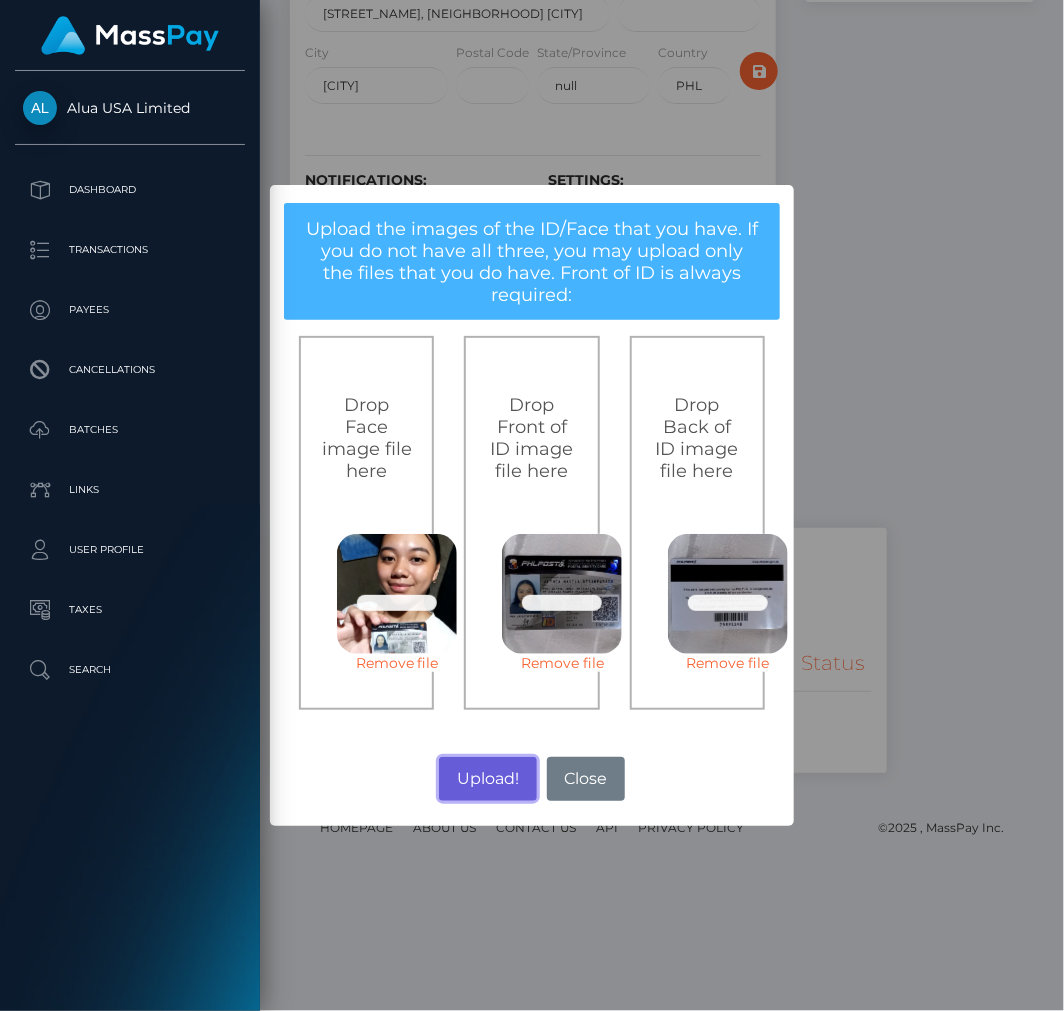 click on "Upload!" at bounding box center (487, 779) 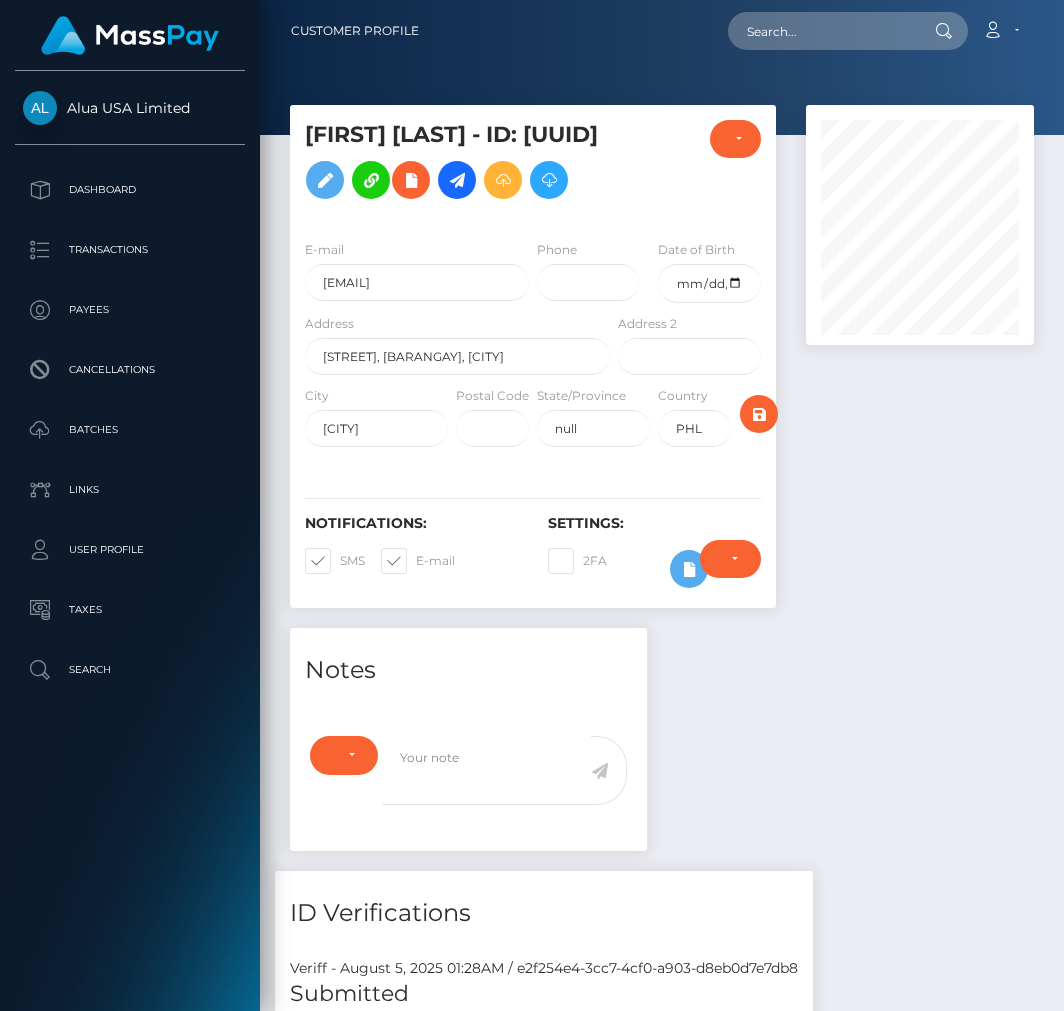 scroll, scrollTop: 0, scrollLeft: 0, axis: both 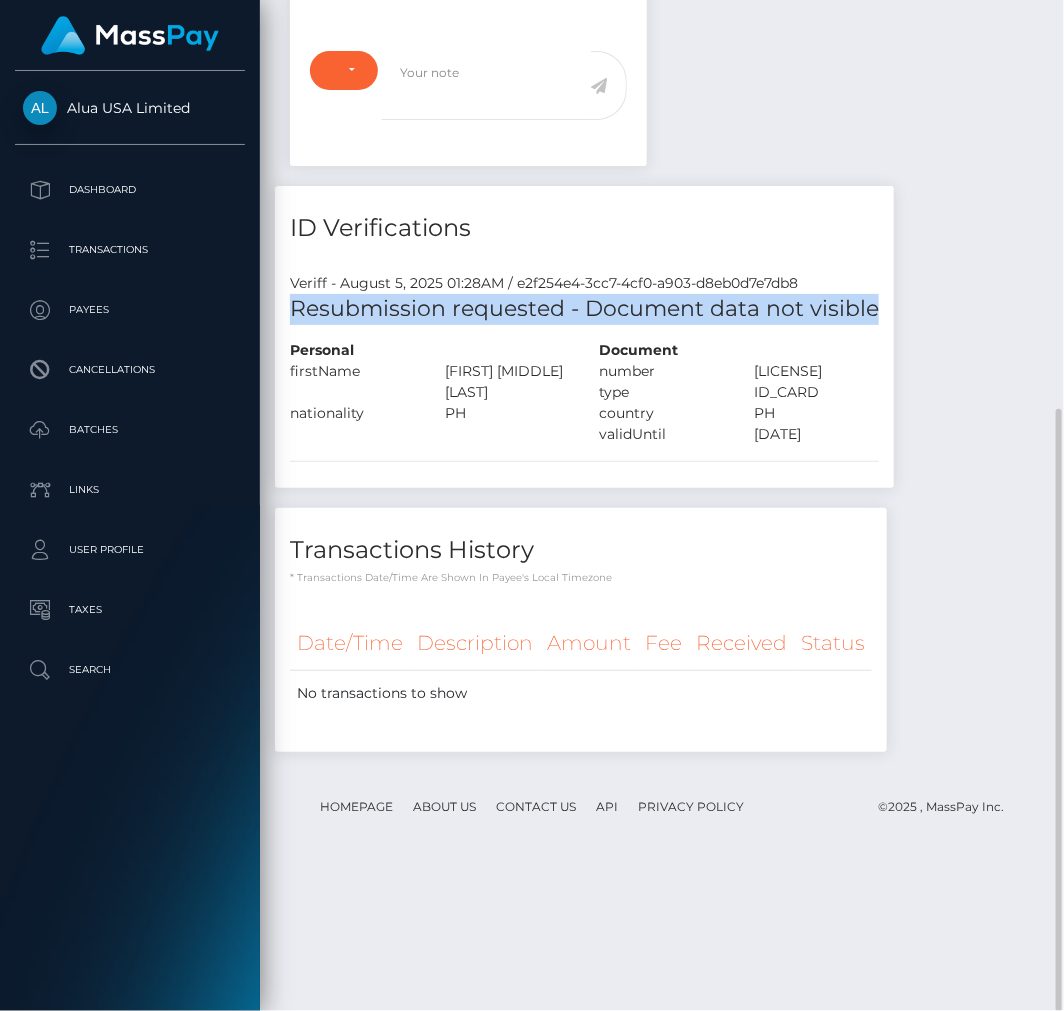 drag, startPoint x: 282, startPoint y: 431, endPoint x: 886, endPoint y: 431, distance: 604 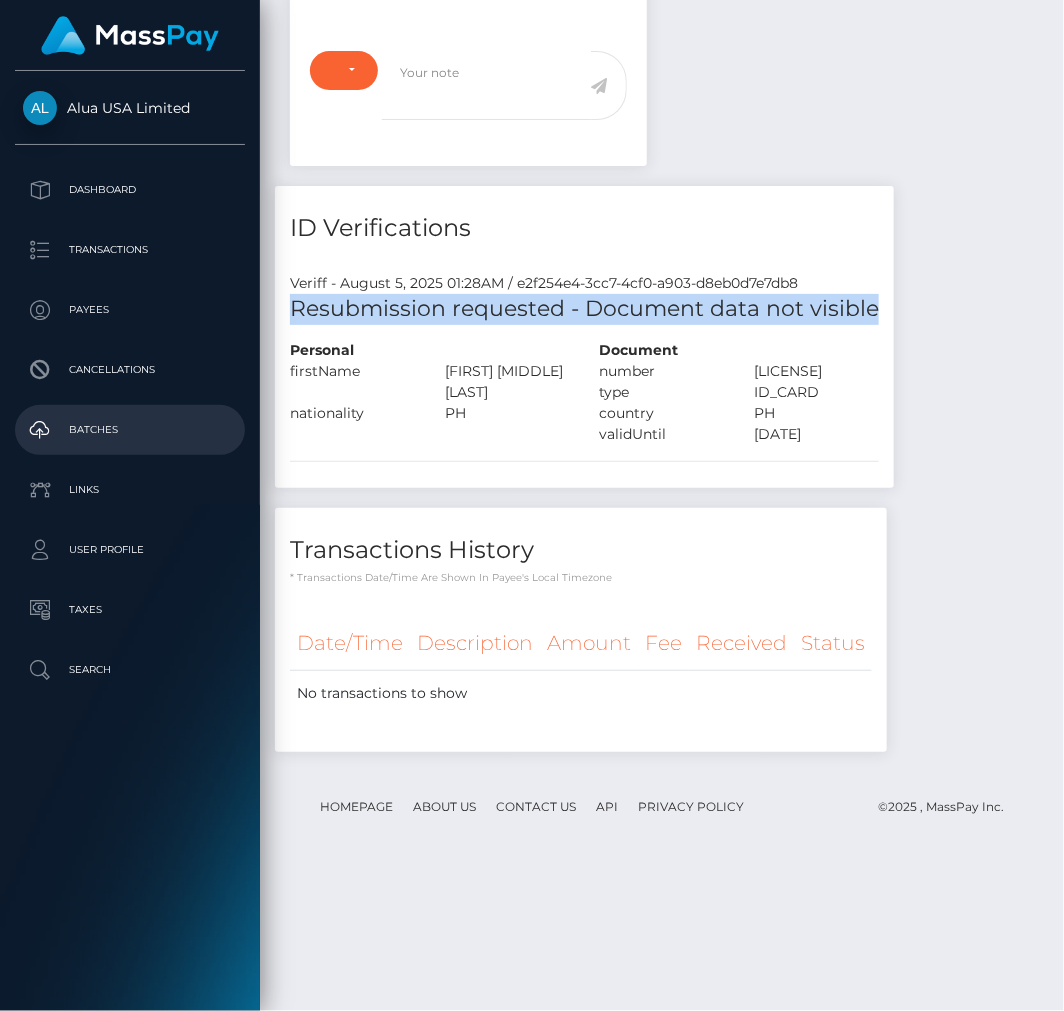 copy on "Resubmission requested - Document data not visible" 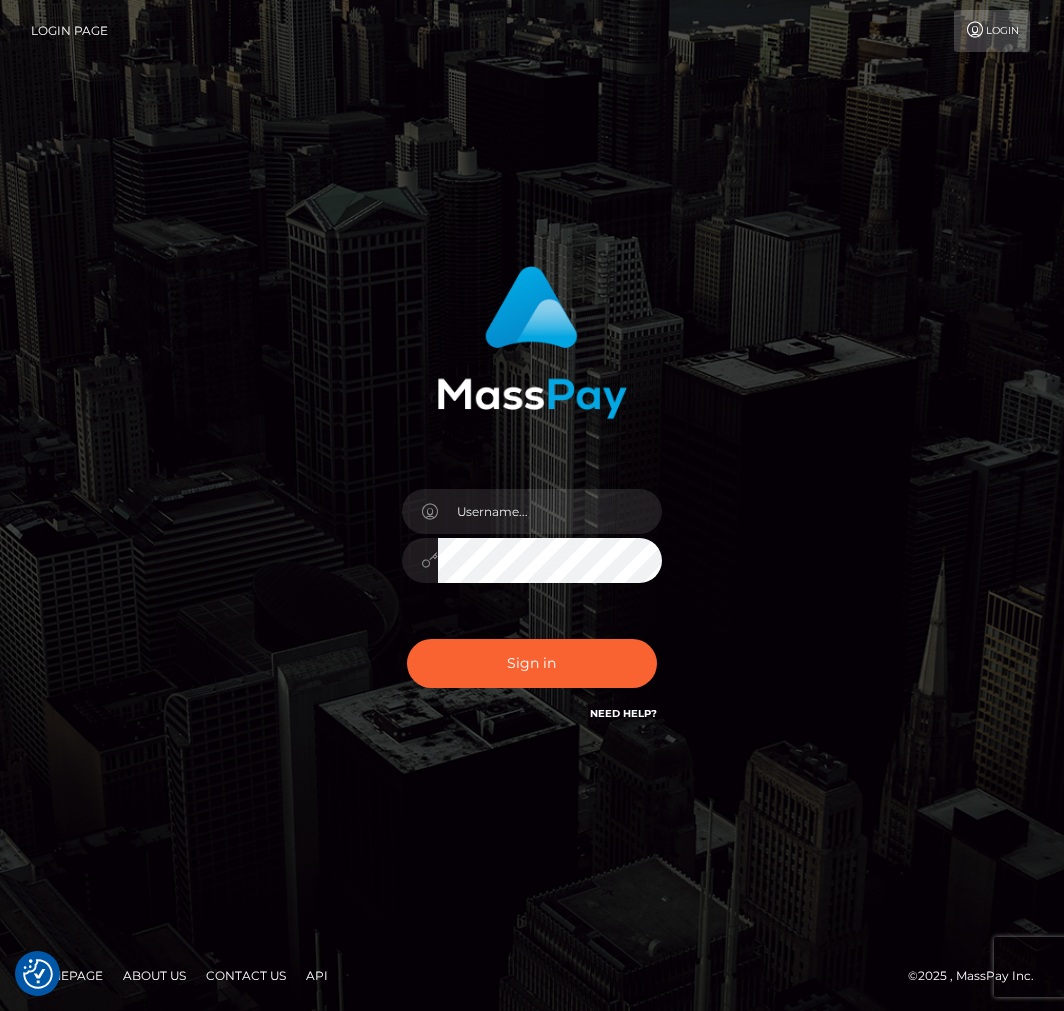 scroll, scrollTop: 0, scrollLeft: 0, axis: both 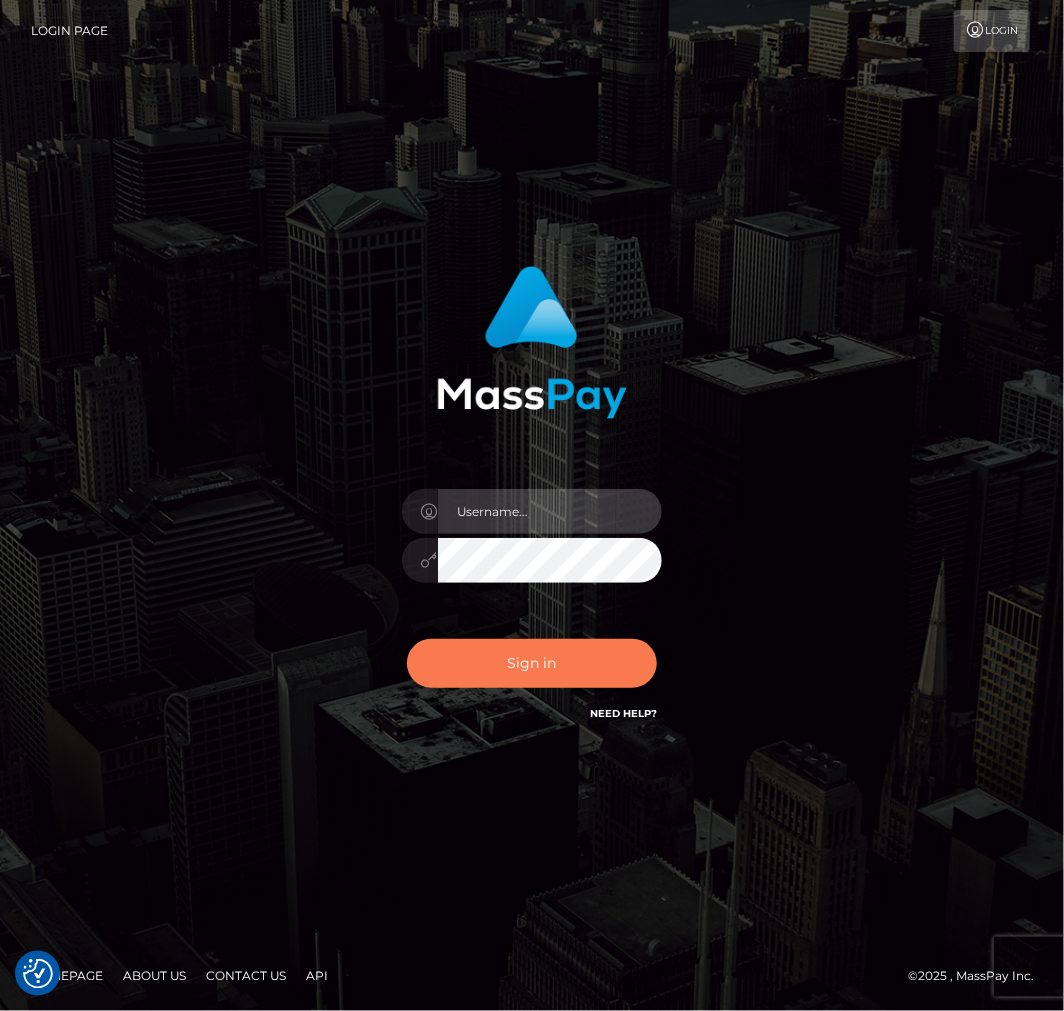type on "aluasupport" 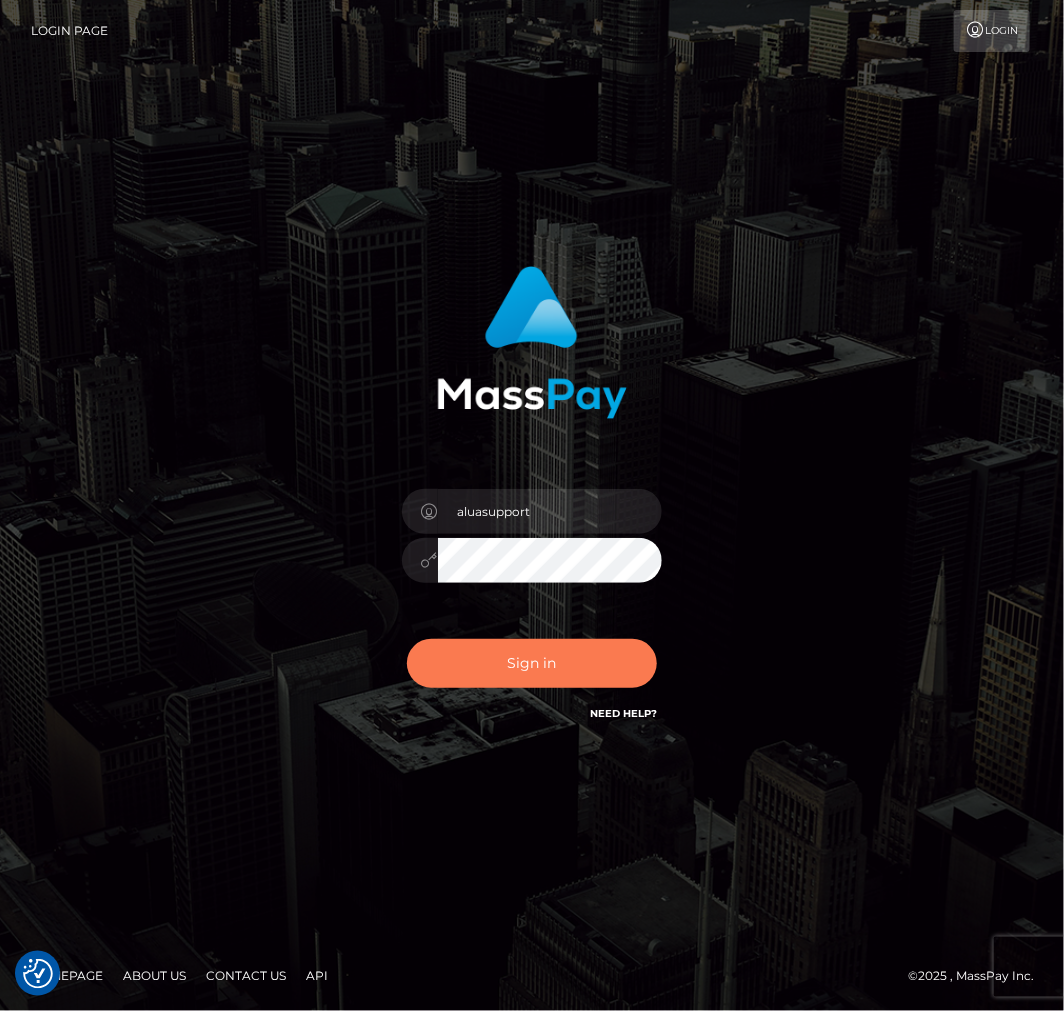 click on "Sign in" at bounding box center (532, 663) 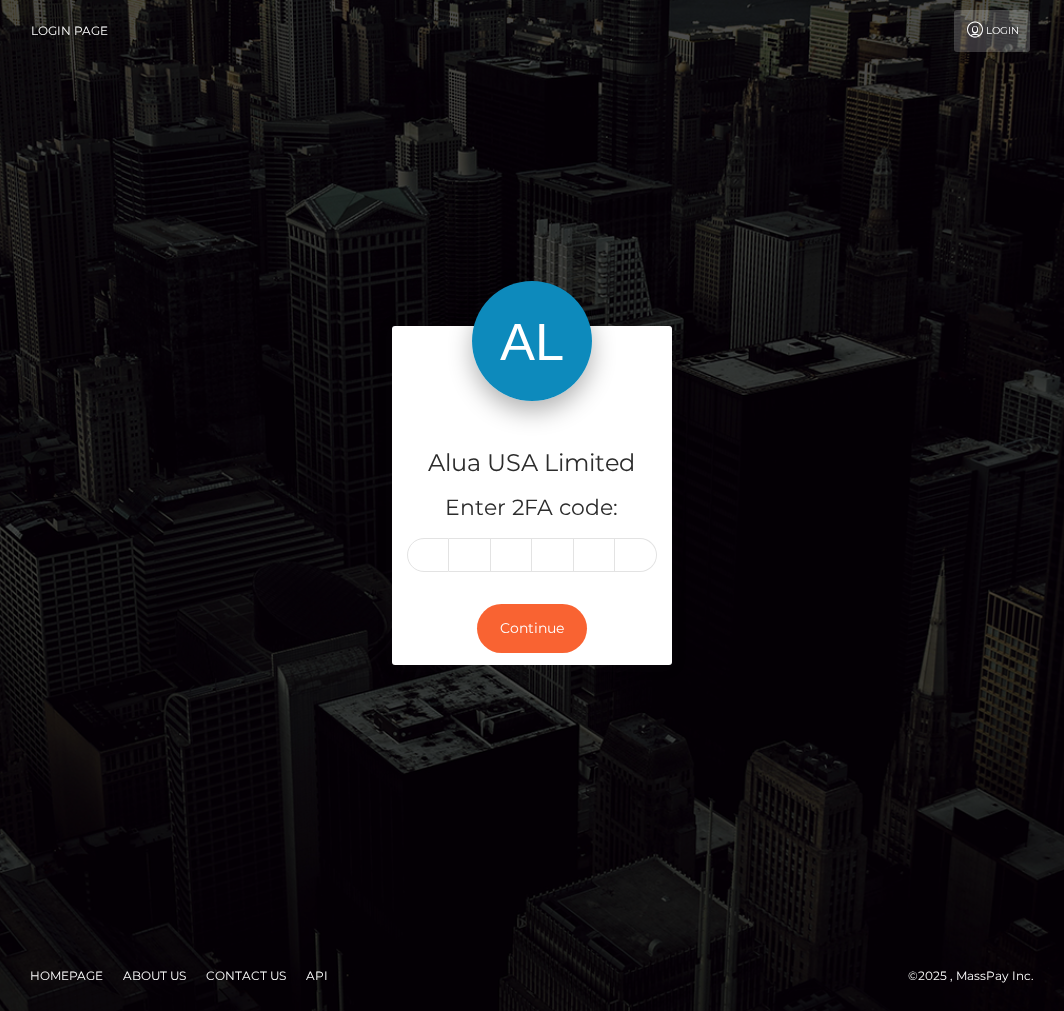 scroll, scrollTop: 0, scrollLeft: 0, axis: both 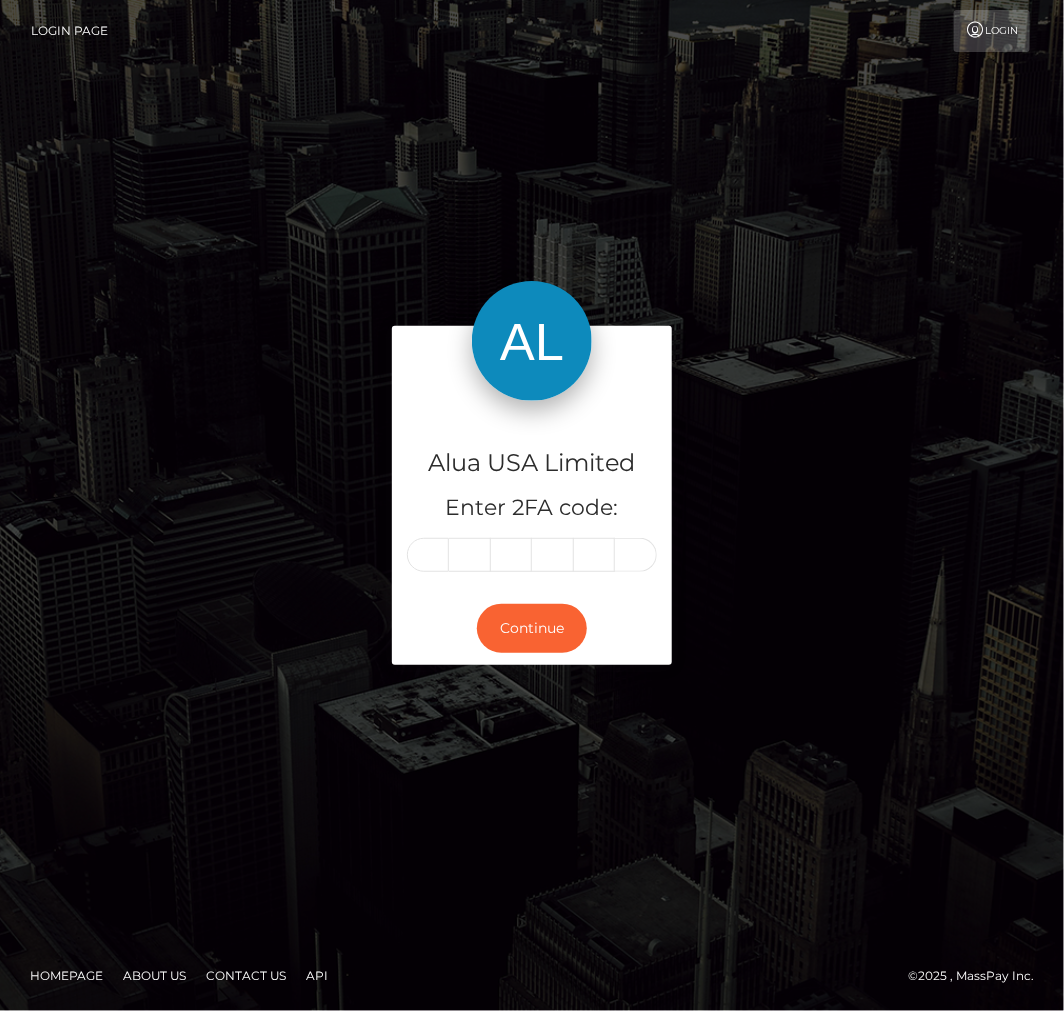 click at bounding box center (428, 555) 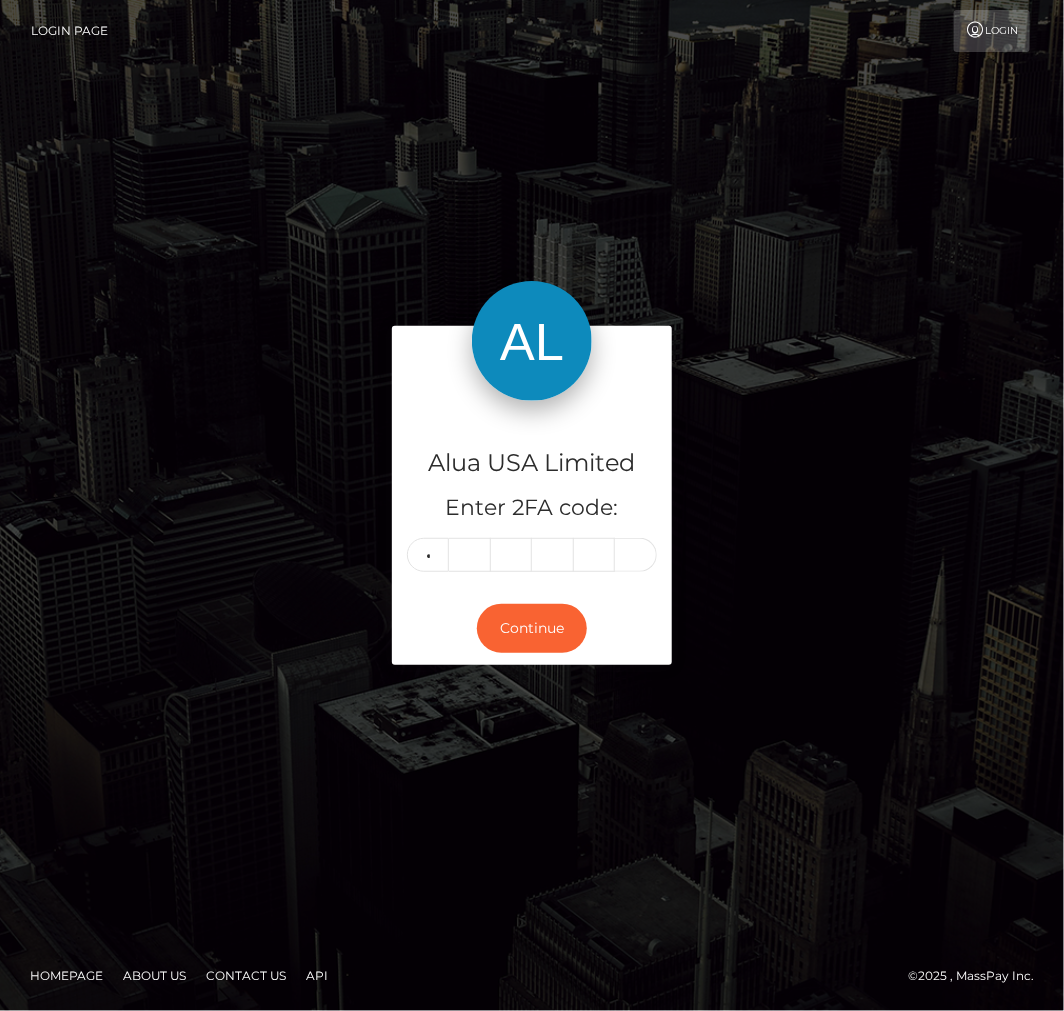 type on "1" 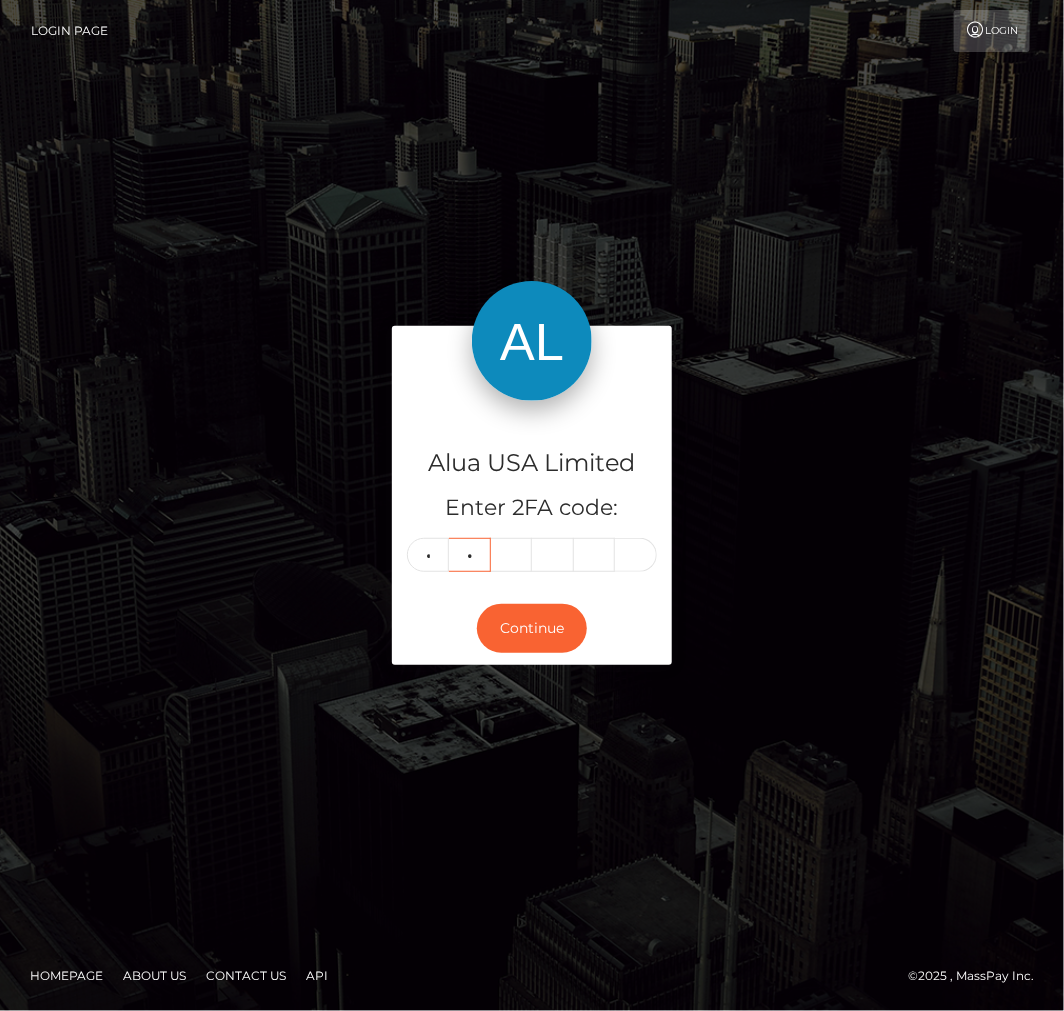 type on "4" 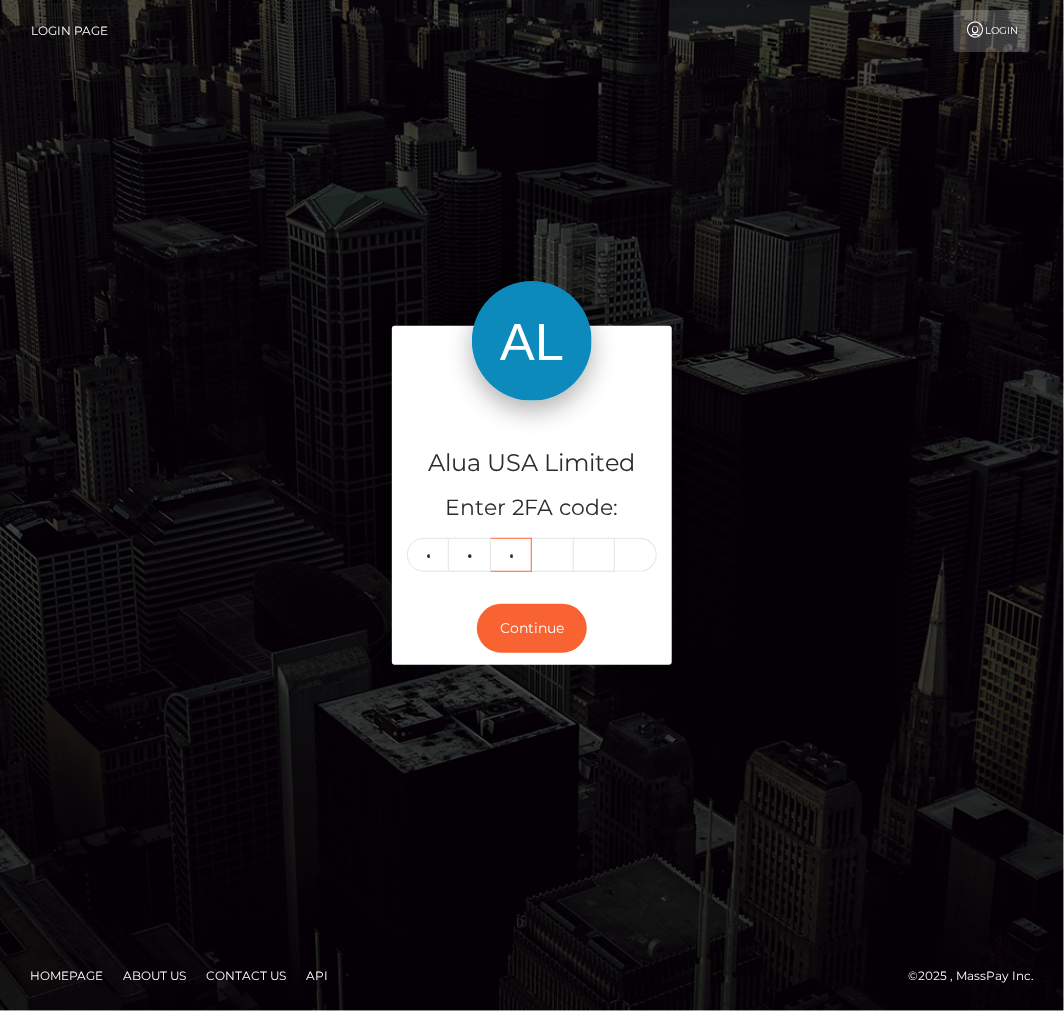 type on "5" 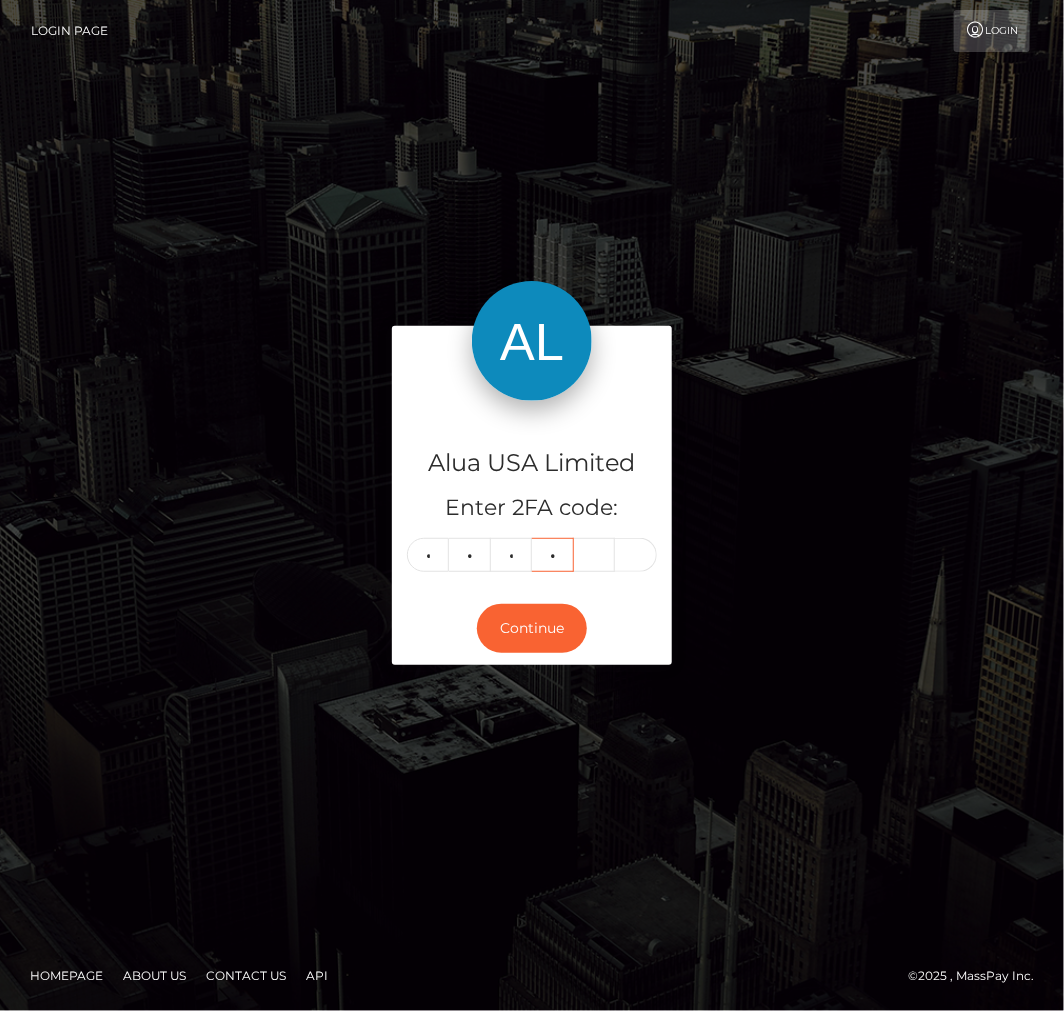 type on "3" 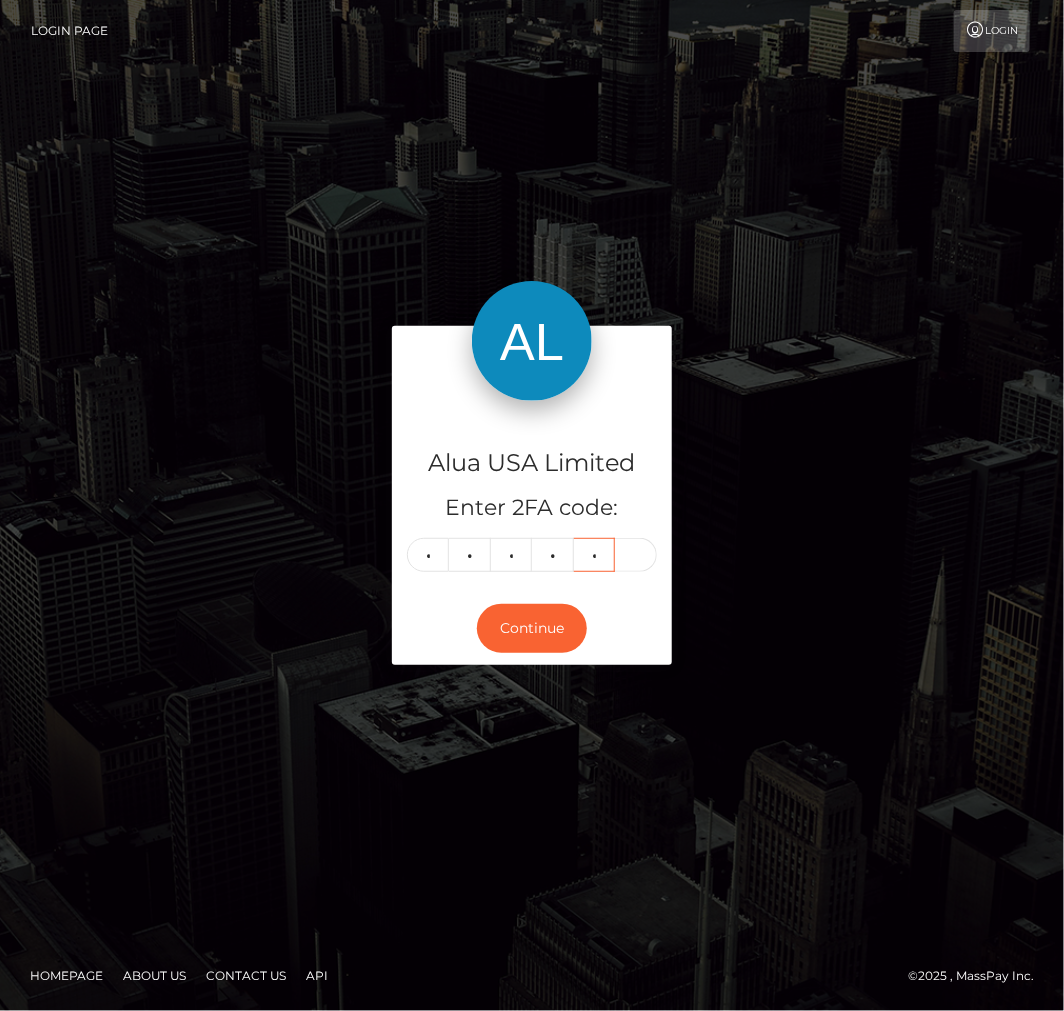 type on "1" 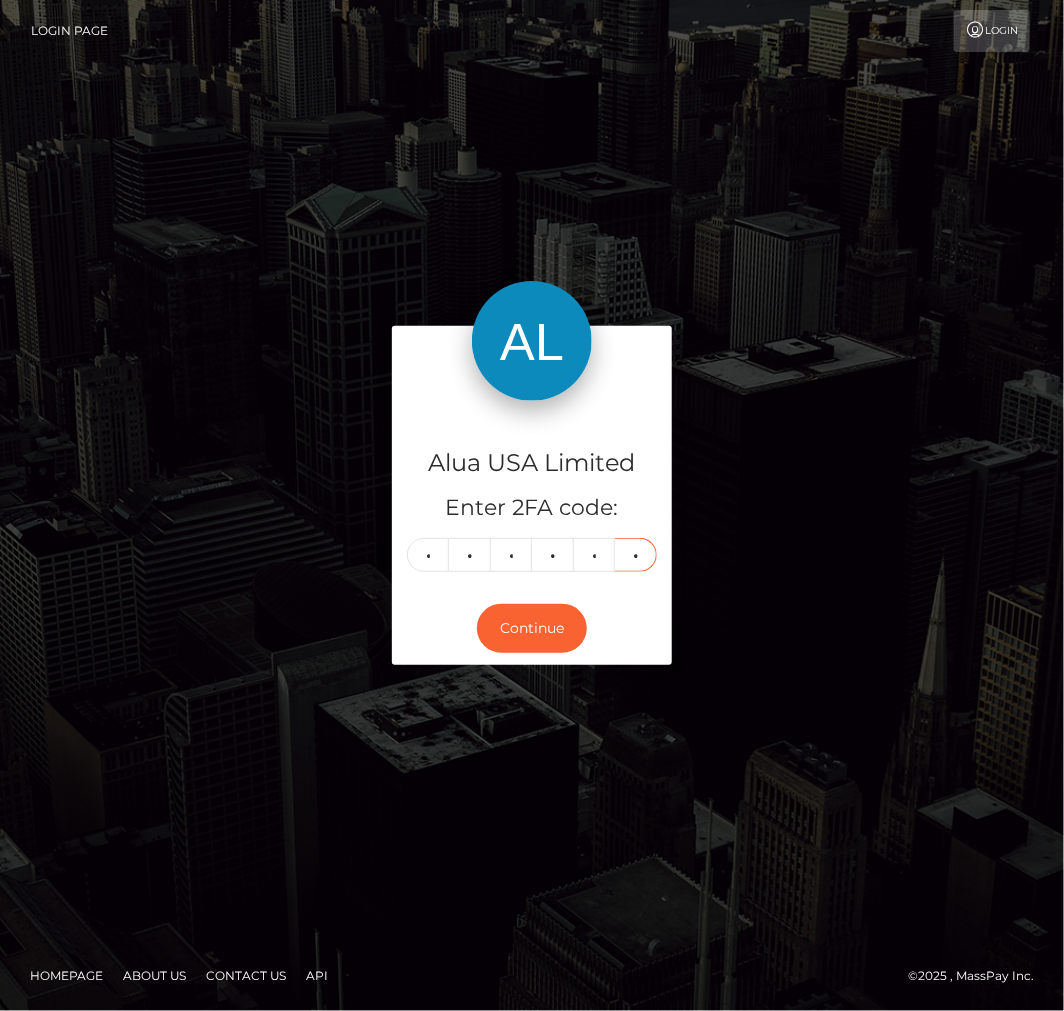 type on "2" 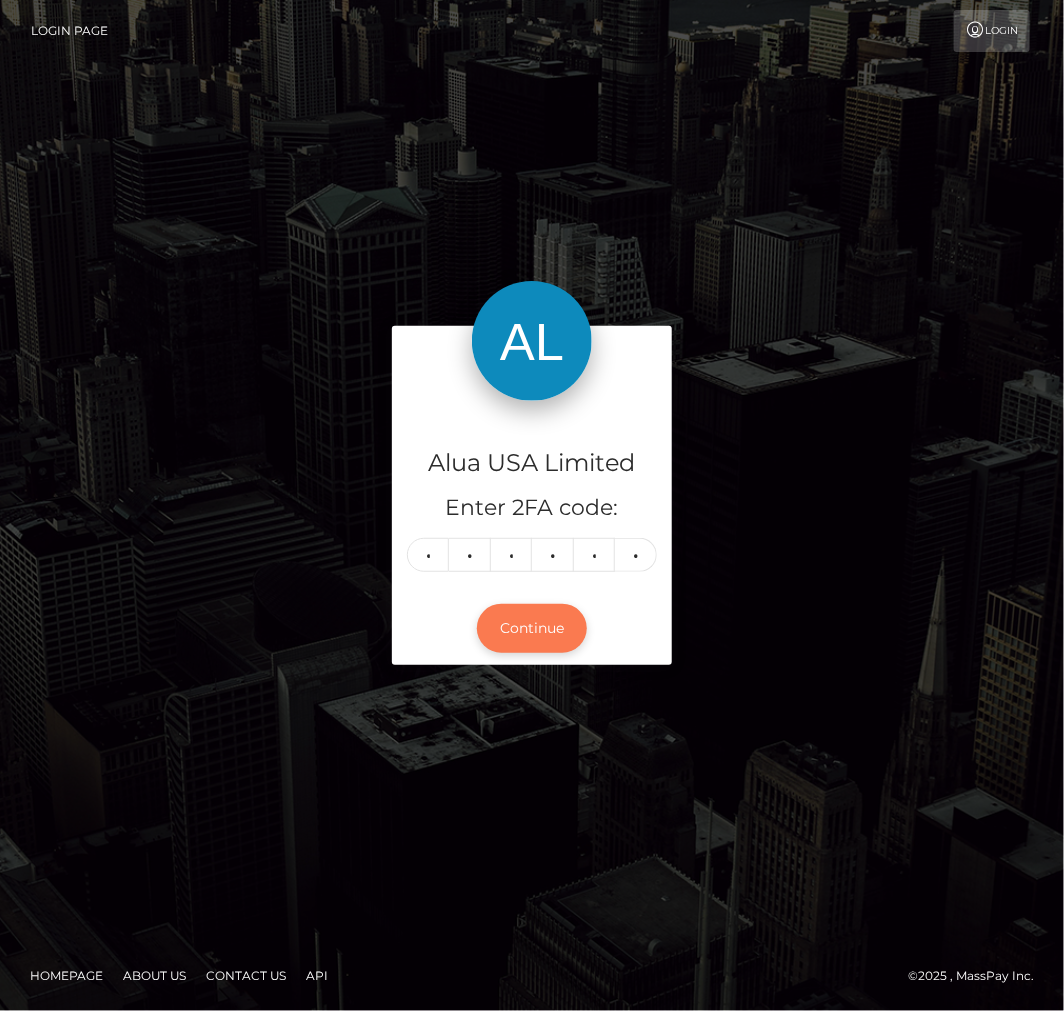 drag, startPoint x: 515, startPoint y: 600, endPoint x: 531, endPoint y: 622, distance: 27.202942 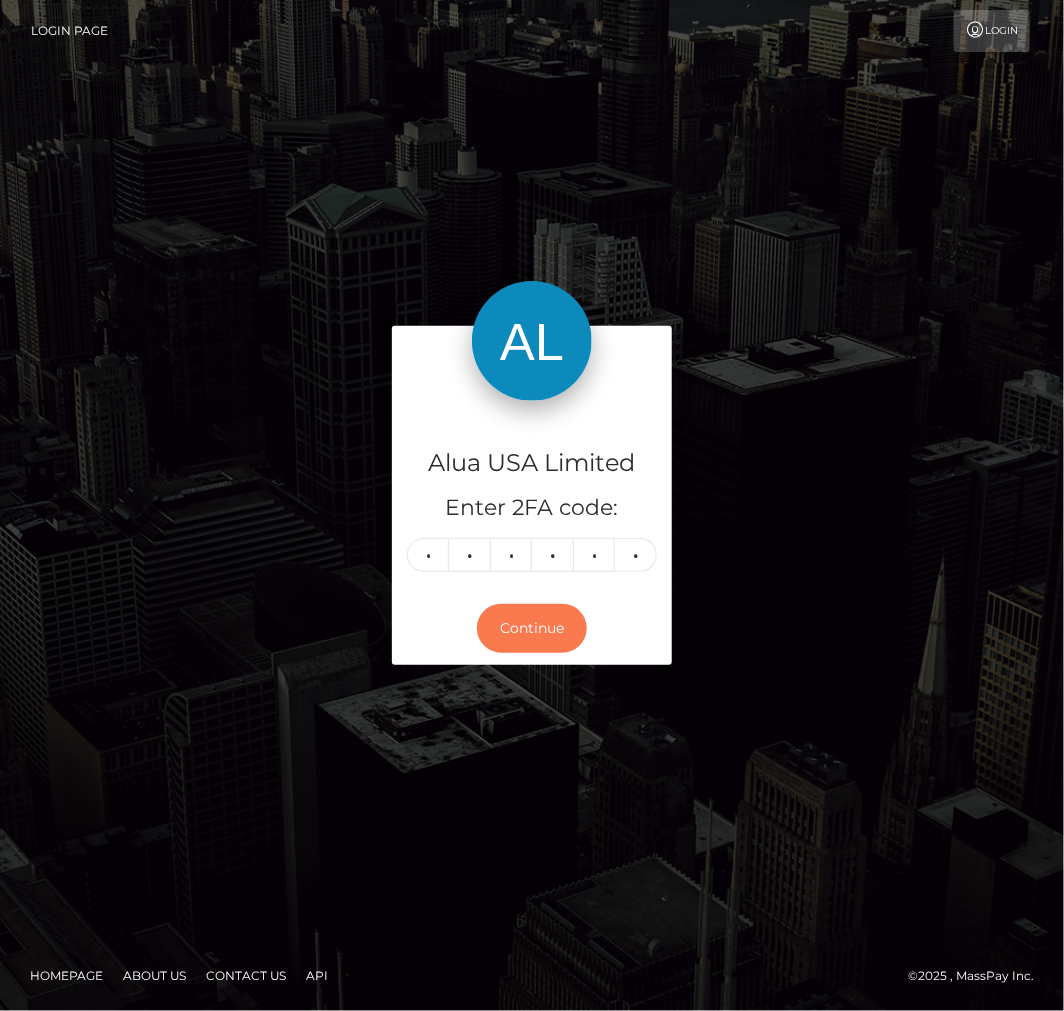 drag, startPoint x: 531, startPoint y: 622, endPoint x: 538, endPoint y: 587, distance: 35.69314 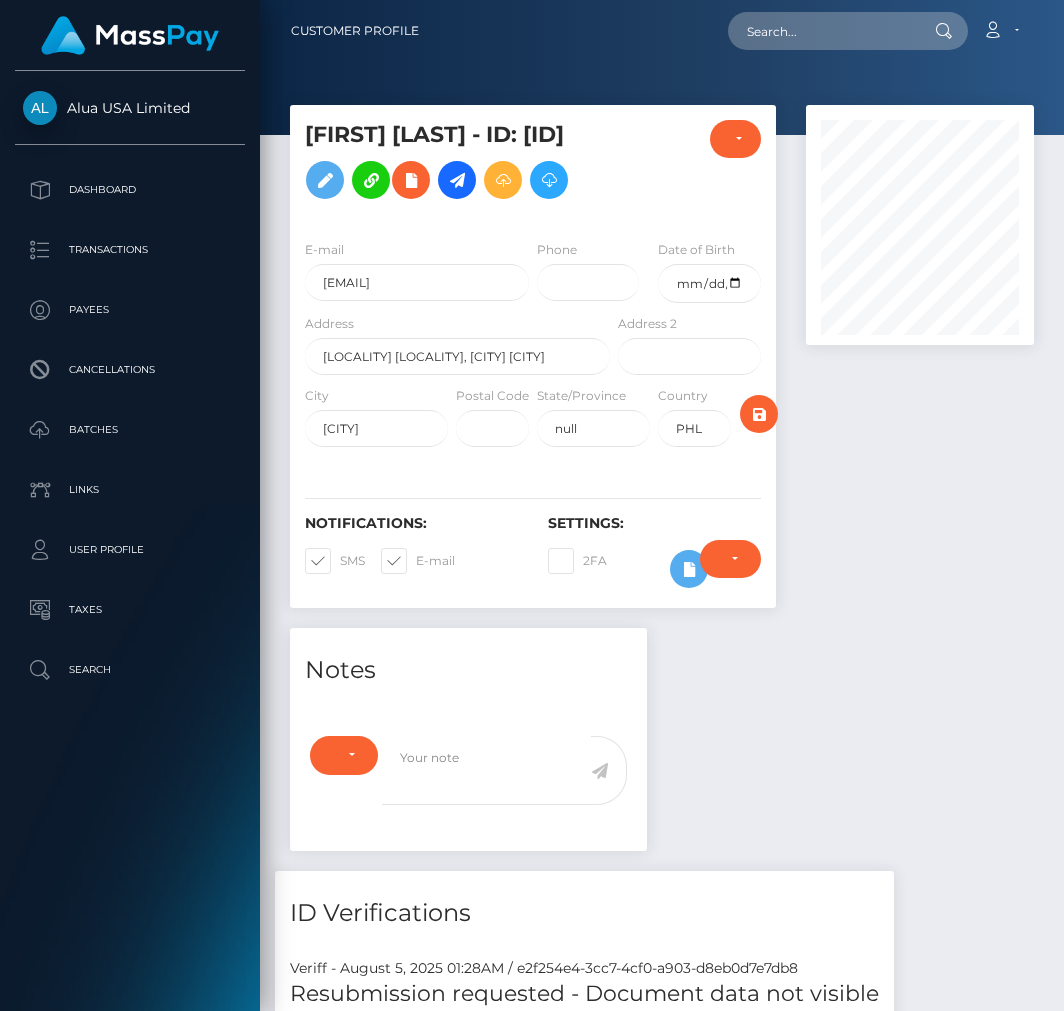 scroll, scrollTop: 0, scrollLeft: 0, axis: both 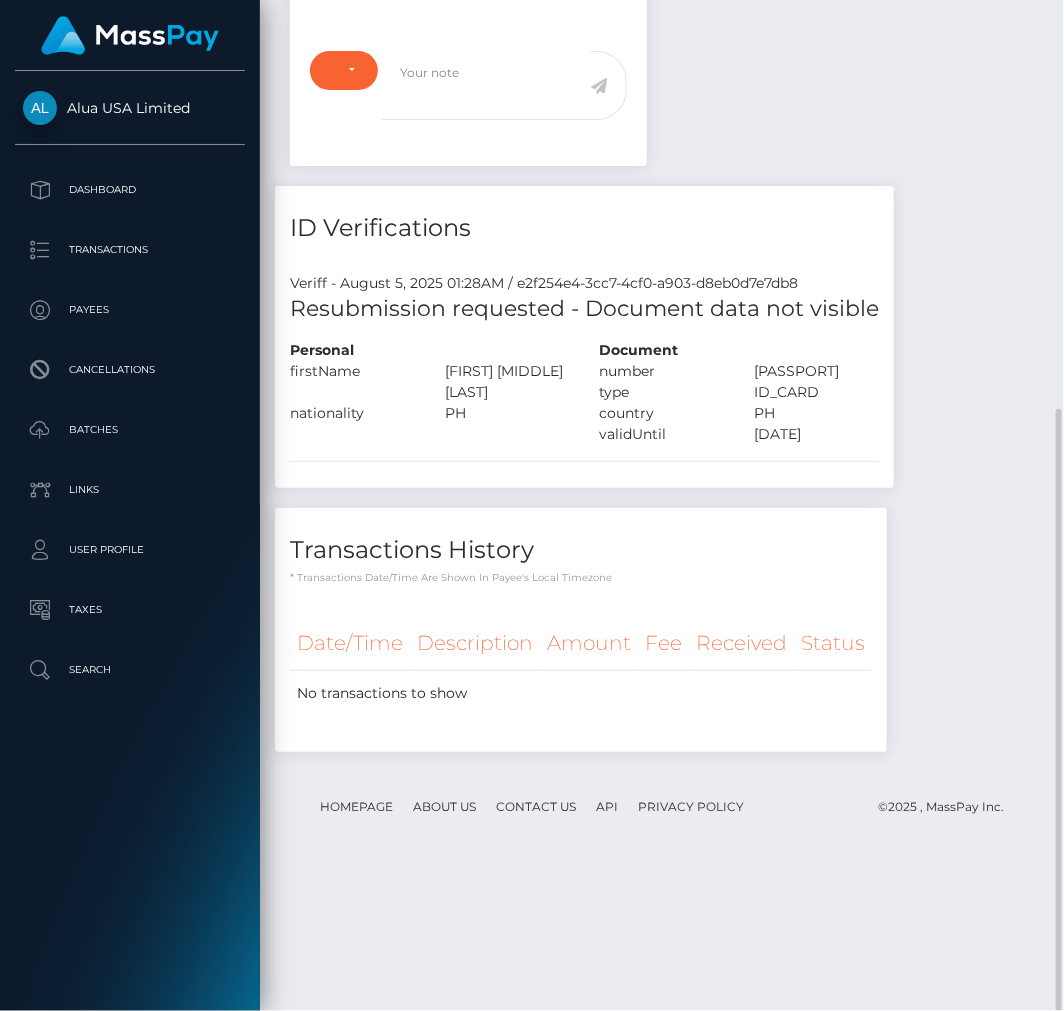 drag, startPoint x: 690, startPoint y: 5, endPoint x: 657, endPoint y: 87, distance: 88.391174 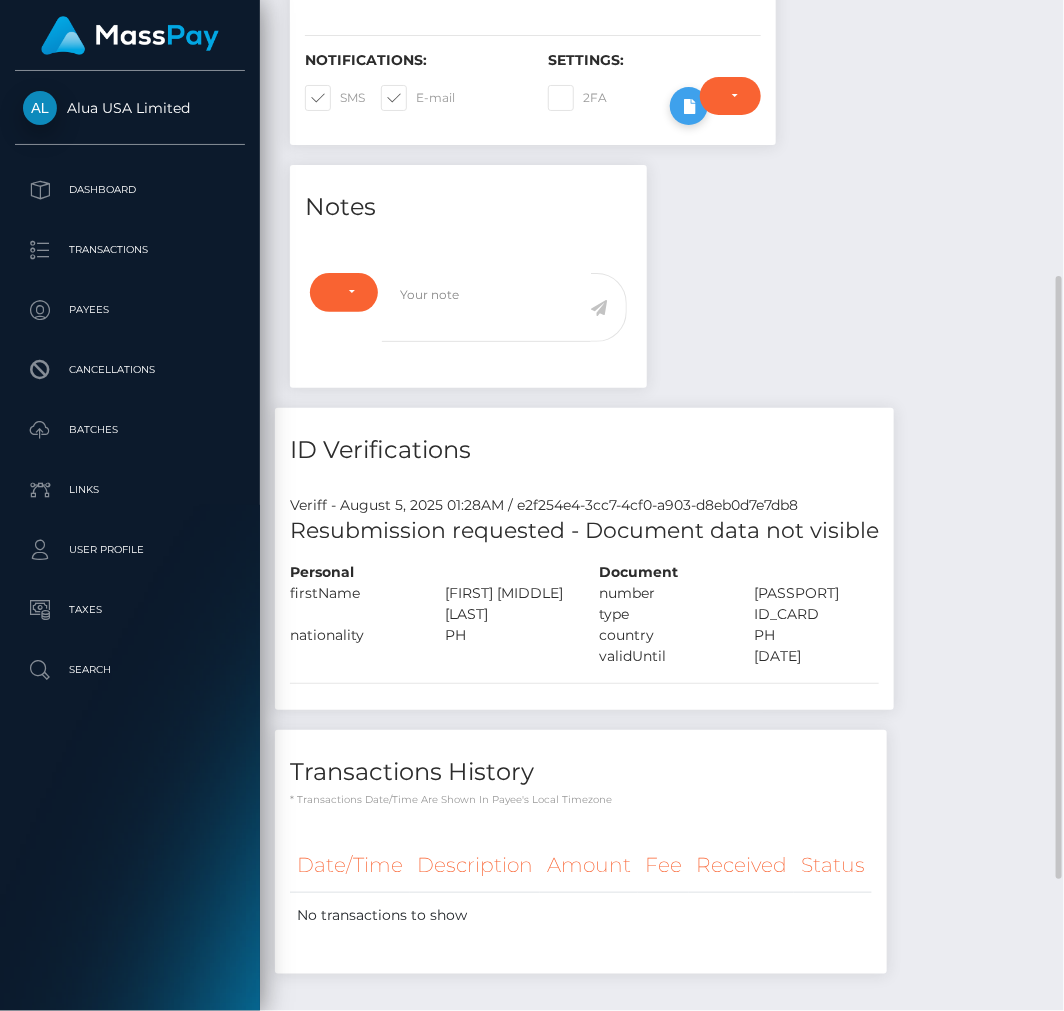 click at bounding box center [689, 106] 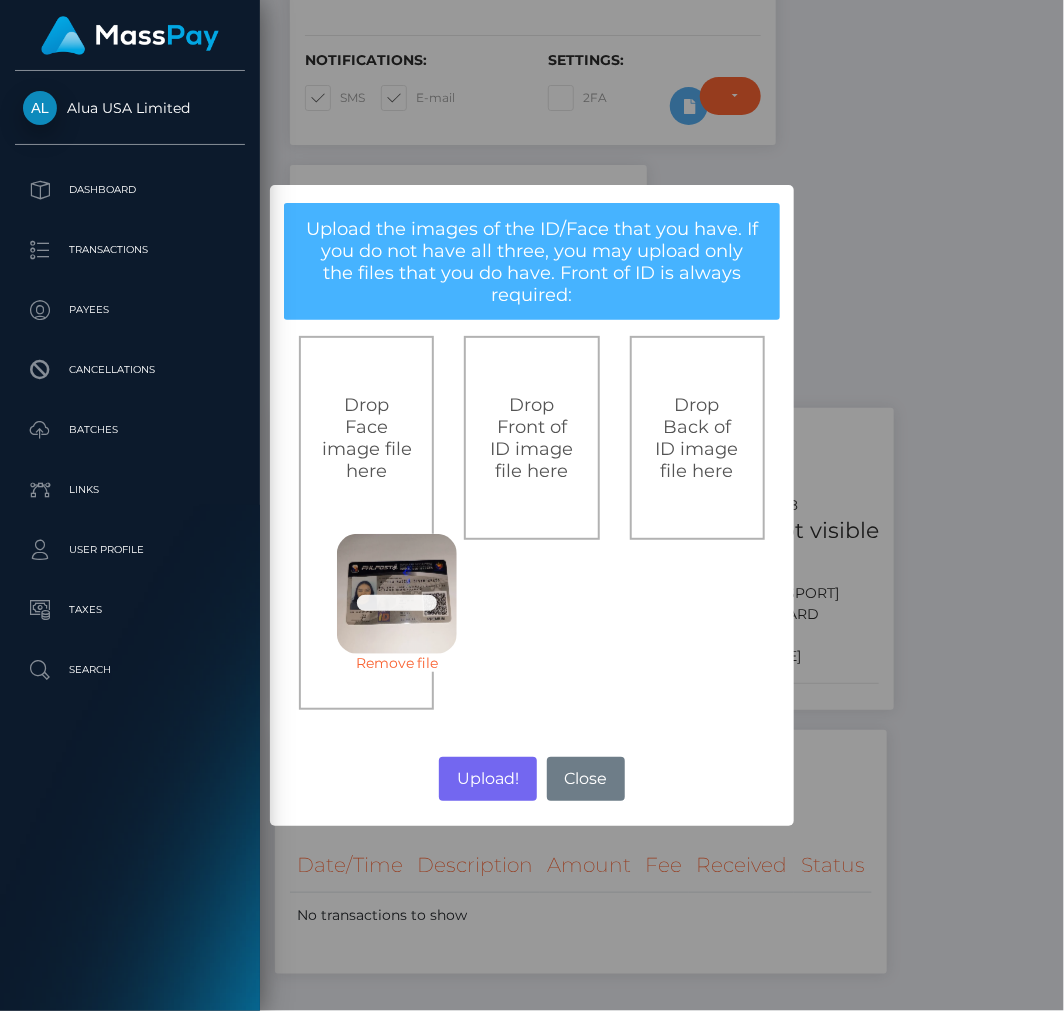 drag, startPoint x: 408, startPoint y: 654, endPoint x: 338, endPoint y: 618, distance: 78.714676 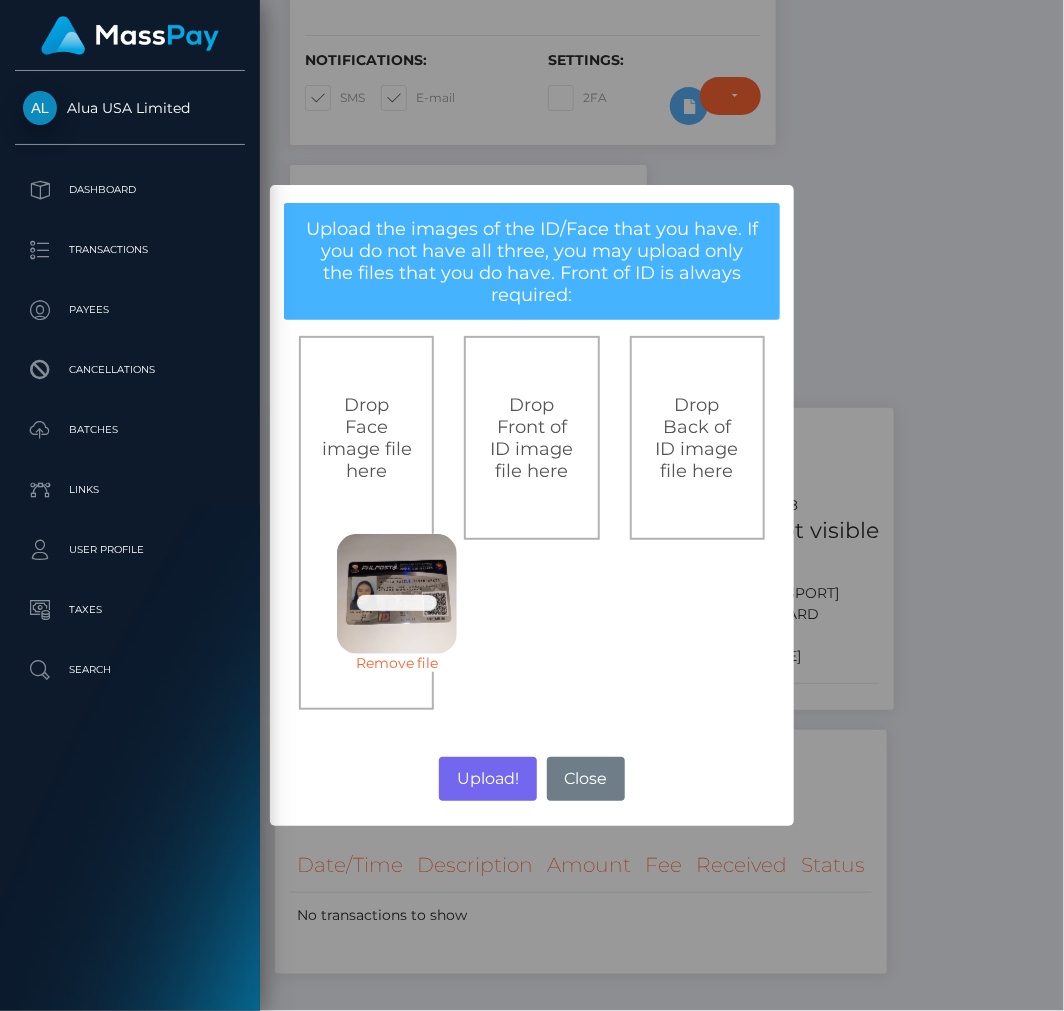 click on "Remove file" at bounding box center [397, 663] 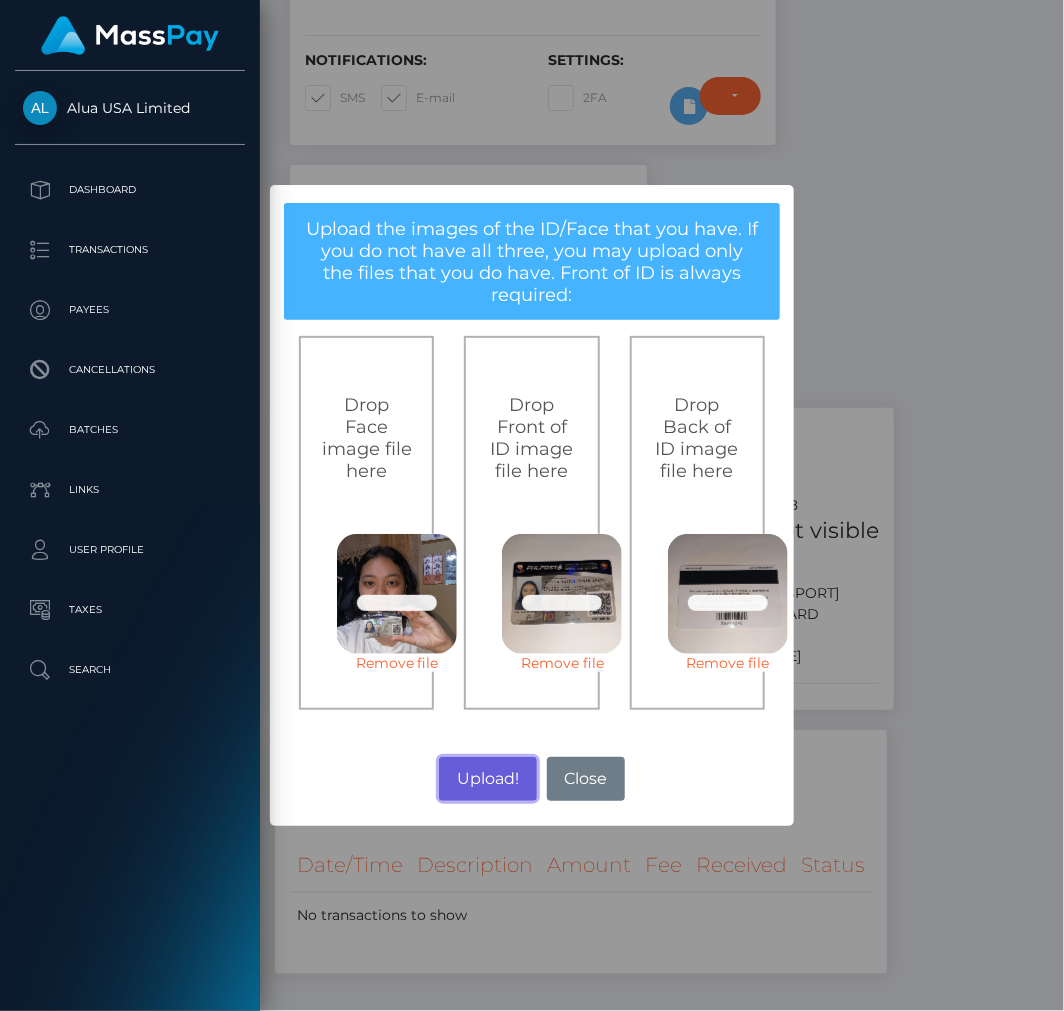 click on "Upload!" at bounding box center [487, 779] 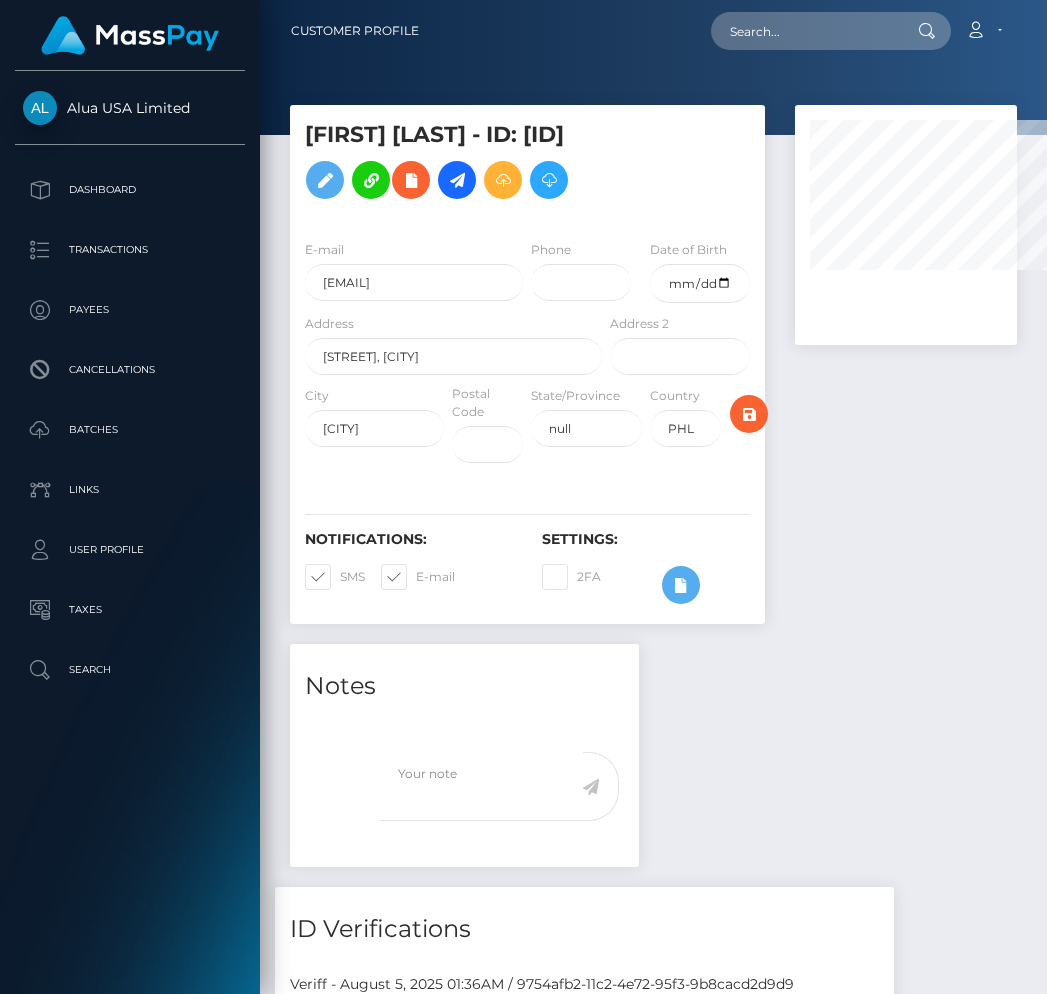 select 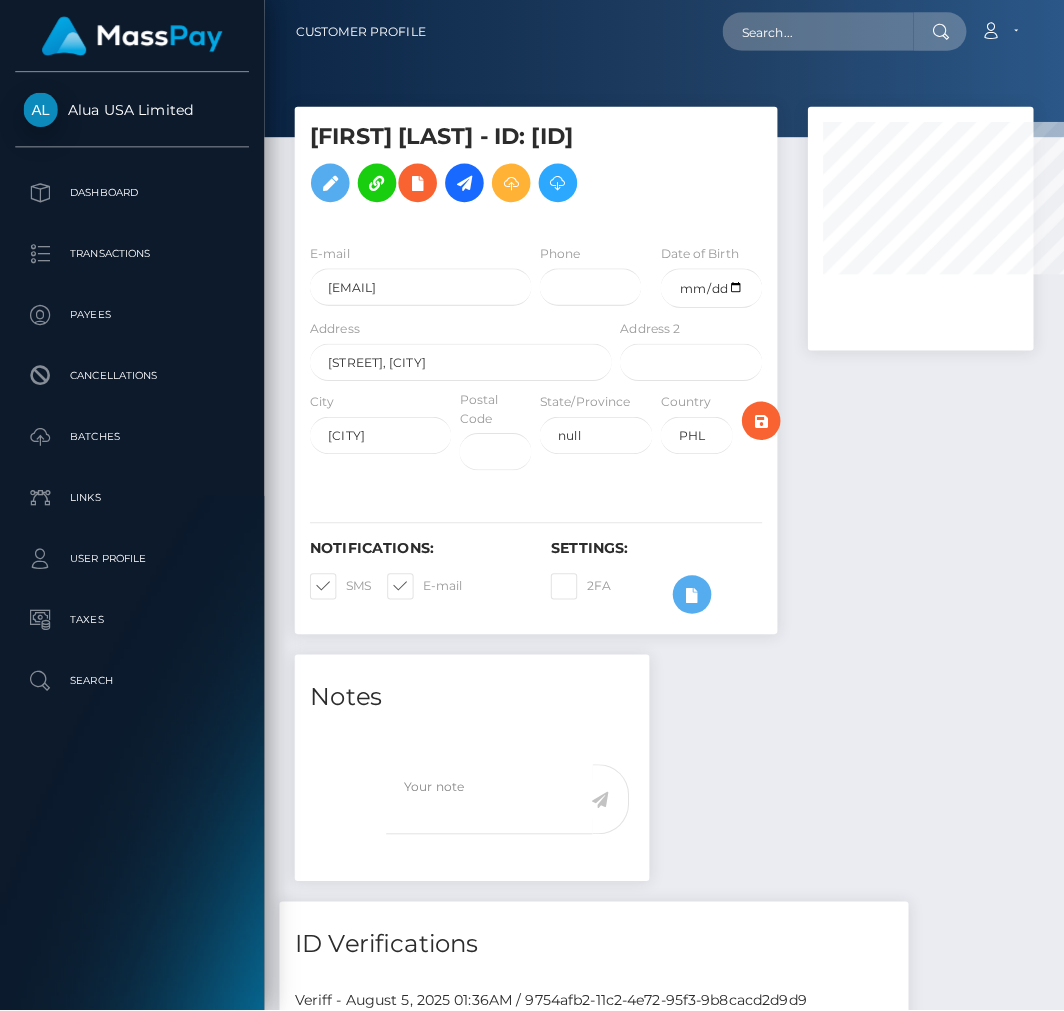 scroll, scrollTop: 0, scrollLeft: 0, axis: both 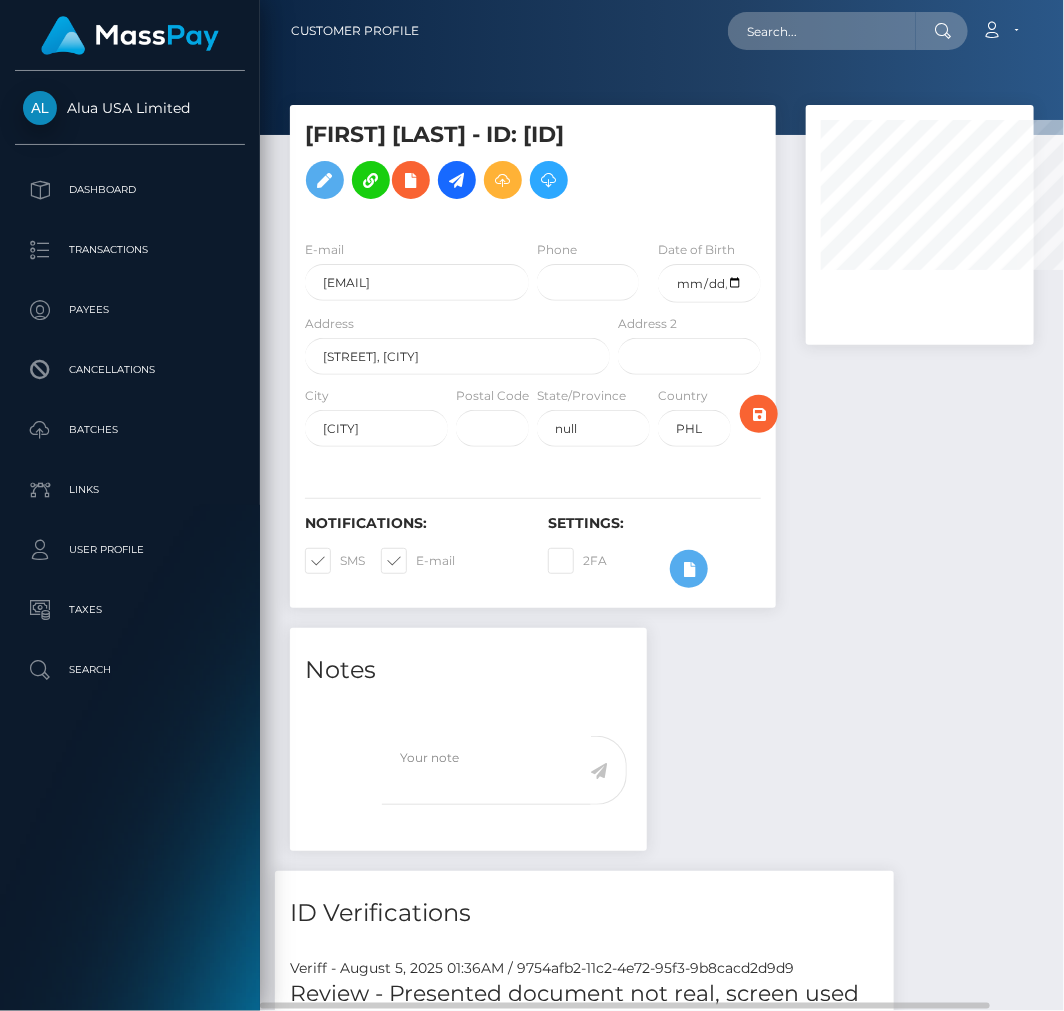 select 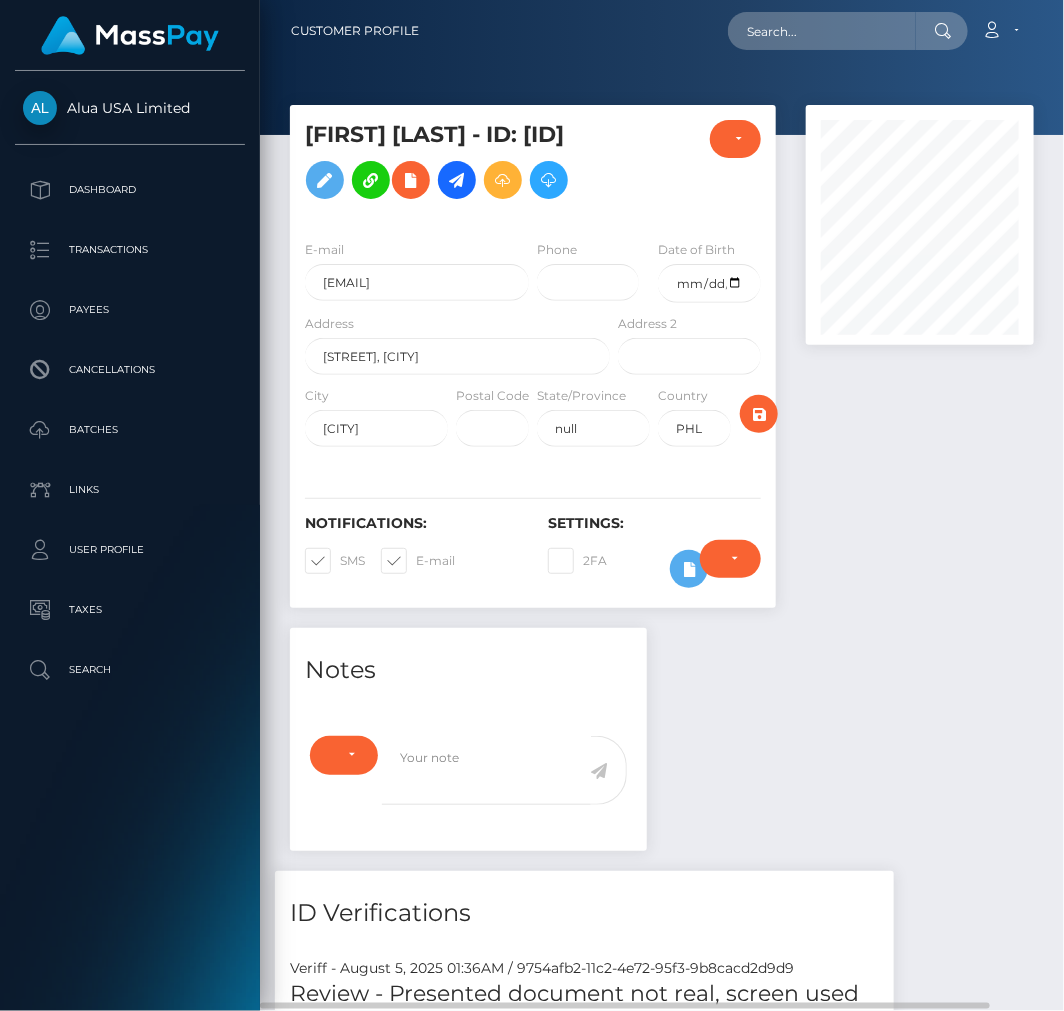 scroll, scrollTop: 999760, scrollLeft: 999772, axis: both 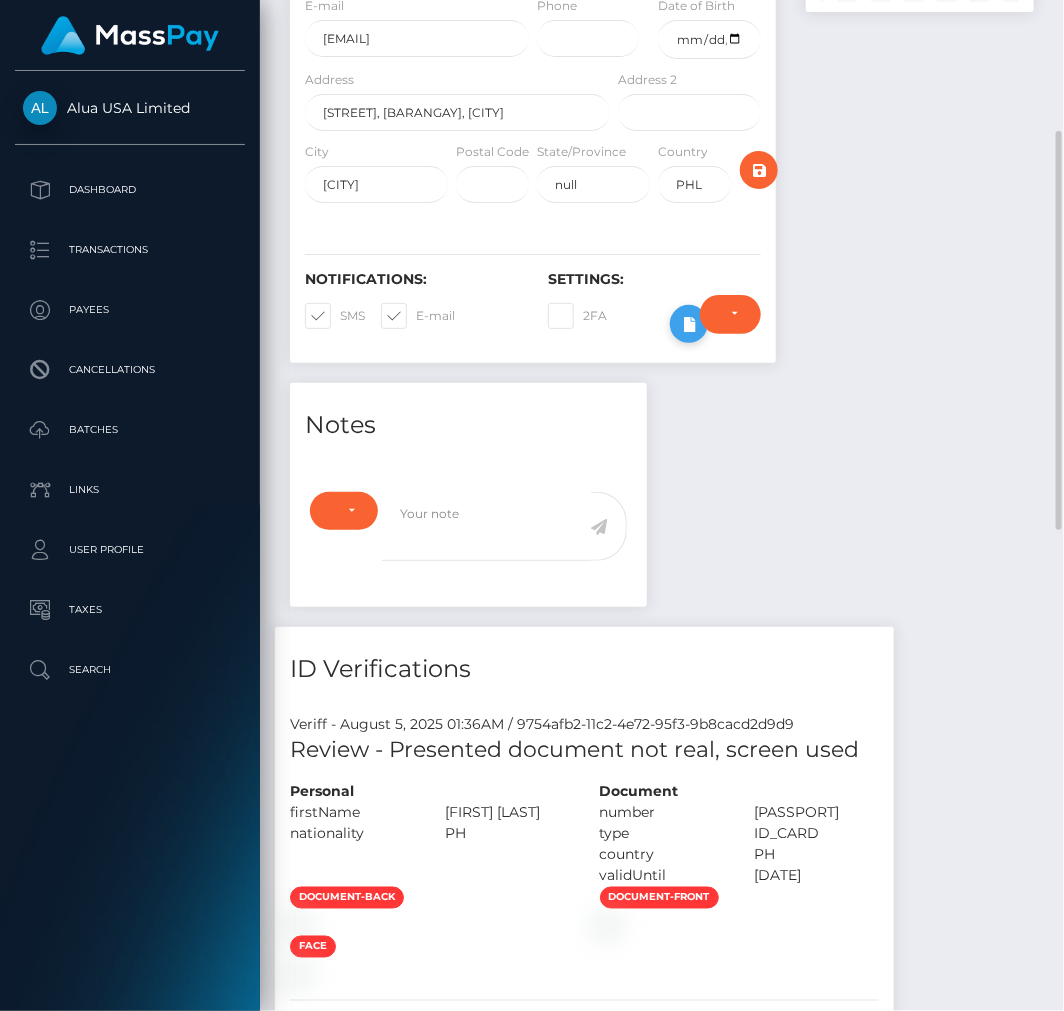 click at bounding box center (689, 324) 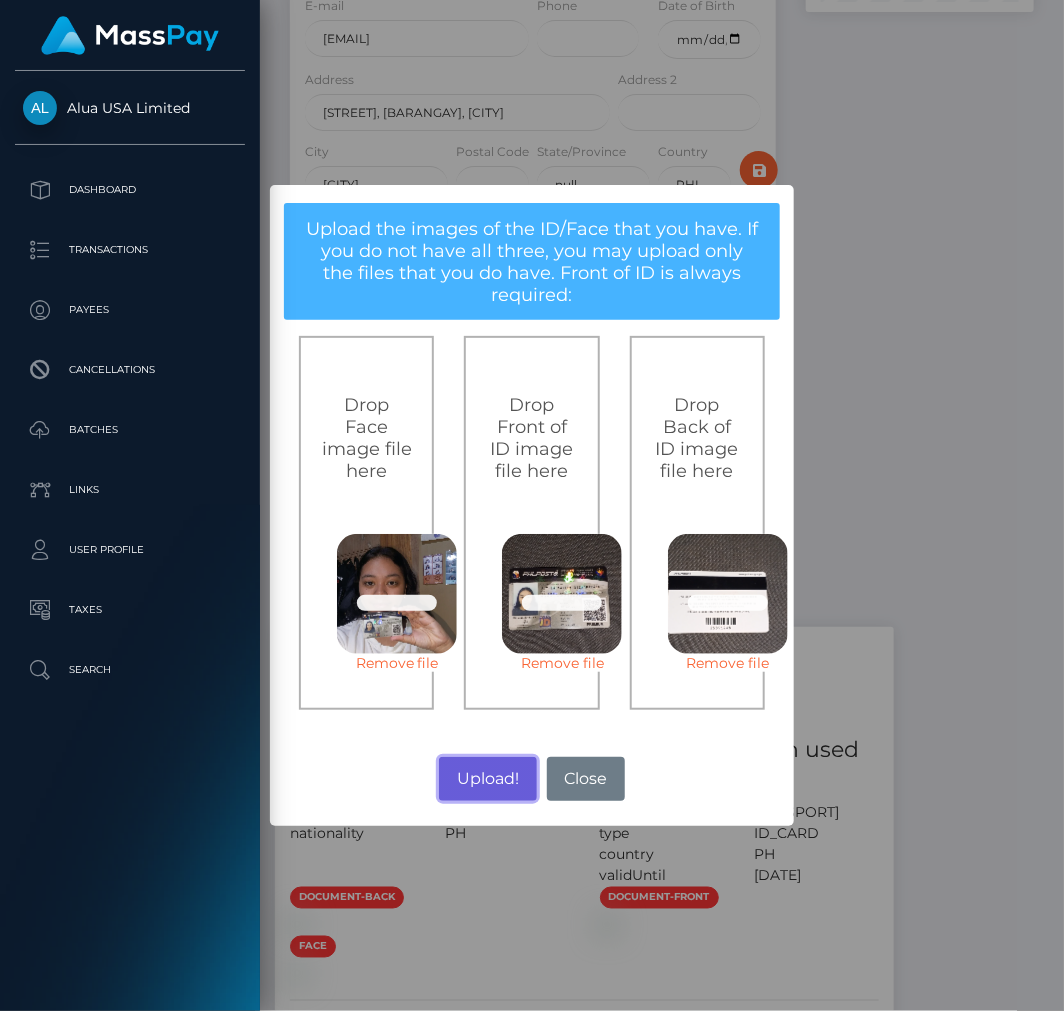 click on "Upload!" at bounding box center (487, 779) 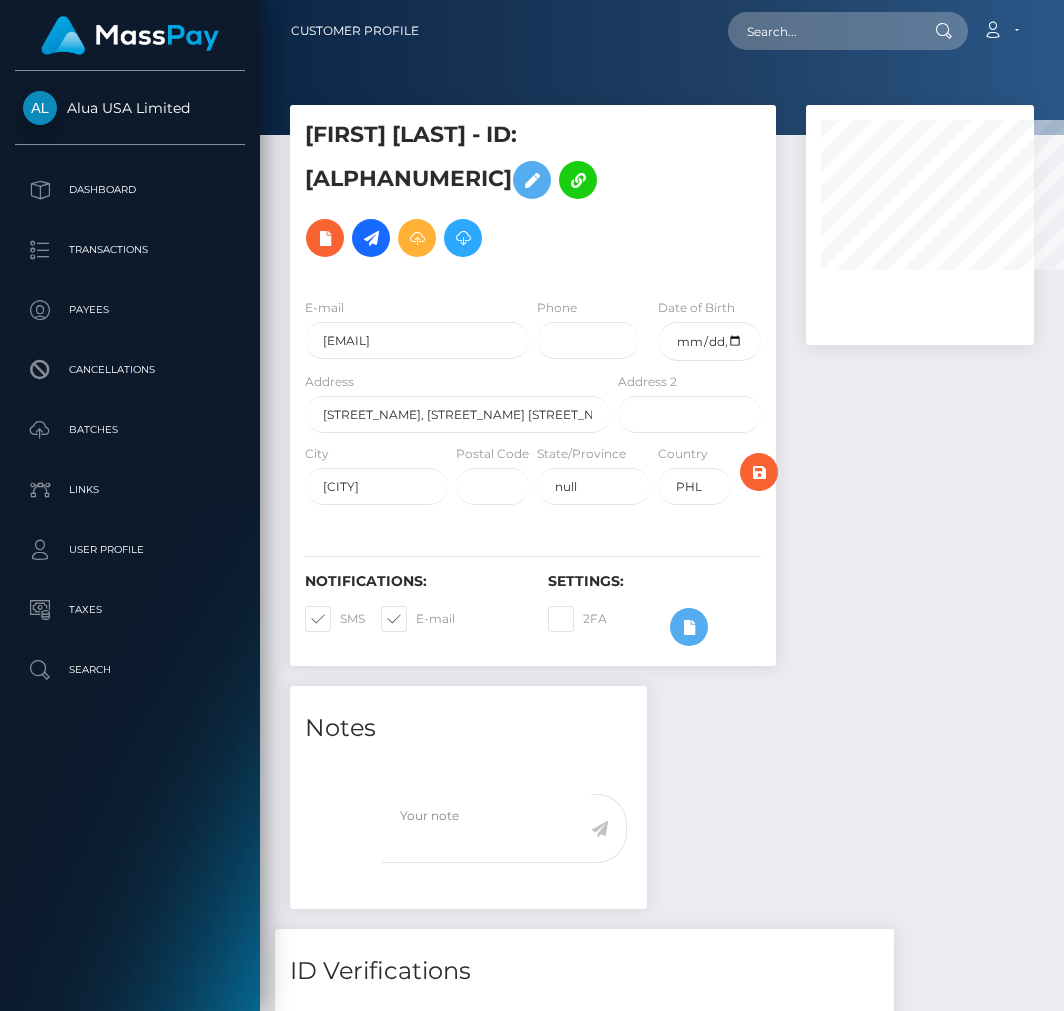 select 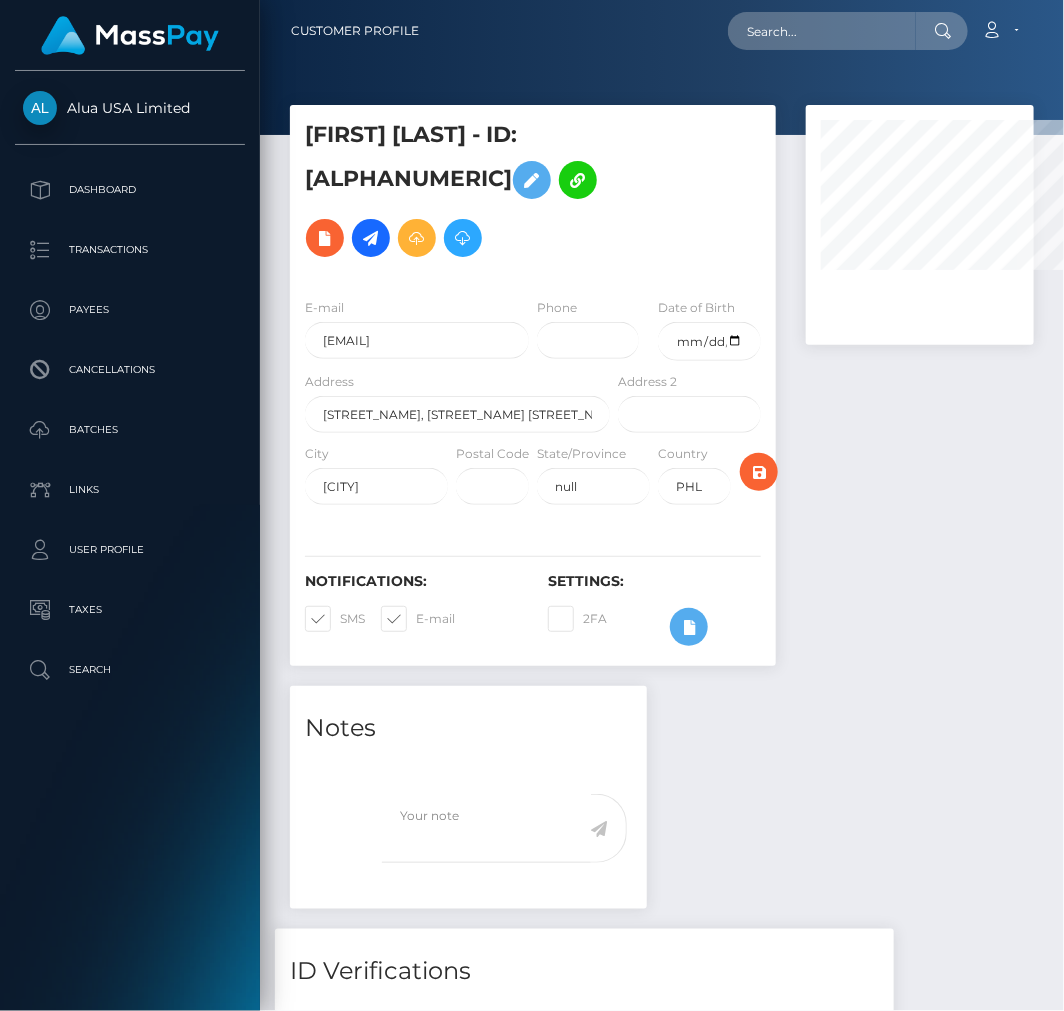 select 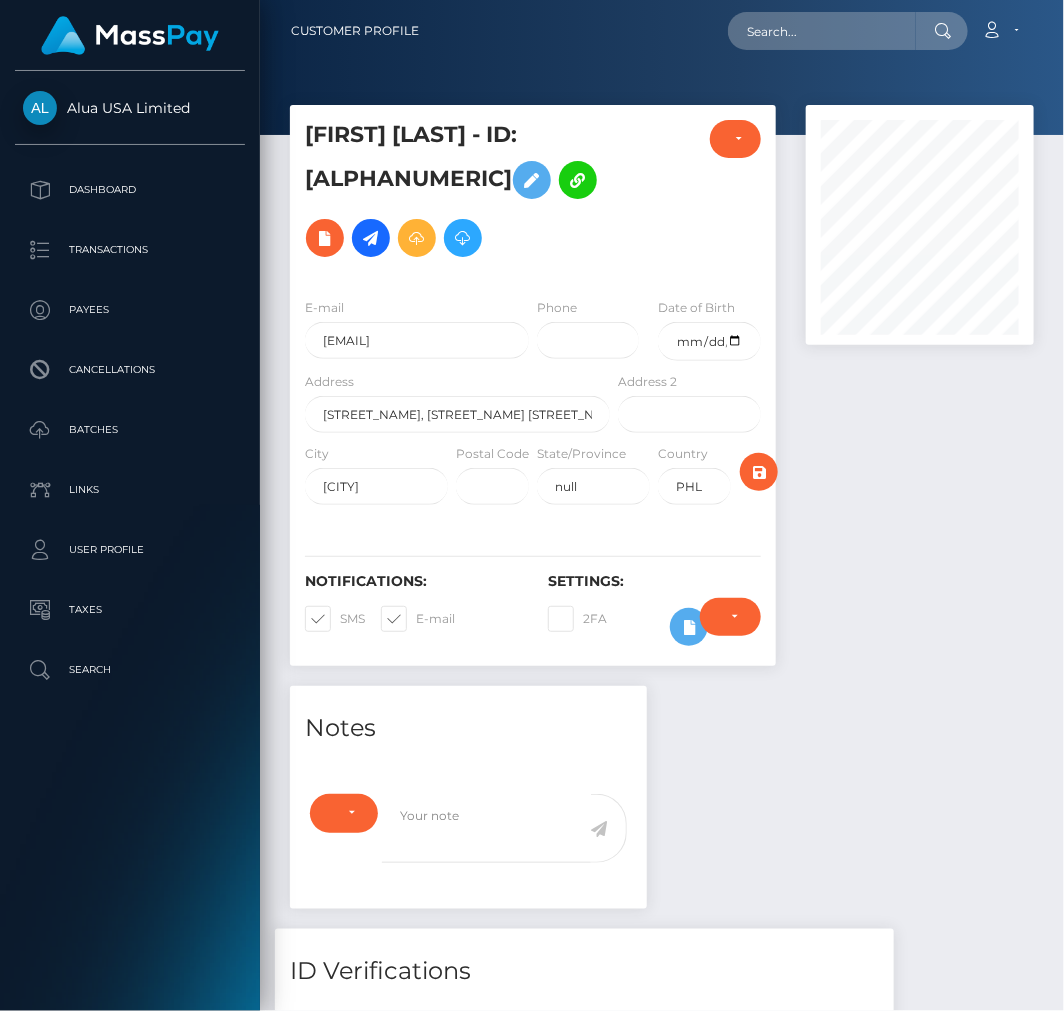 scroll, scrollTop: 240, scrollLeft: 228, axis: both 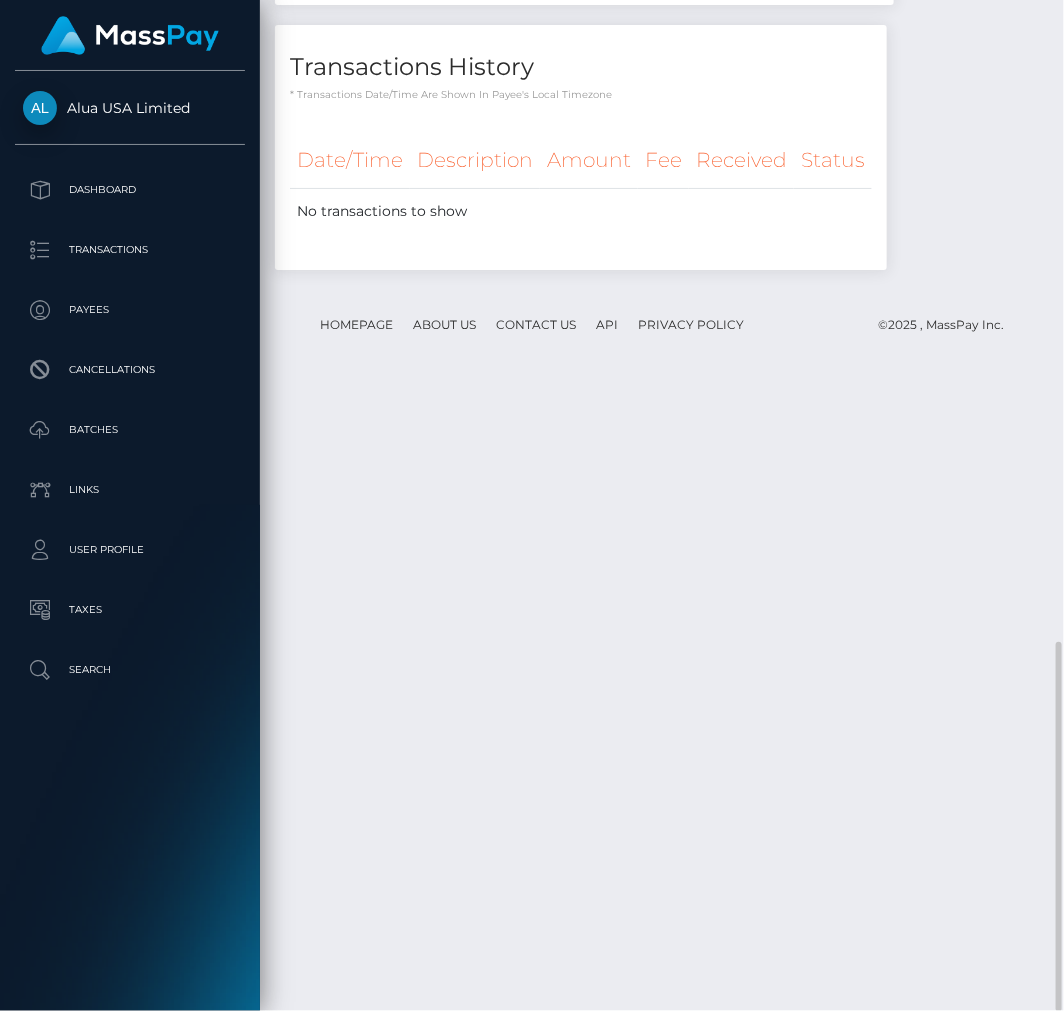 drag, startPoint x: 290, startPoint y: 454, endPoint x: 881, endPoint y: 464, distance: 591.0846 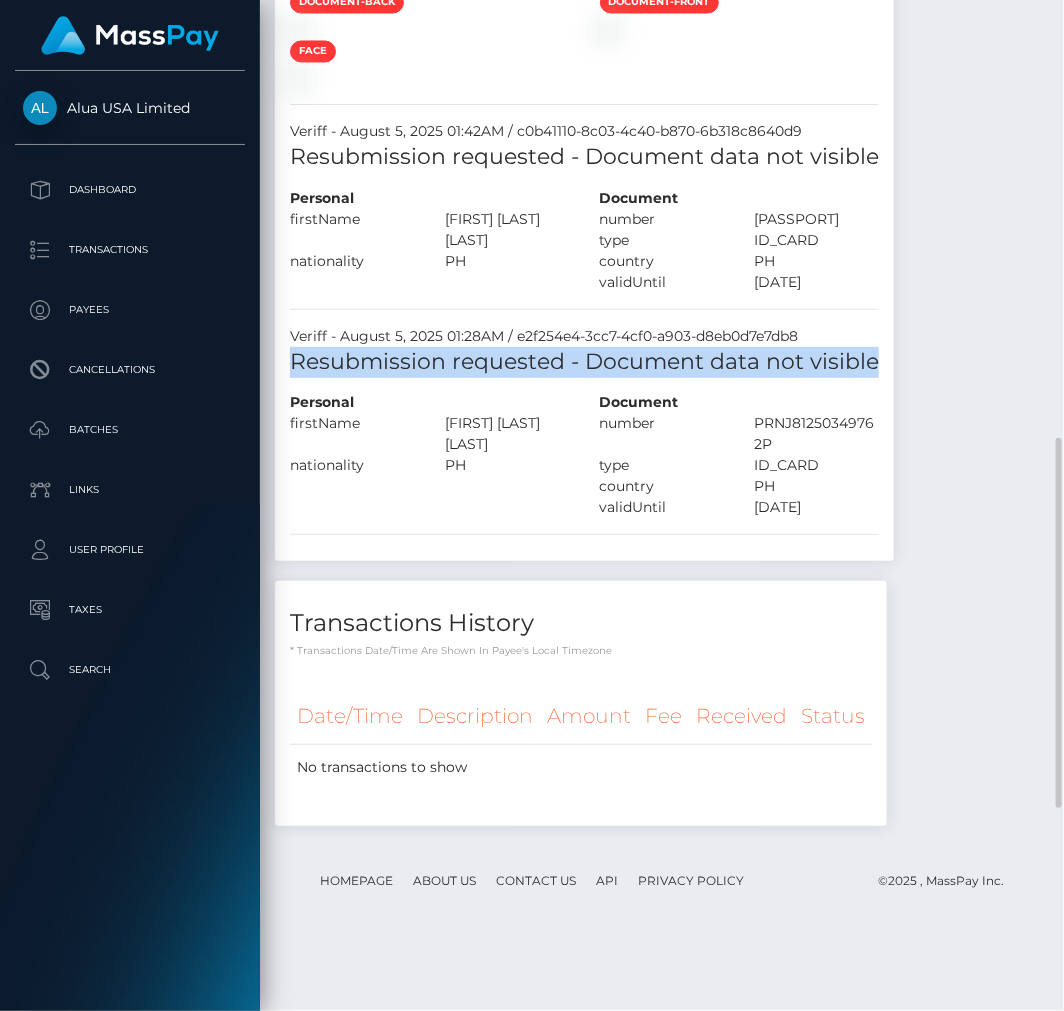 scroll, scrollTop: 865, scrollLeft: 0, axis: vertical 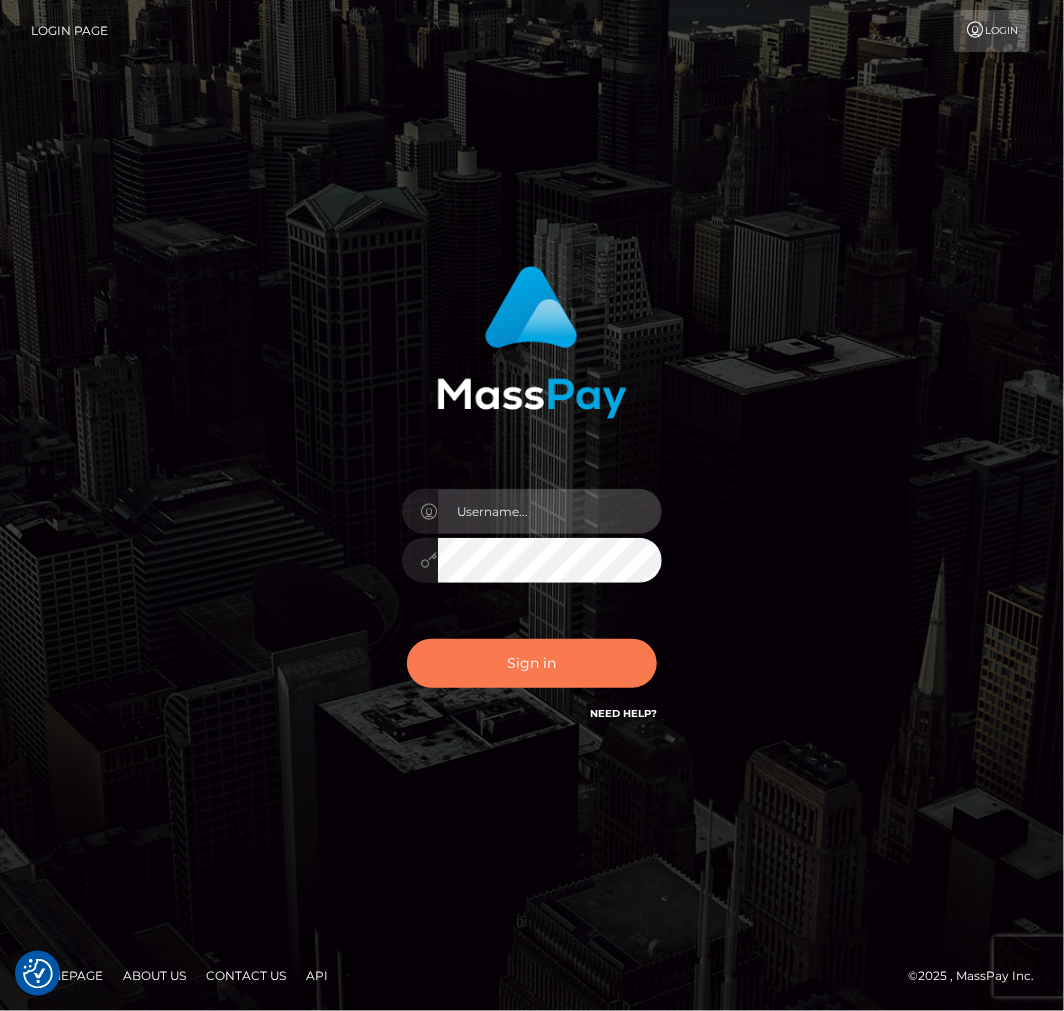 type on "aluasupport" 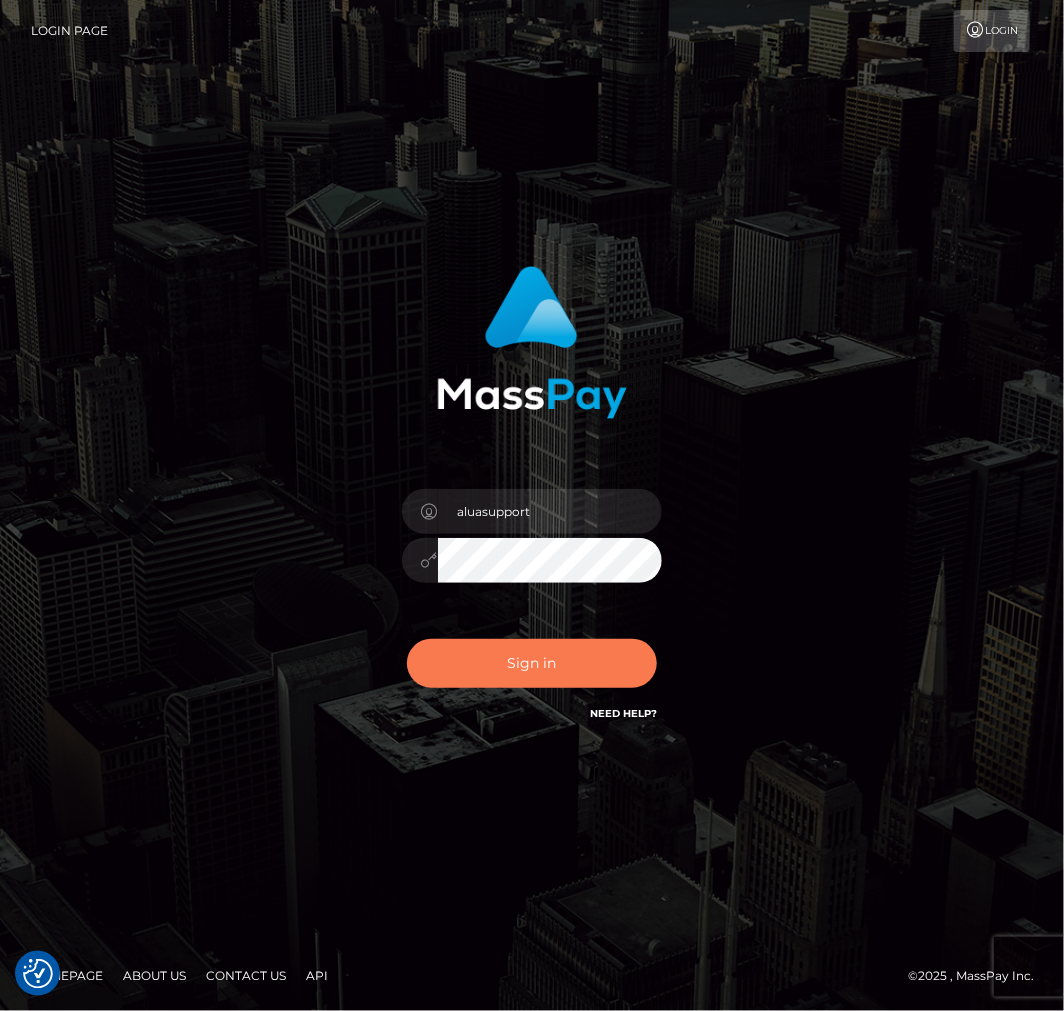 click on "Sign in" at bounding box center [532, 663] 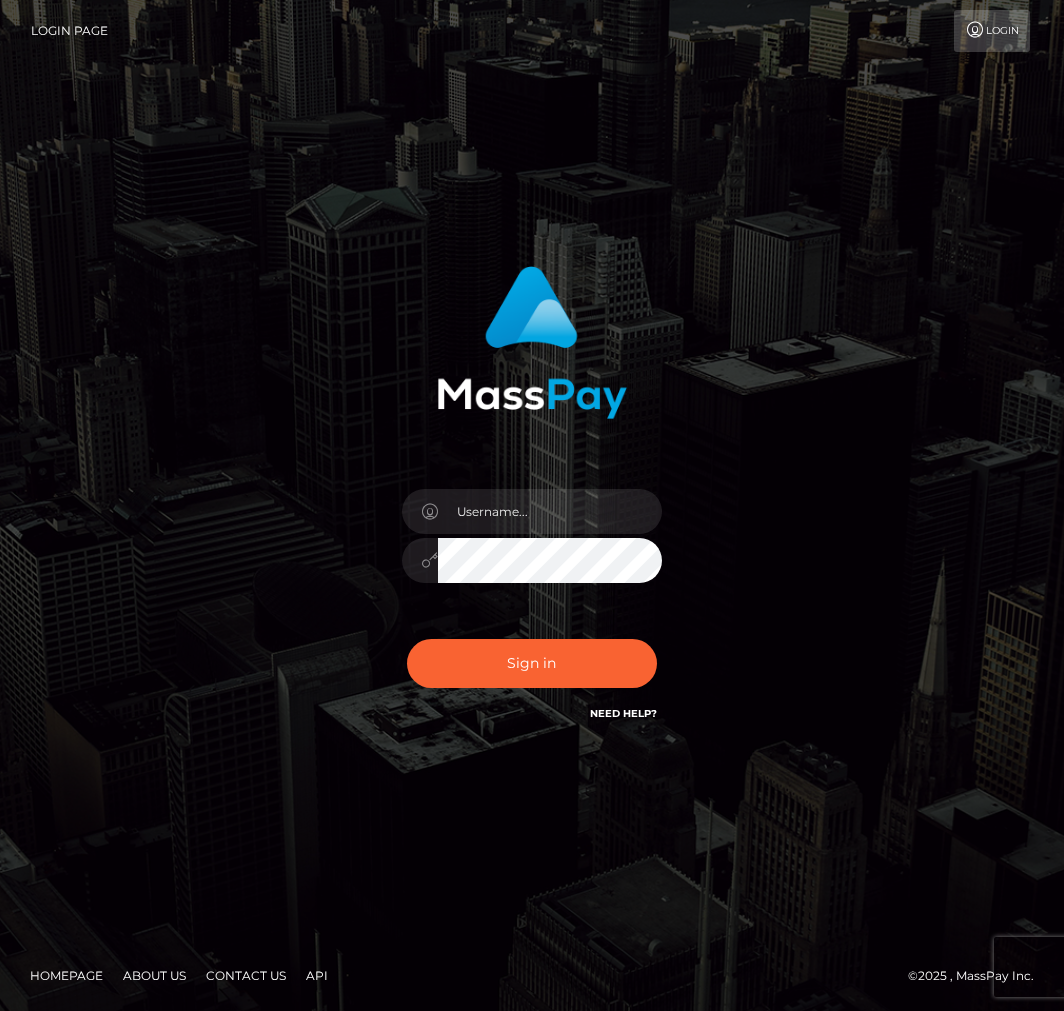 scroll, scrollTop: 0, scrollLeft: 0, axis: both 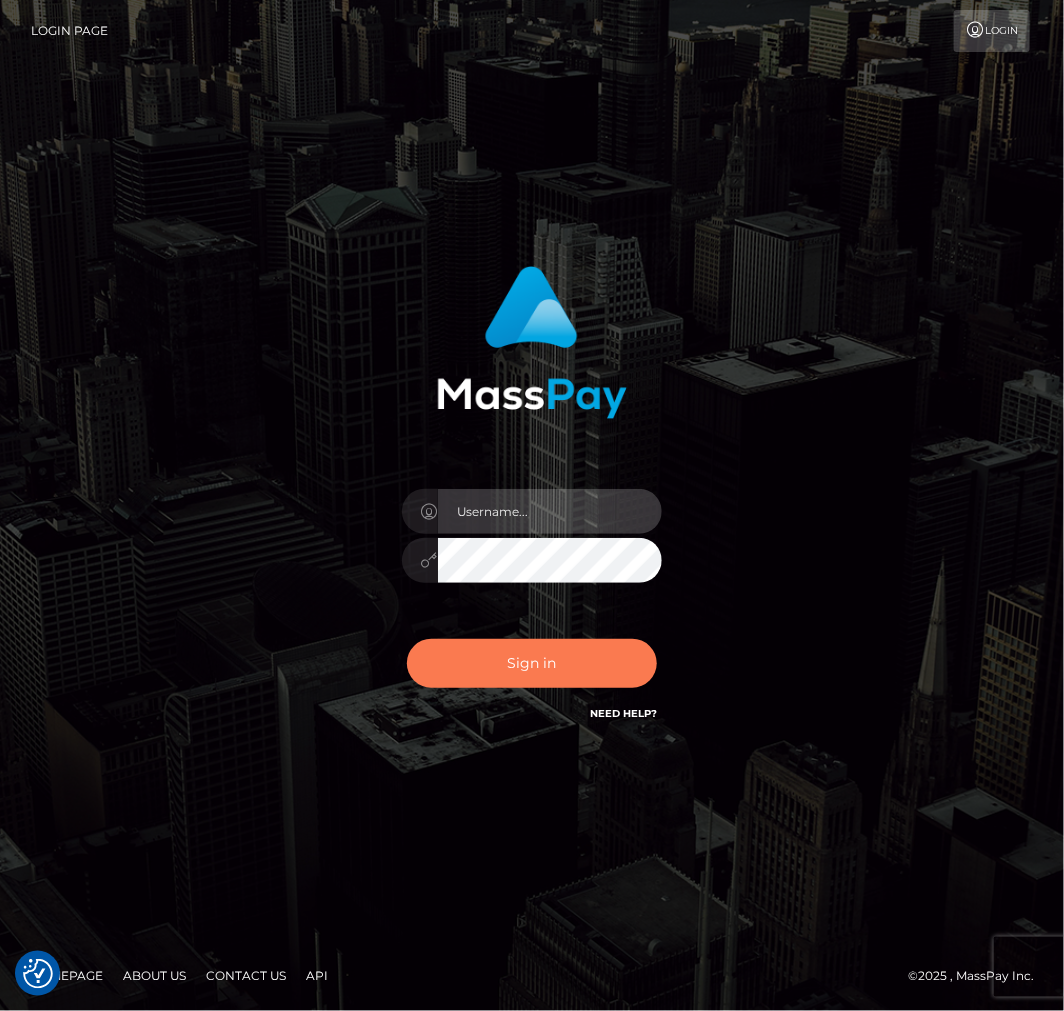 type on "aluasupport" 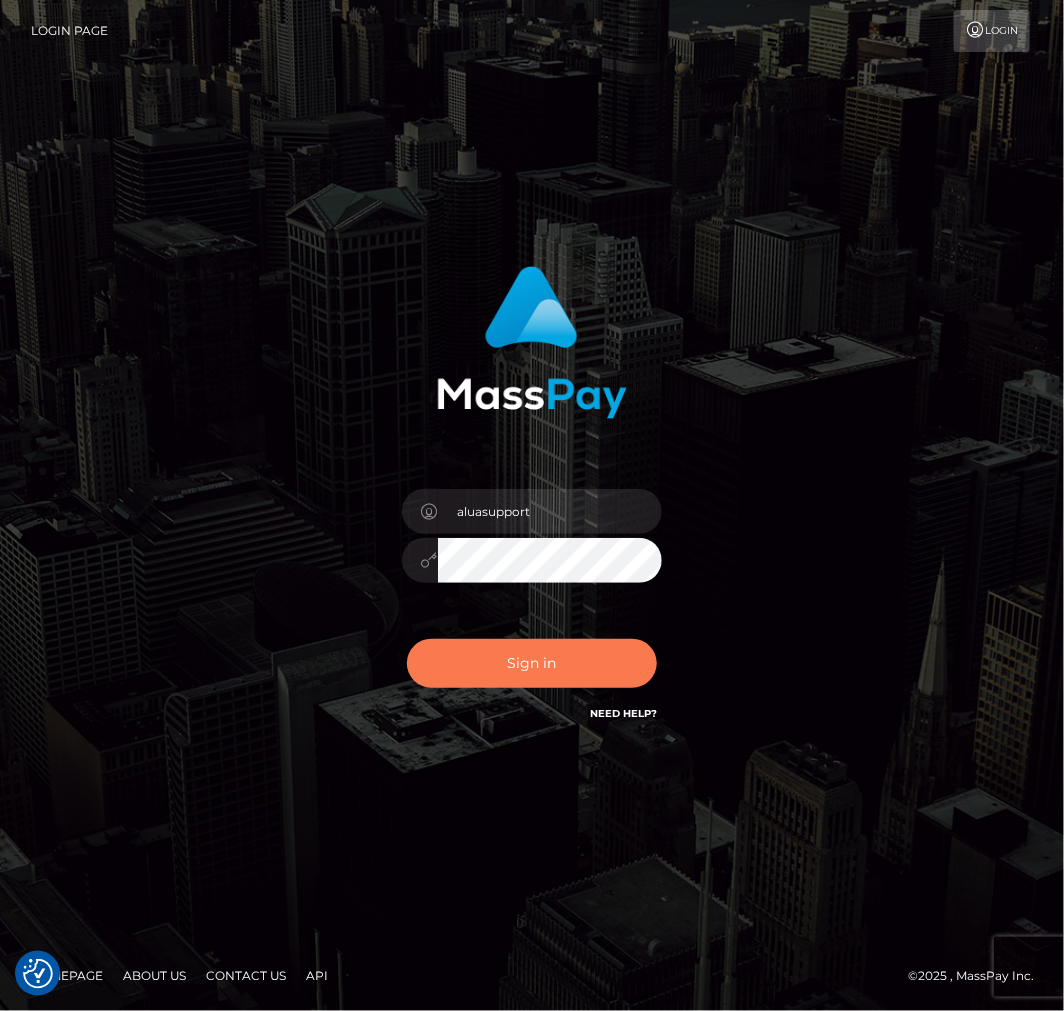 click on "Sign in" at bounding box center (532, 663) 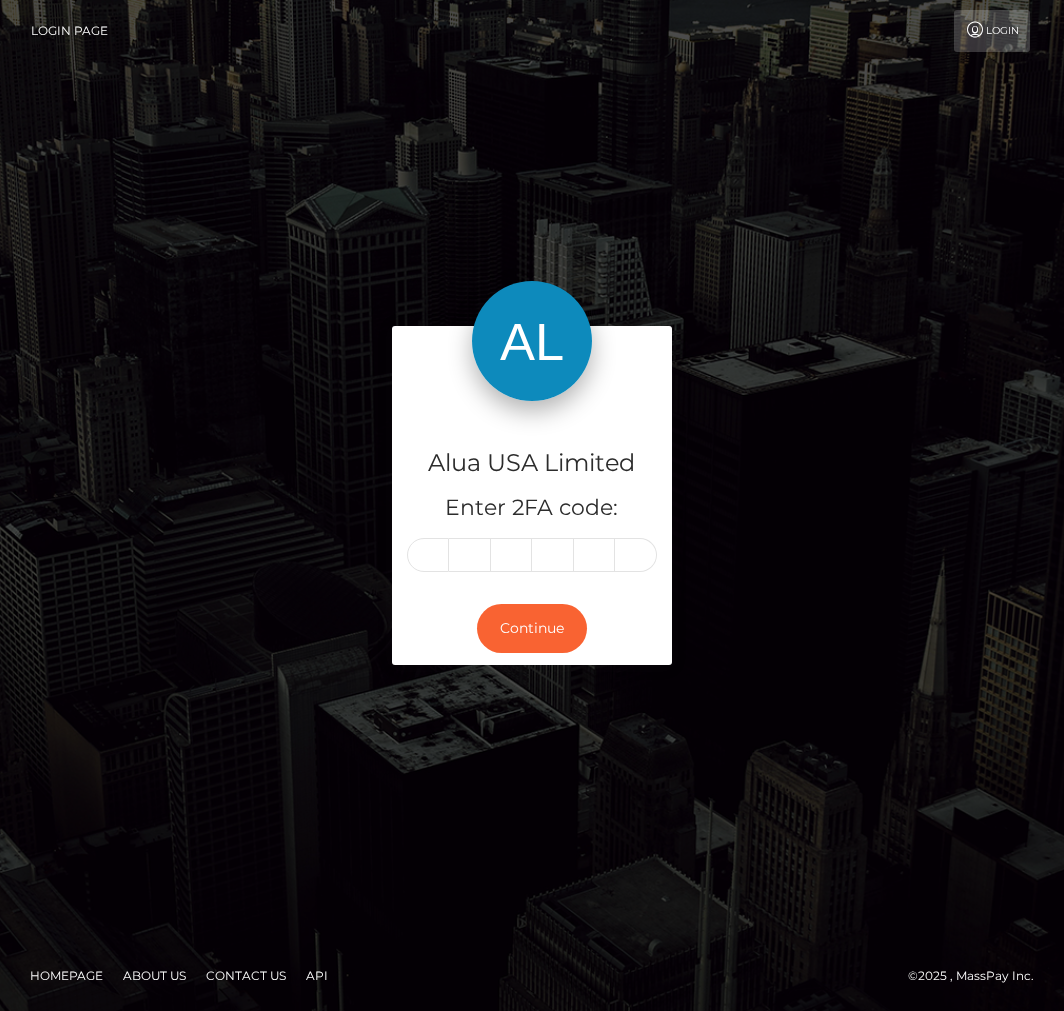 scroll, scrollTop: 0, scrollLeft: 0, axis: both 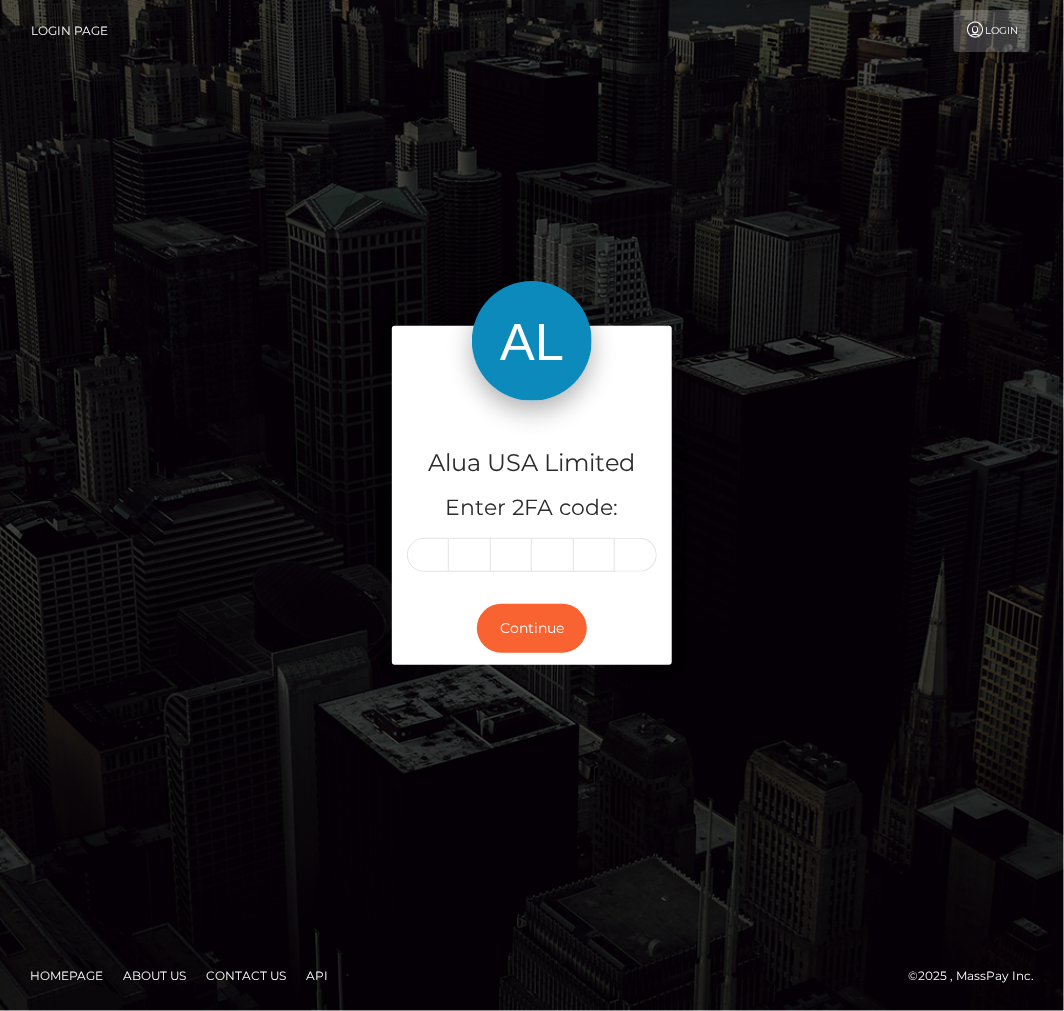click at bounding box center (428, 555) 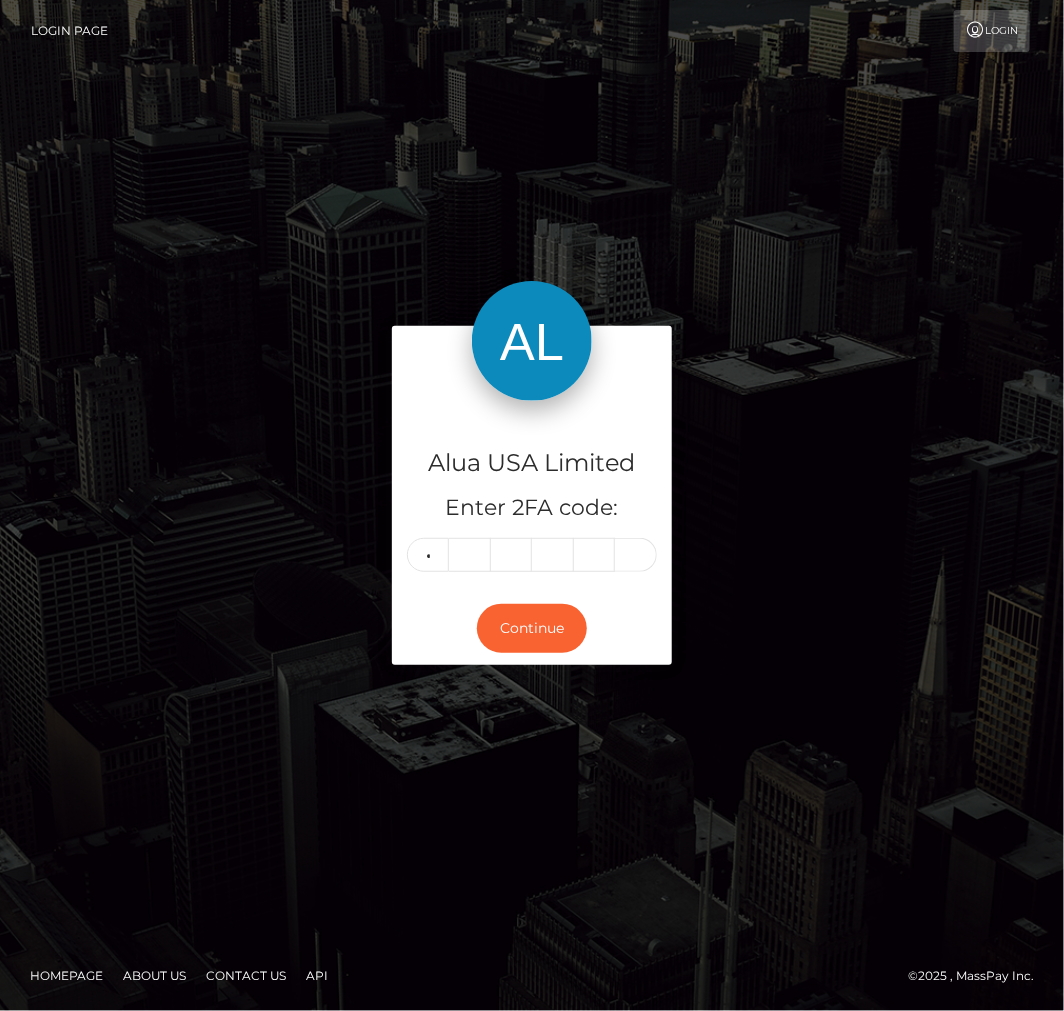 type on "9" 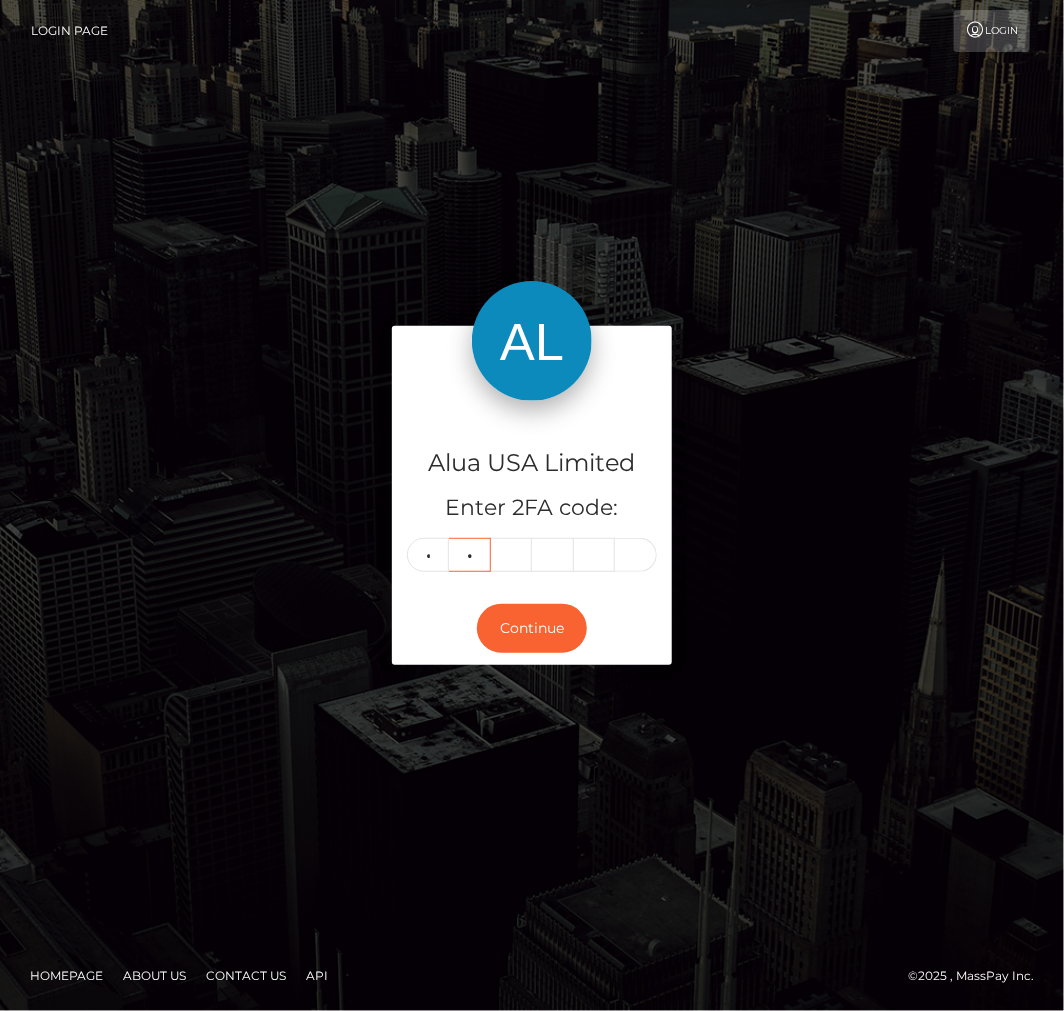 type on "4" 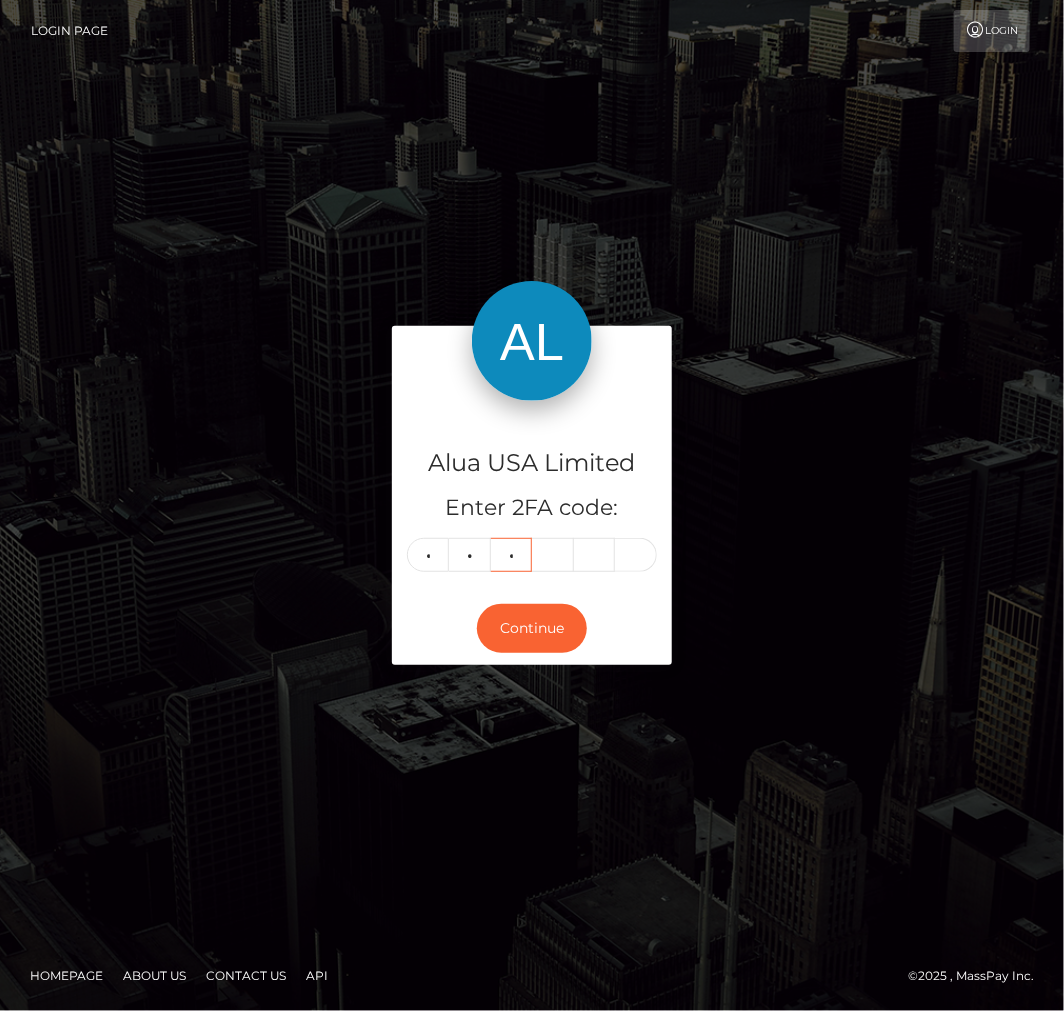 type on "6" 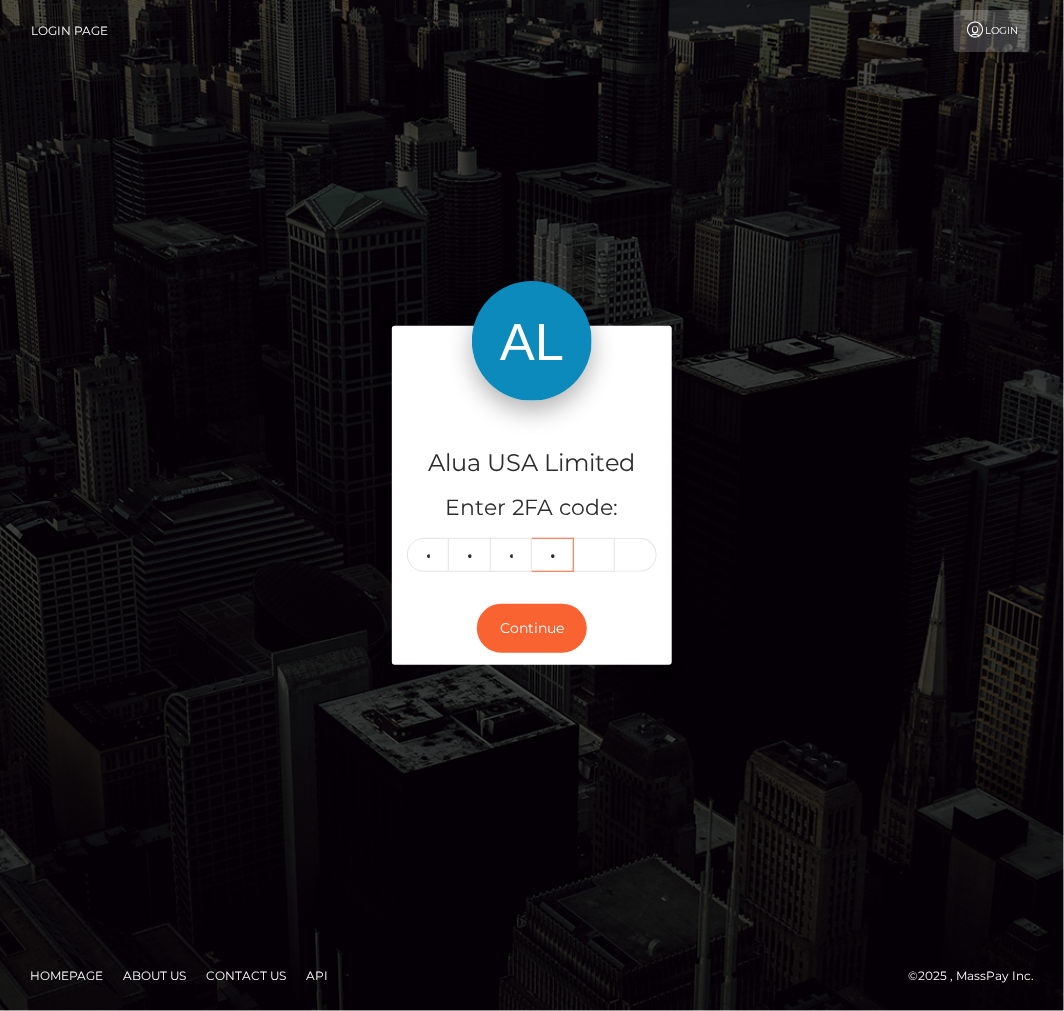 type on "3" 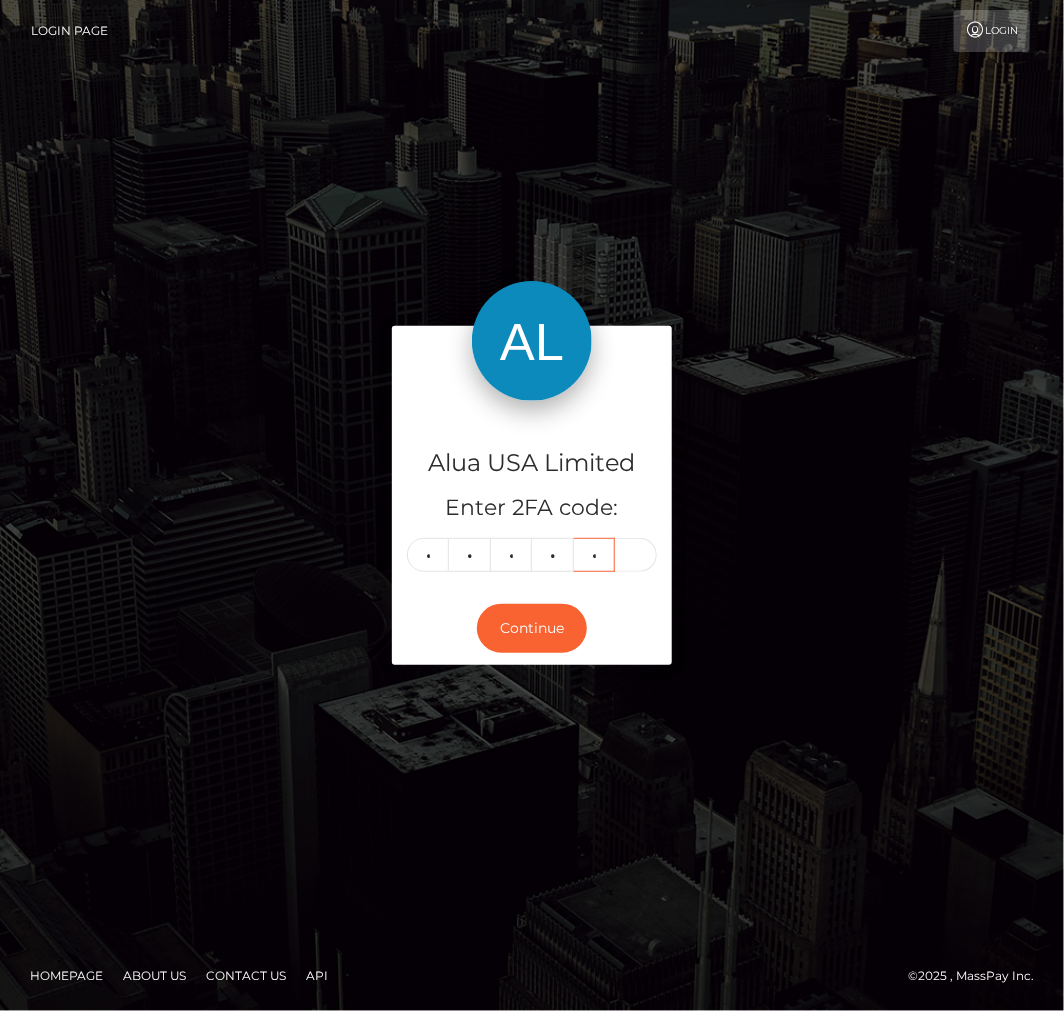type on "6" 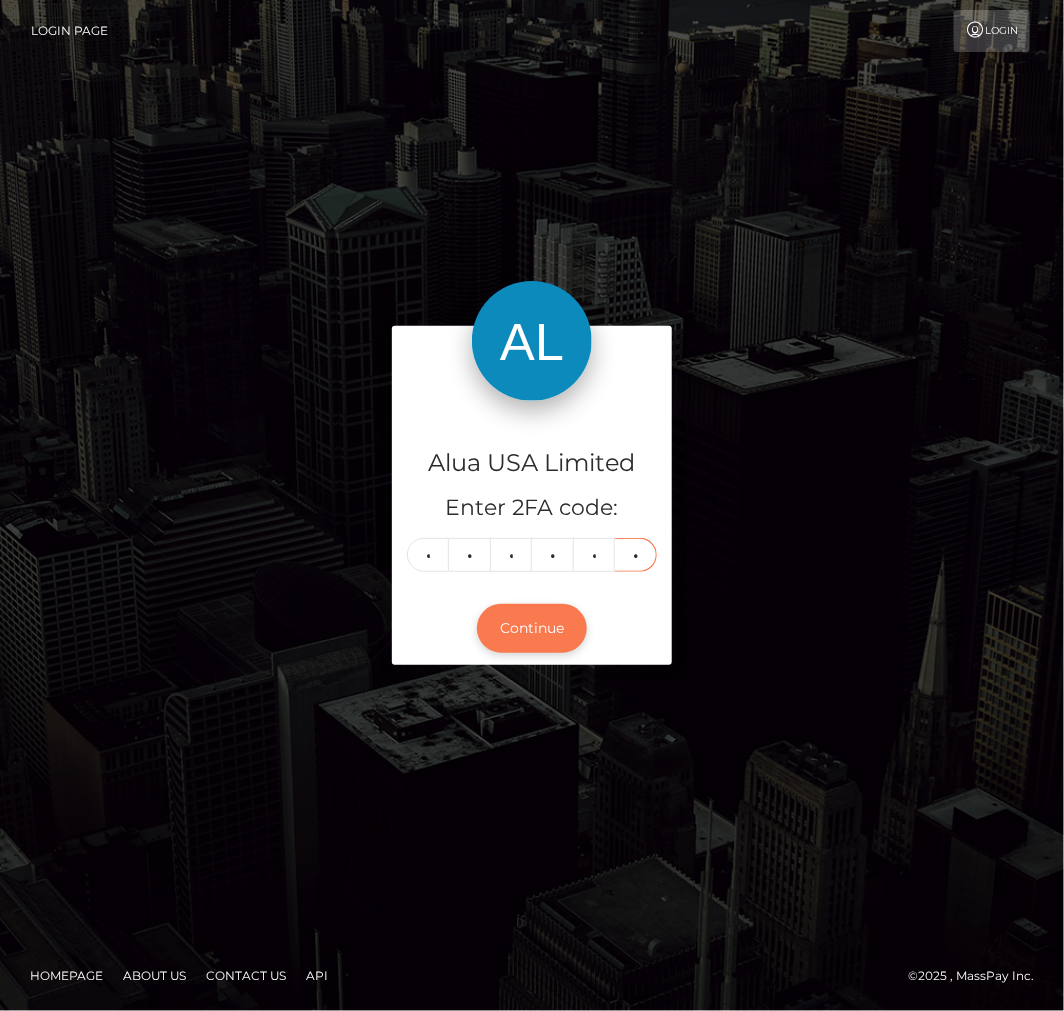 type on "8" 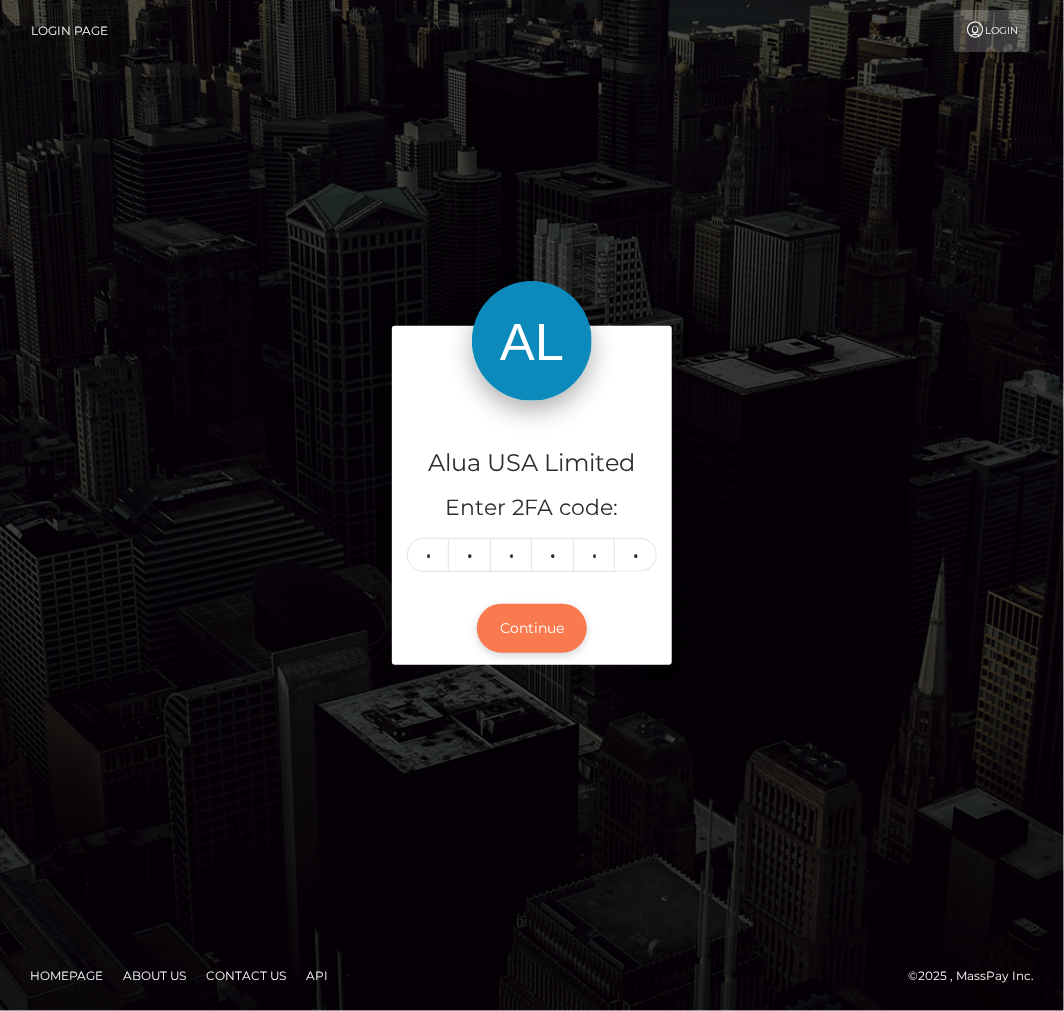 click on "Continue" at bounding box center (532, 628) 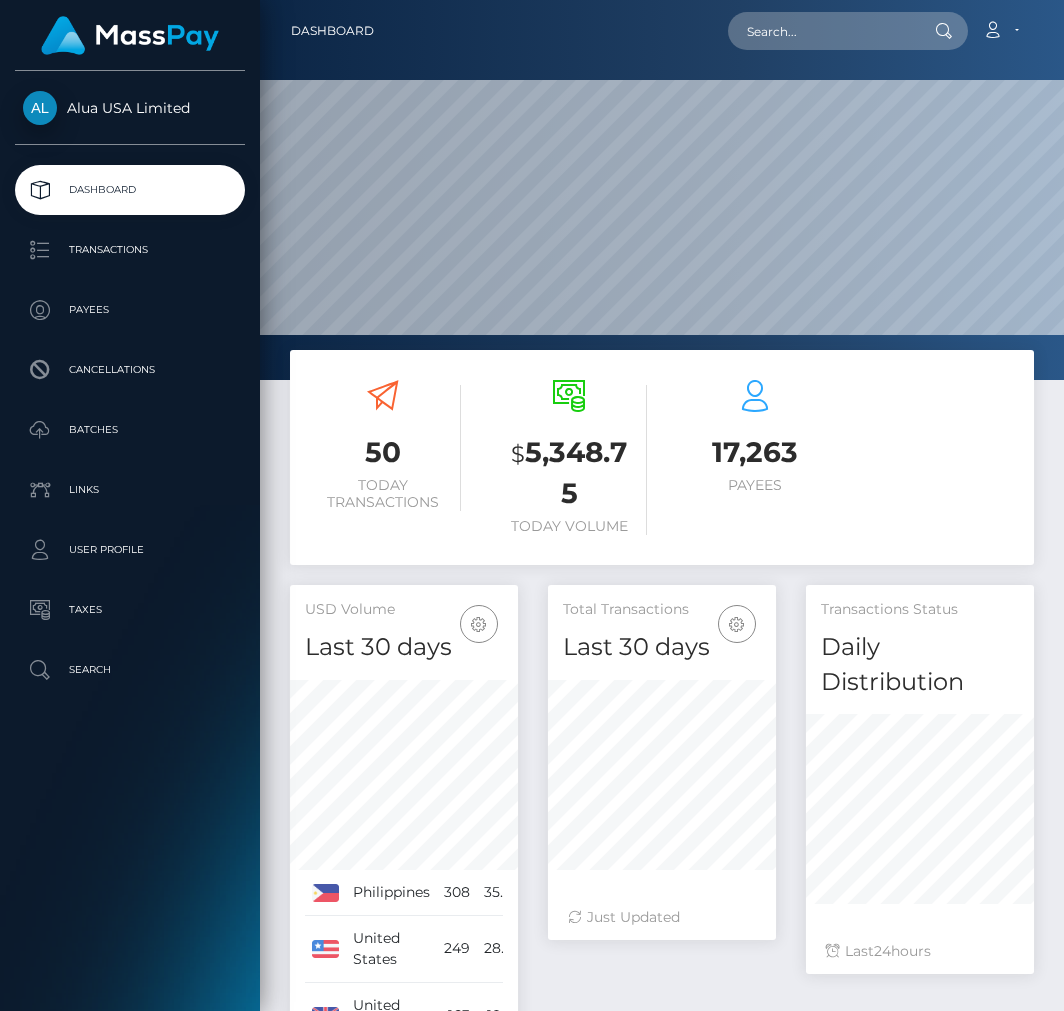 scroll, scrollTop: 0, scrollLeft: 0, axis: both 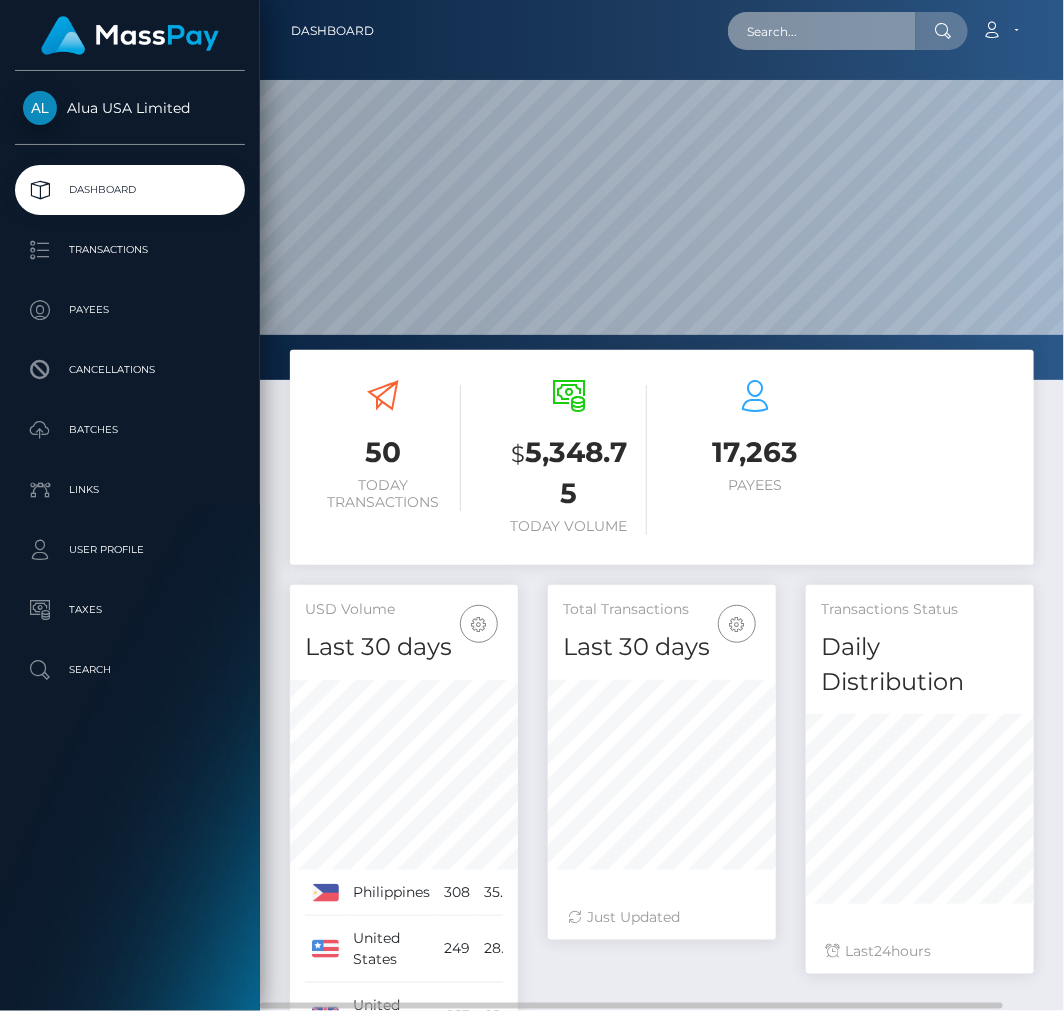 click at bounding box center (822, 31) 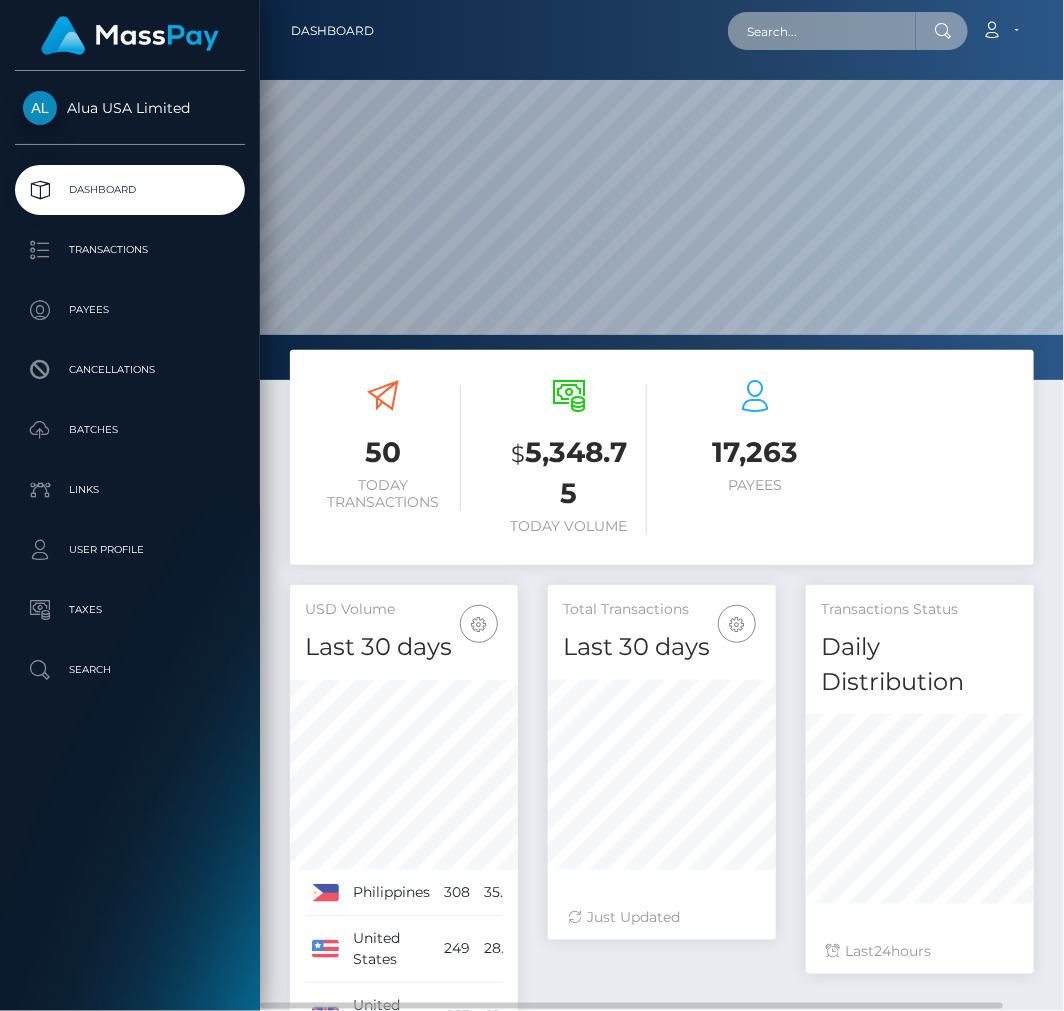 paste on "67b353ce3c09f75e3e0fae4d" 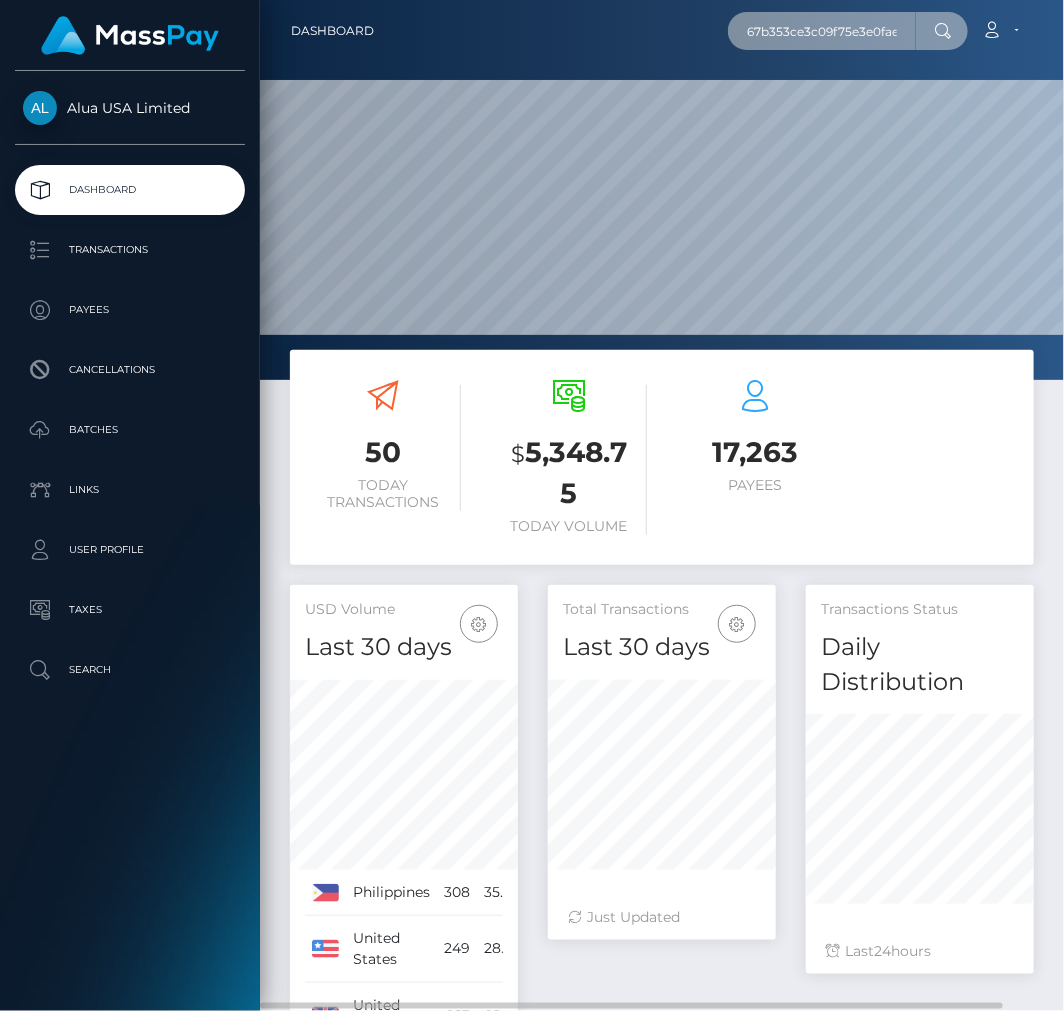 scroll, scrollTop: 0, scrollLeft: 14, axis: horizontal 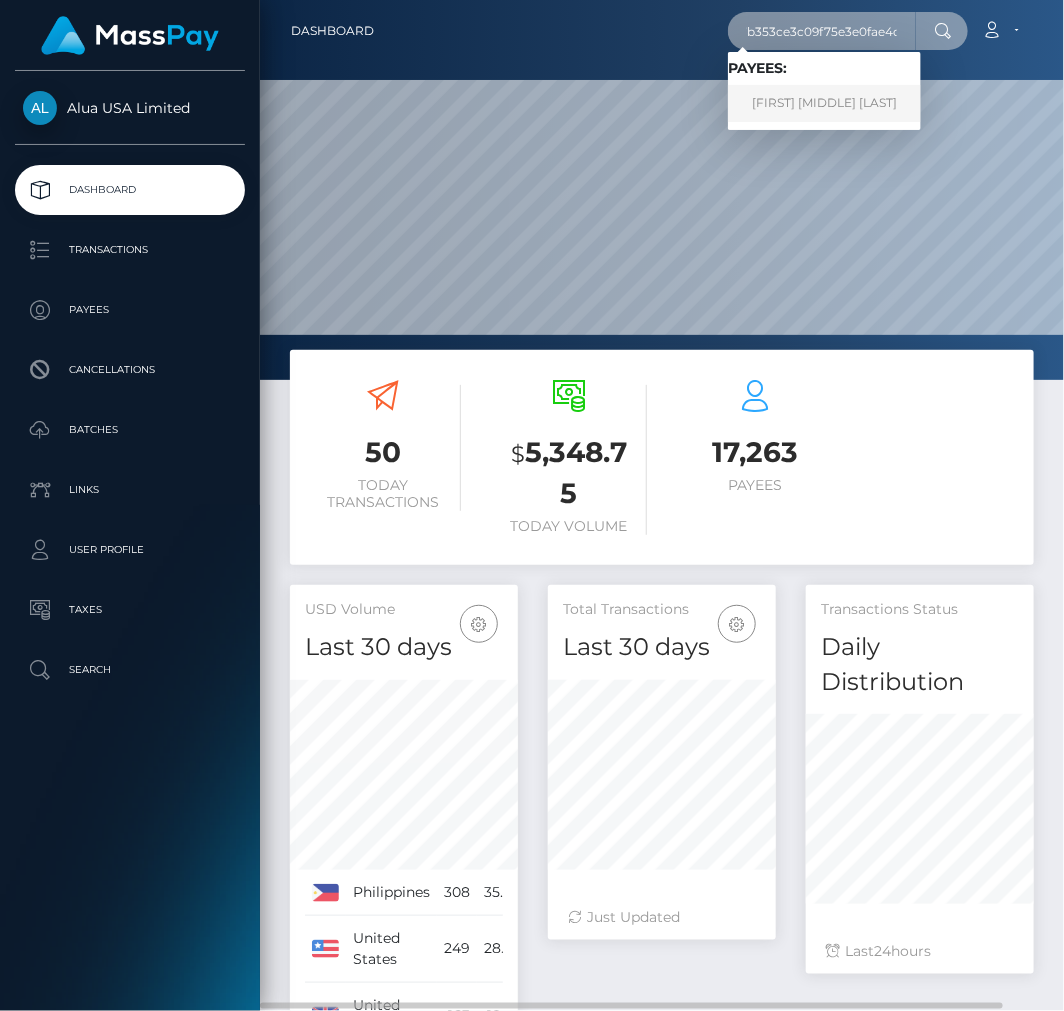 type on "67b353ce3c09f75e3e0fae4d" 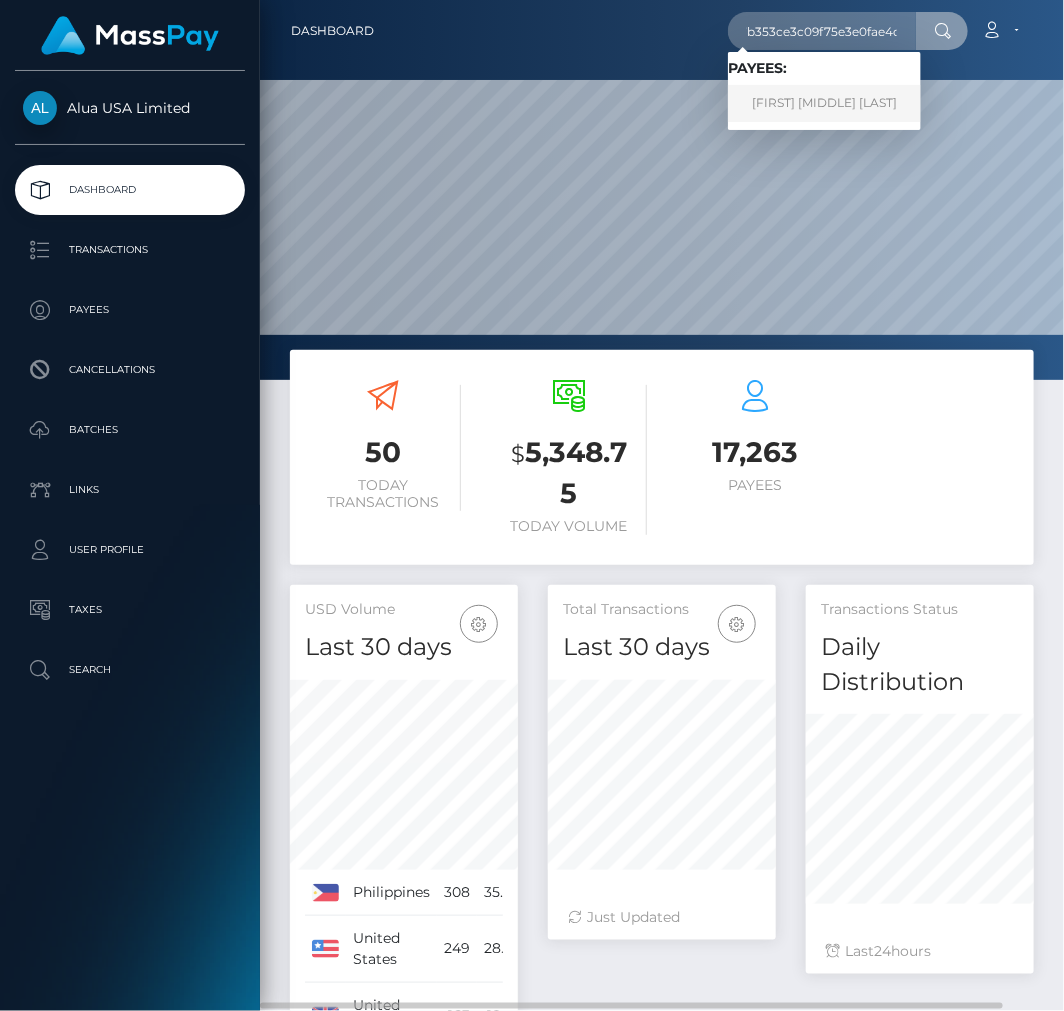 scroll, scrollTop: 0, scrollLeft: 0, axis: both 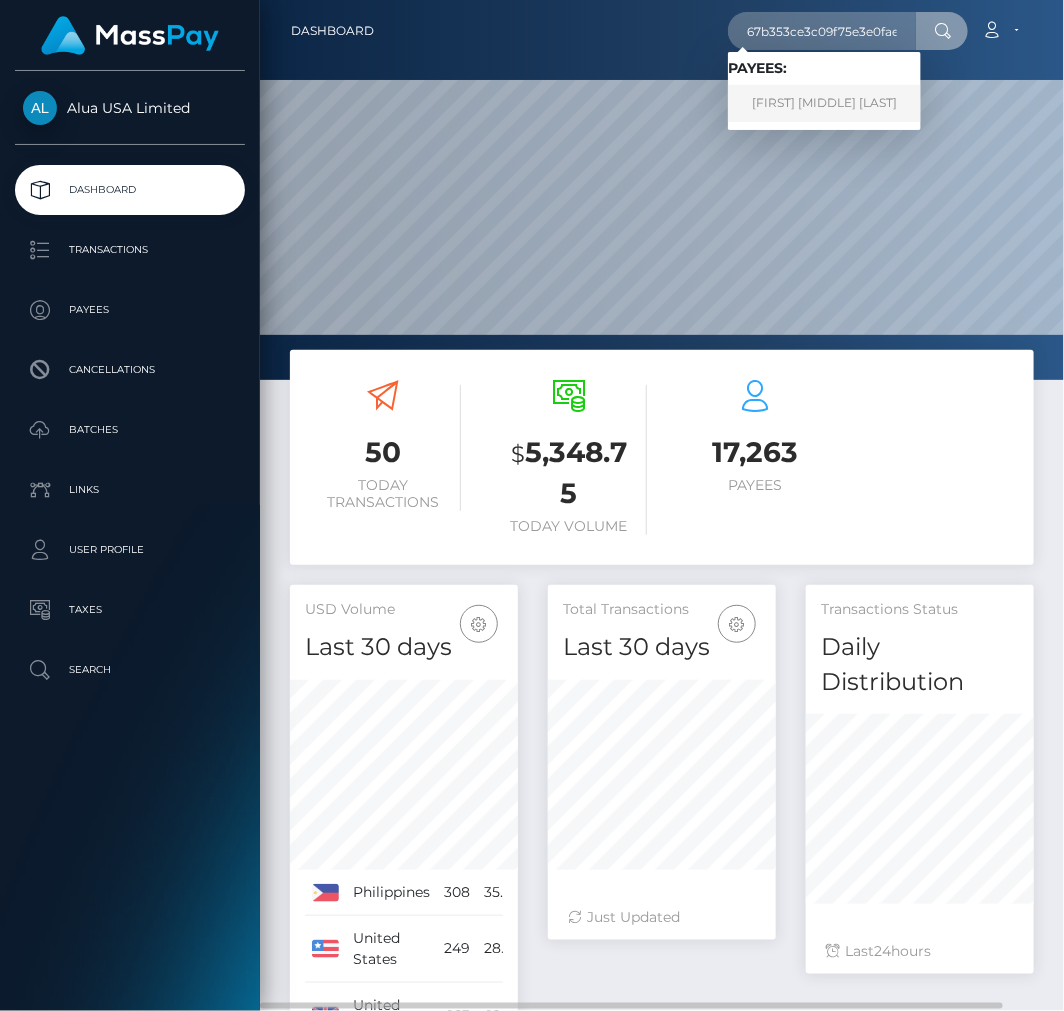 click on "Jazmine Grace  Abalo" at bounding box center (824, 103) 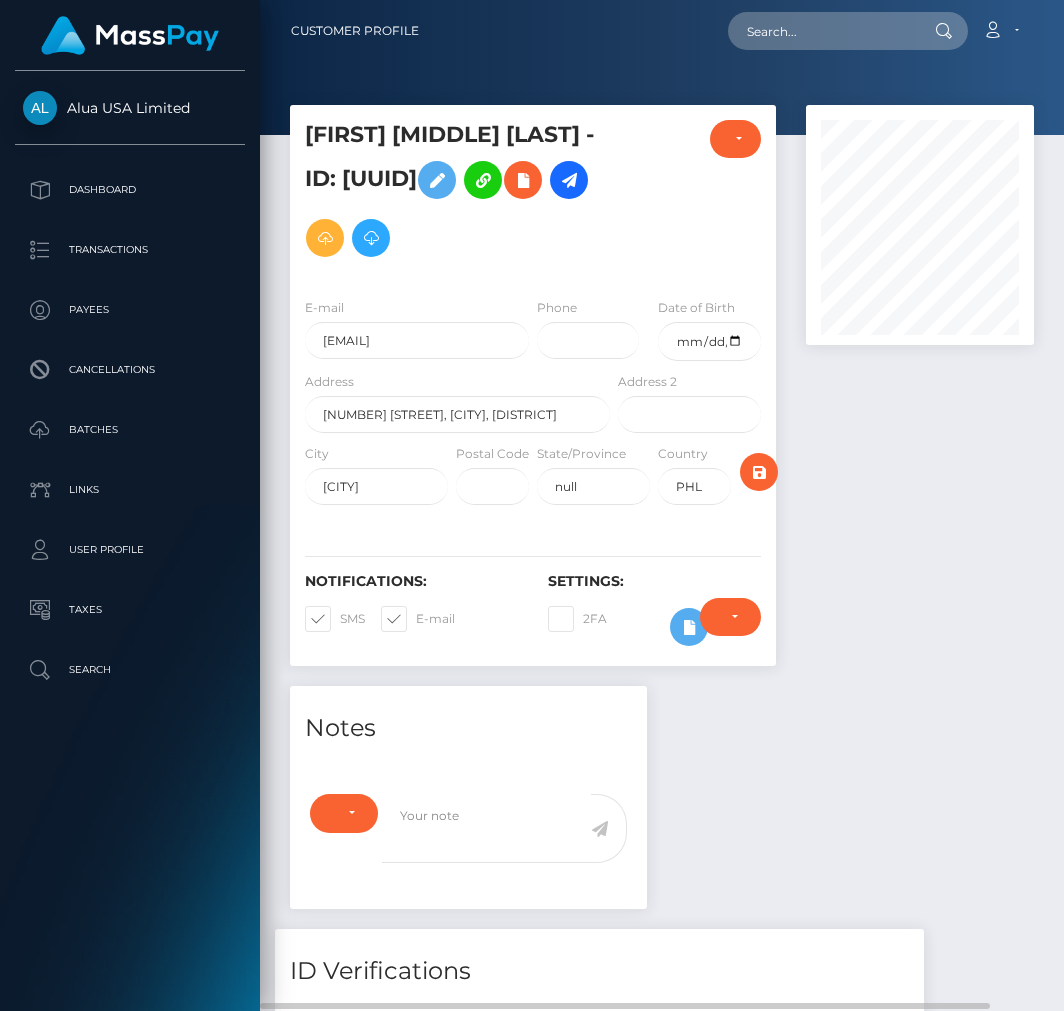 scroll, scrollTop: 0, scrollLeft: 0, axis: both 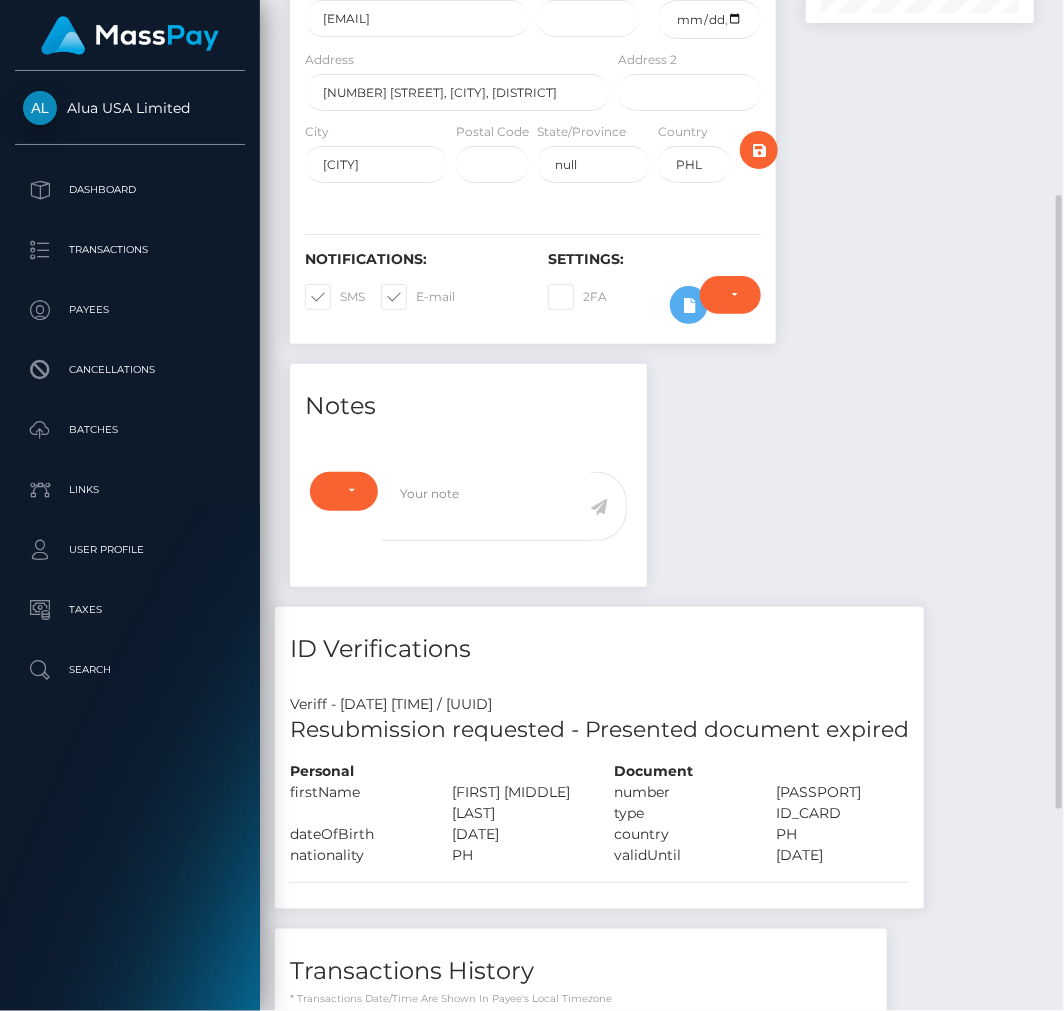 click on "Require ID/Selfie Verification
Do
not
require
Paid by
payee
Require ID/Selfie Verification" at bounding box center [730, 305] 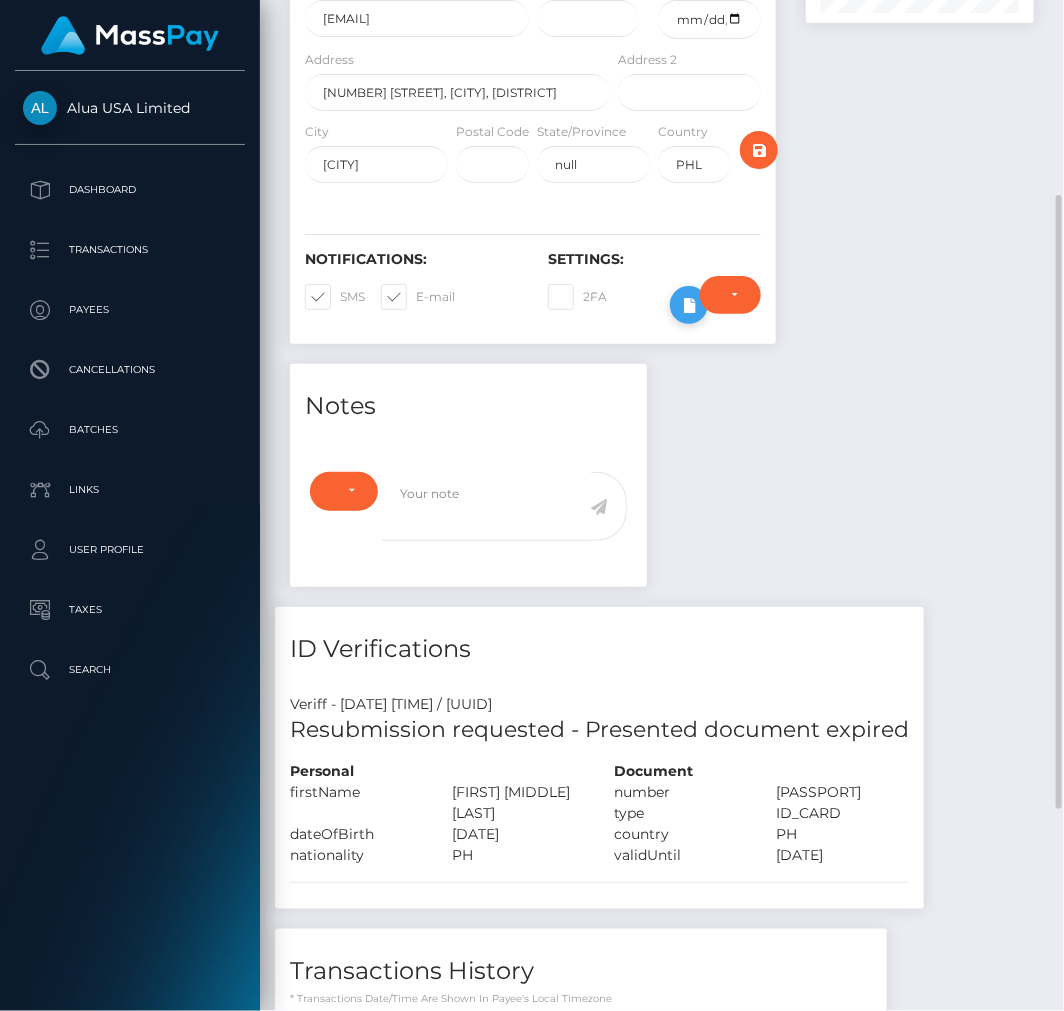 click at bounding box center [689, 305] 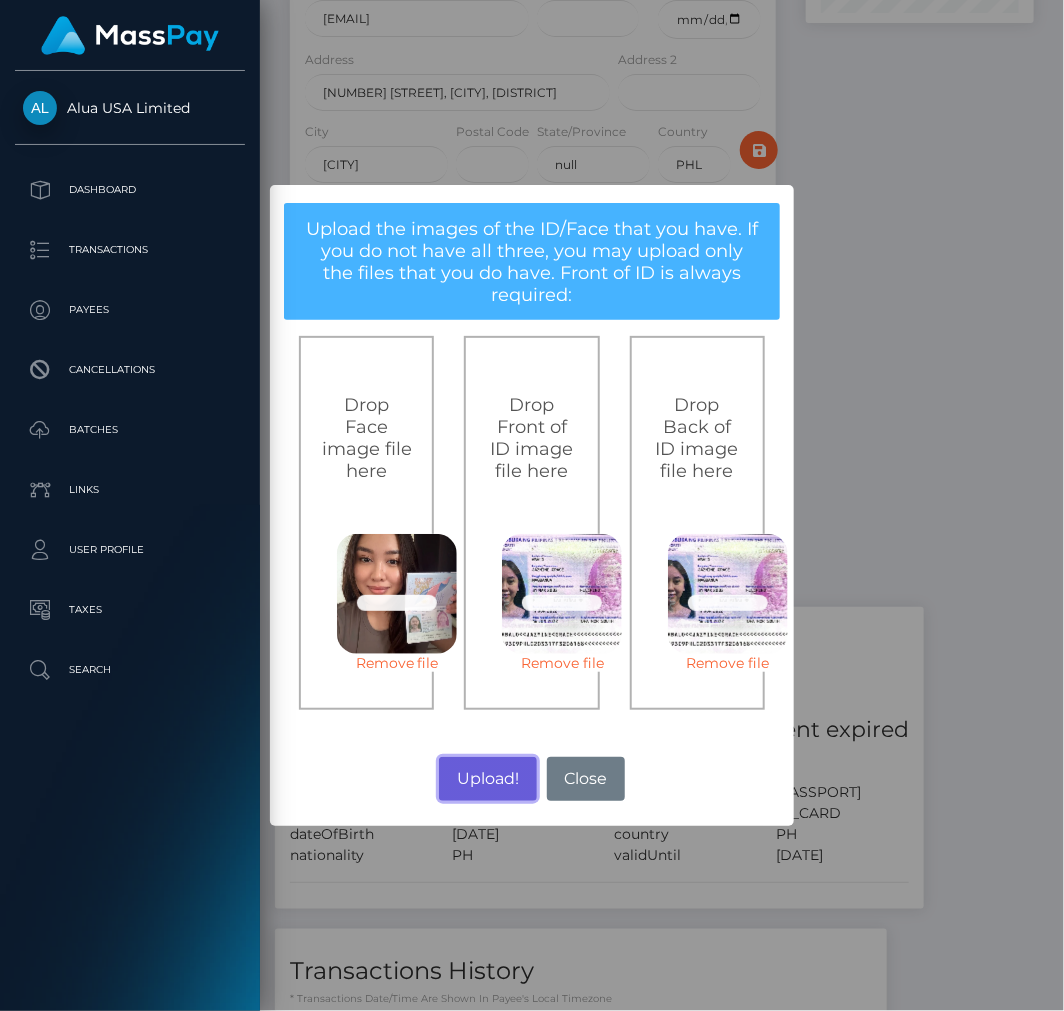 click on "Upload!" at bounding box center (487, 779) 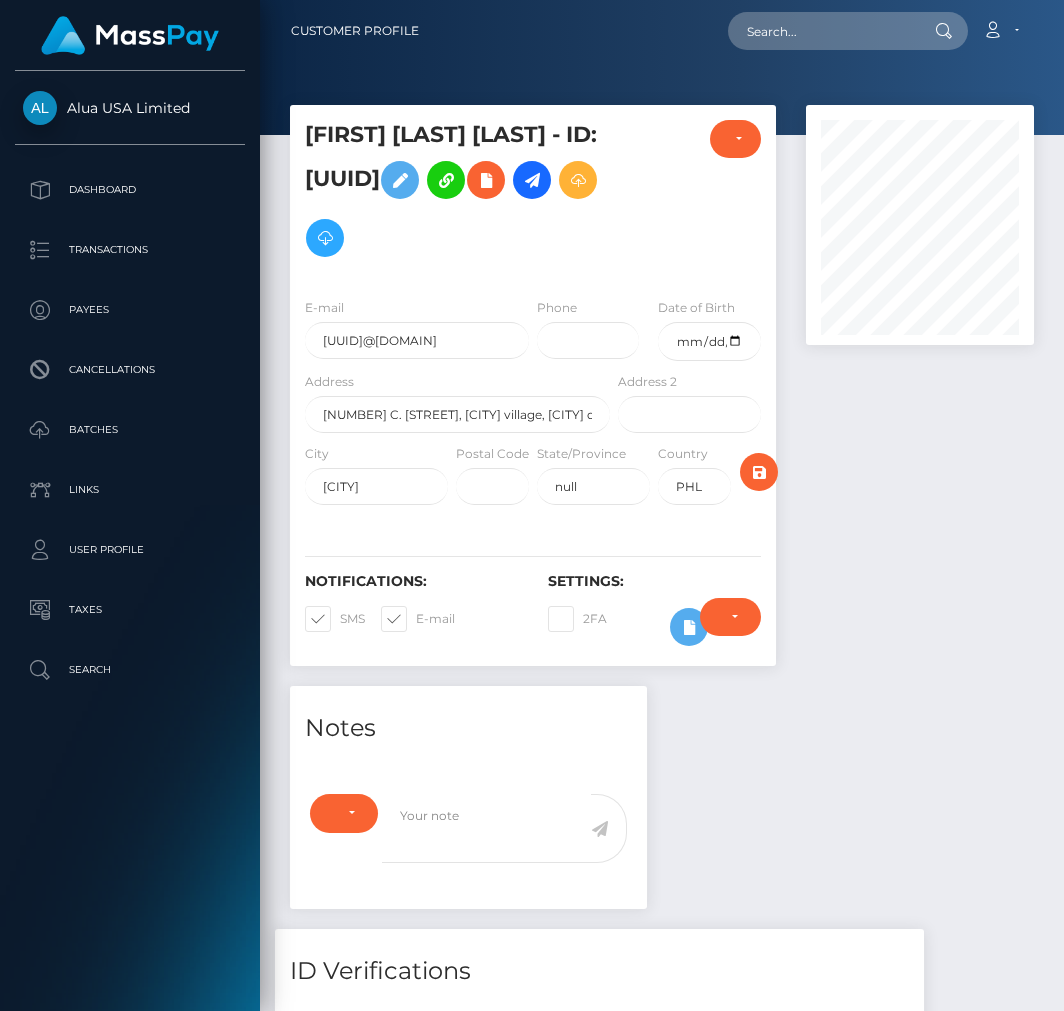 scroll, scrollTop: 0, scrollLeft: 0, axis: both 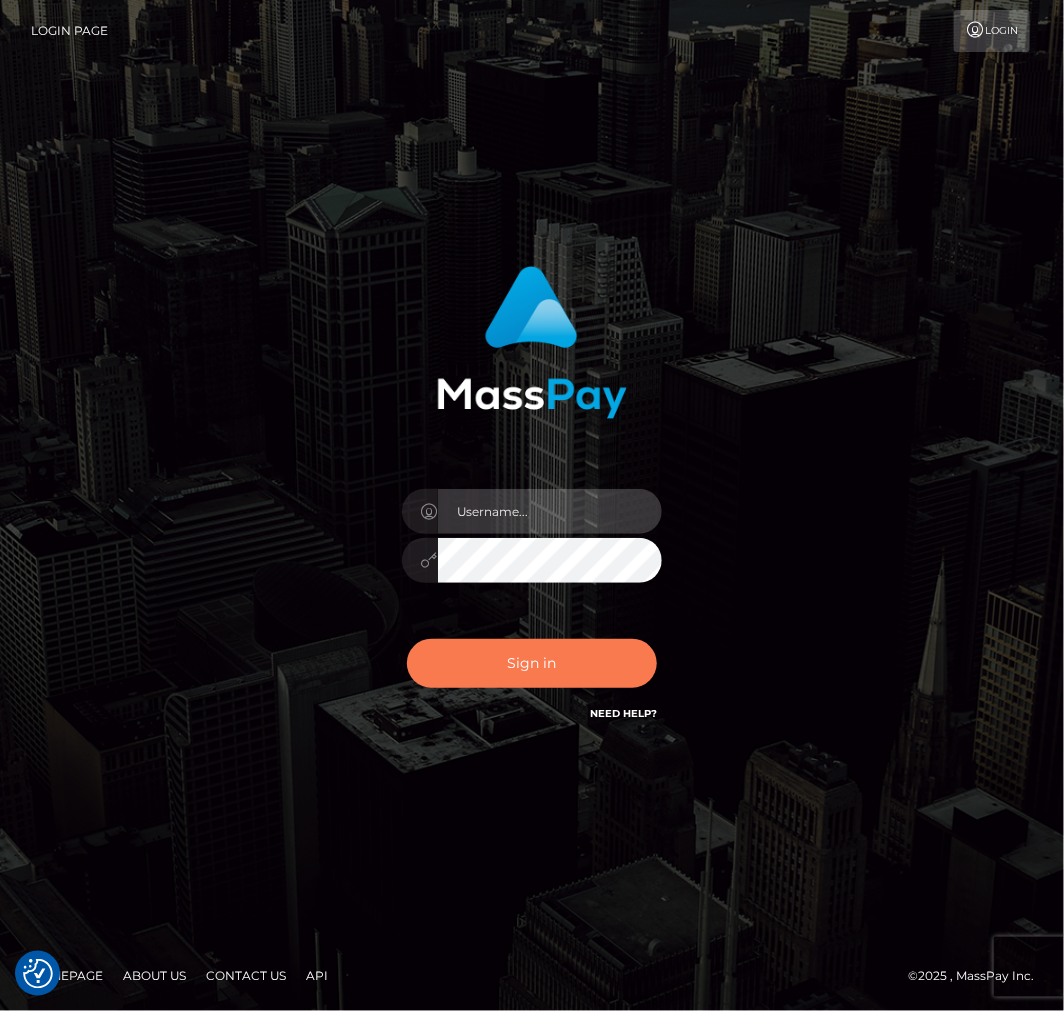 type on "aluasupport" 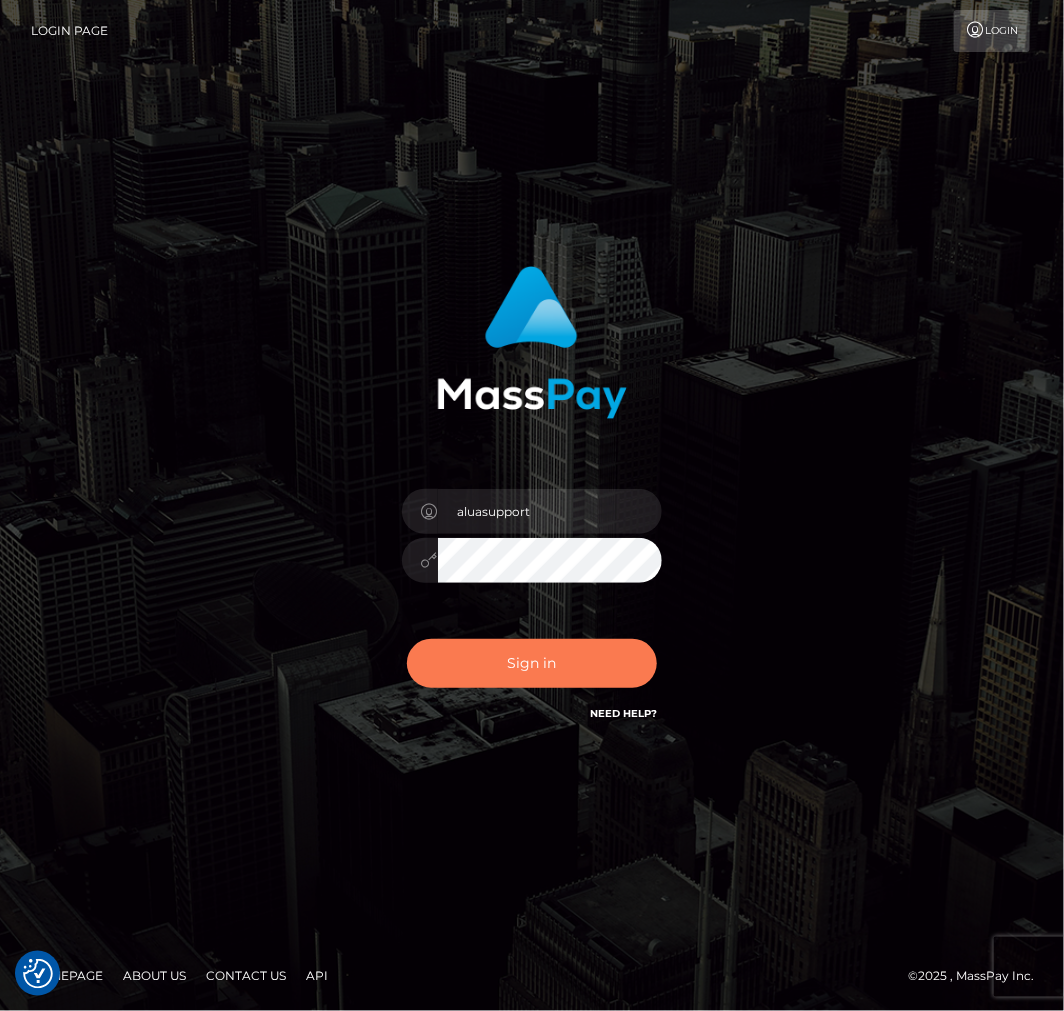 click on "Sign in" at bounding box center (532, 663) 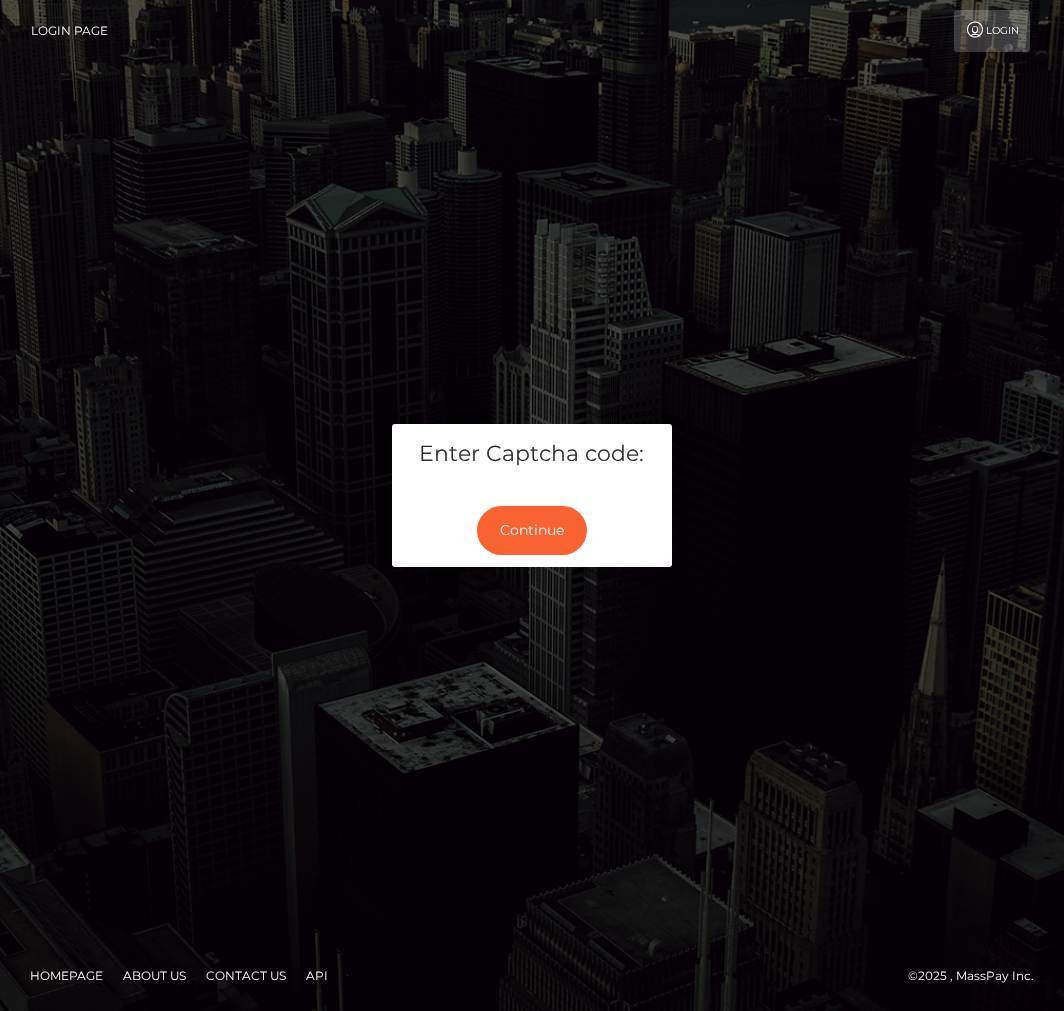 scroll, scrollTop: 0, scrollLeft: 0, axis: both 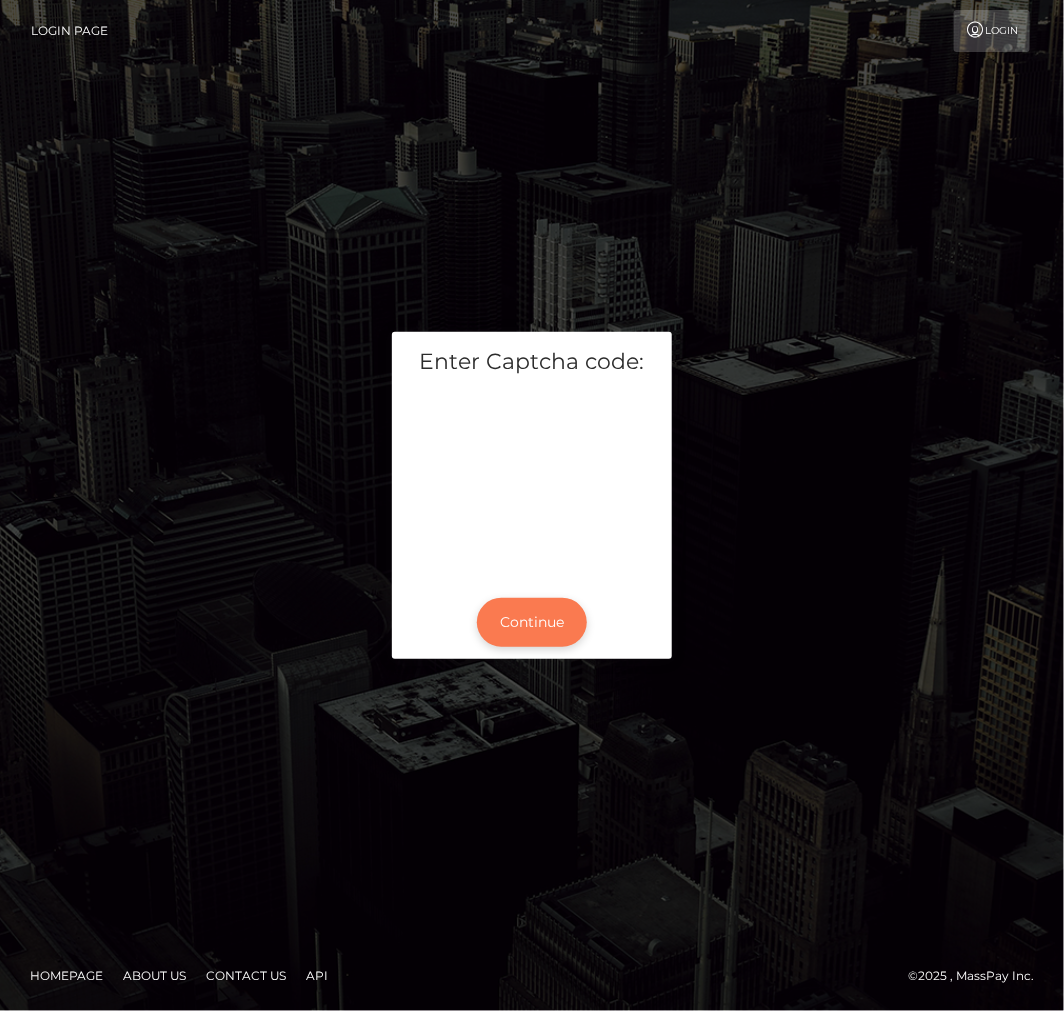 click on "Continue" at bounding box center [532, 622] 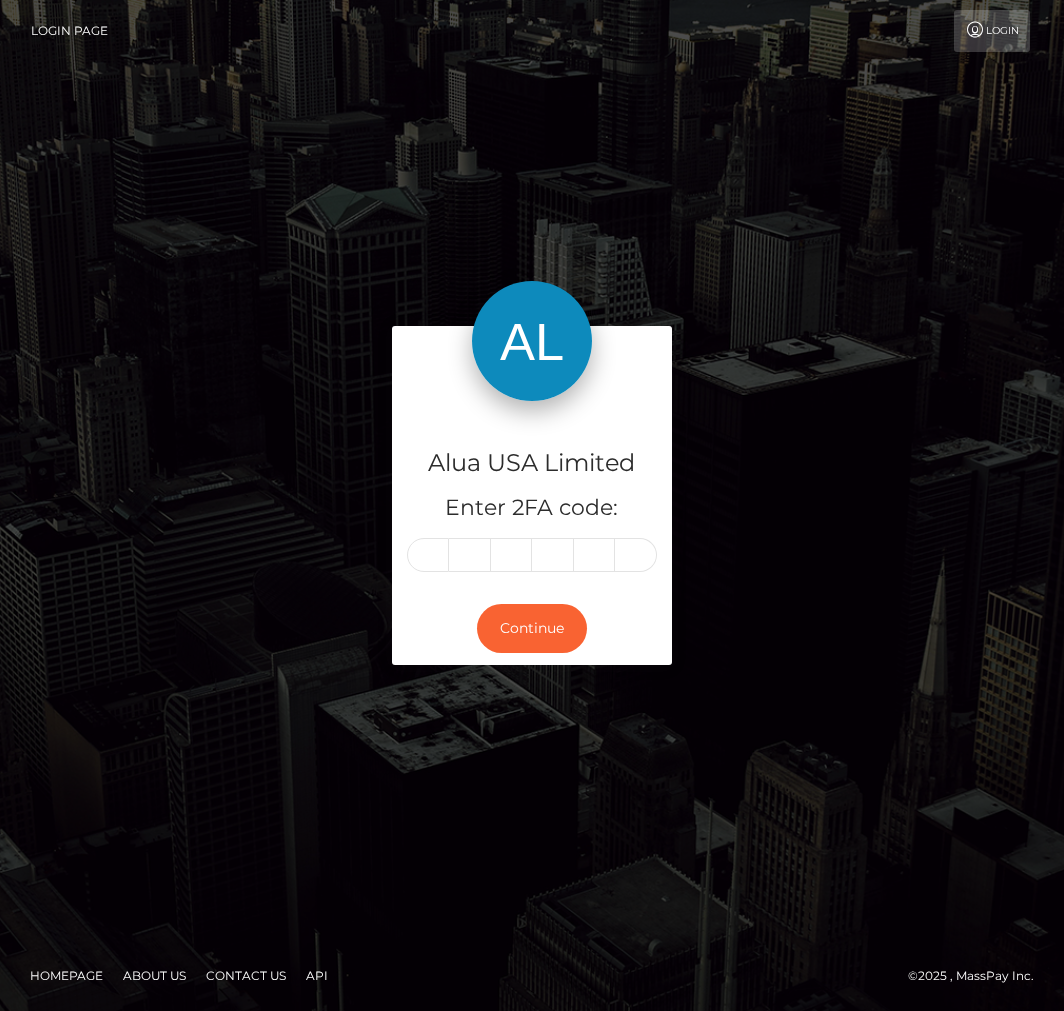 scroll, scrollTop: 0, scrollLeft: 0, axis: both 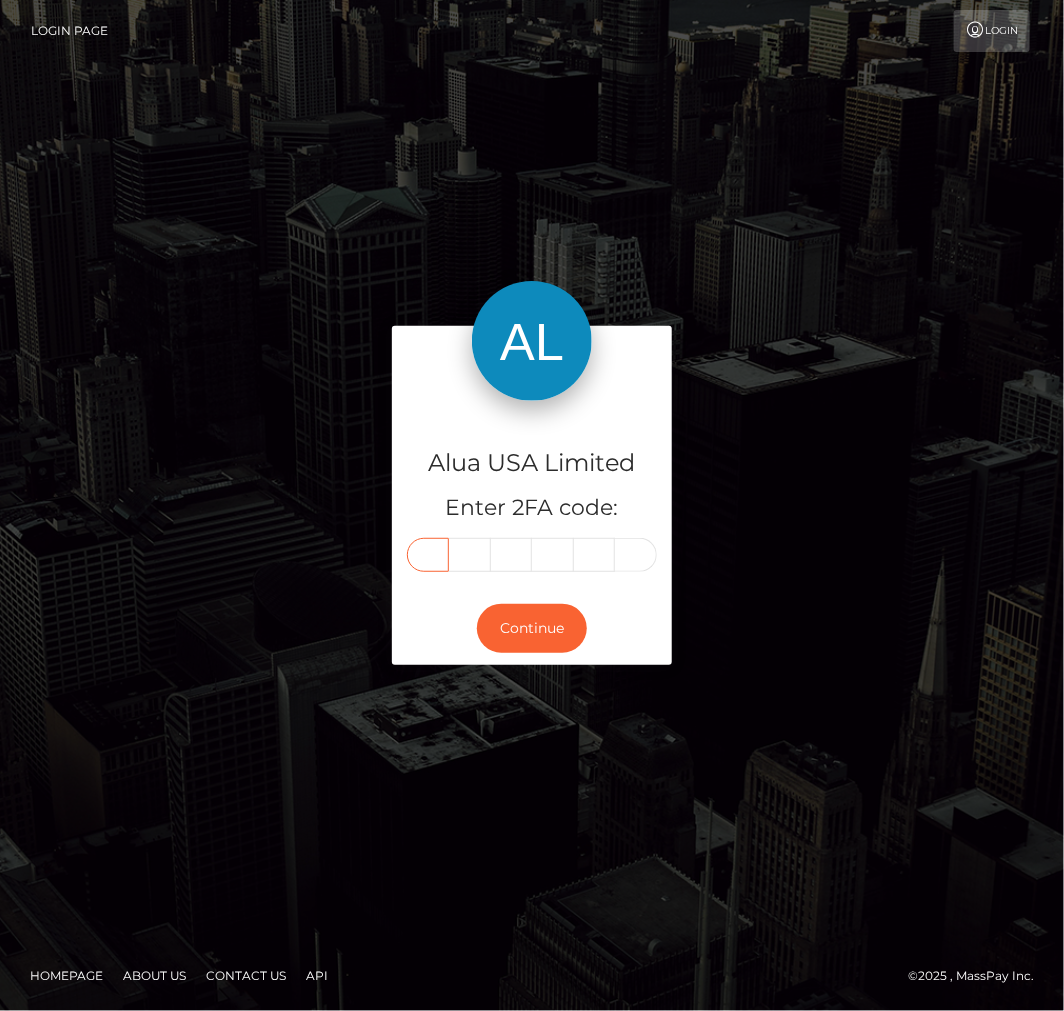 click at bounding box center (428, 555) 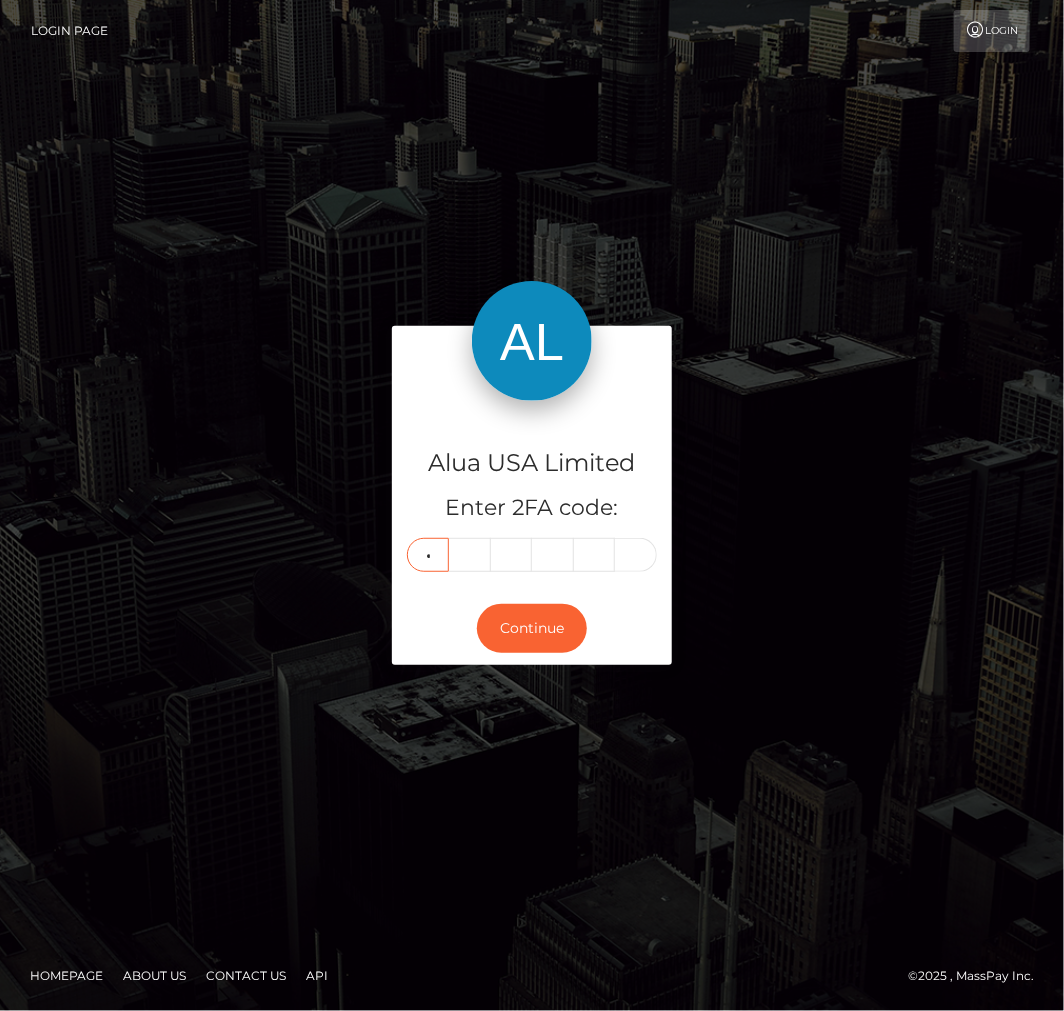 type on "0" 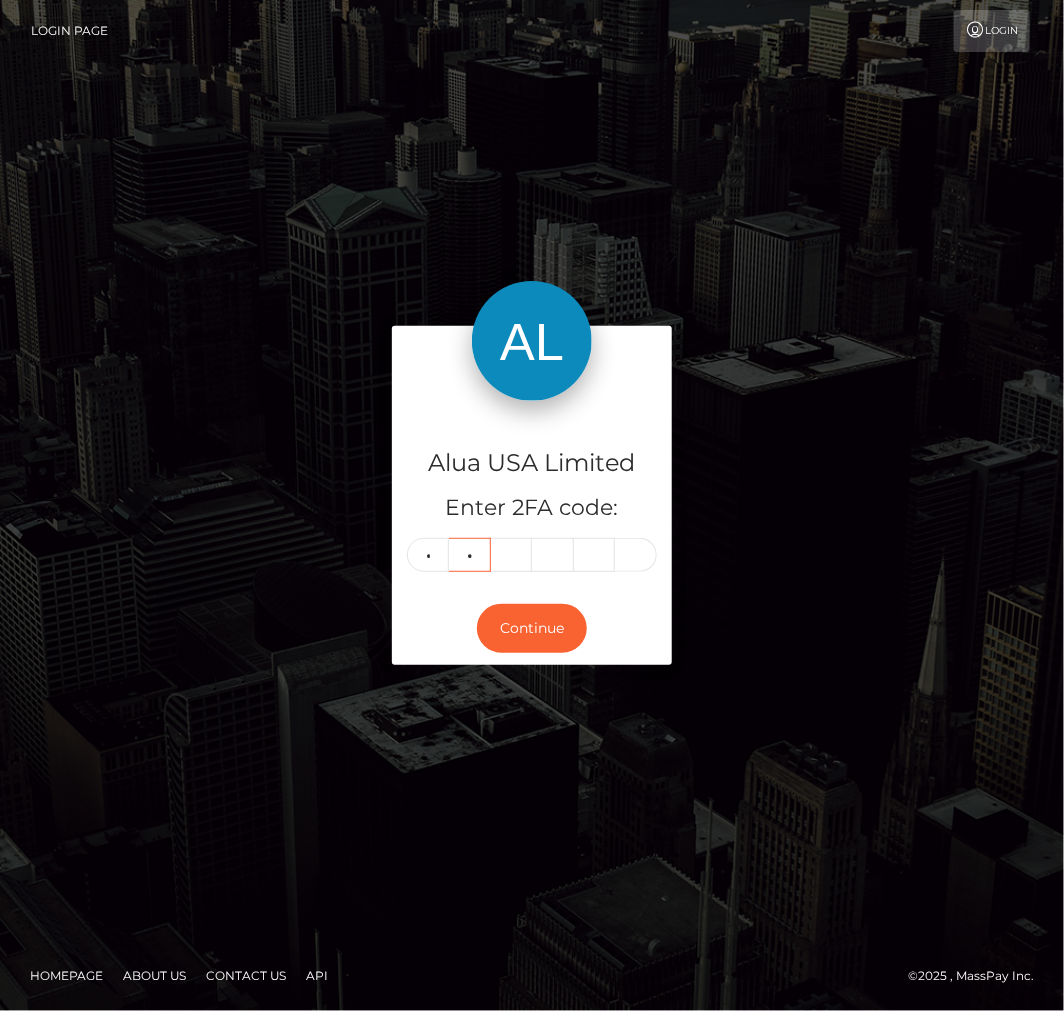 type on "1" 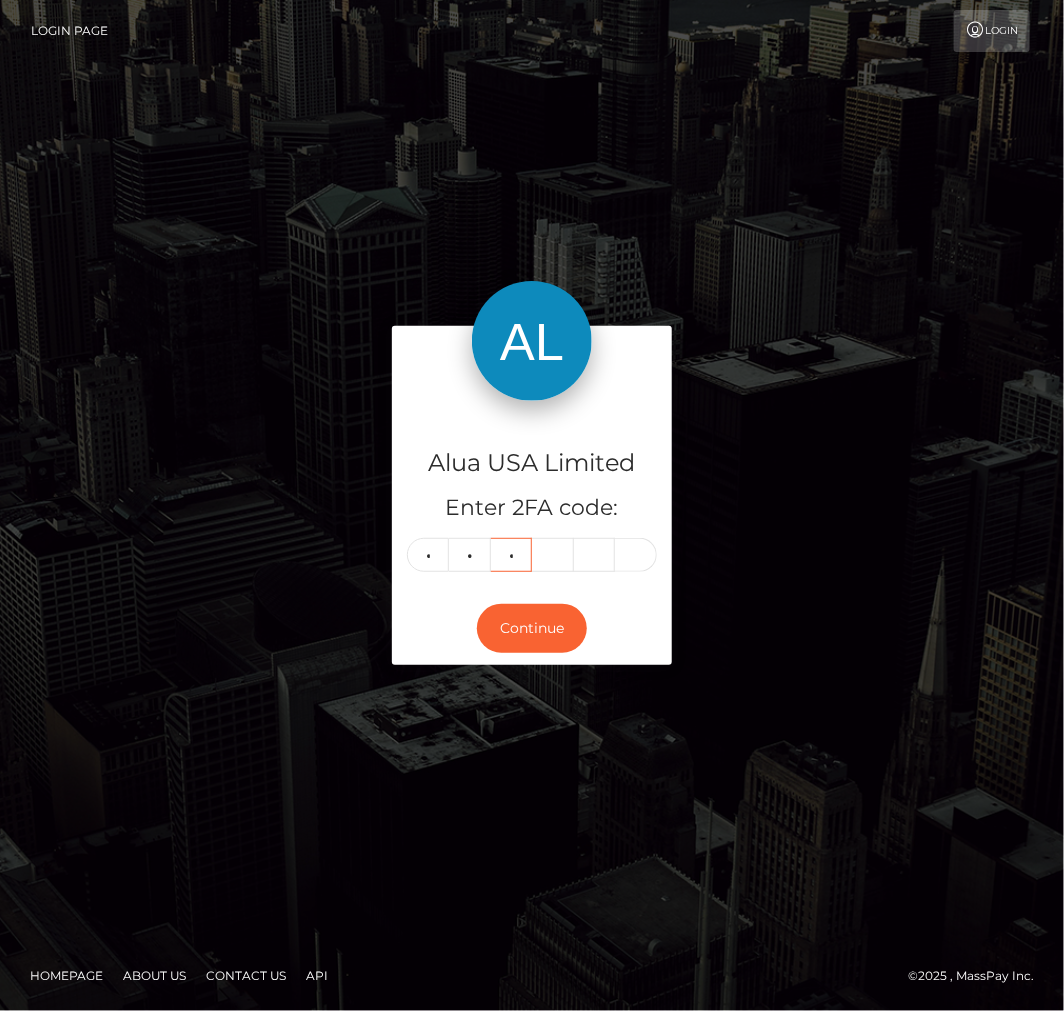 type on "0" 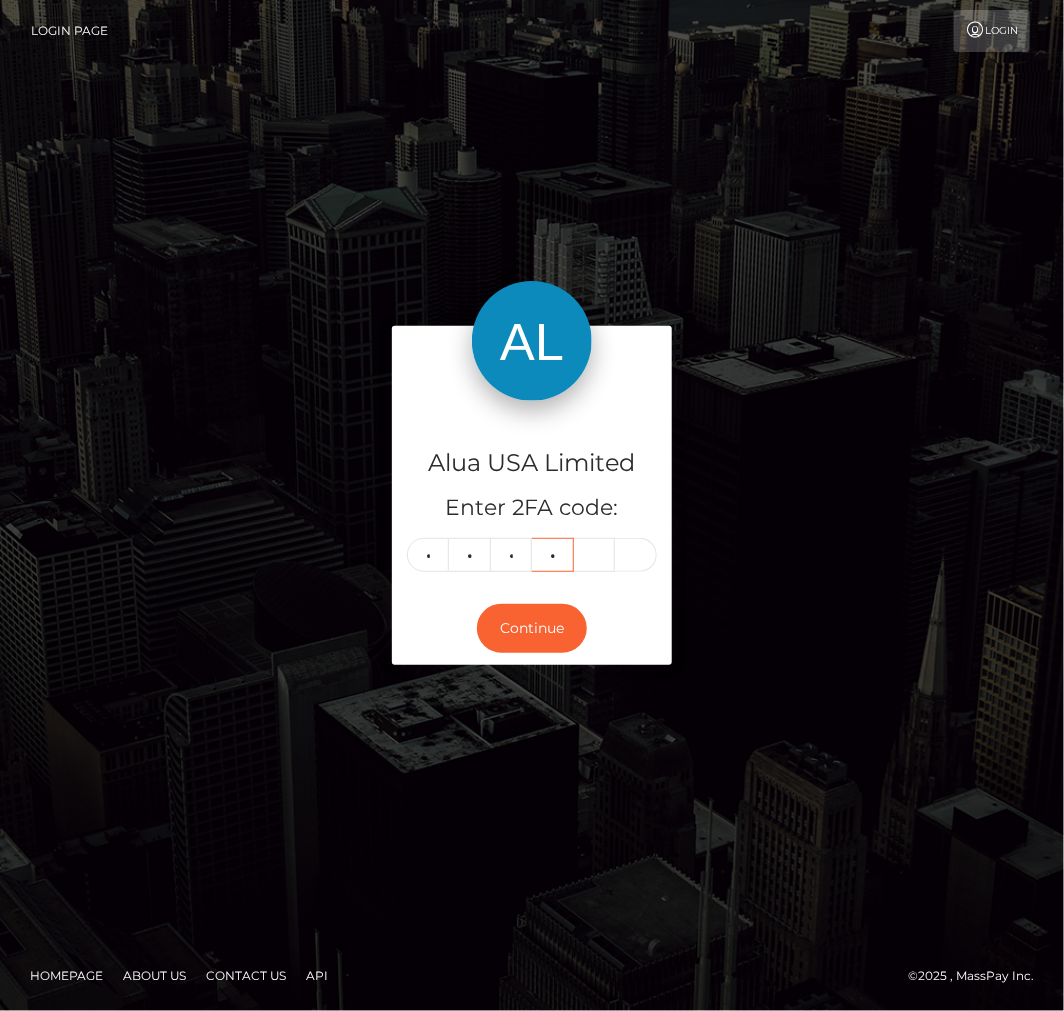 type on "2" 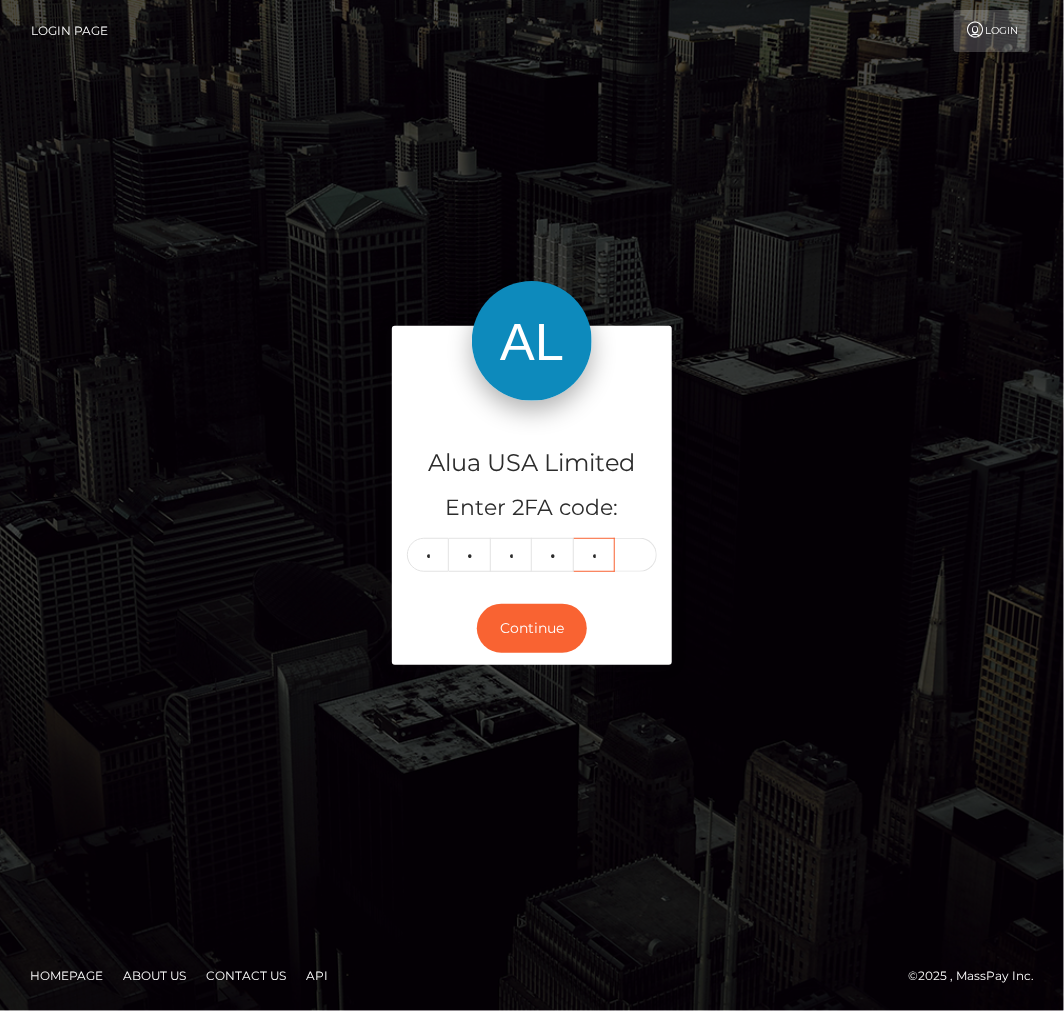 type on "8" 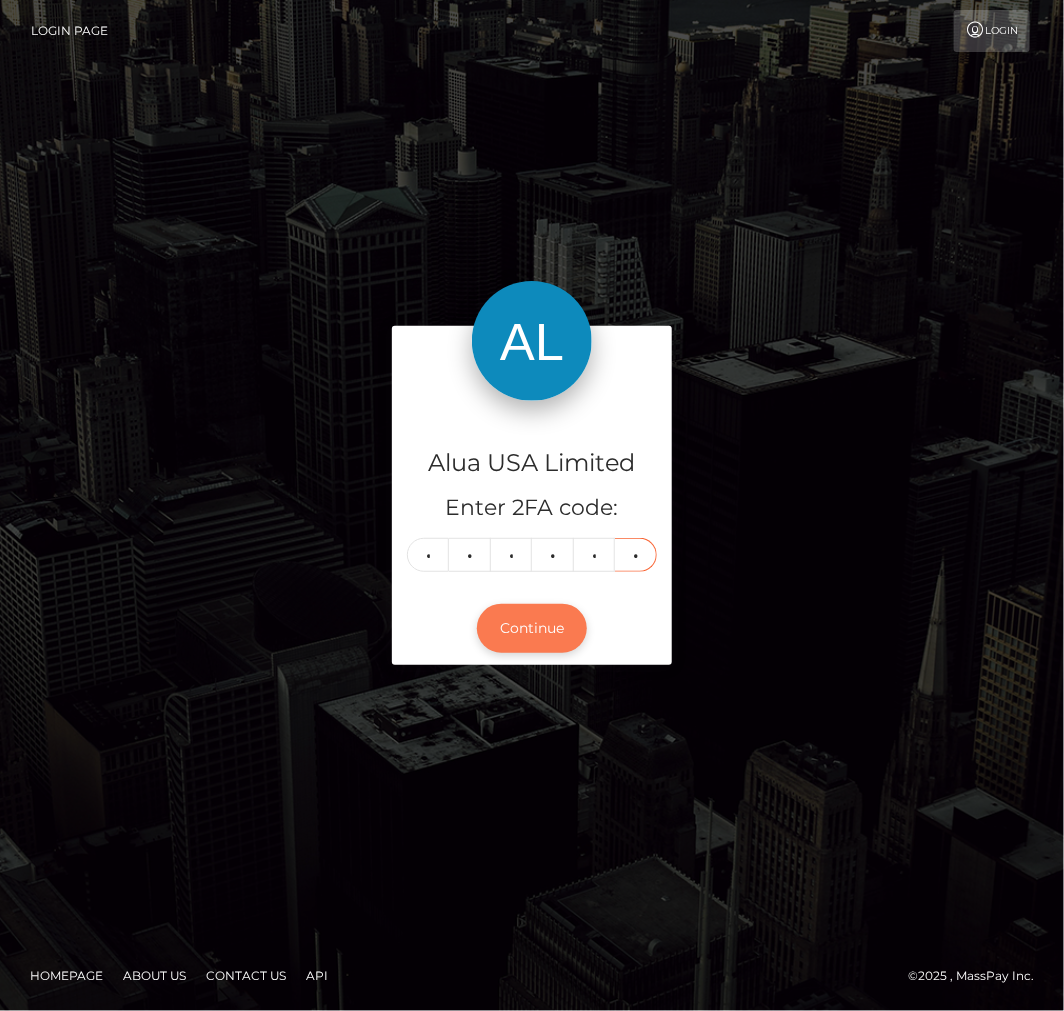 type on "8" 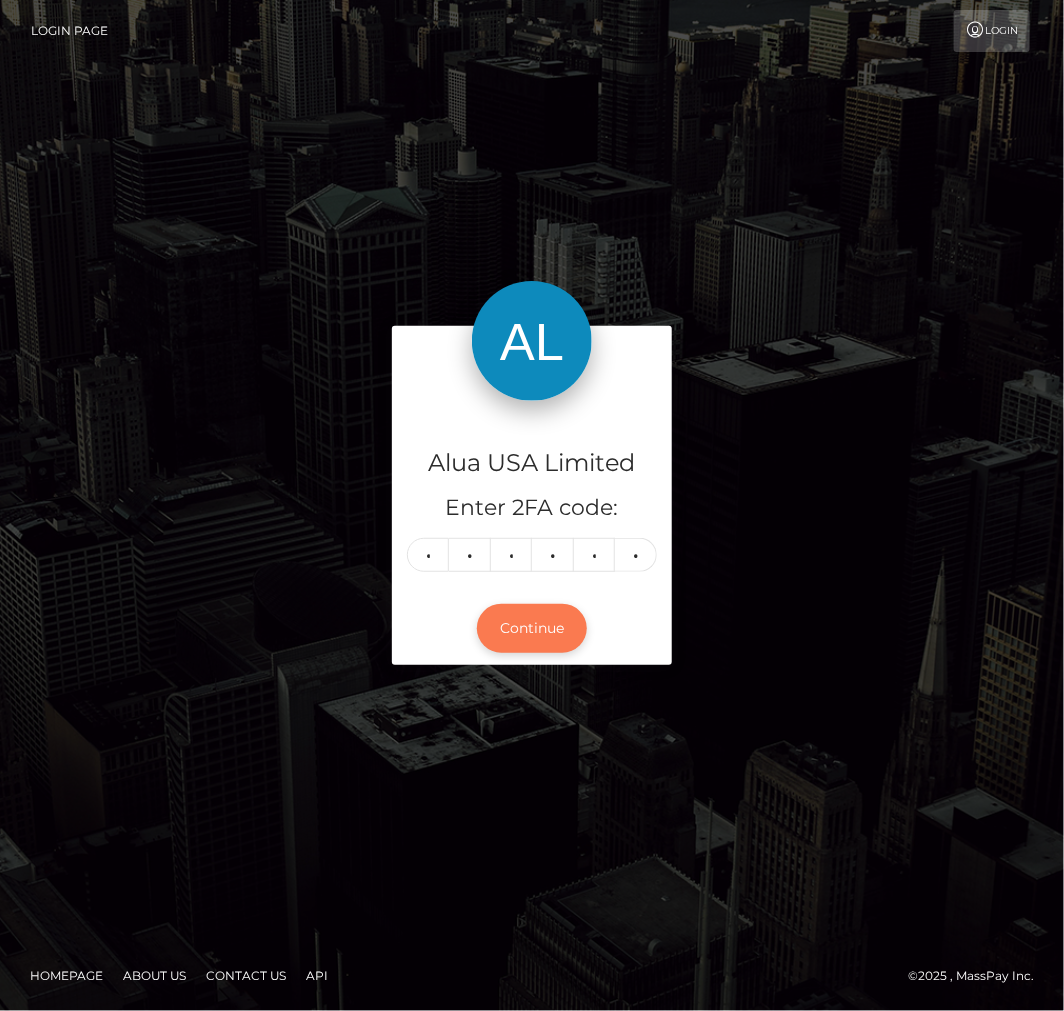 click on "Continue" at bounding box center [532, 628] 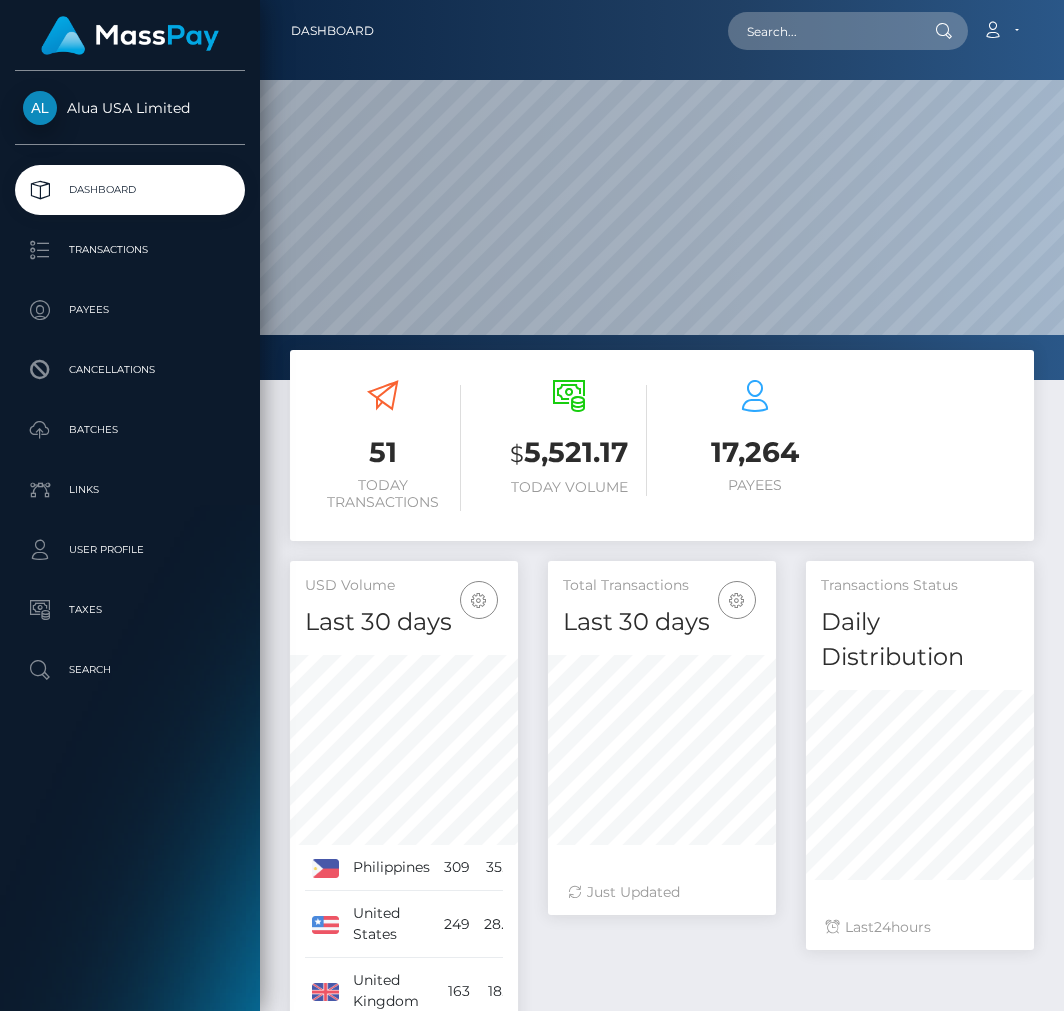 scroll, scrollTop: 0, scrollLeft: 0, axis: both 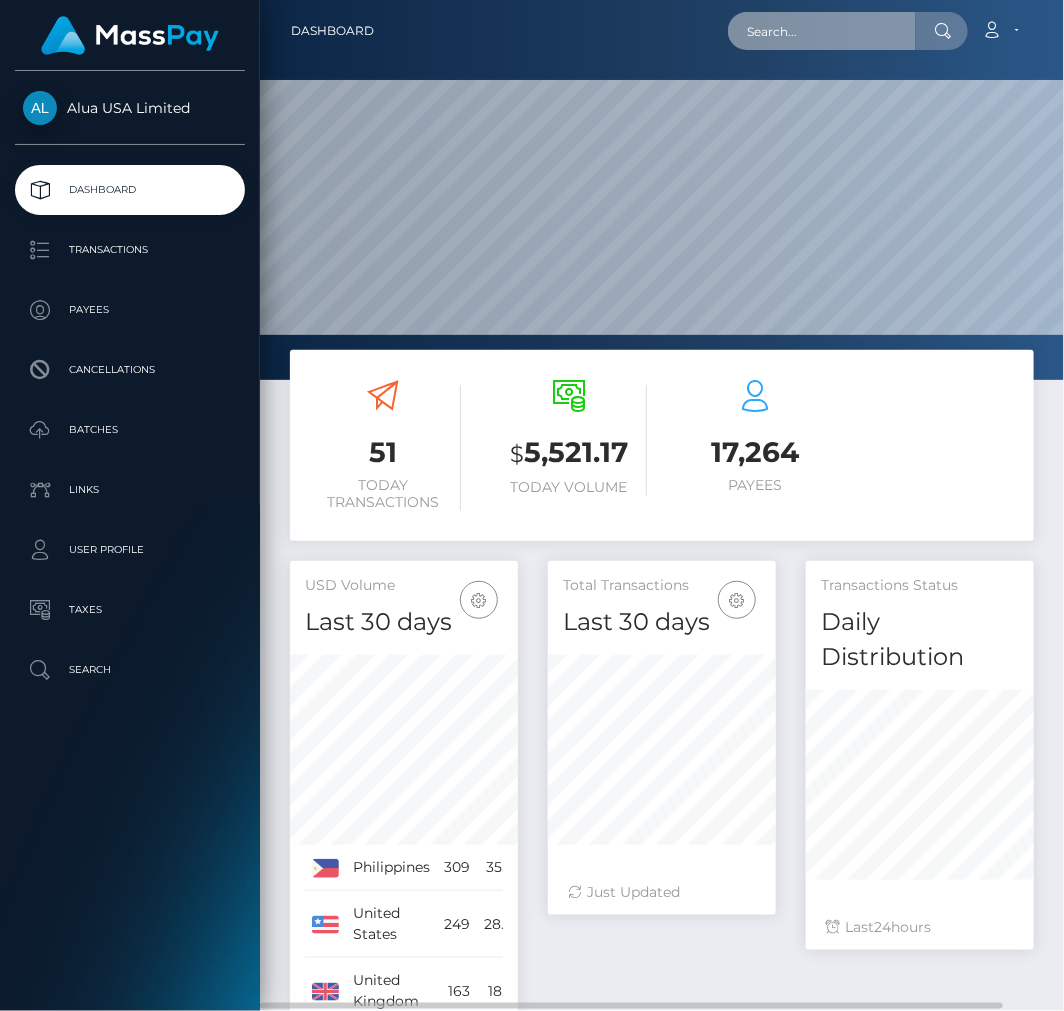 click at bounding box center (822, 31) 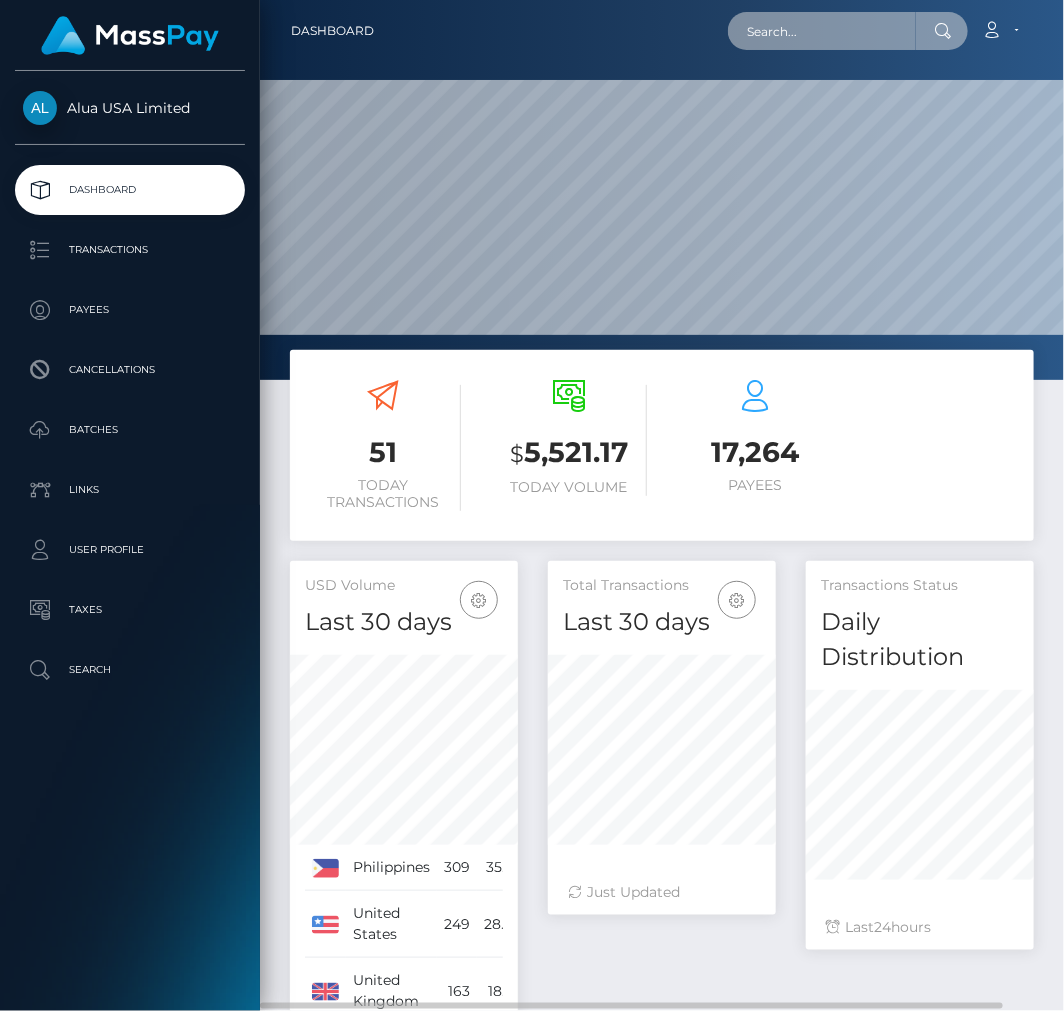 paste on "6864f2467fd0105d59039ef0" 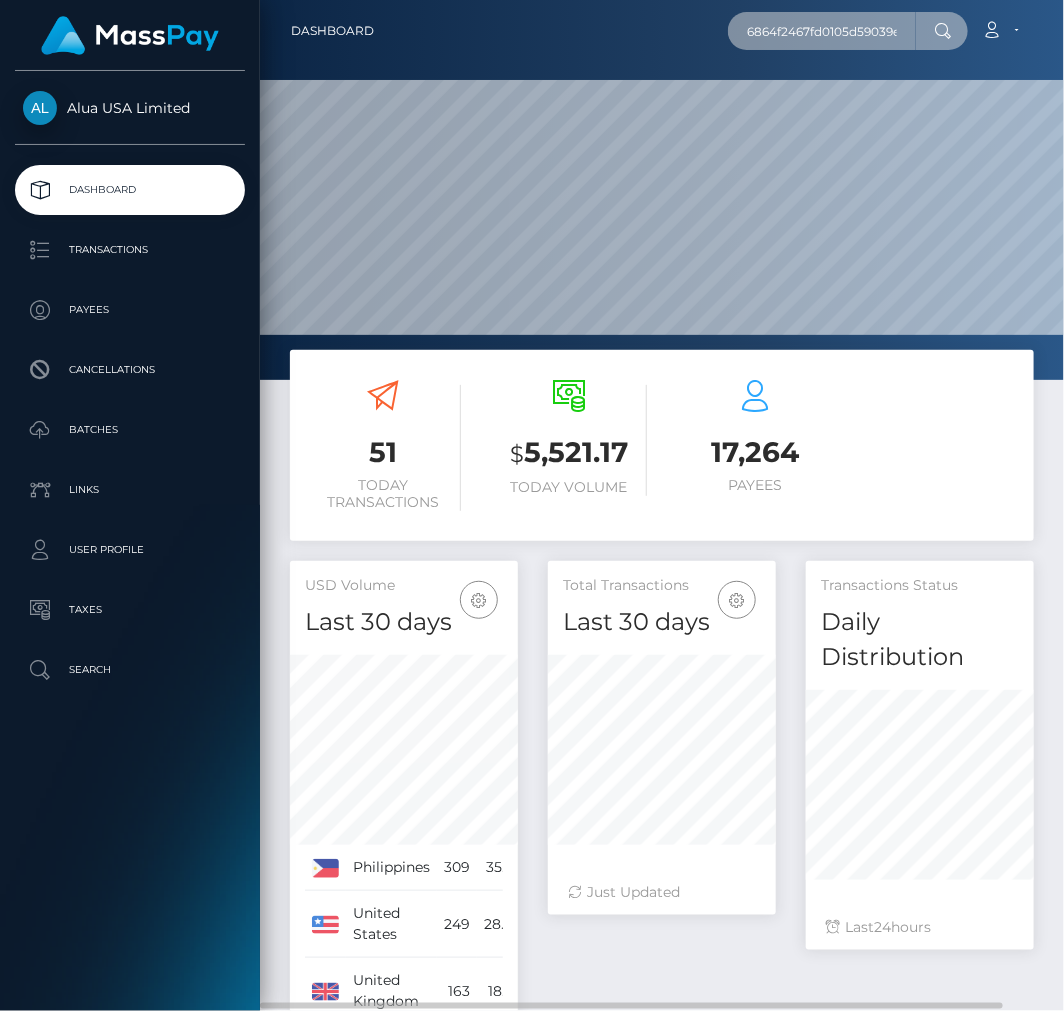scroll, scrollTop: 0, scrollLeft: 13, axis: horizontal 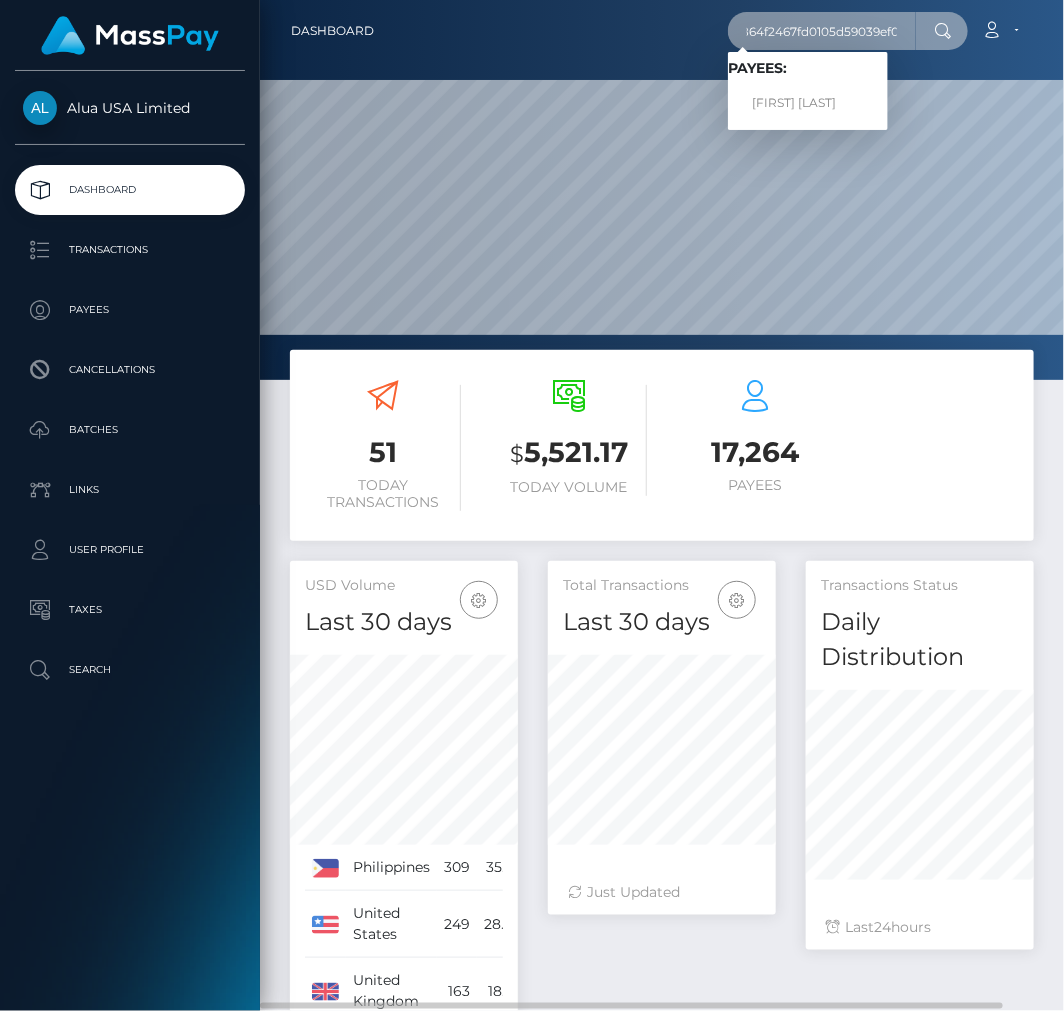 type on "6864f2467fd0105d59039ef0" 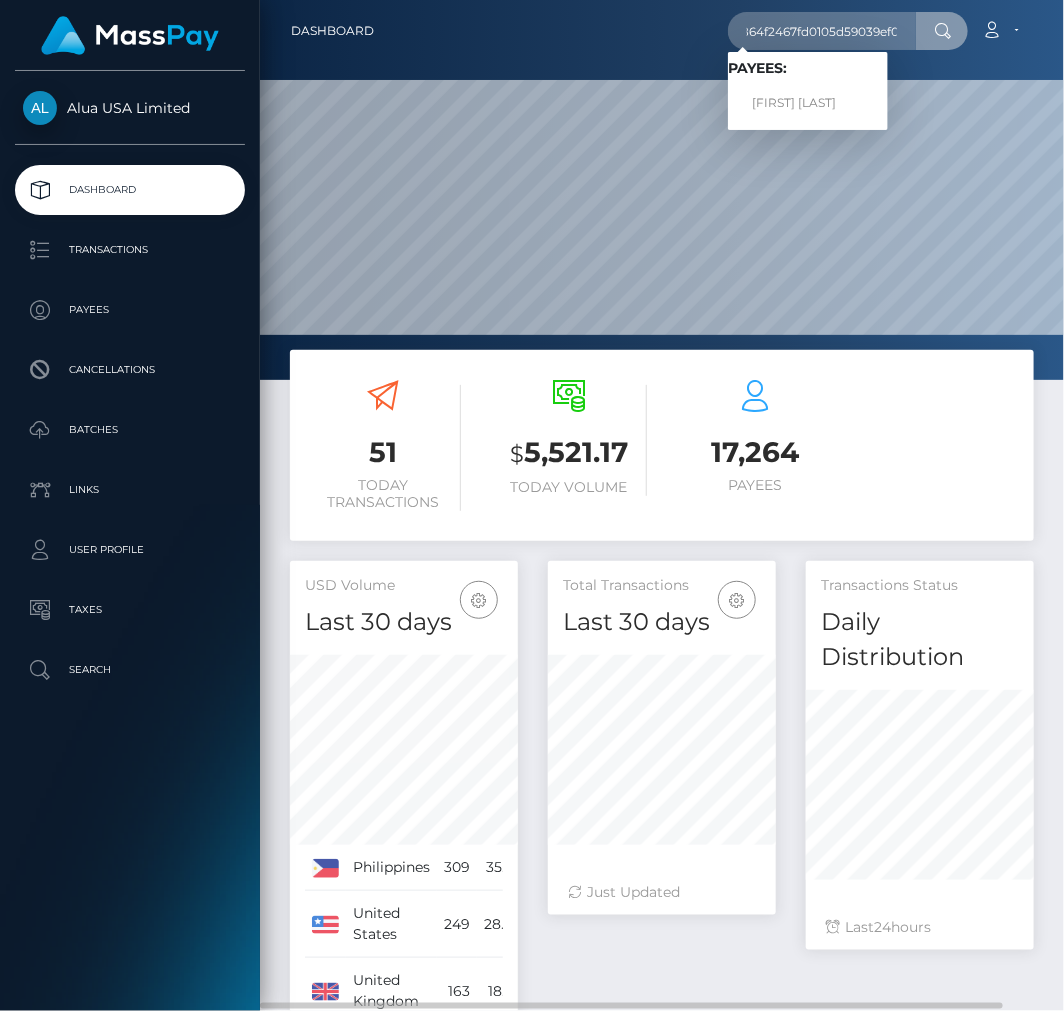 scroll, scrollTop: 0, scrollLeft: 0, axis: both 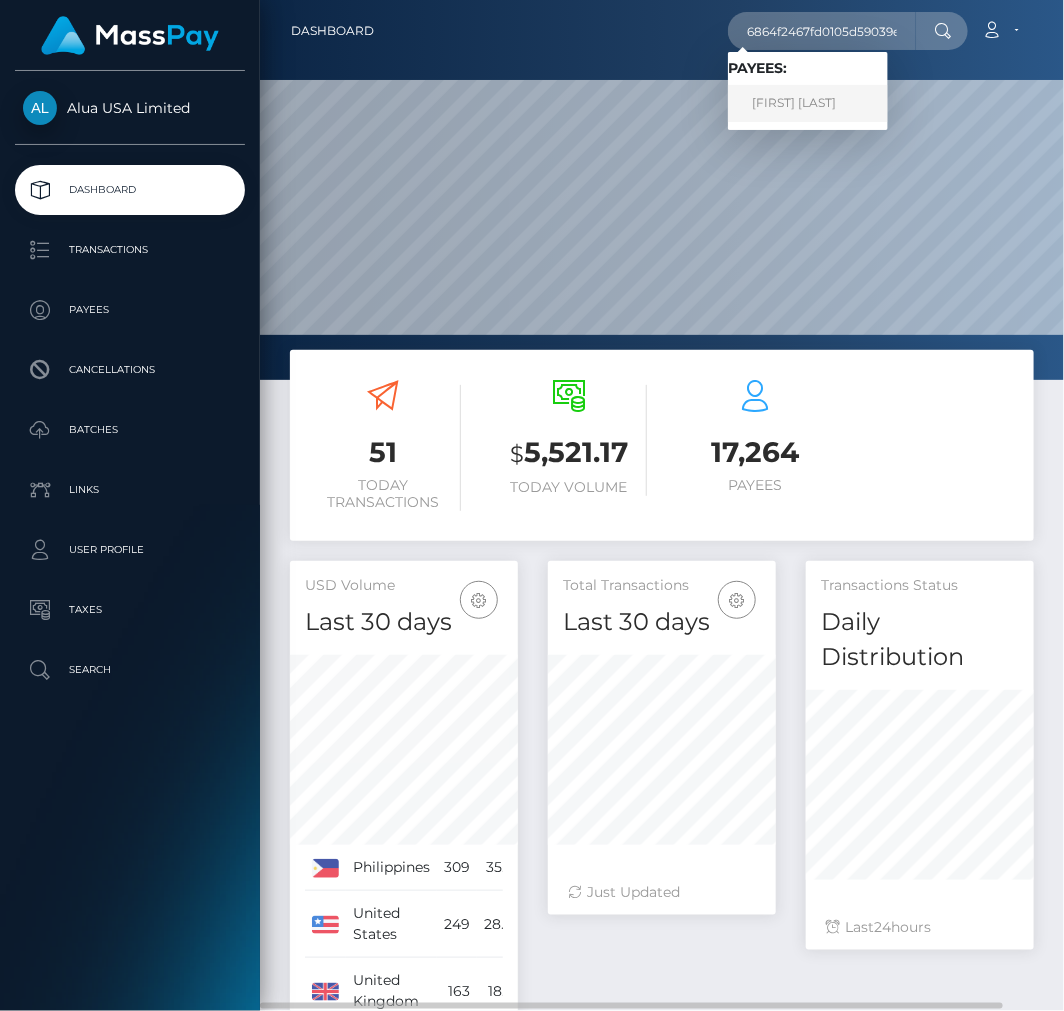 click on "Althea  Desamparado" at bounding box center [808, 103] 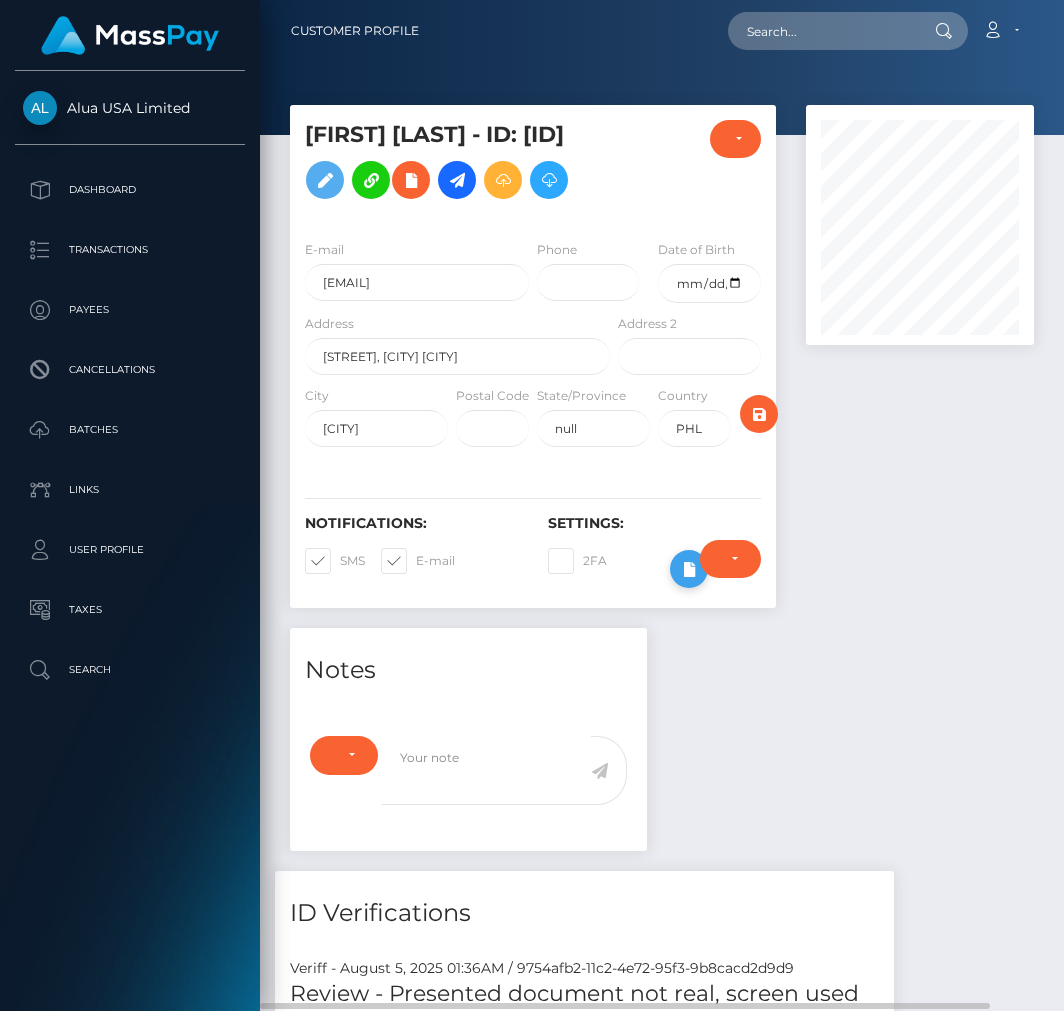 scroll, scrollTop: 0, scrollLeft: 0, axis: both 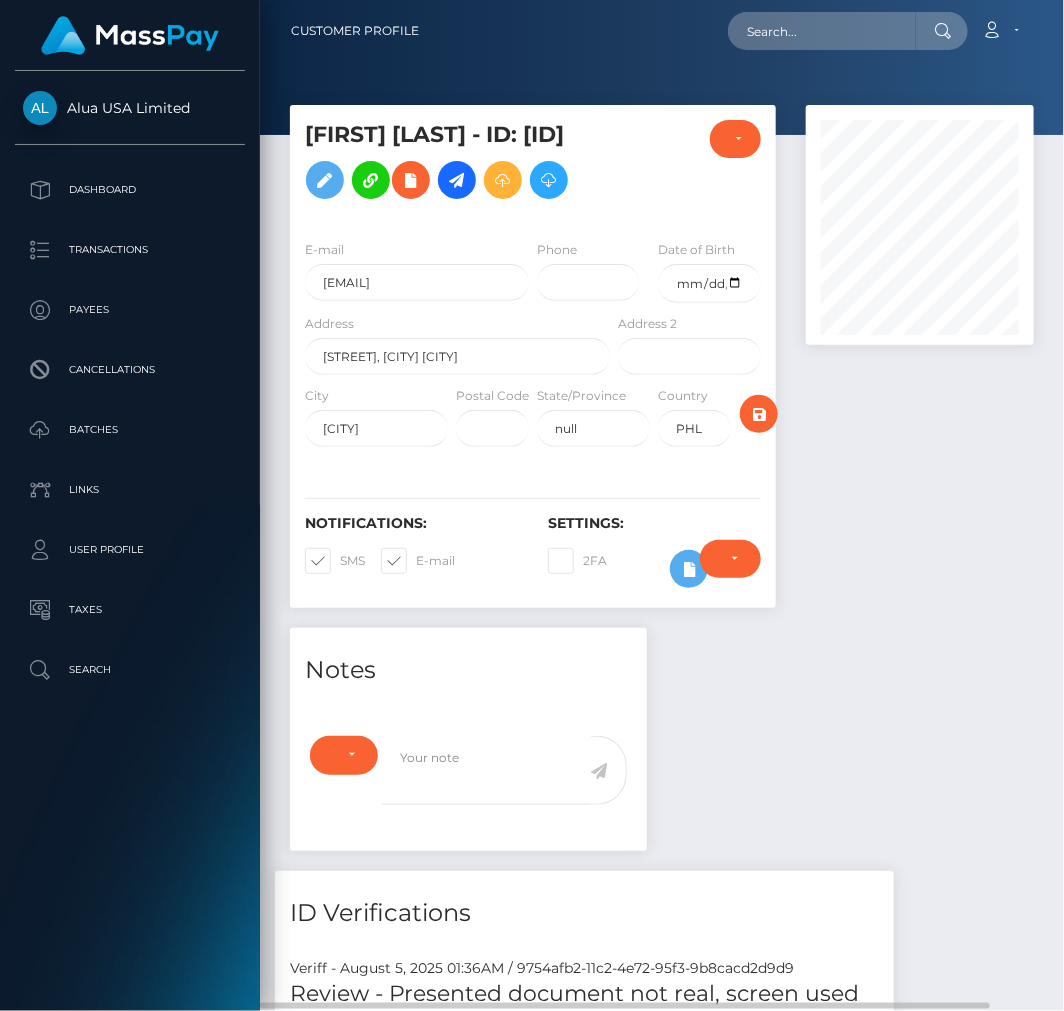 click on "Require ID/Selfie Verification
Do
not
require
Paid by
payee
Require ID/Selfie Verification" at bounding box center (730, 569) 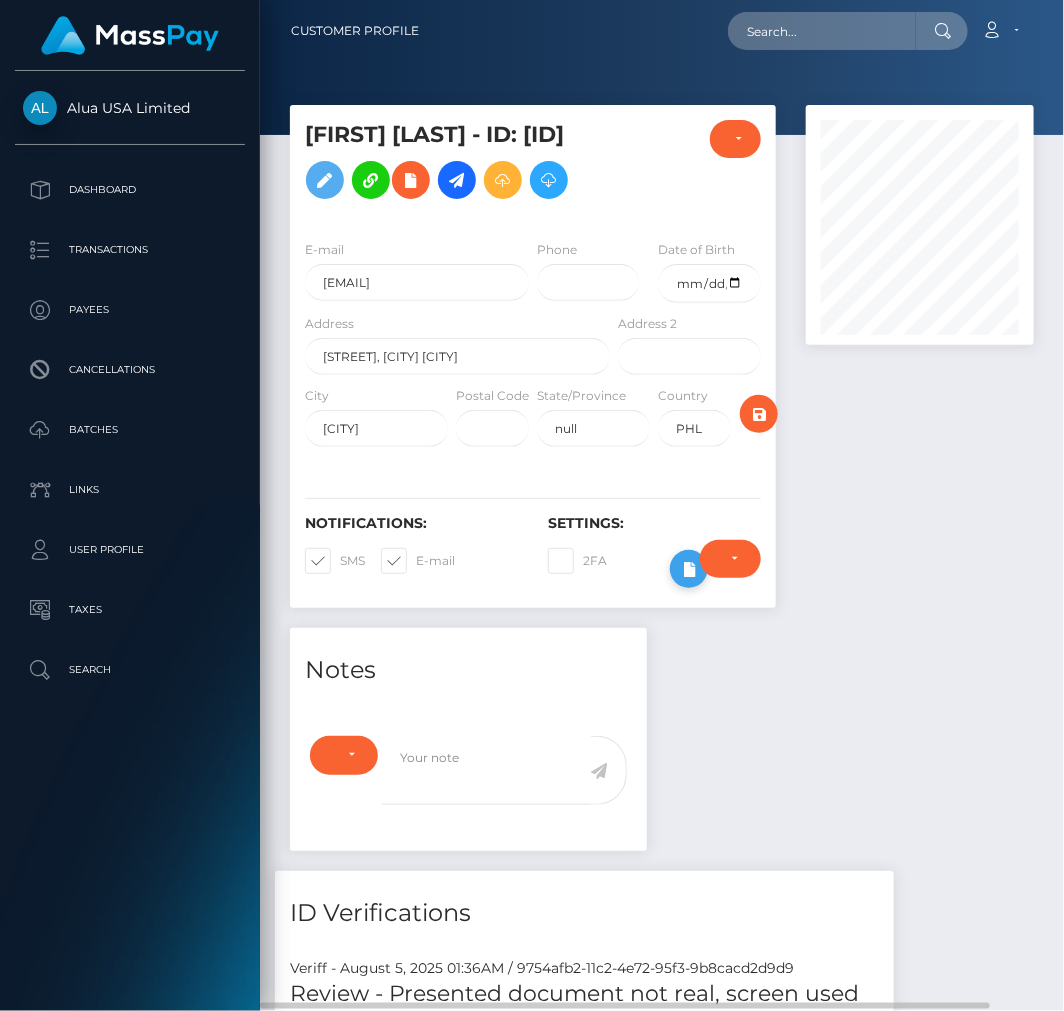 click at bounding box center (689, 569) 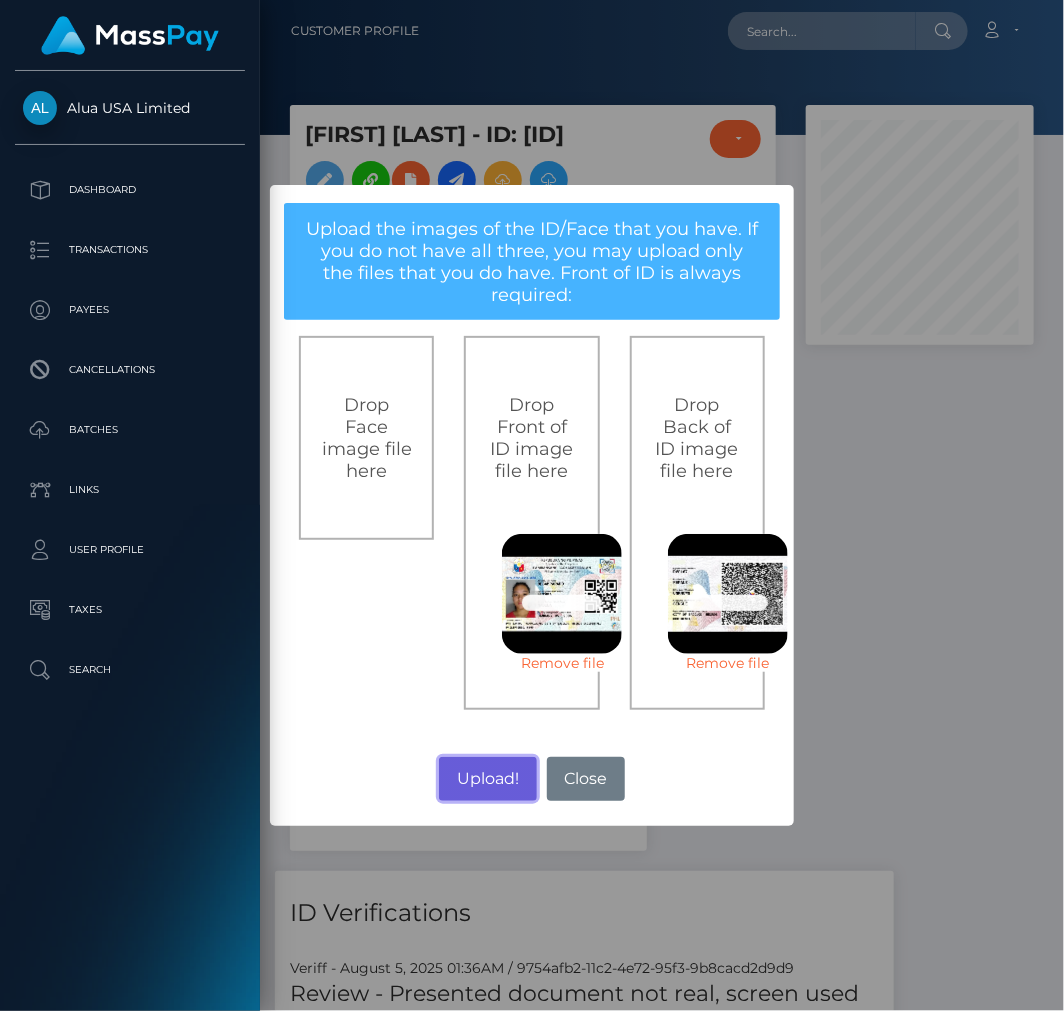 drag, startPoint x: 475, startPoint y: 794, endPoint x: 478, endPoint y: 783, distance: 11.401754 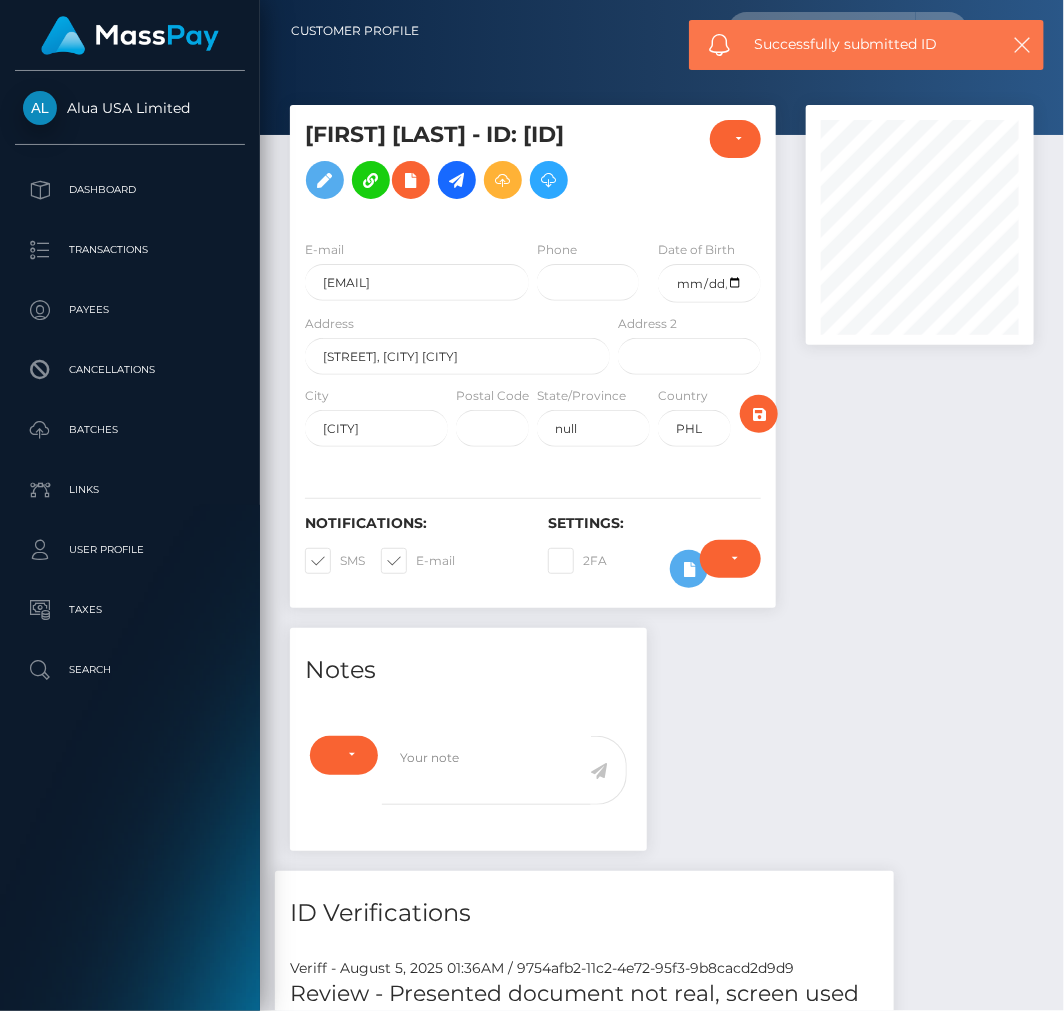 click on "×   Upload the images of the ID/Face that you have. If you do not have all three, you may upload only the files that you do have. Front of ID is always required:     Drop Face image file here Drop Front of ID image file here            60.4  KB      637caeefd1d99be284b808f85df1008dbd97e100ab10c1367ffdc60159e81668.webp                         Check                                                      Error                                                           Remove file Drop Back of ID image file here            75.9  KB      c53ce65aba8e869bd13cb63ba125ea00c452e534d87abacdd25d50301e8d6602.jpg                         Check                                                      Error                                                           Remove file Upload! No Close" at bounding box center (532, 505) 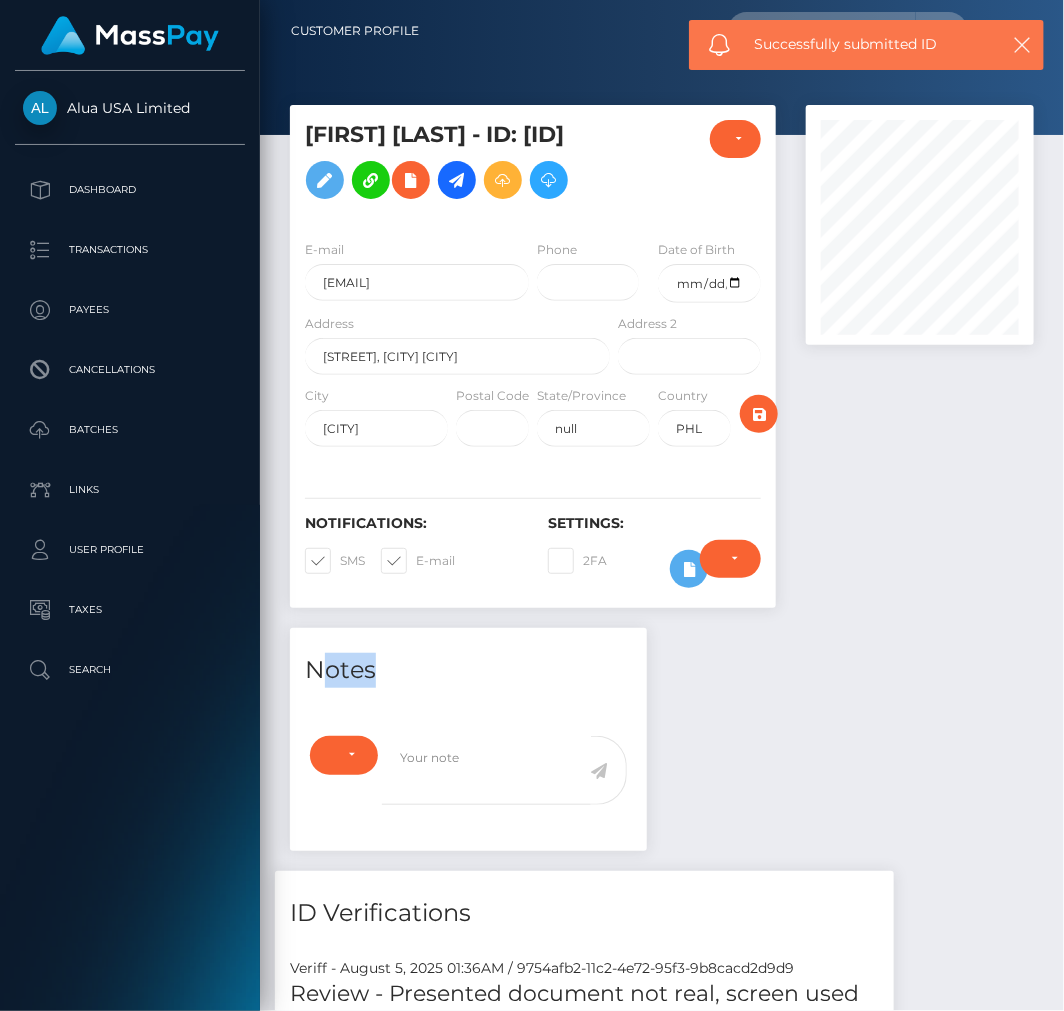 click on "Notes" at bounding box center [468, 670] 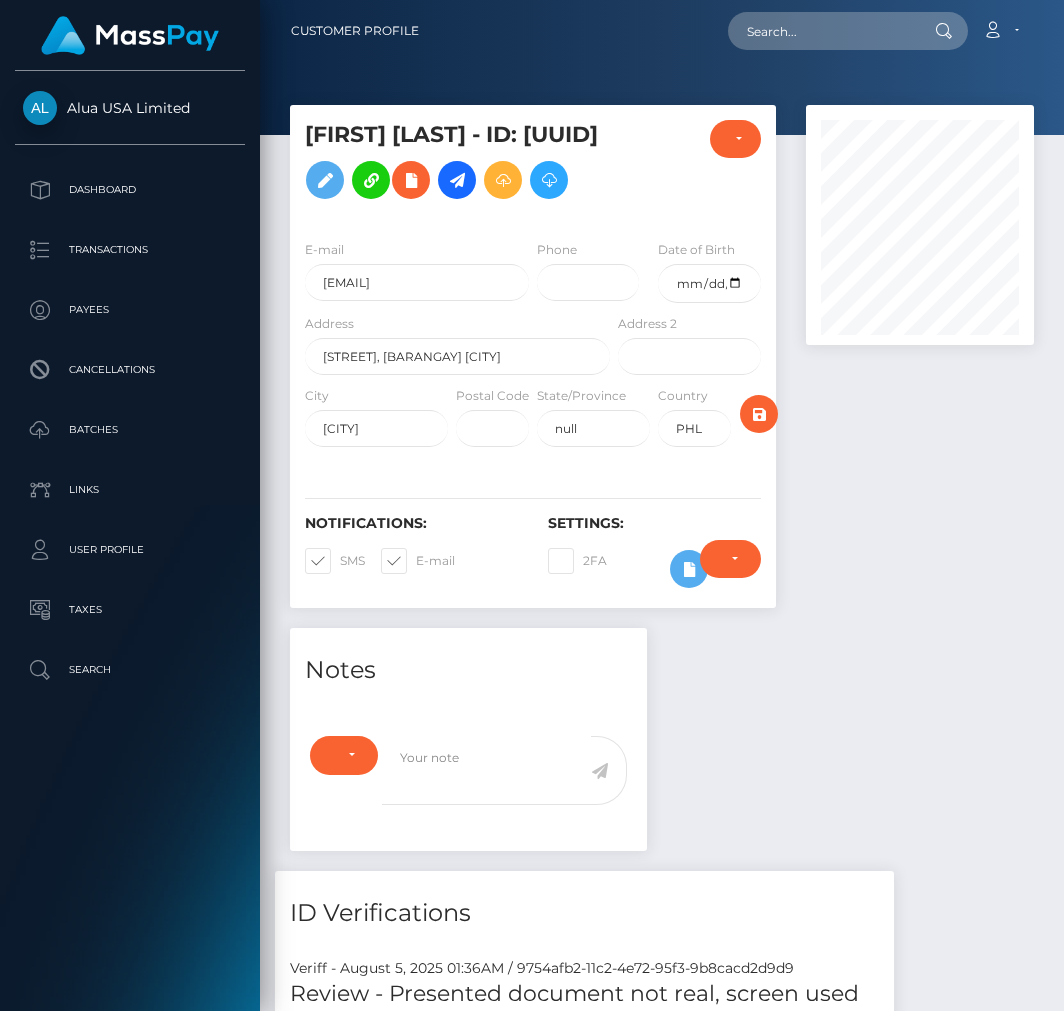 scroll, scrollTop: 0, scrollLeft: 0, axis: both 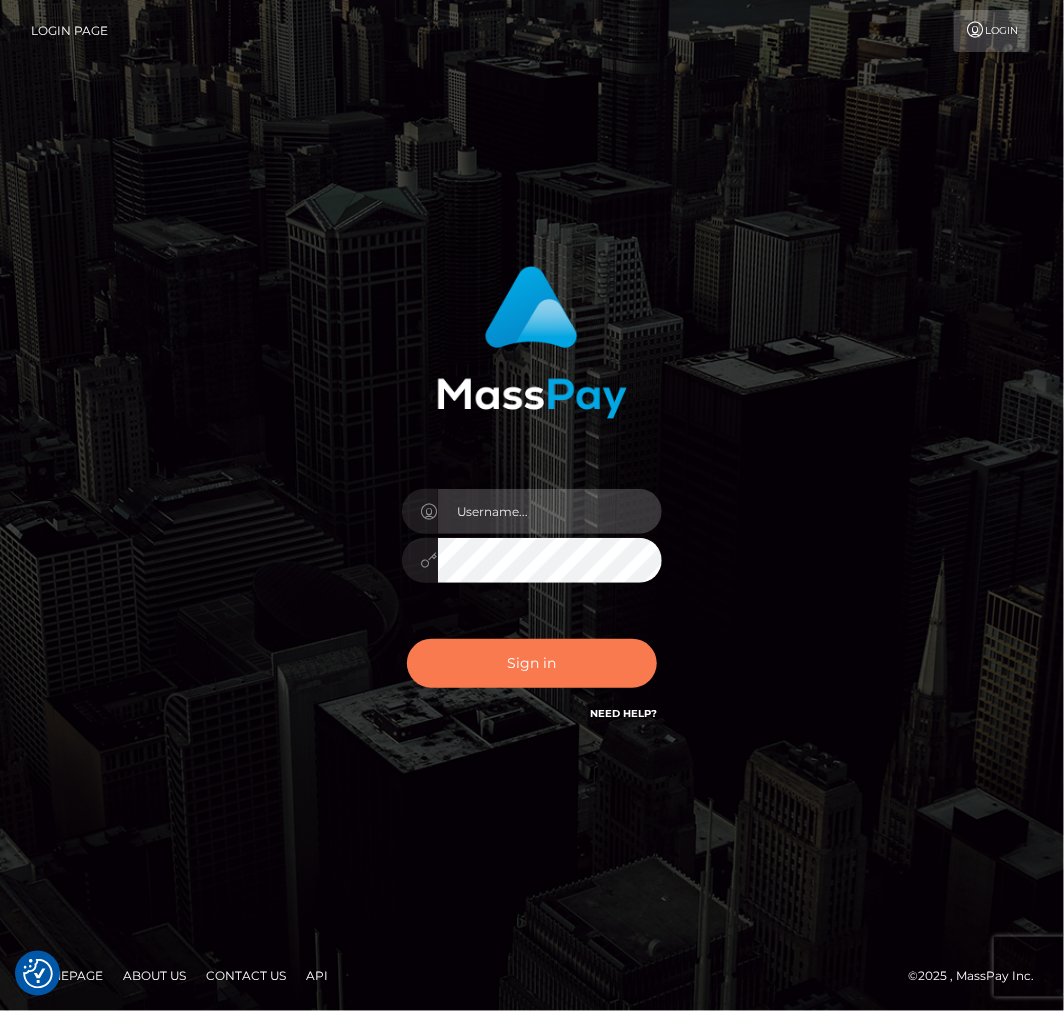 type on "aluasupport" 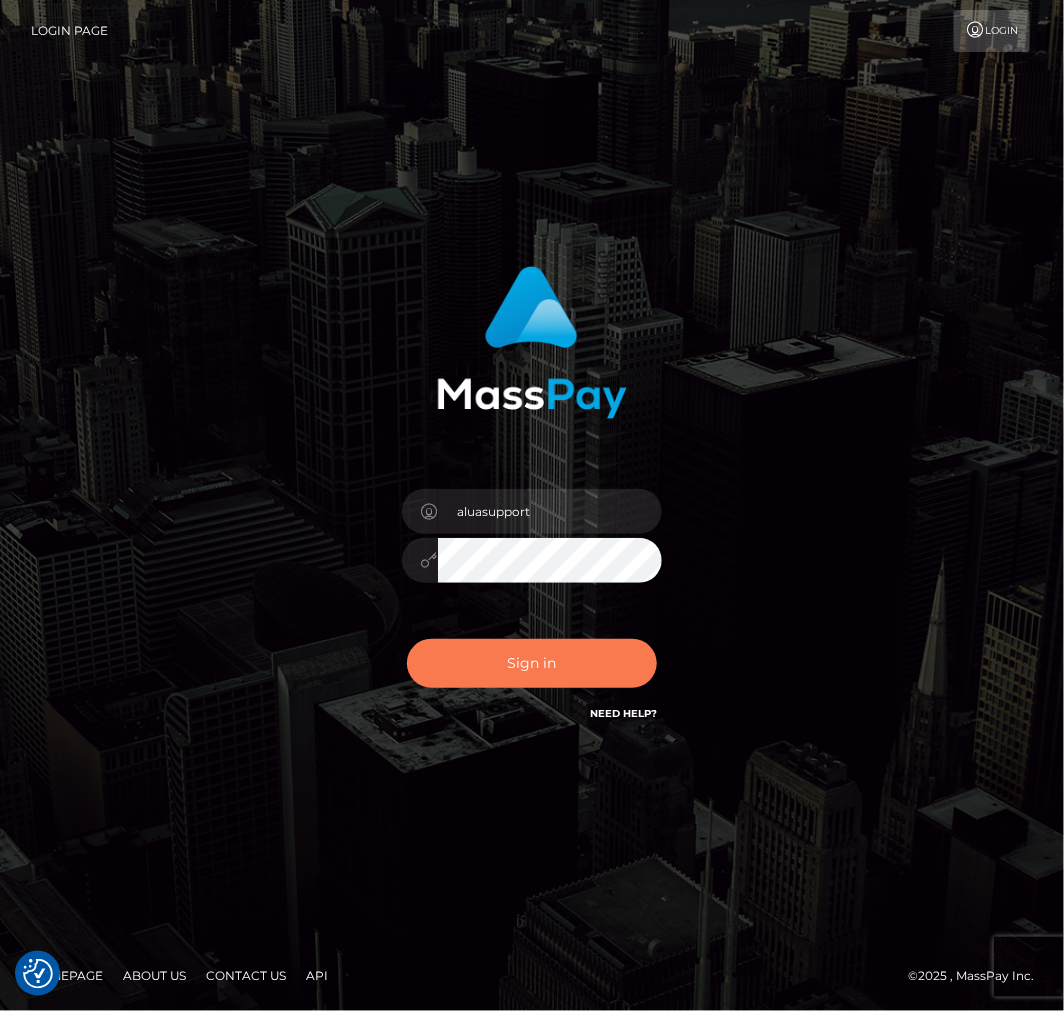 click on "Sign in" at bounding box center [532, 663] 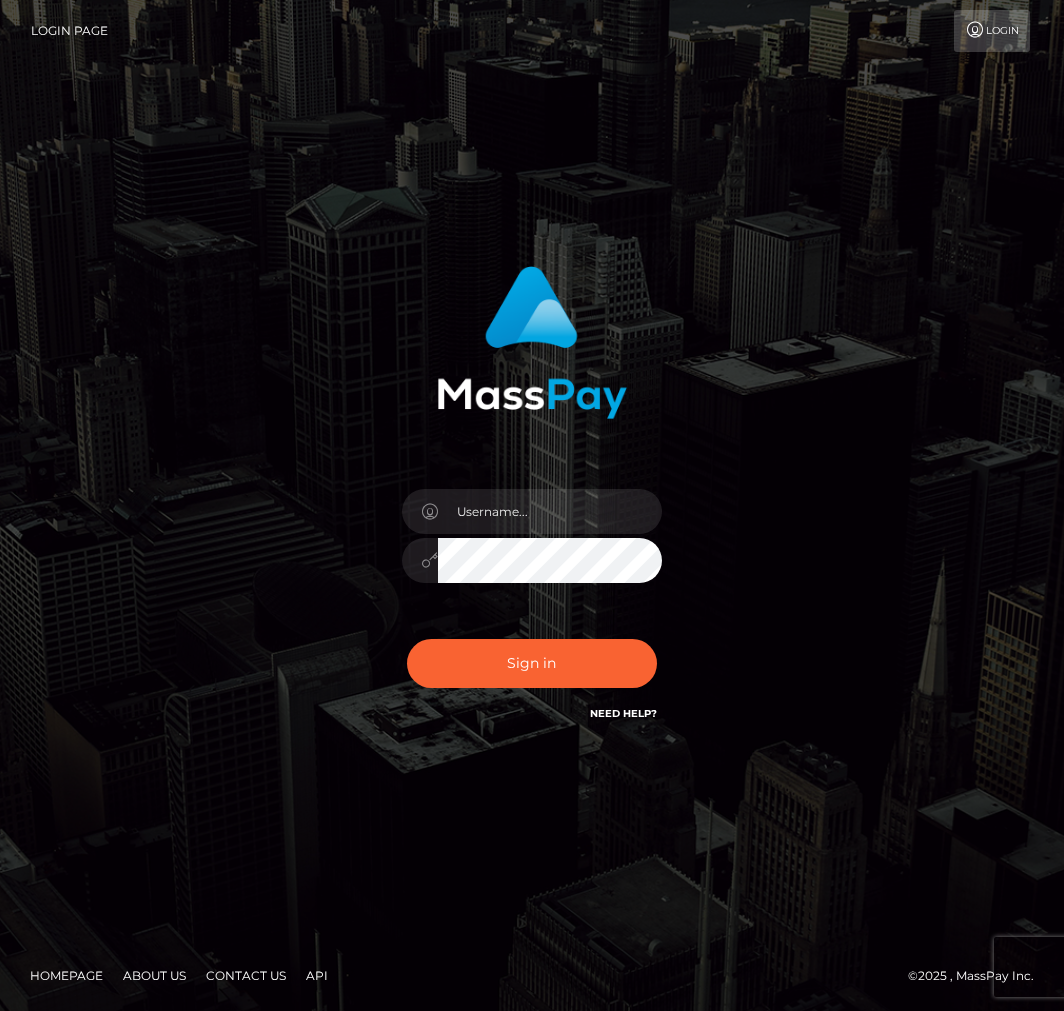 scroll, scrollTop: 0, scrollLeft: 0, axis: both 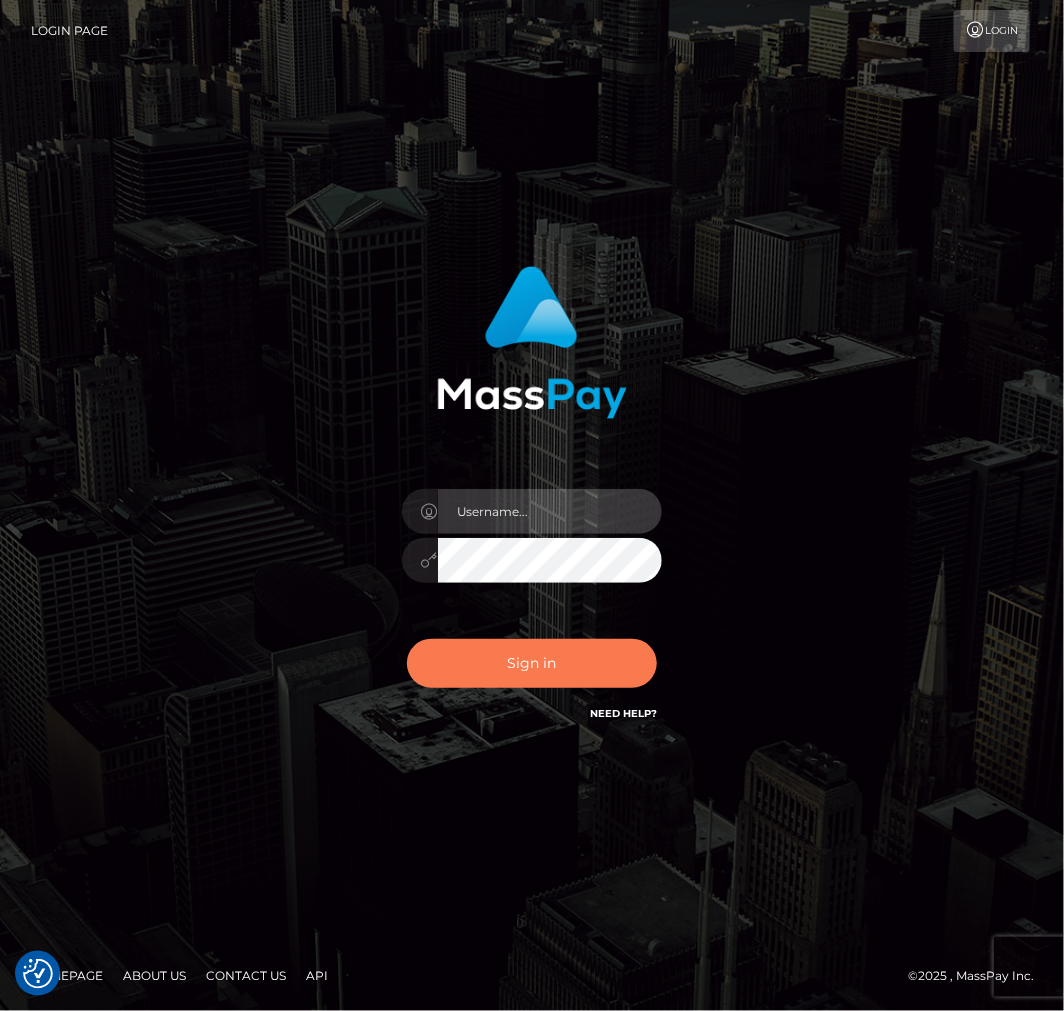 type on "aluasupport" 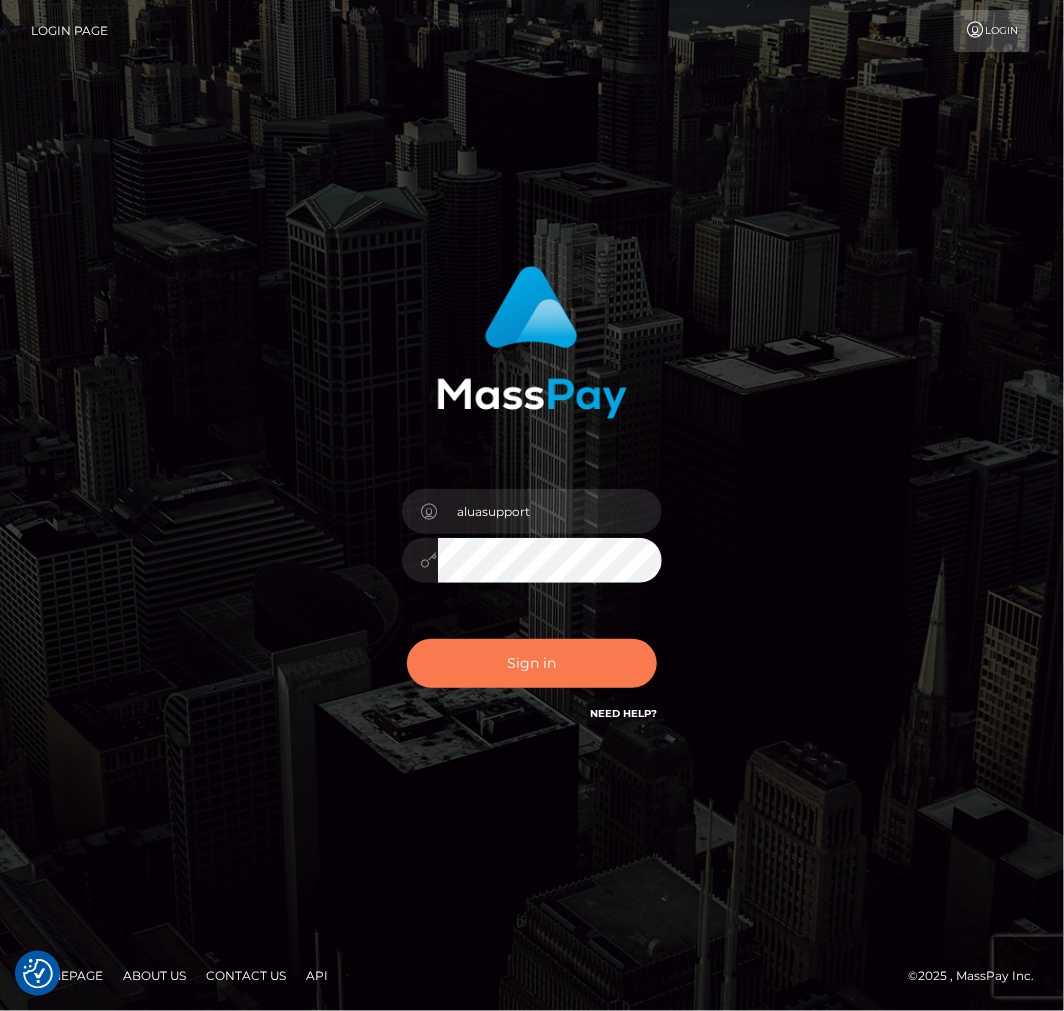 drag, startPoint x: 536, startPoint y: 667, endPoint x: 540, endPoint y: 657, distance: 10.770329 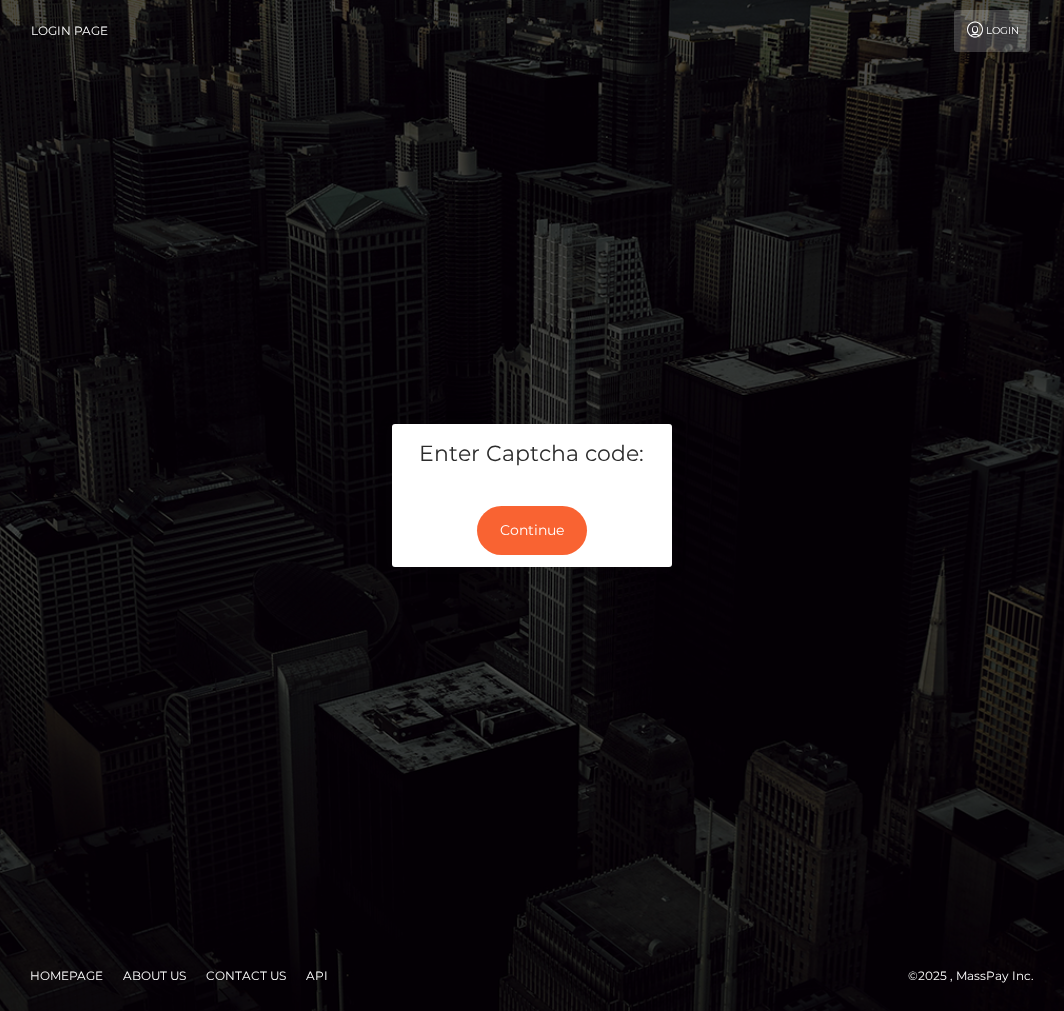 scroll, scrollTop: 0, scrollLeft: 0, axis: both 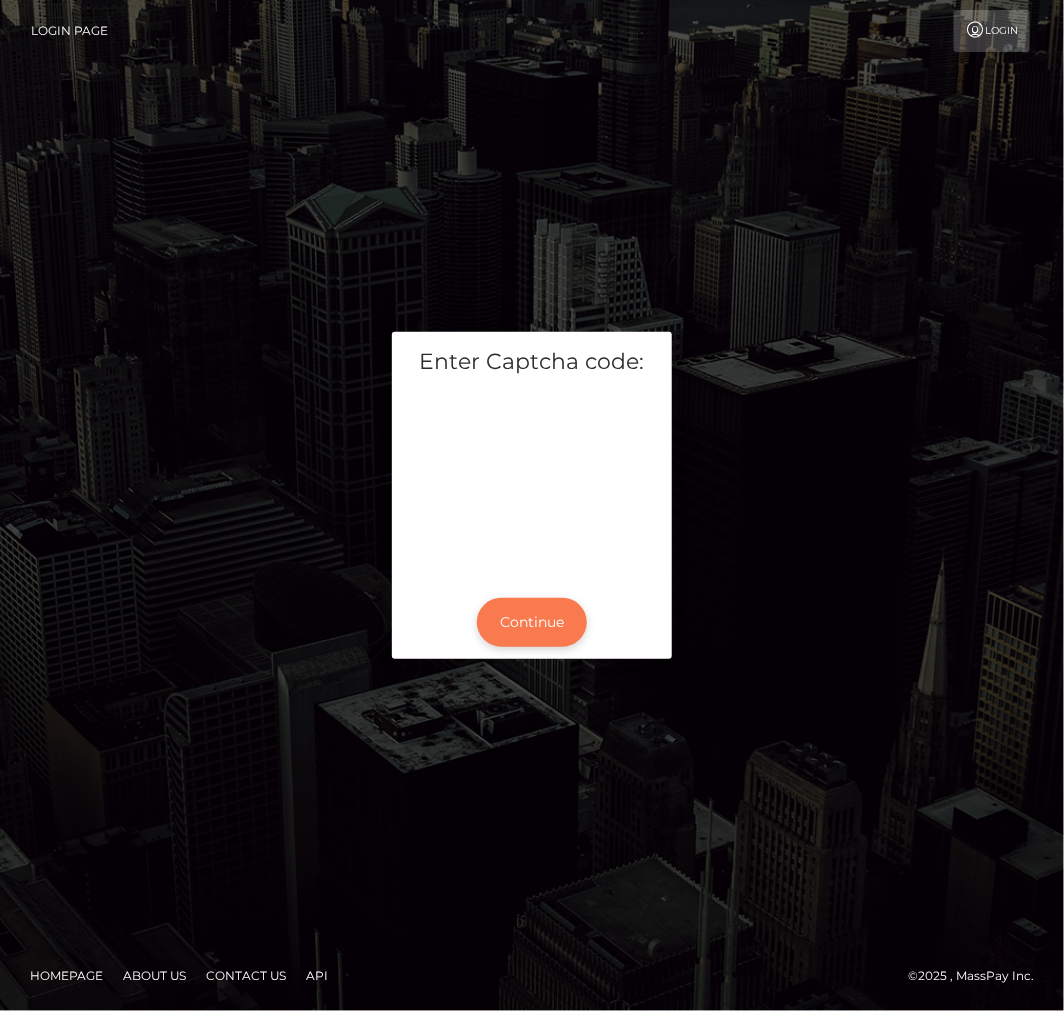 click on "Continue" at bounding box center (532, 622) 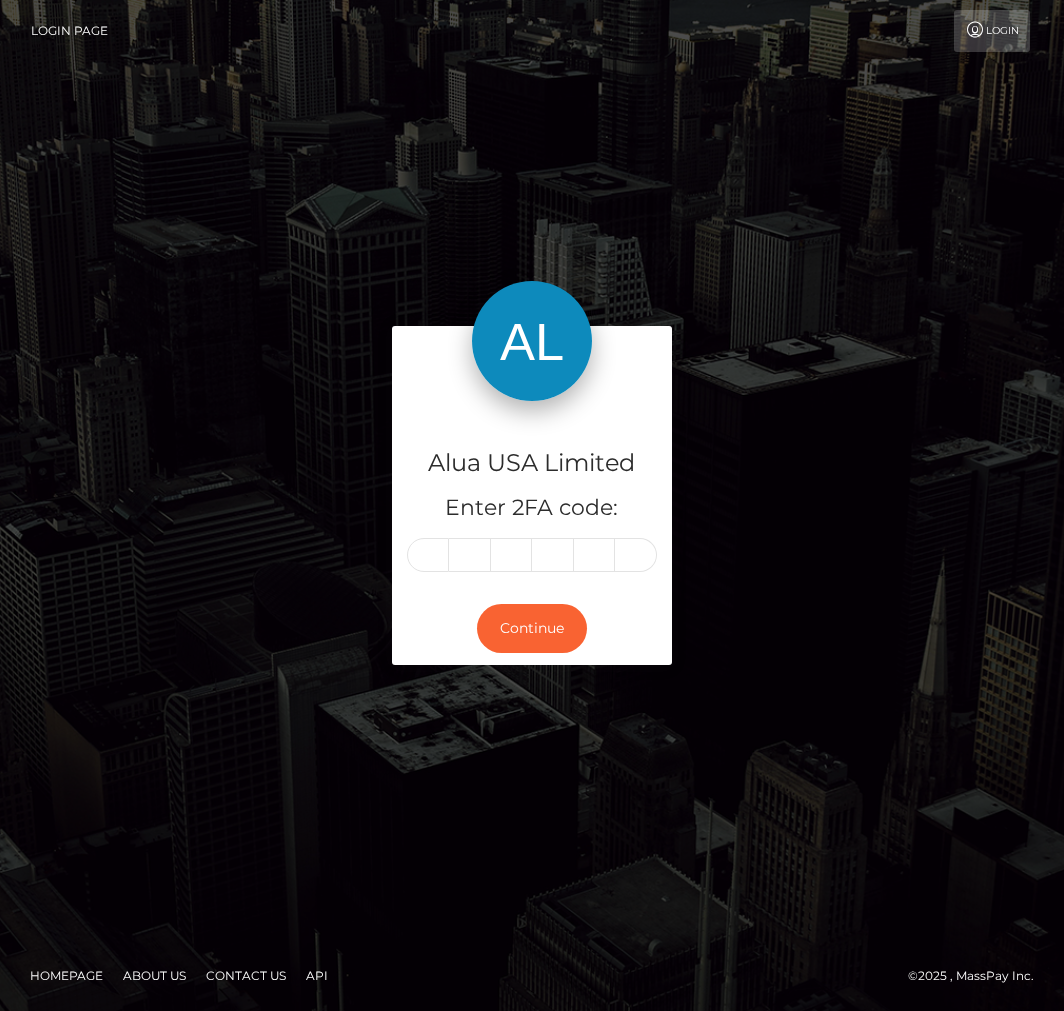 scroll, scrollTop: 0, scrollLeft: 0, axis: both 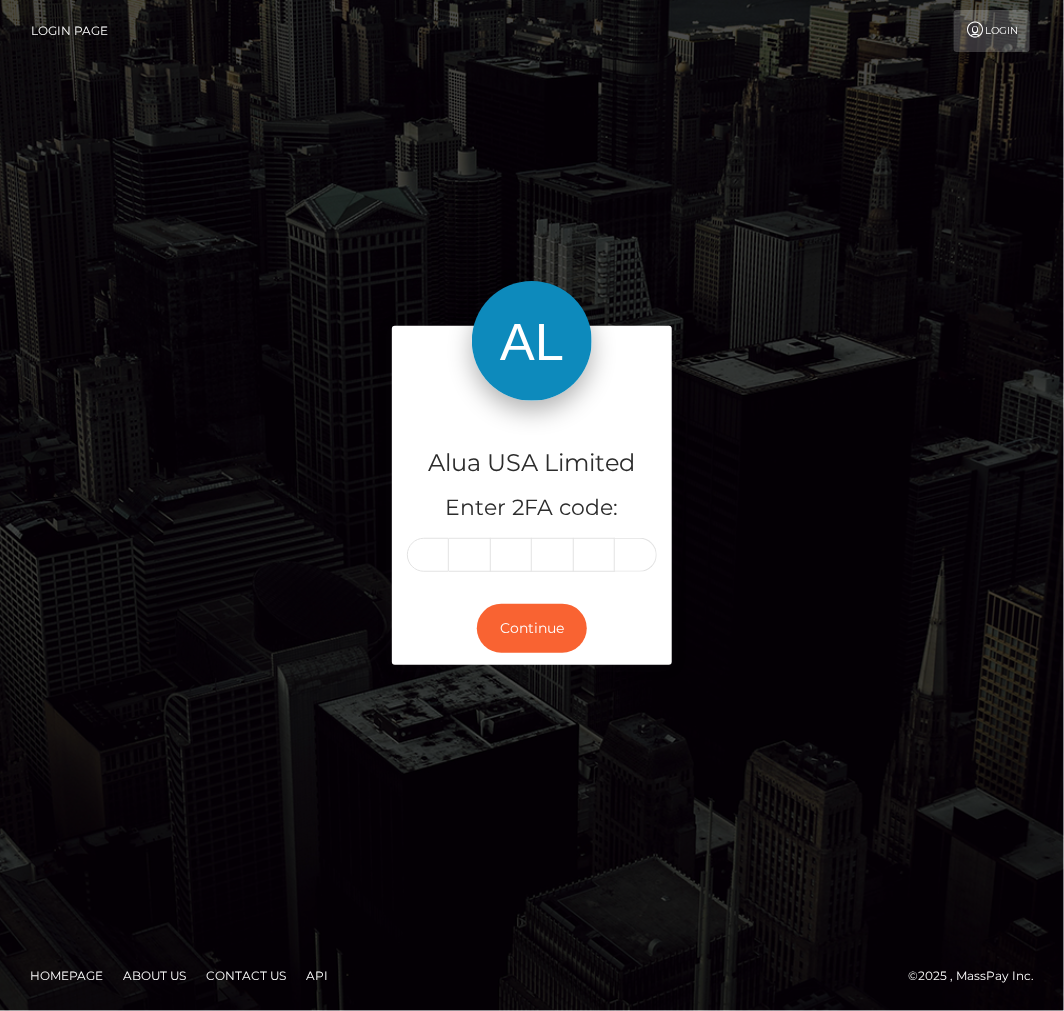 click at bounding box center (428, 555) 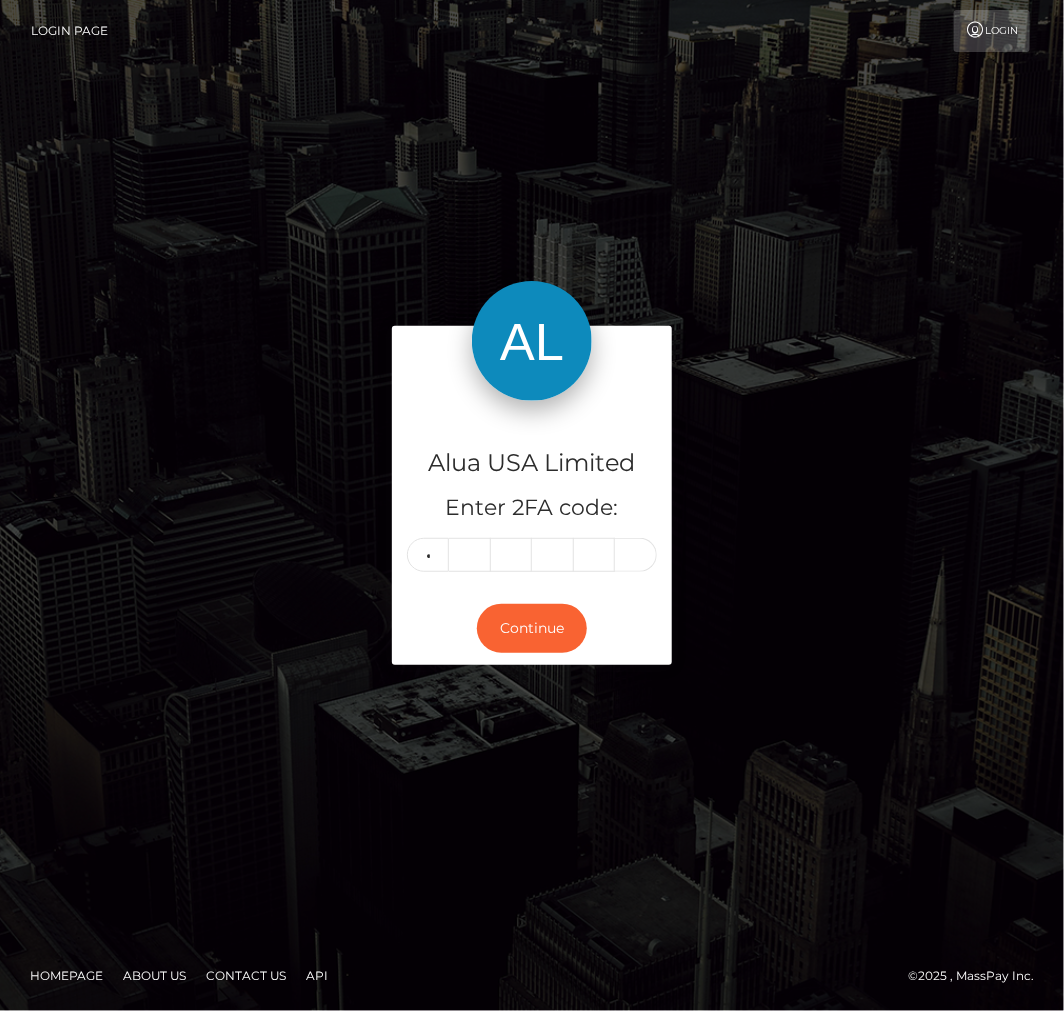 type on "5" 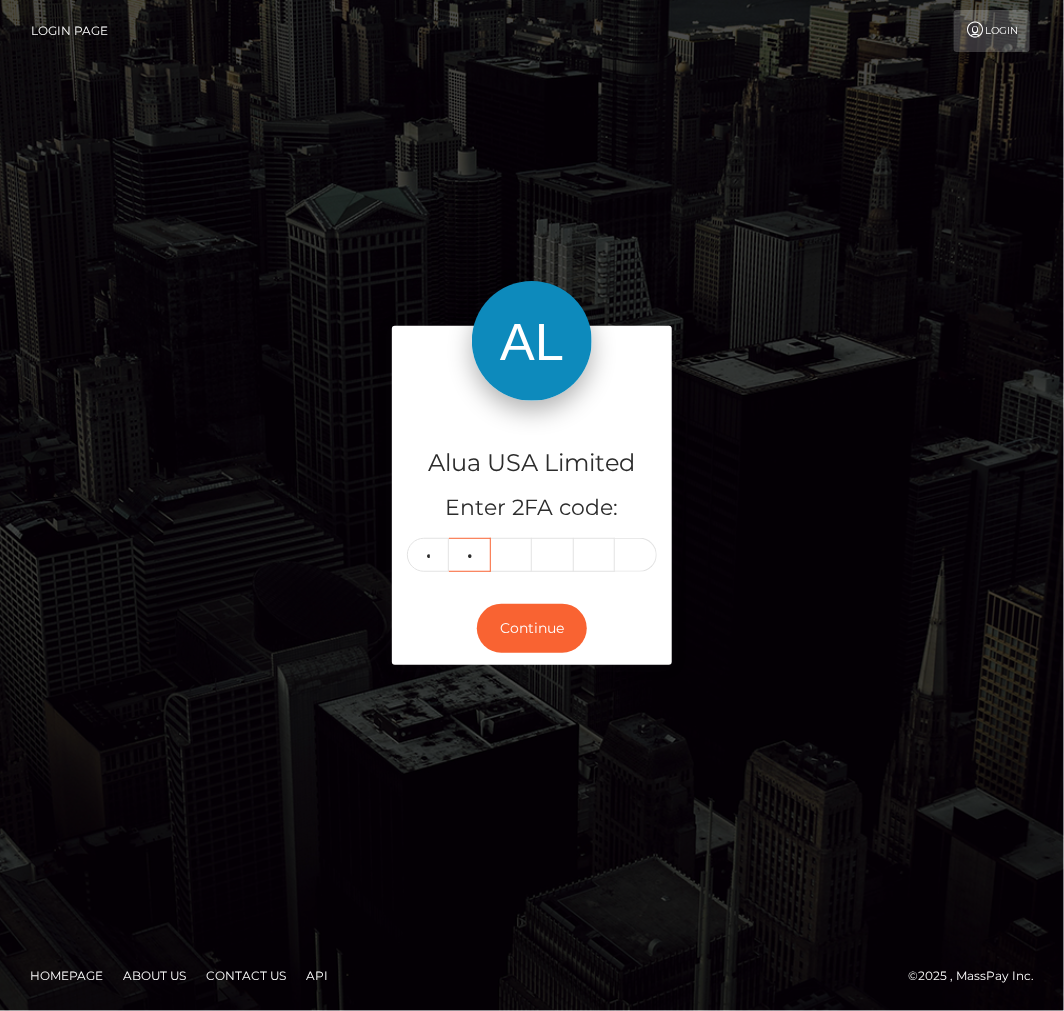 type on "1" 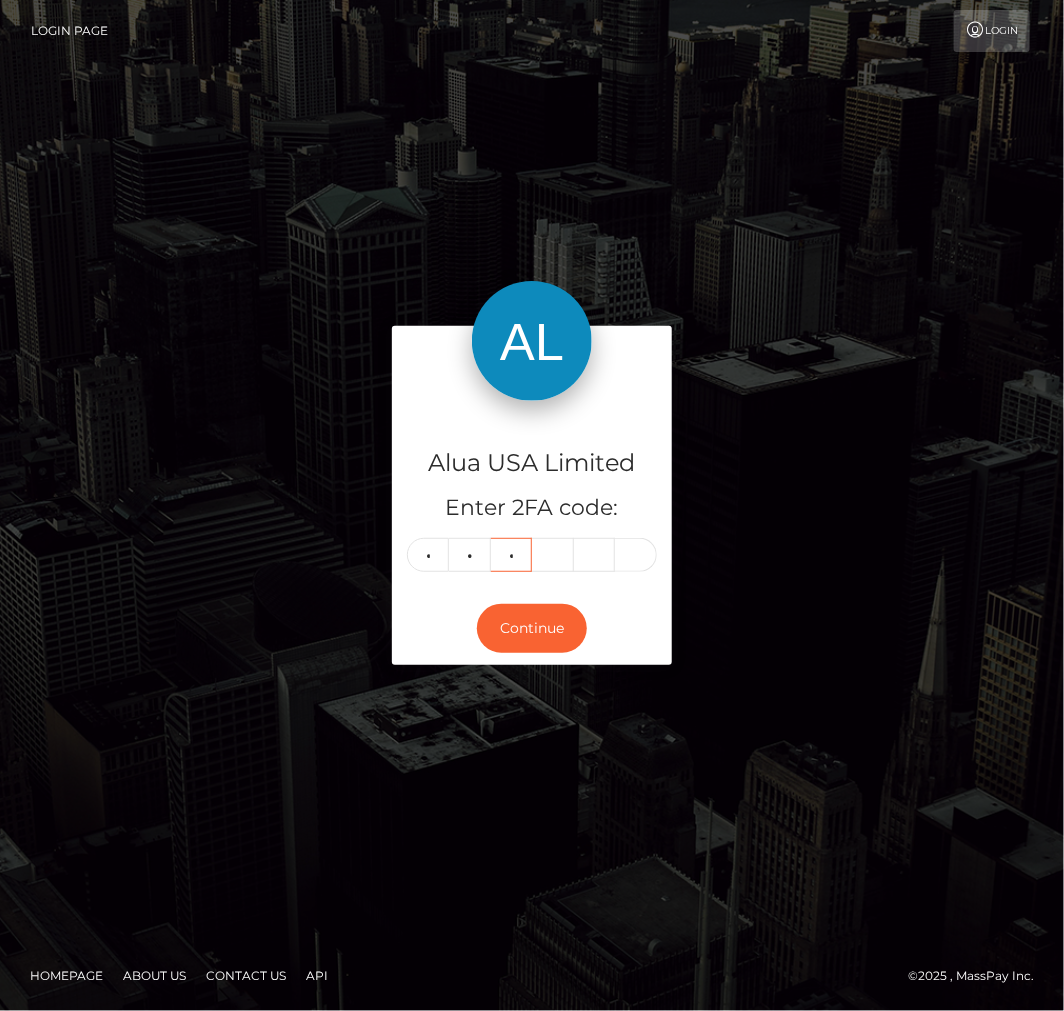 type on "7" 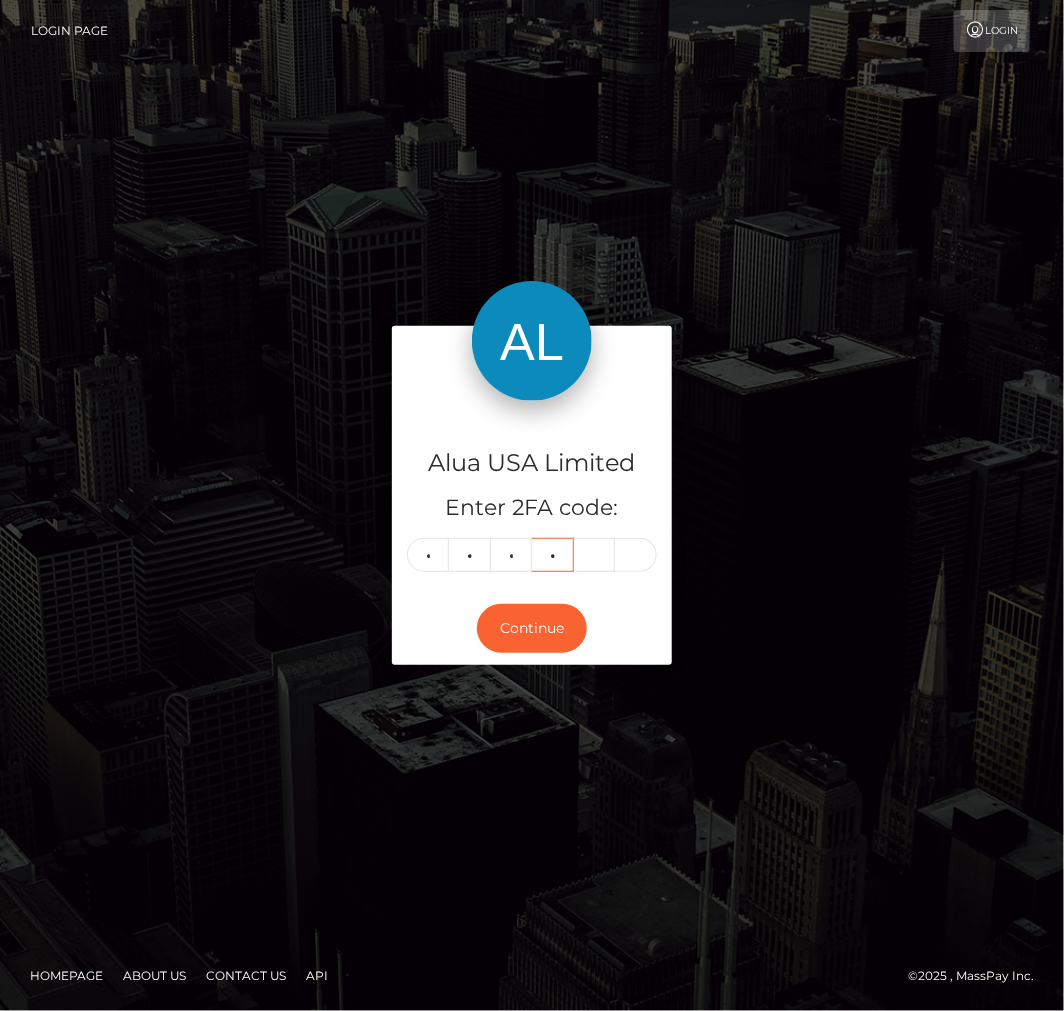 type on "8" 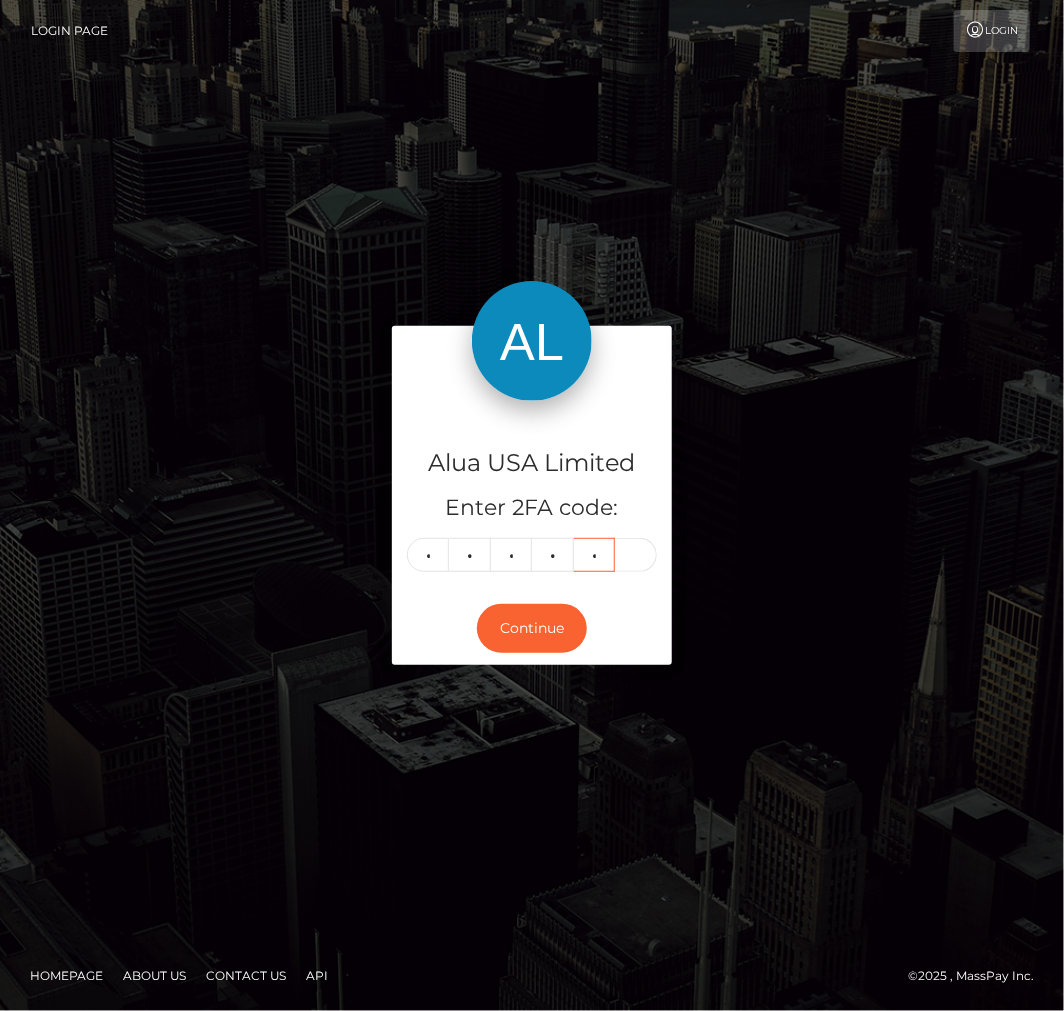 type on "0" 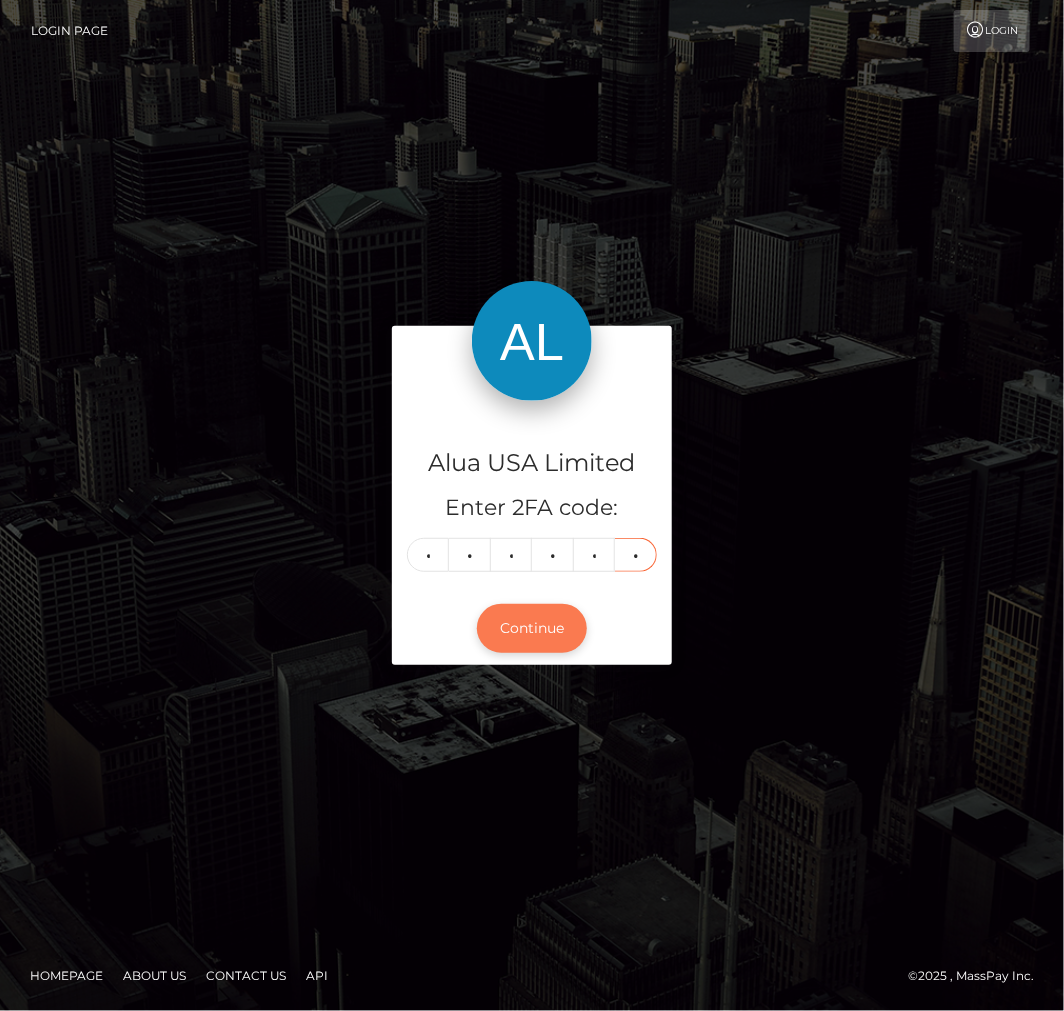 type on "4" 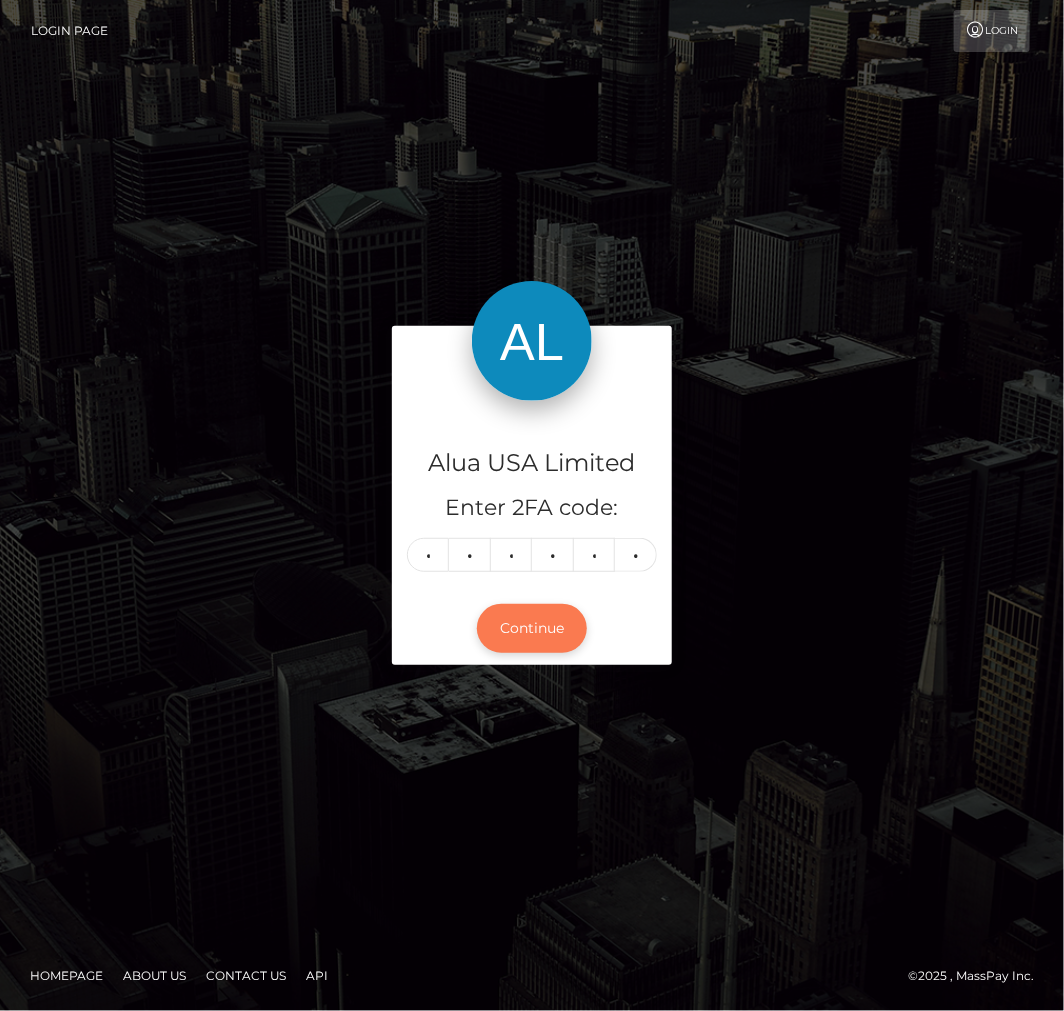 click on "Continue" at bounding box center [532, 628] 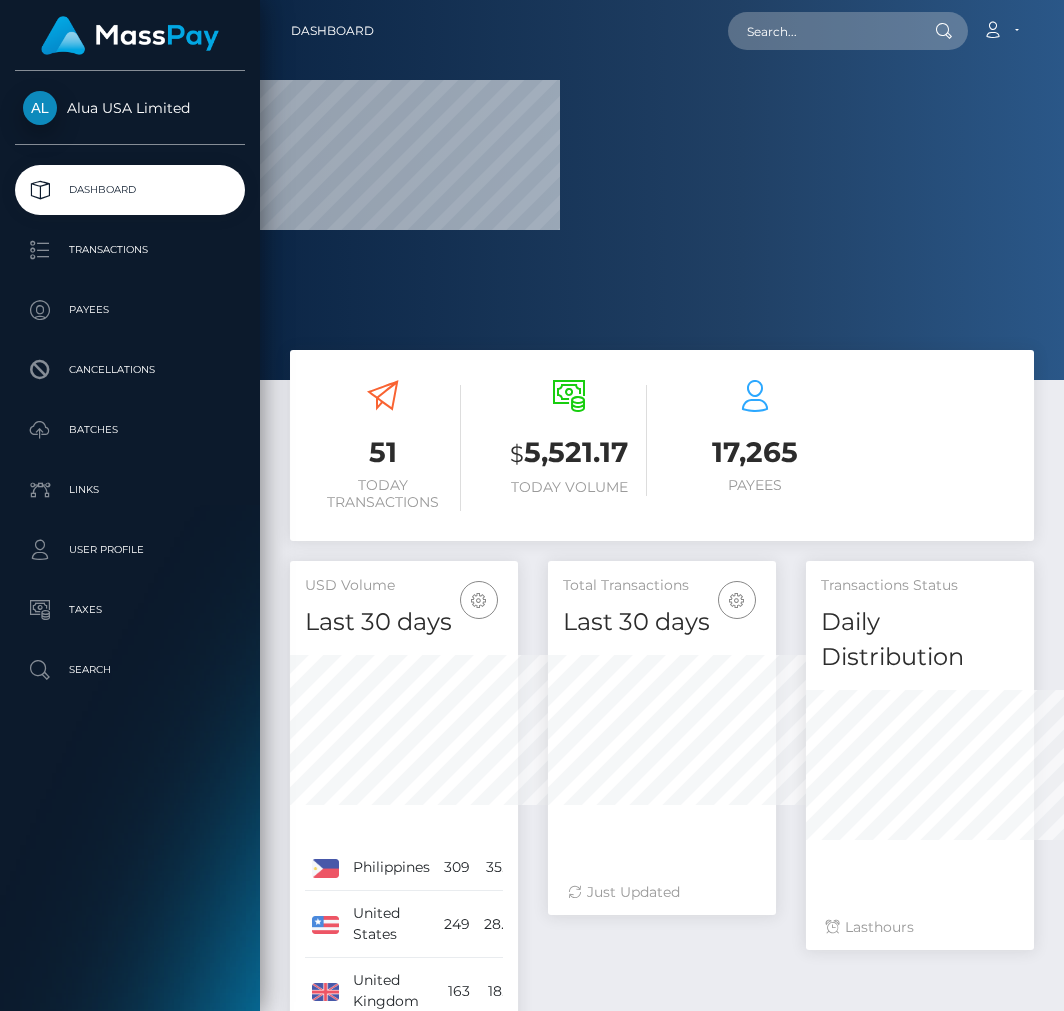 scroll, scrollTop: 0, scrollLeft: 0, axis: both 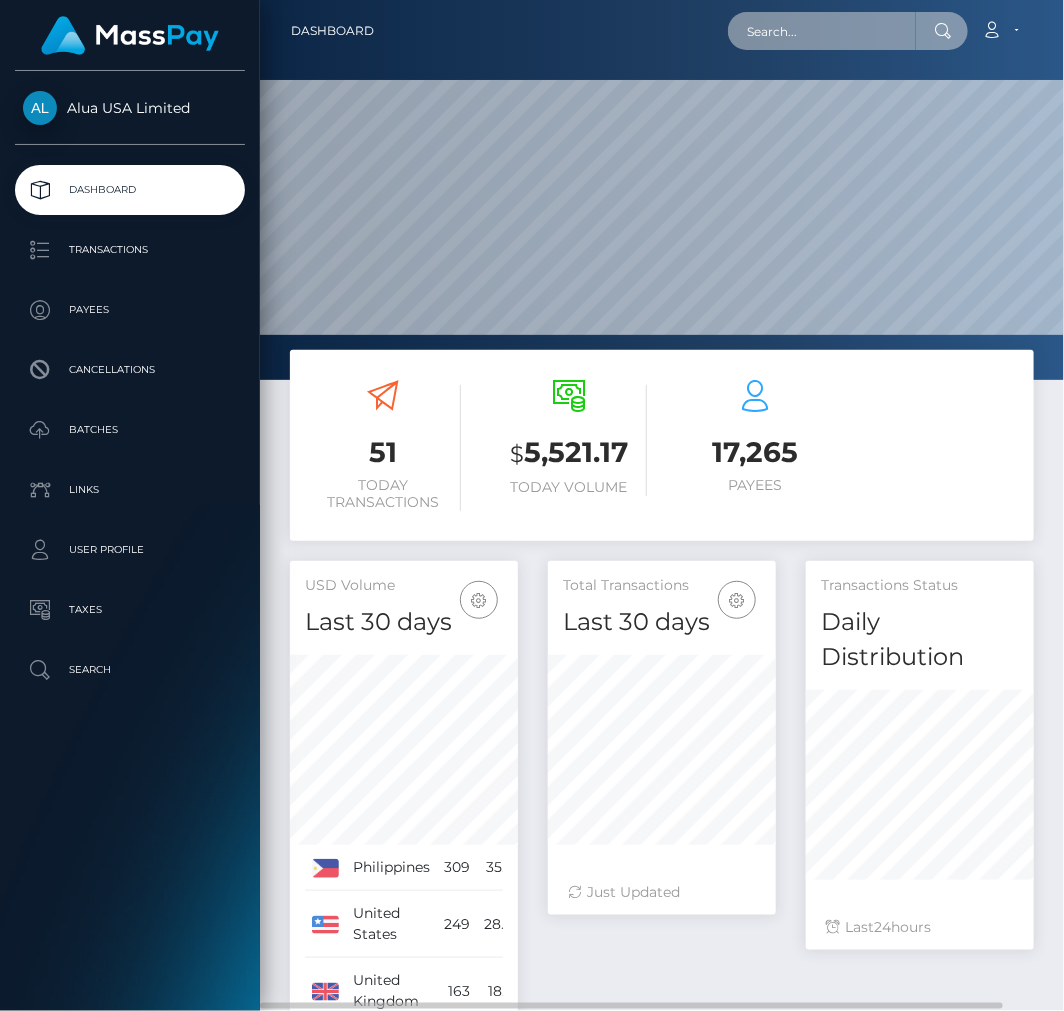 click at bounding box center [822, 31] 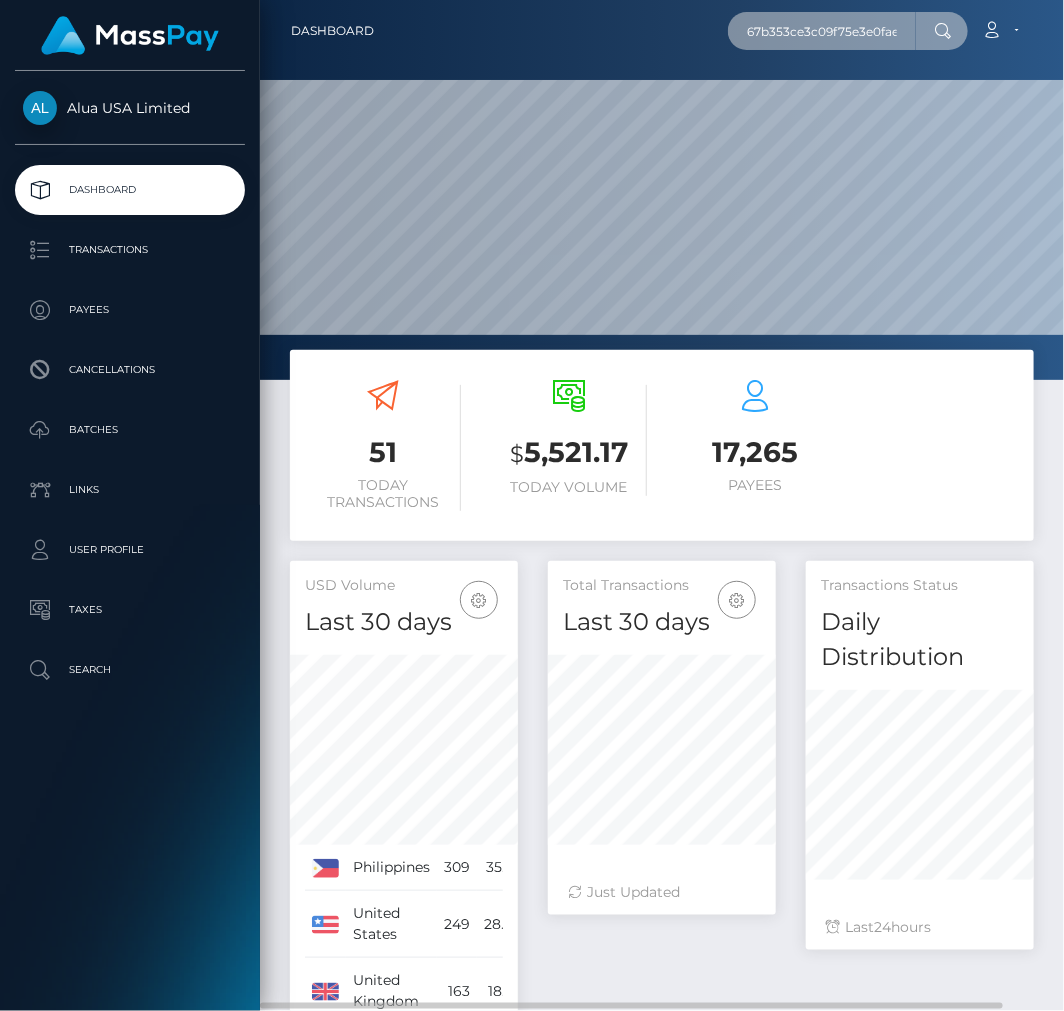 scroll, scrollTop: 0, scrollLeft: 14, axis: horizontal 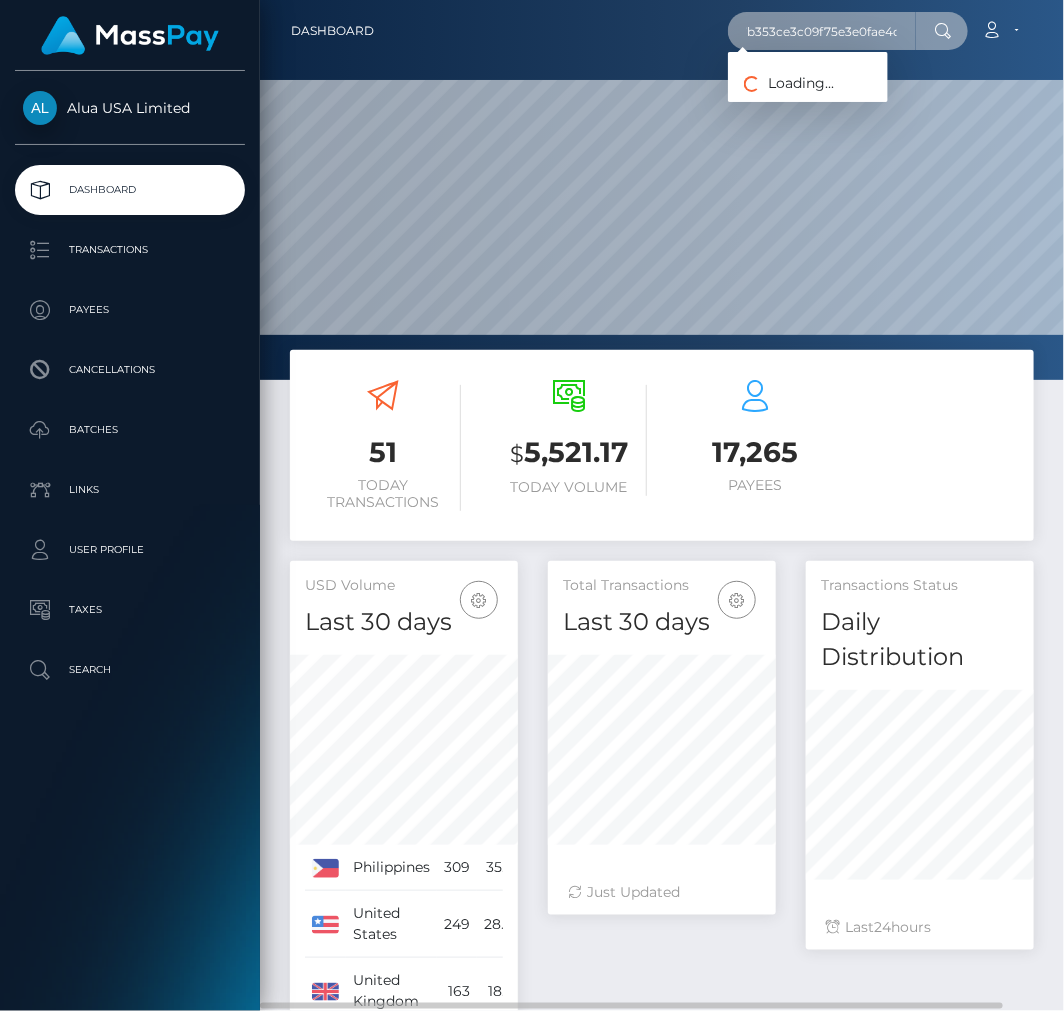 type on "67b353ce3c09f75e3e0fae4d" 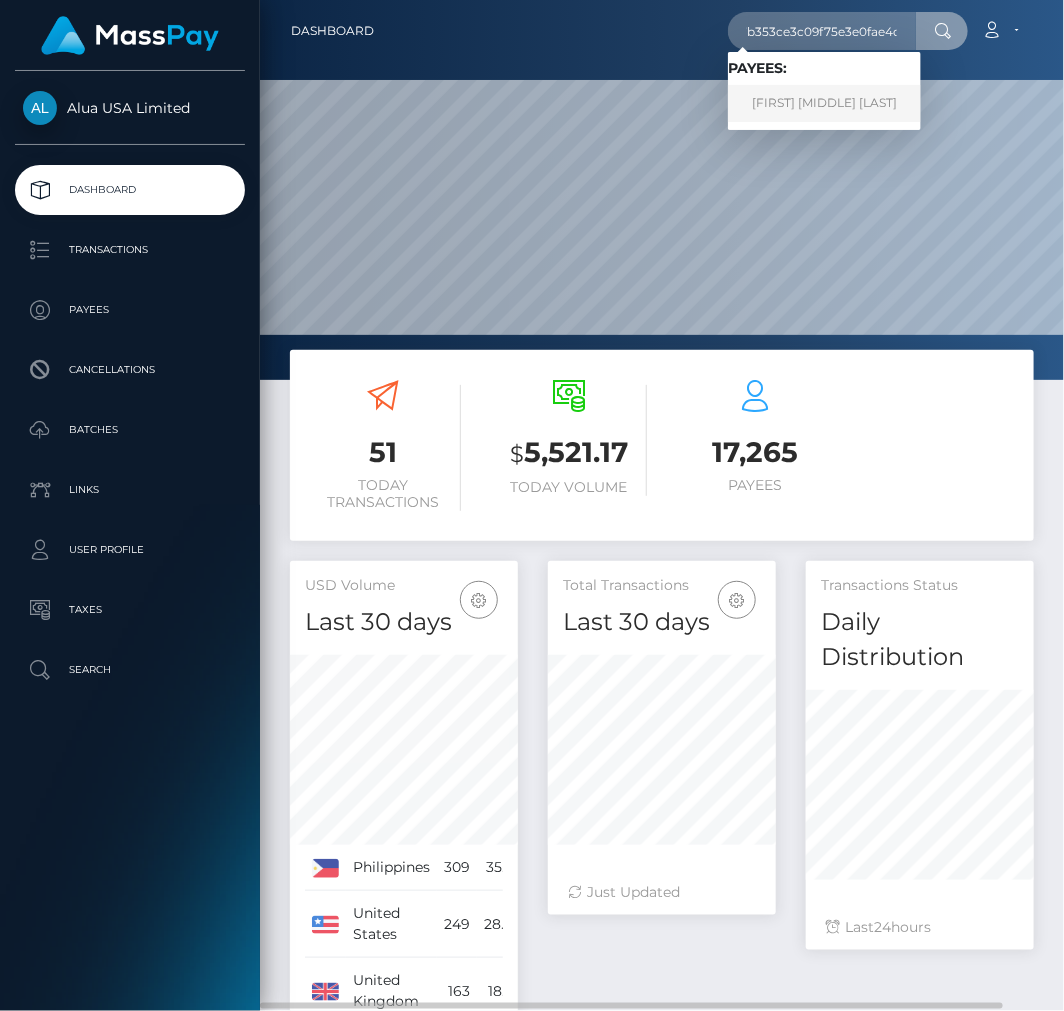 scroll, scrollTop: 0, scrollLeft: 0, axis: both 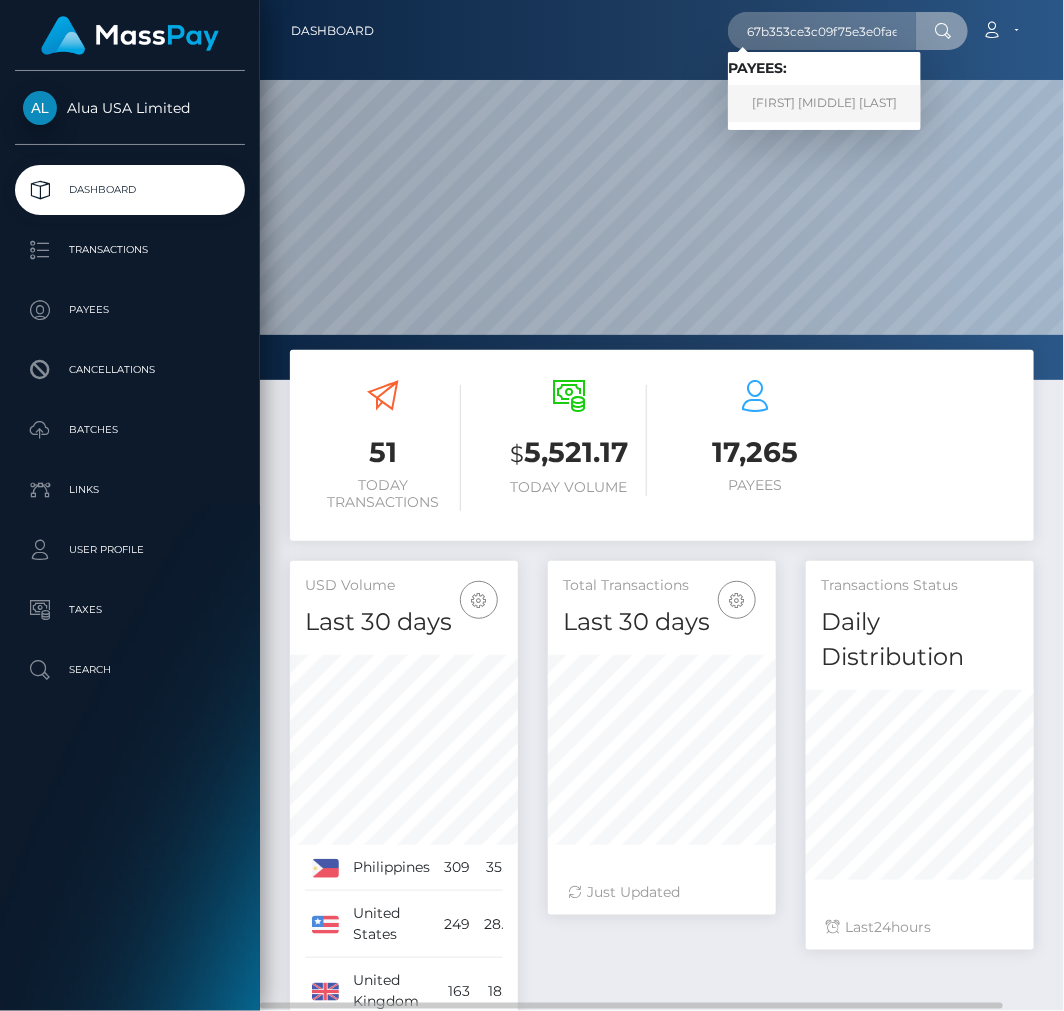 click on "[FIRST] [MIDDLE] [LAST]" at bounding box center [824, 103] 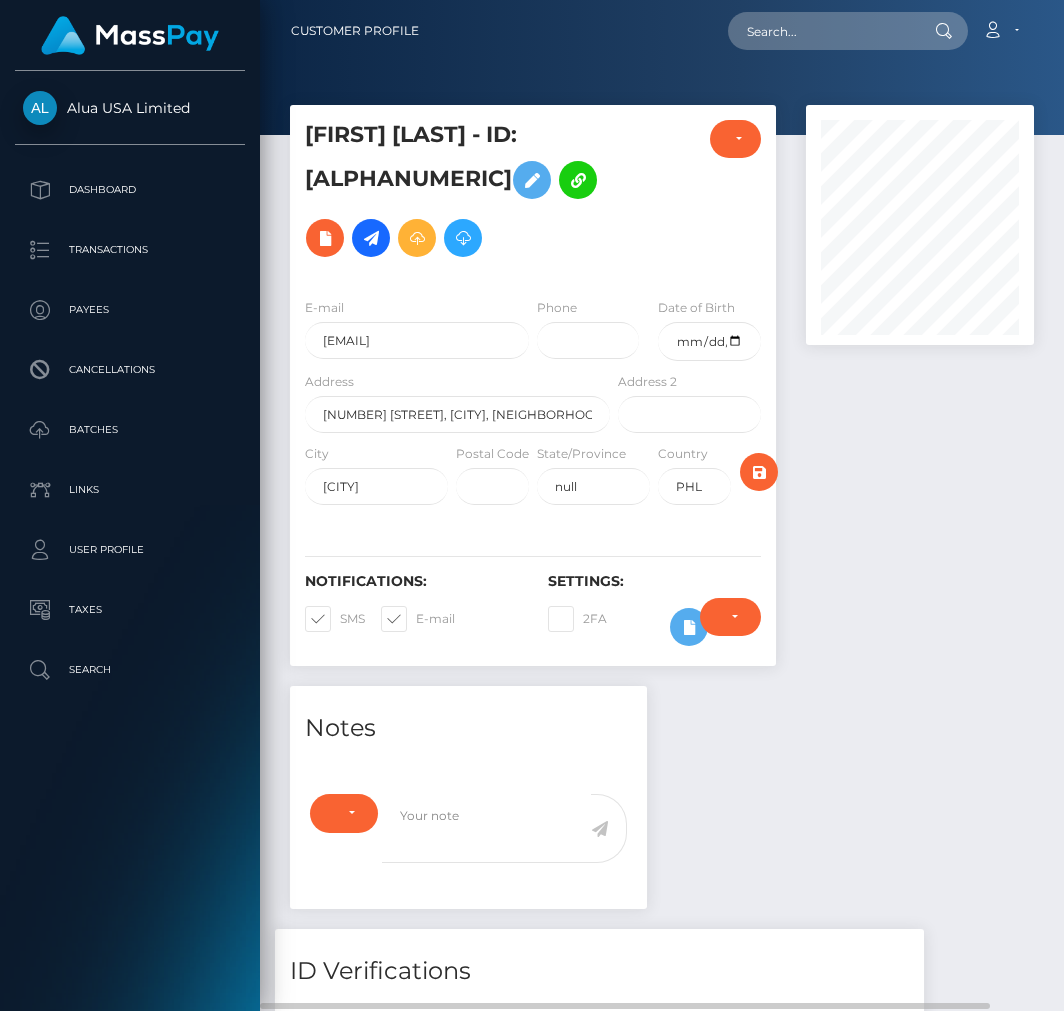 scroll, scrollTop: 0, scrollLeft: 0, axis: both 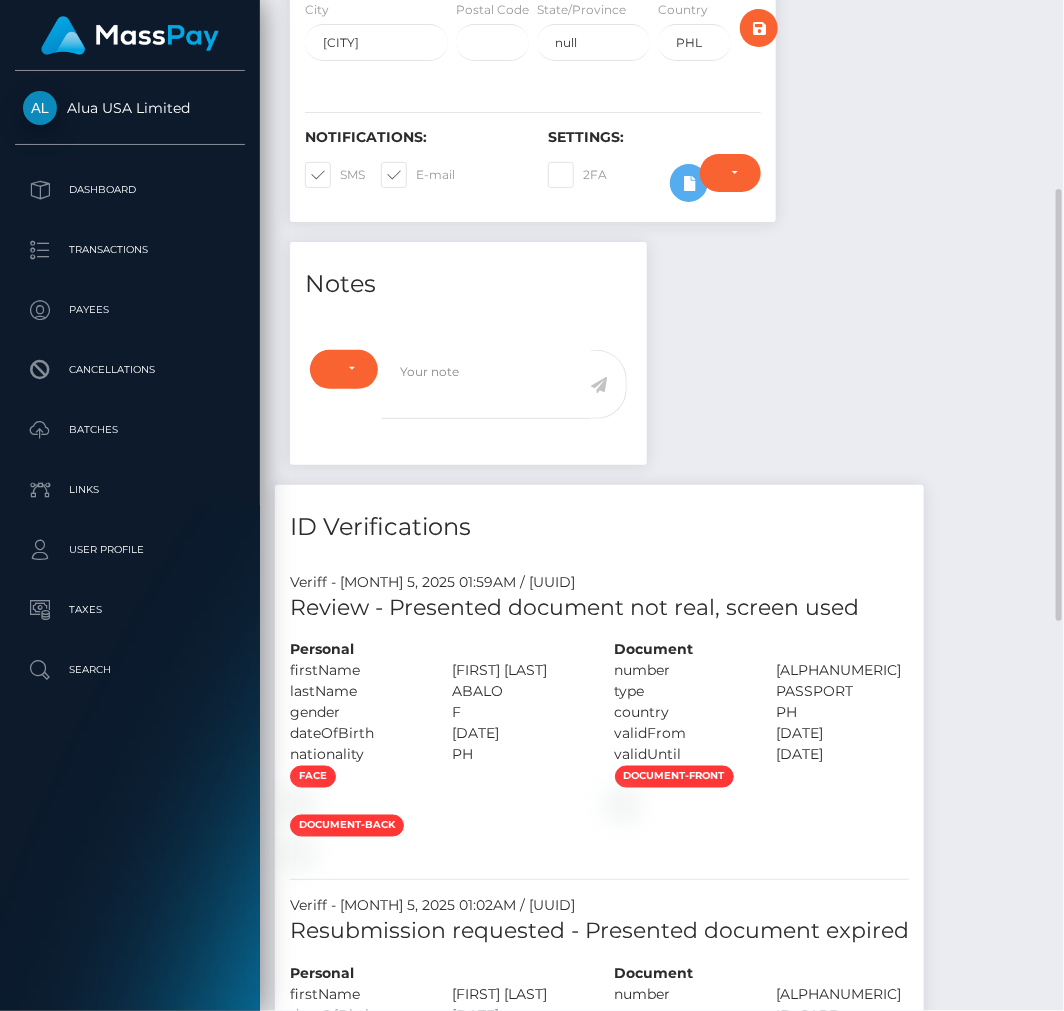 click on "Require ID/Selfie Verification
Do
not
require
Paid by
payee
Require ID/Selfie Verification" at bounding box center [730, 183] 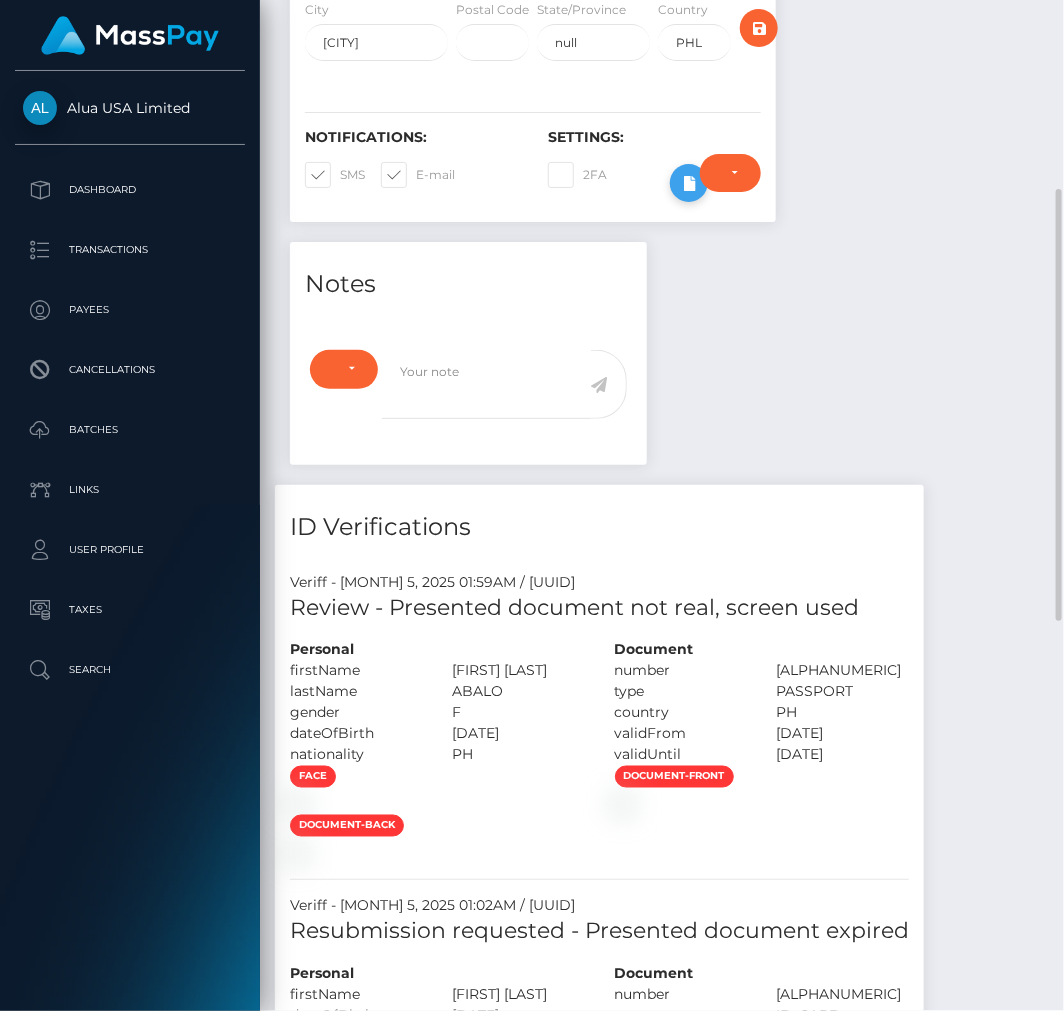 click at bounding box center [689, 183] 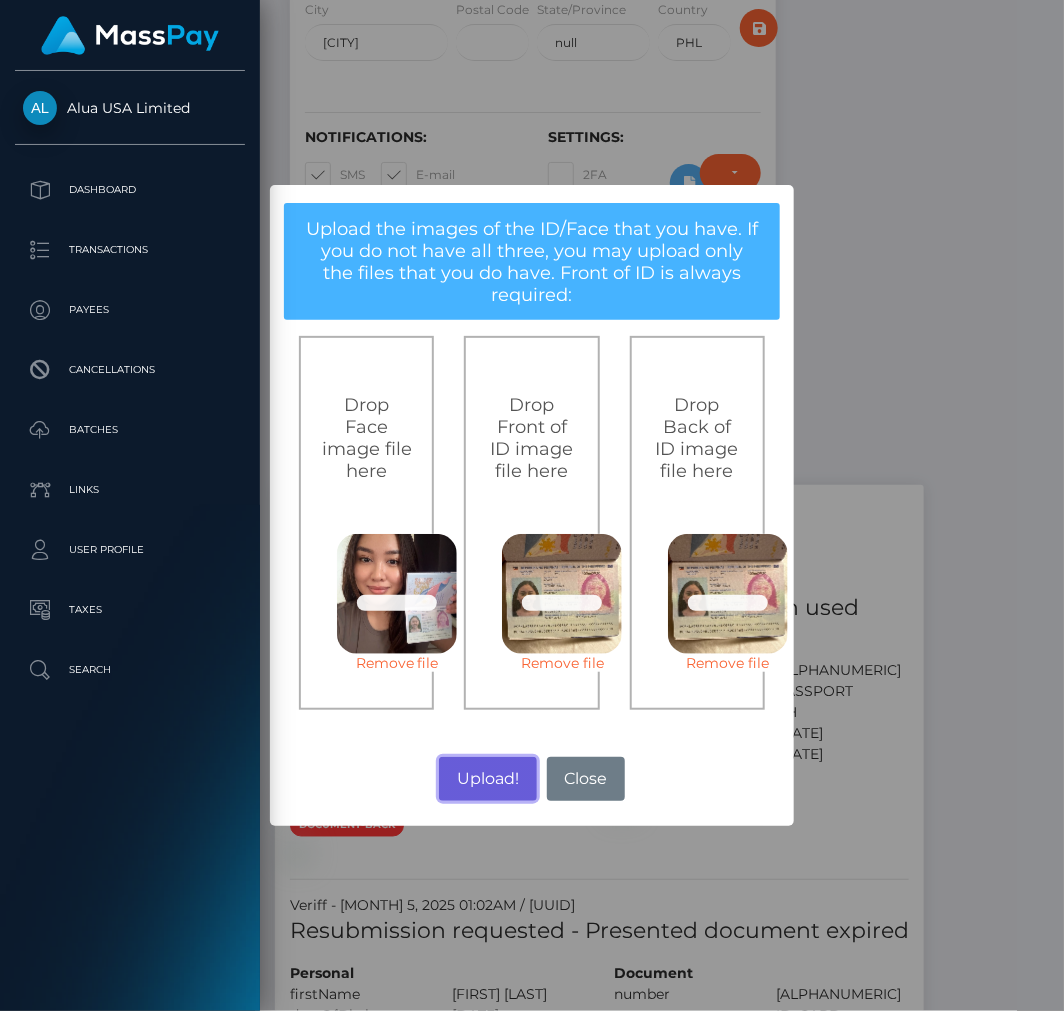 click on "Upload!" at bounding box center [487, 779] 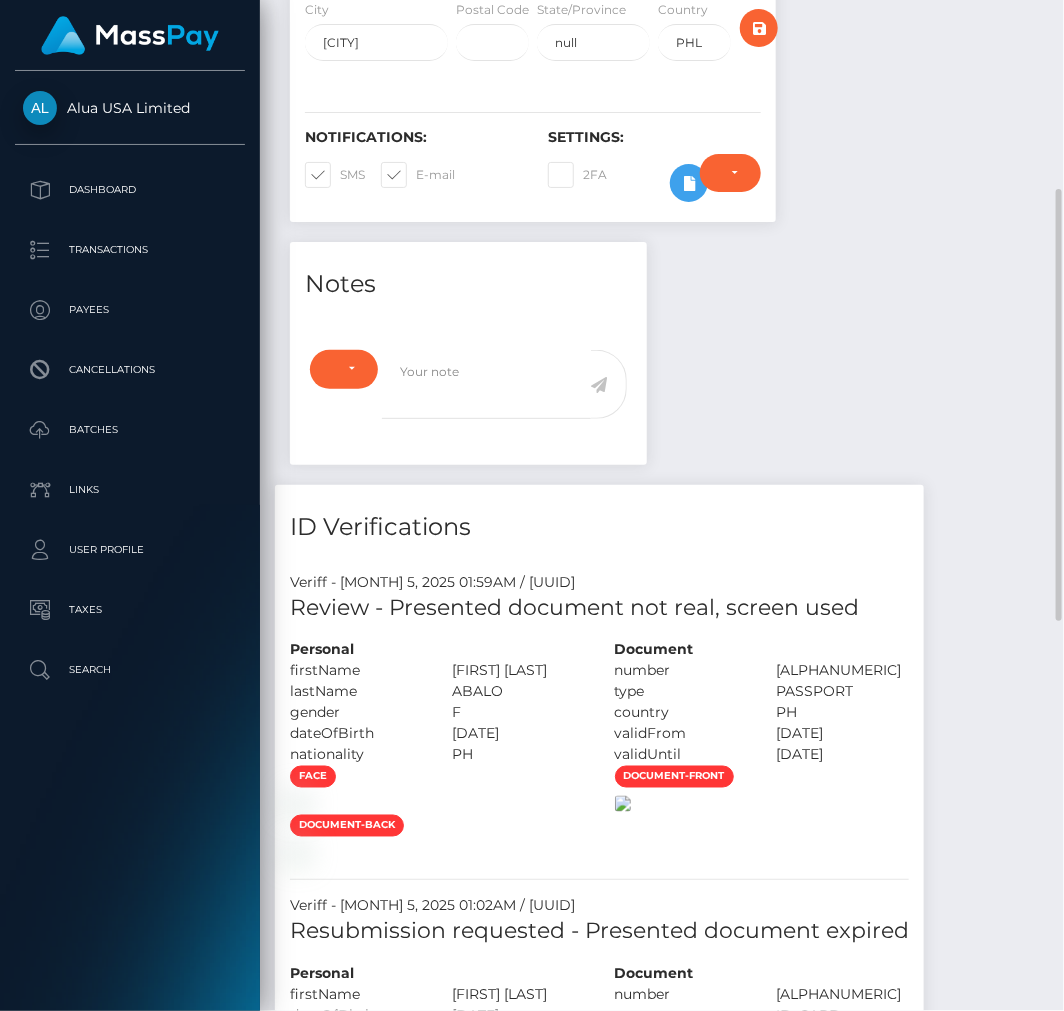scroll, scrollTop: 1000, scrollLeft: 0, axis: vertical 